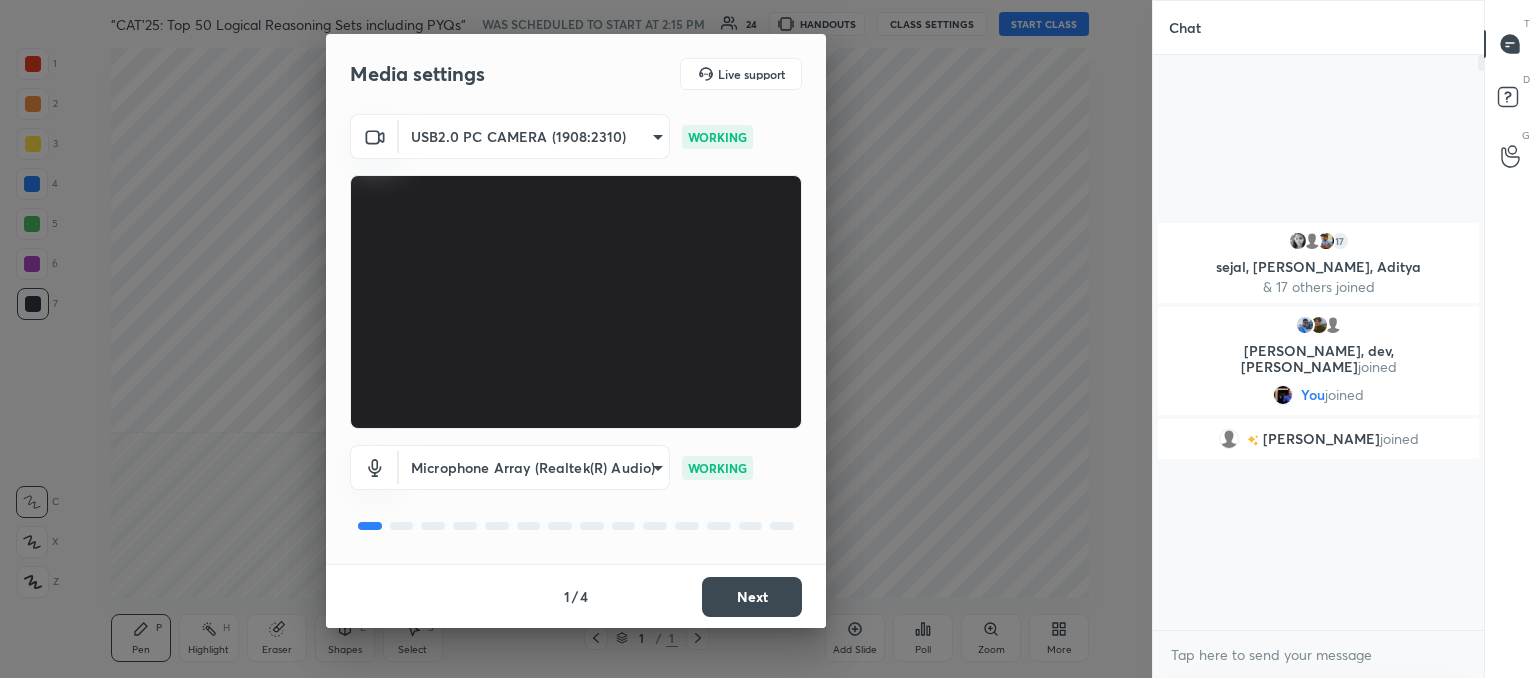 scroll, scrollTop: 0, scrollLeft: 0, axis: both 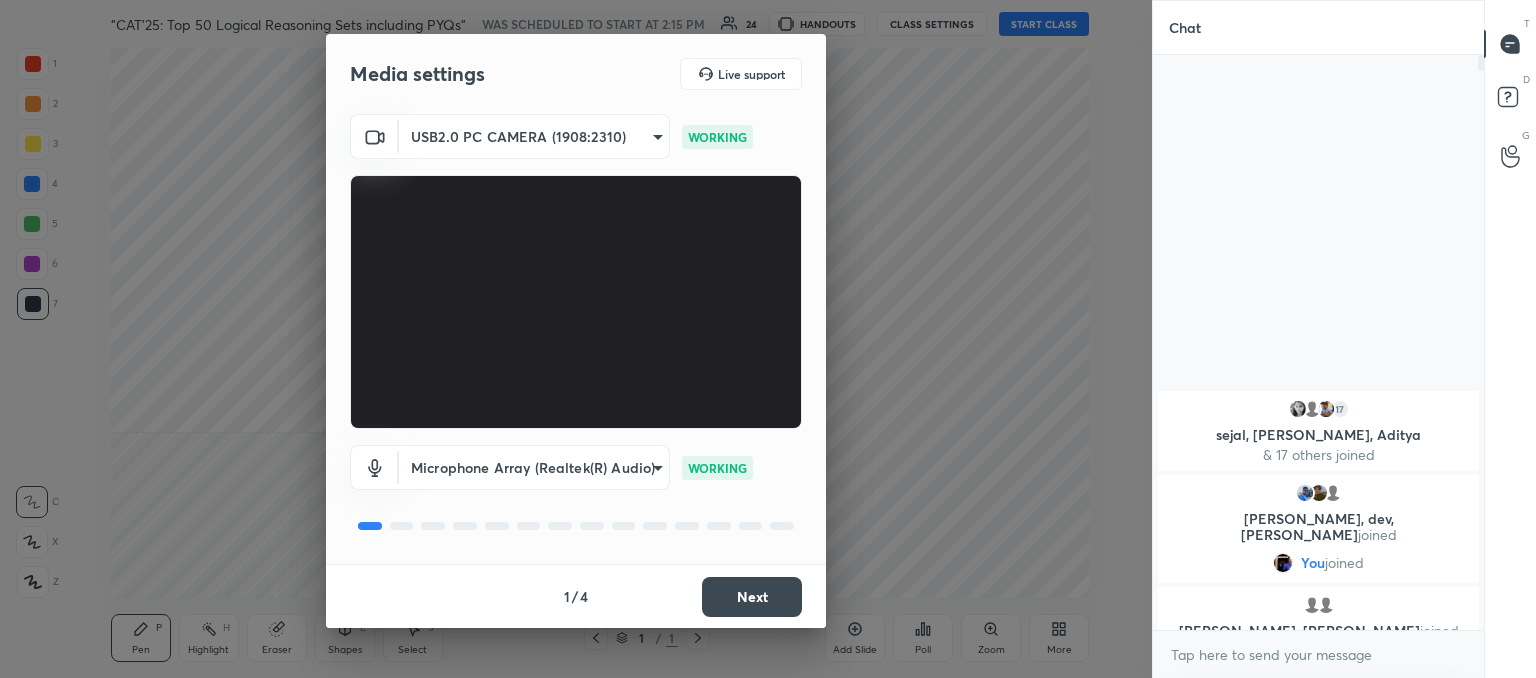 click on "Next" at bounding box center (752, 597) 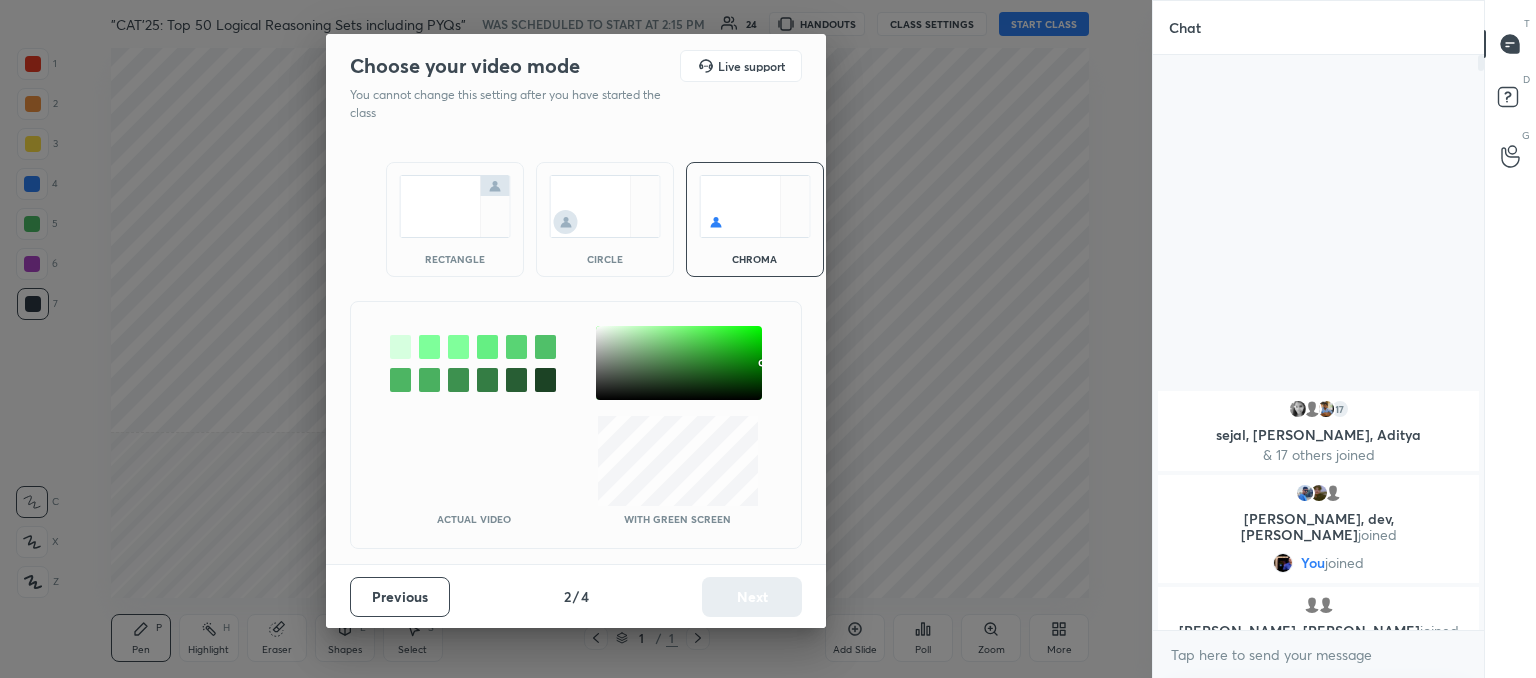click at bounding box center (605, 206) 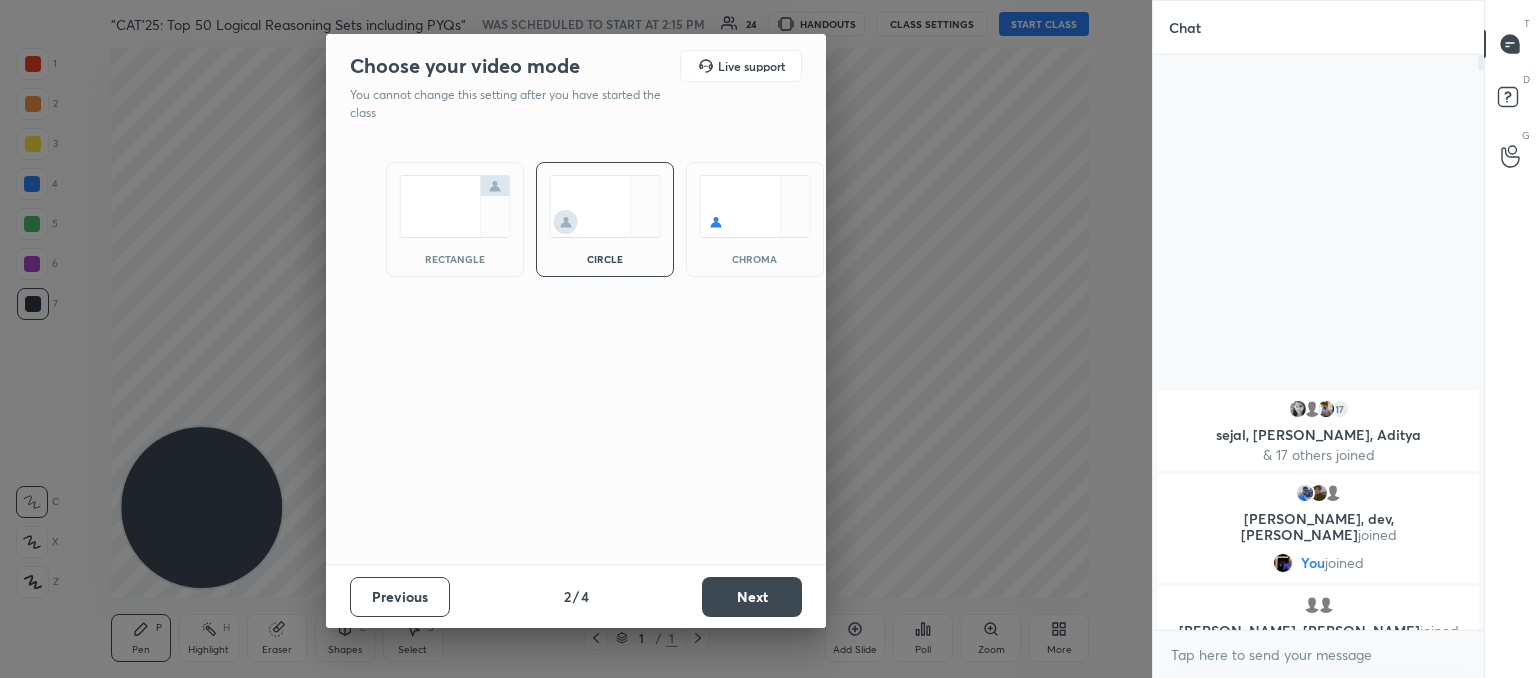 click on "Next" at bounding box center (752, 597) 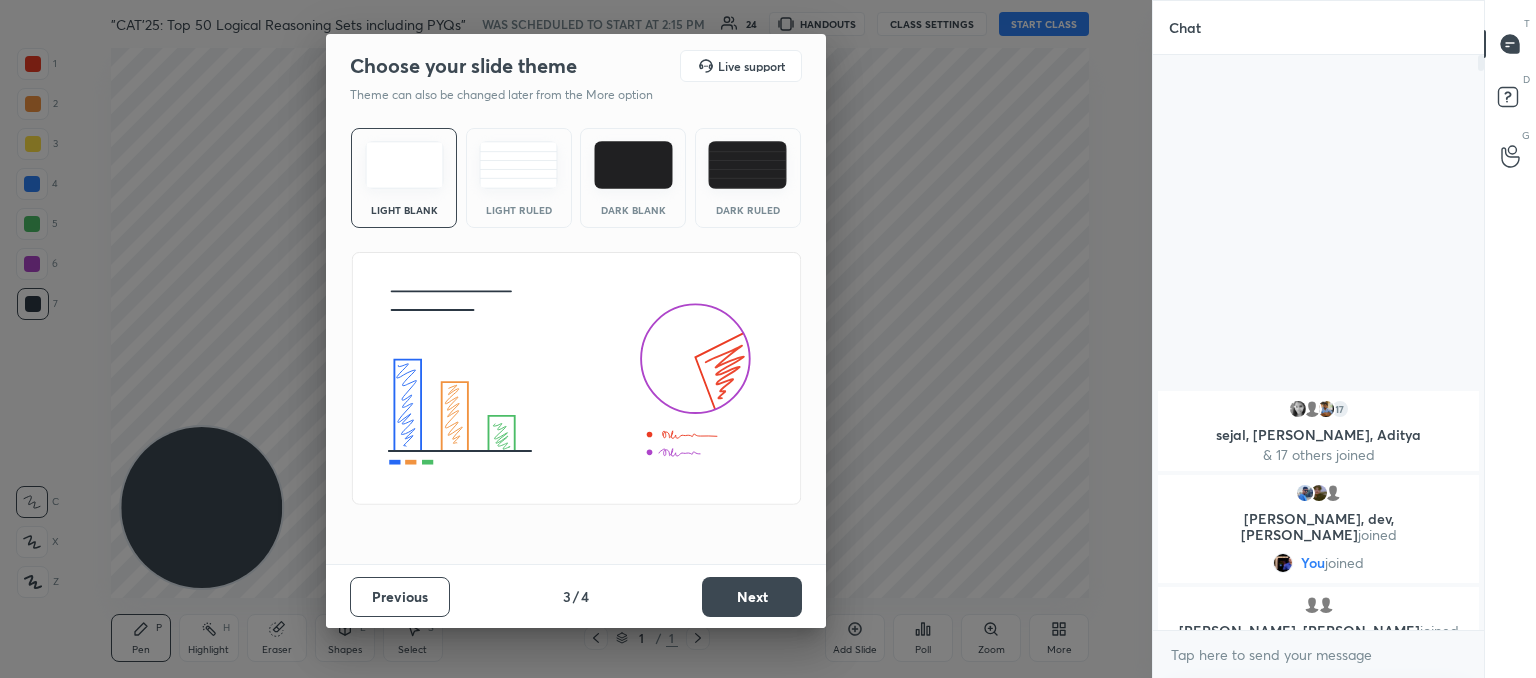 click at bounding box center (518, 165) 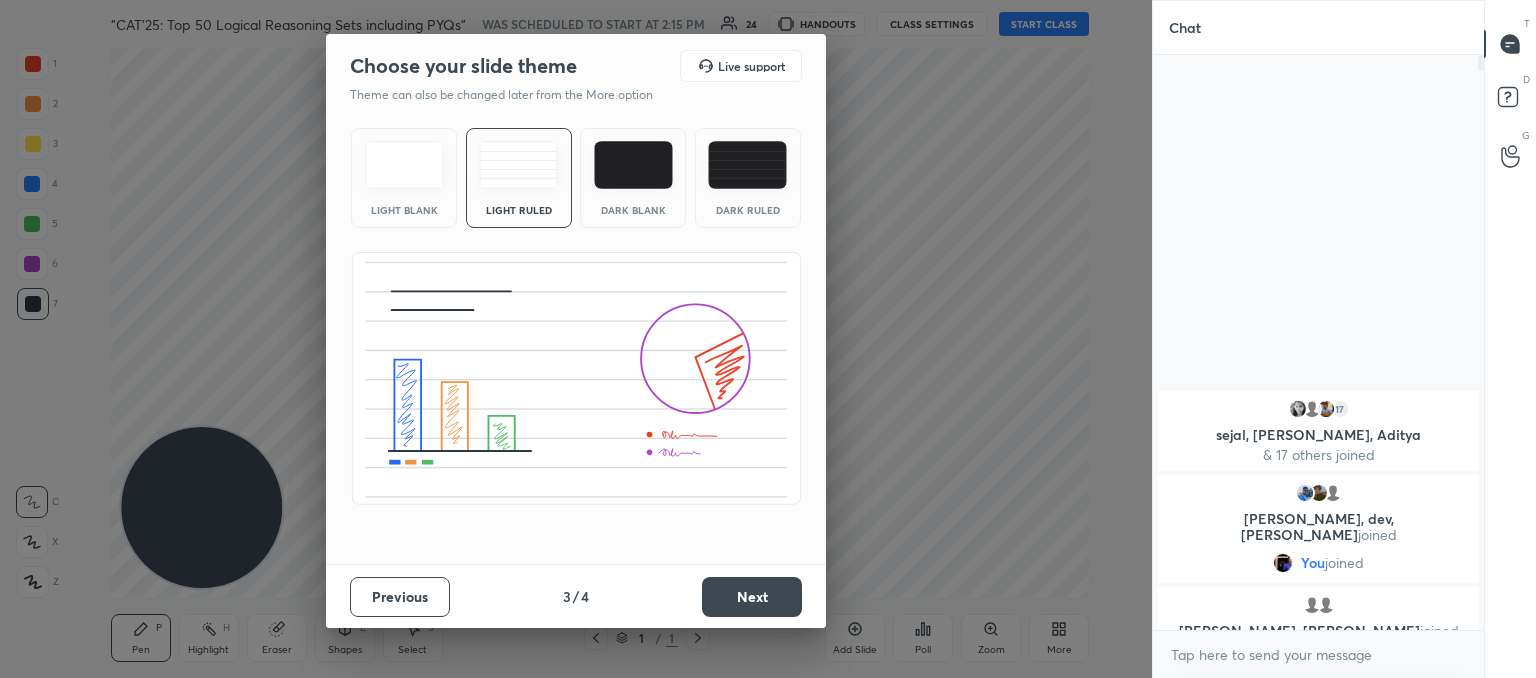 click on "Next" at bounding box center (752, 597) 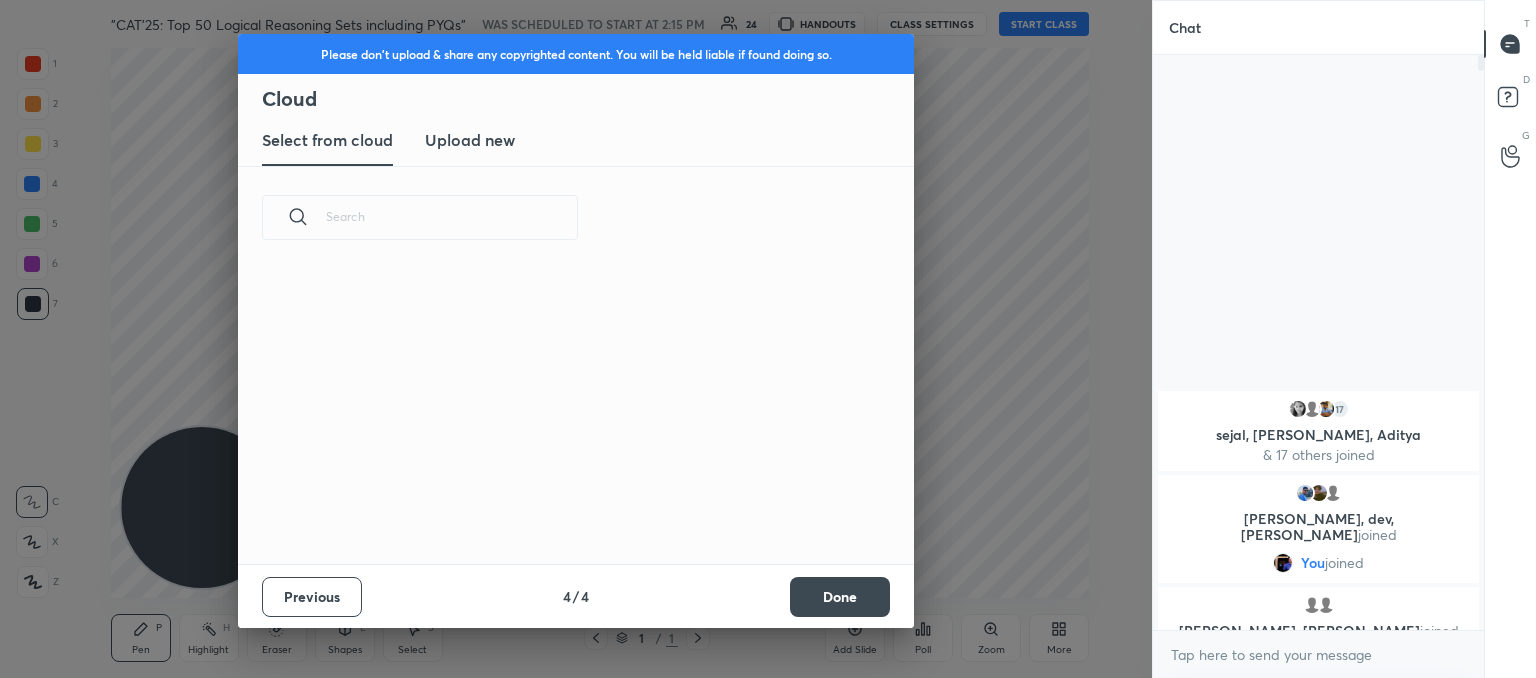 click on "Upload new" at bounding box center [470, 140] 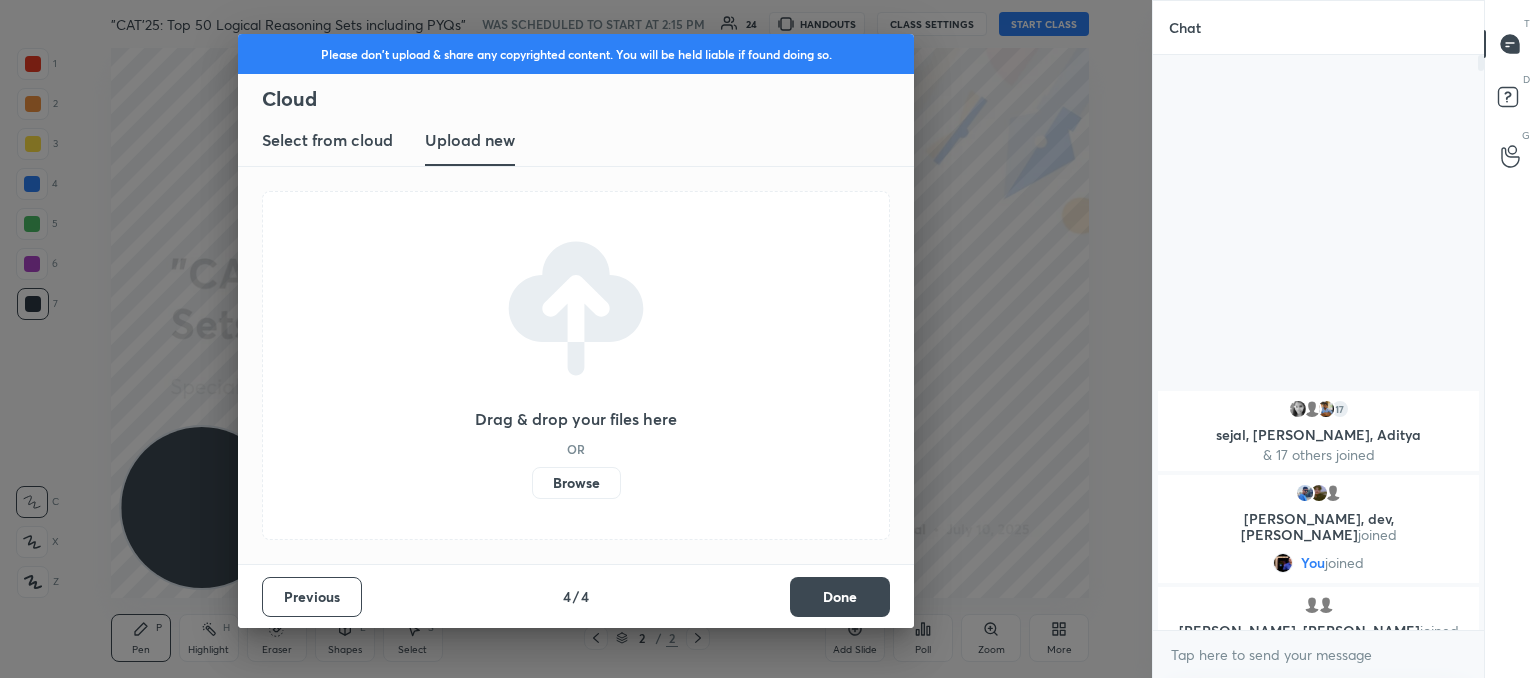click on "Browse" at bounding box center [576, 483] 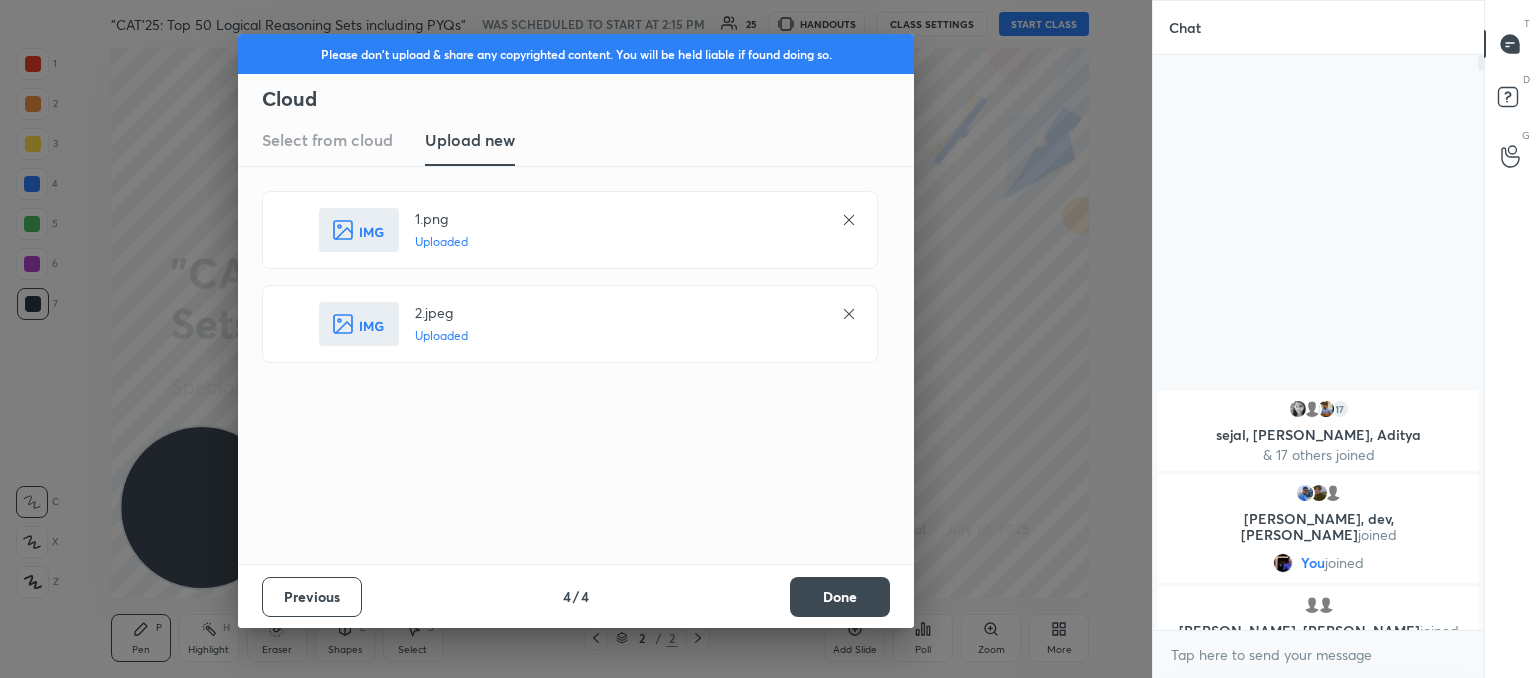 click on "Done" at bounding box center [840, 597] 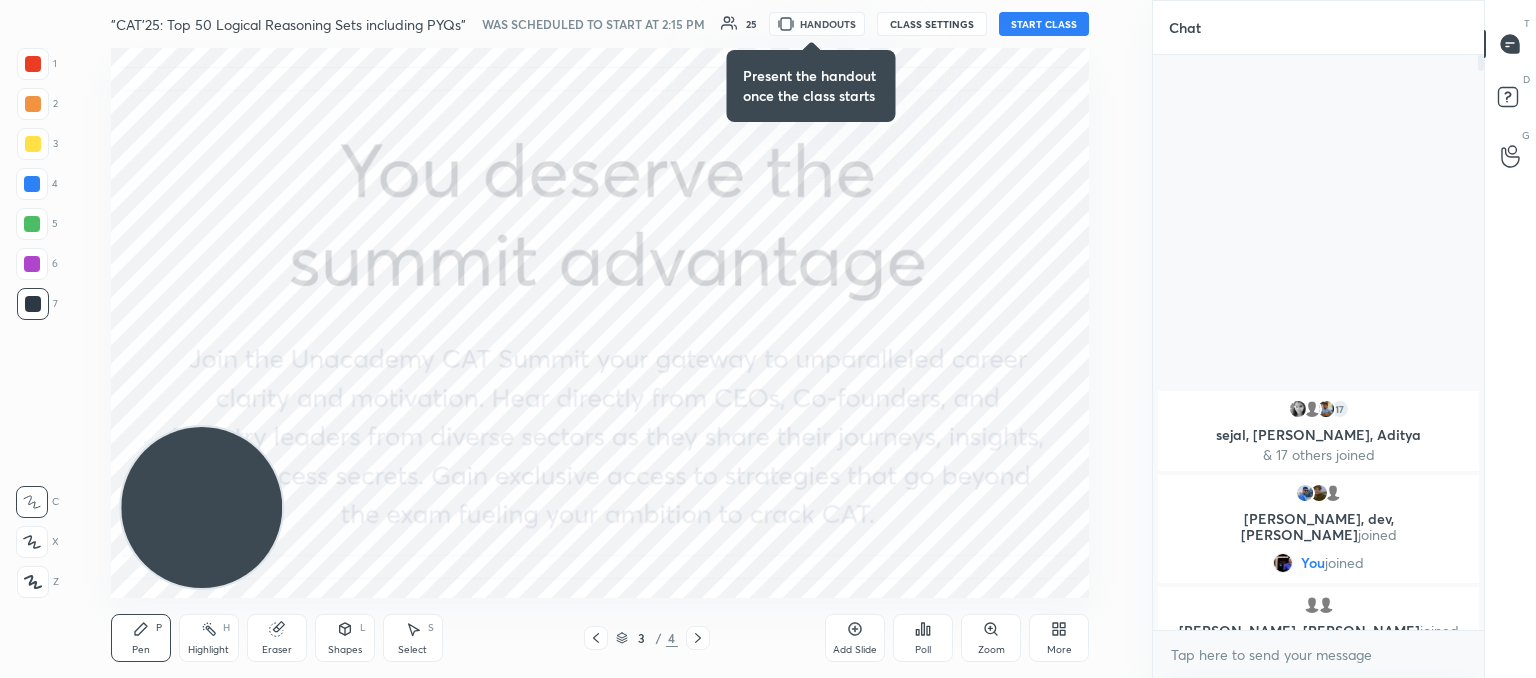 click at bounding box center [596, 638] 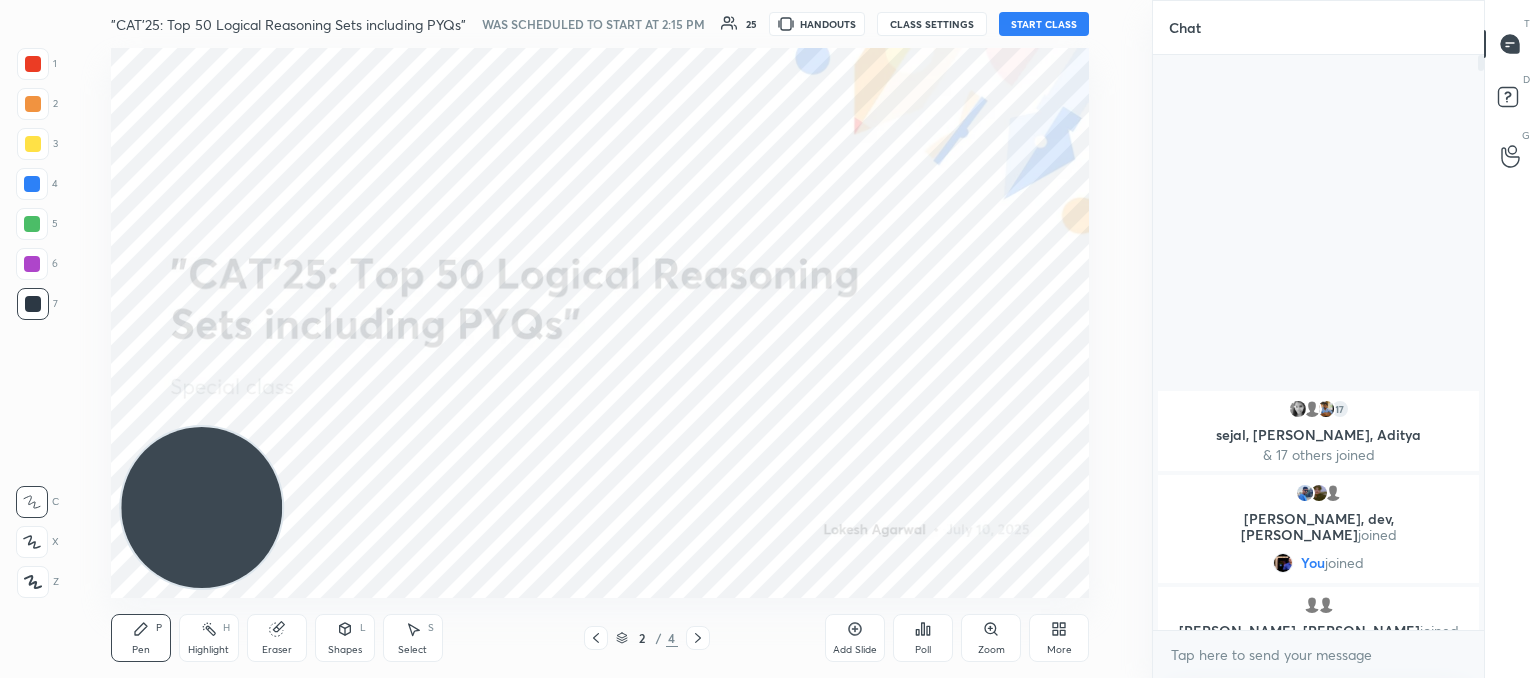 click on "More" at bounding box center [1059, 638] 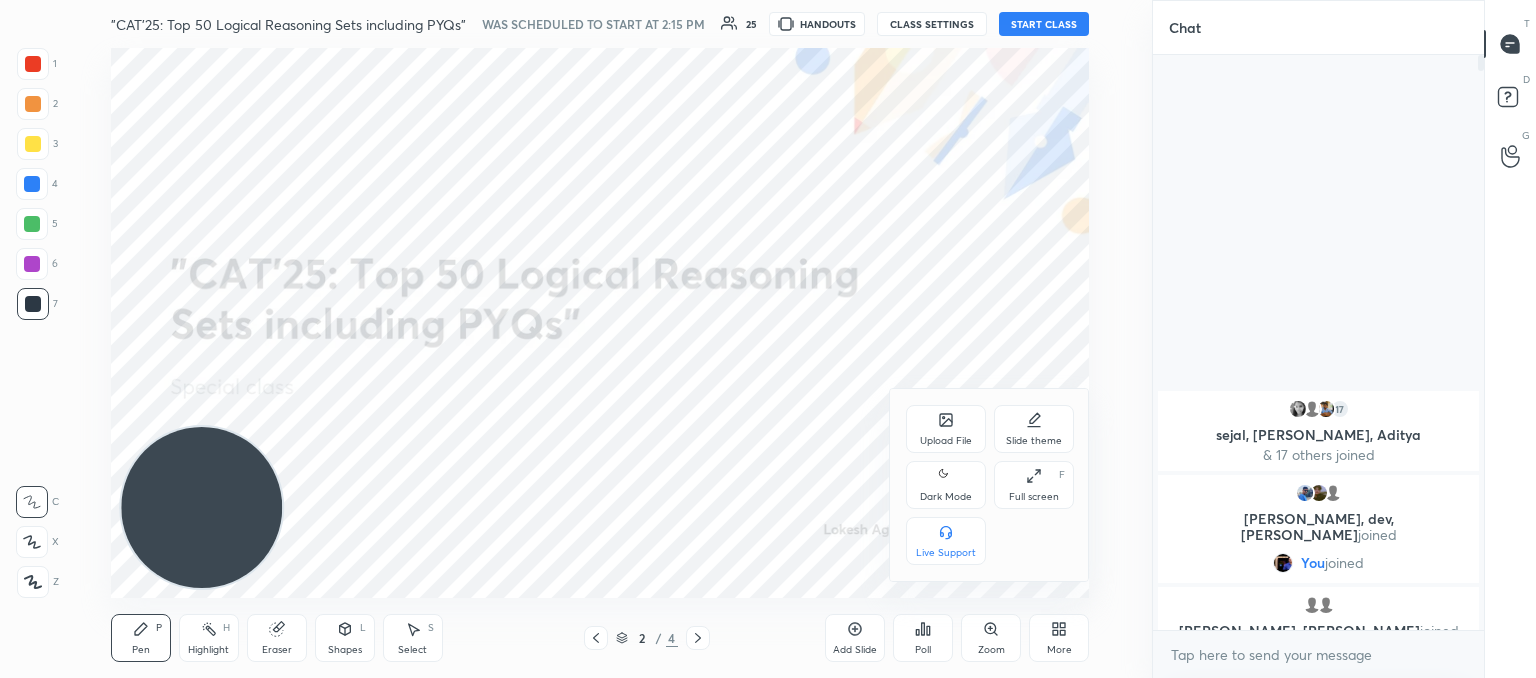 click on "Upload File" at bounding box center (946, 441) 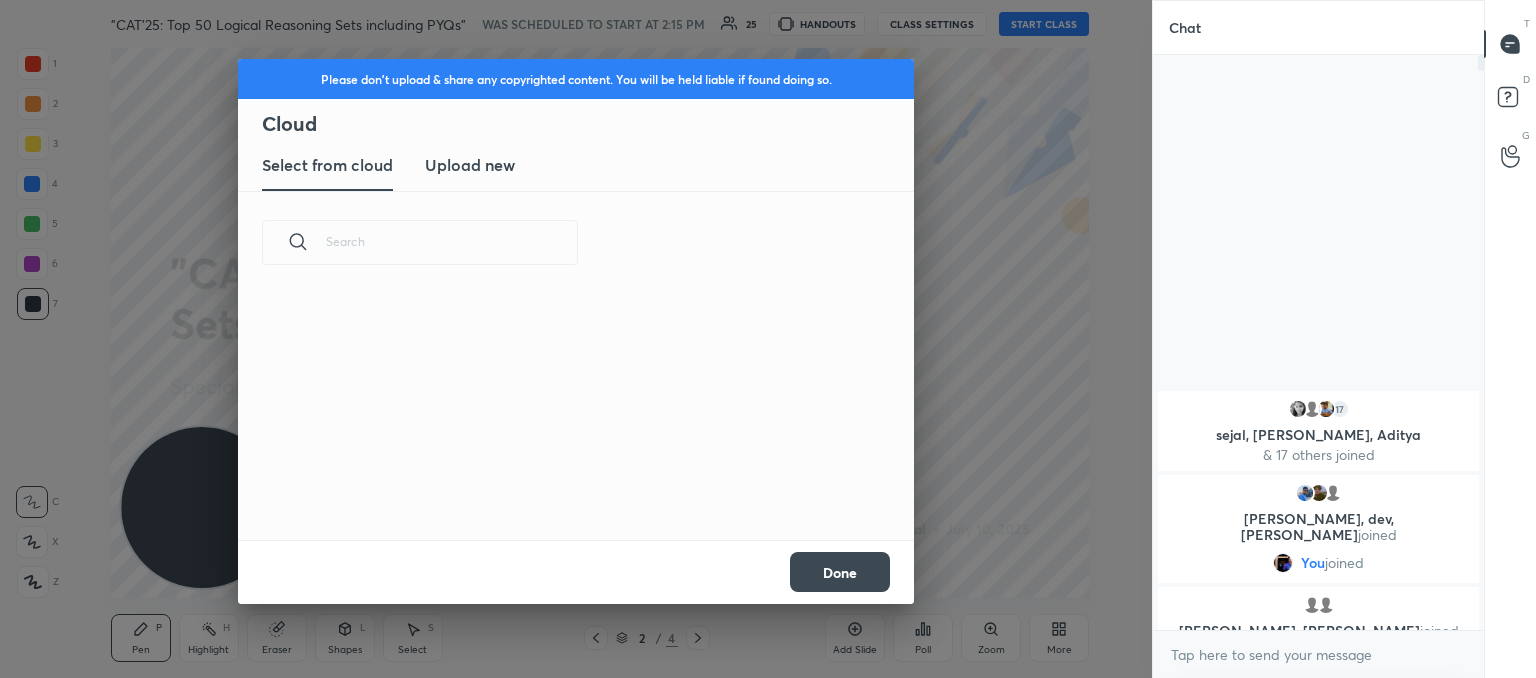 scroll, scrollTop: 5, scrollLeft: 10, axis: both 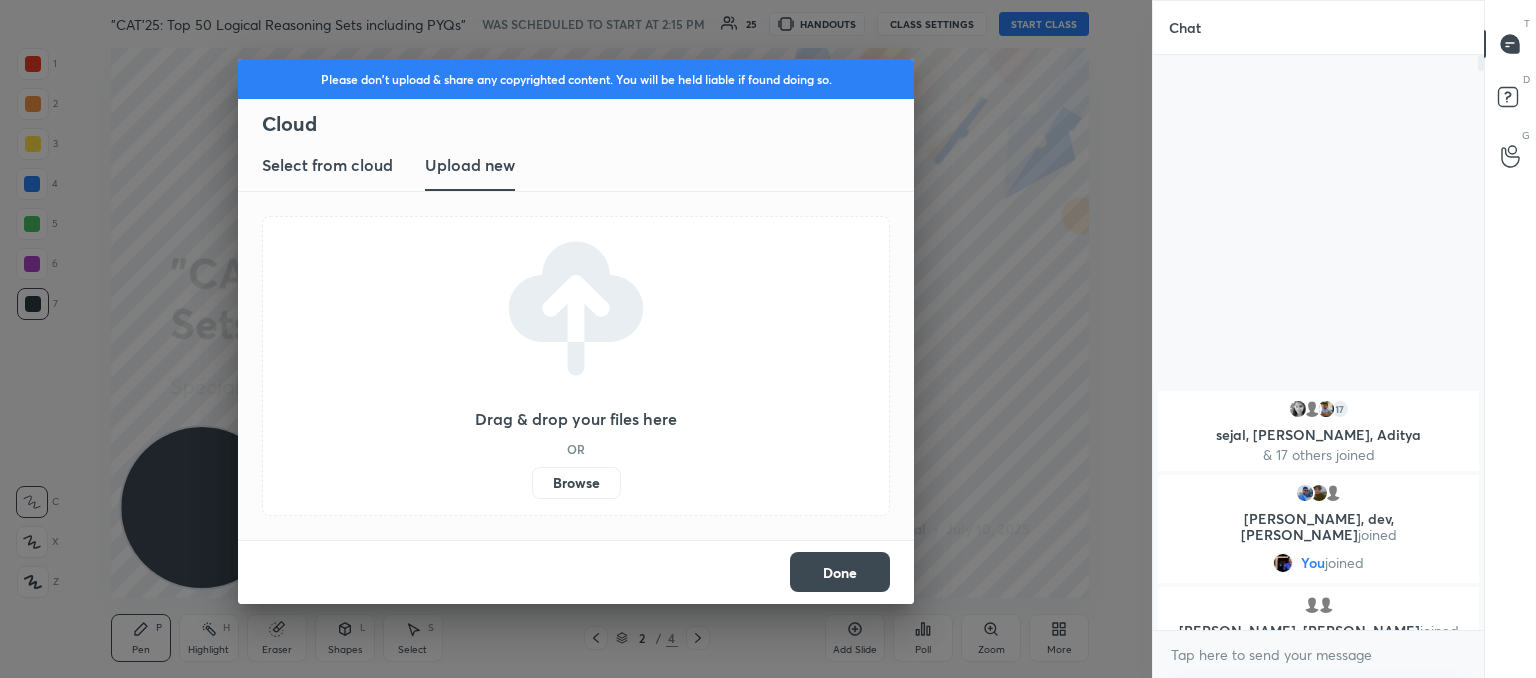 click on "Browse" at bounding box center (576, 483) 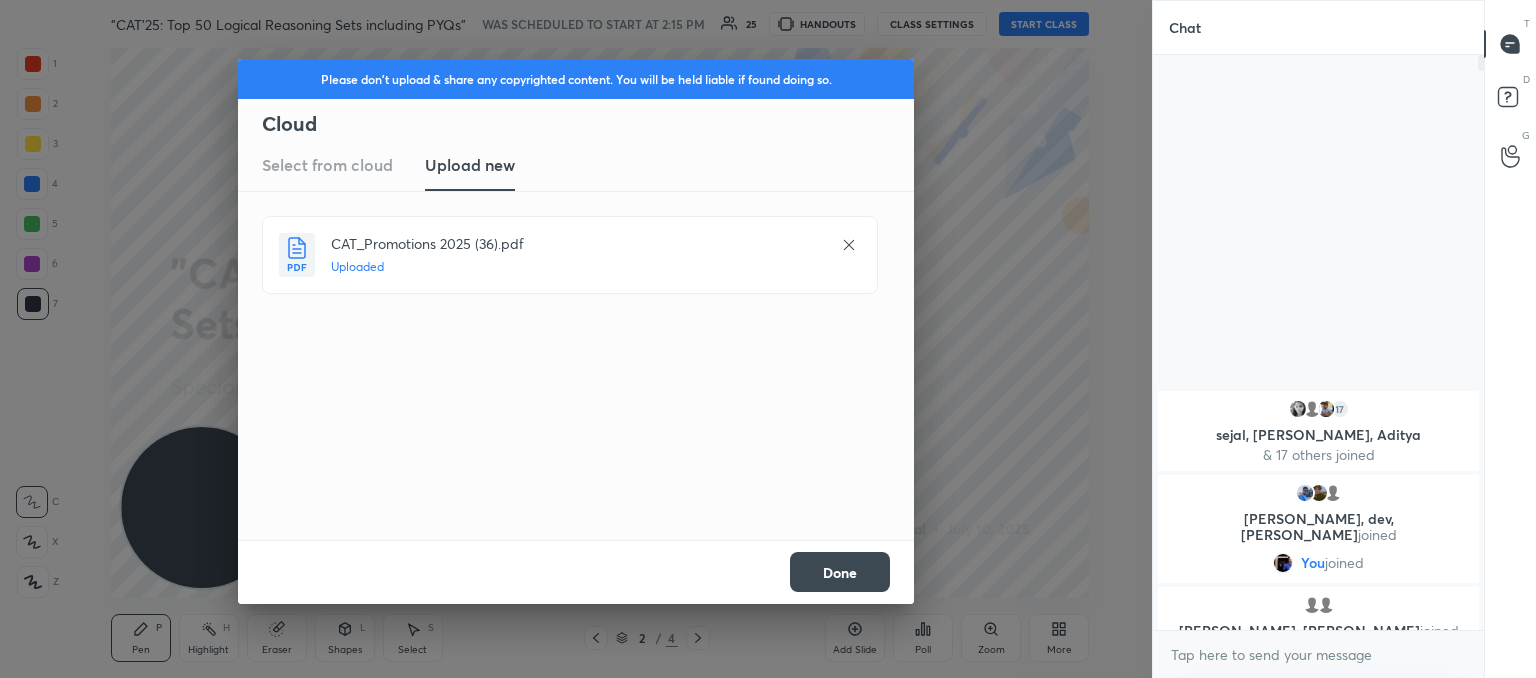 click on "Done" at bounding box center (840, 572) 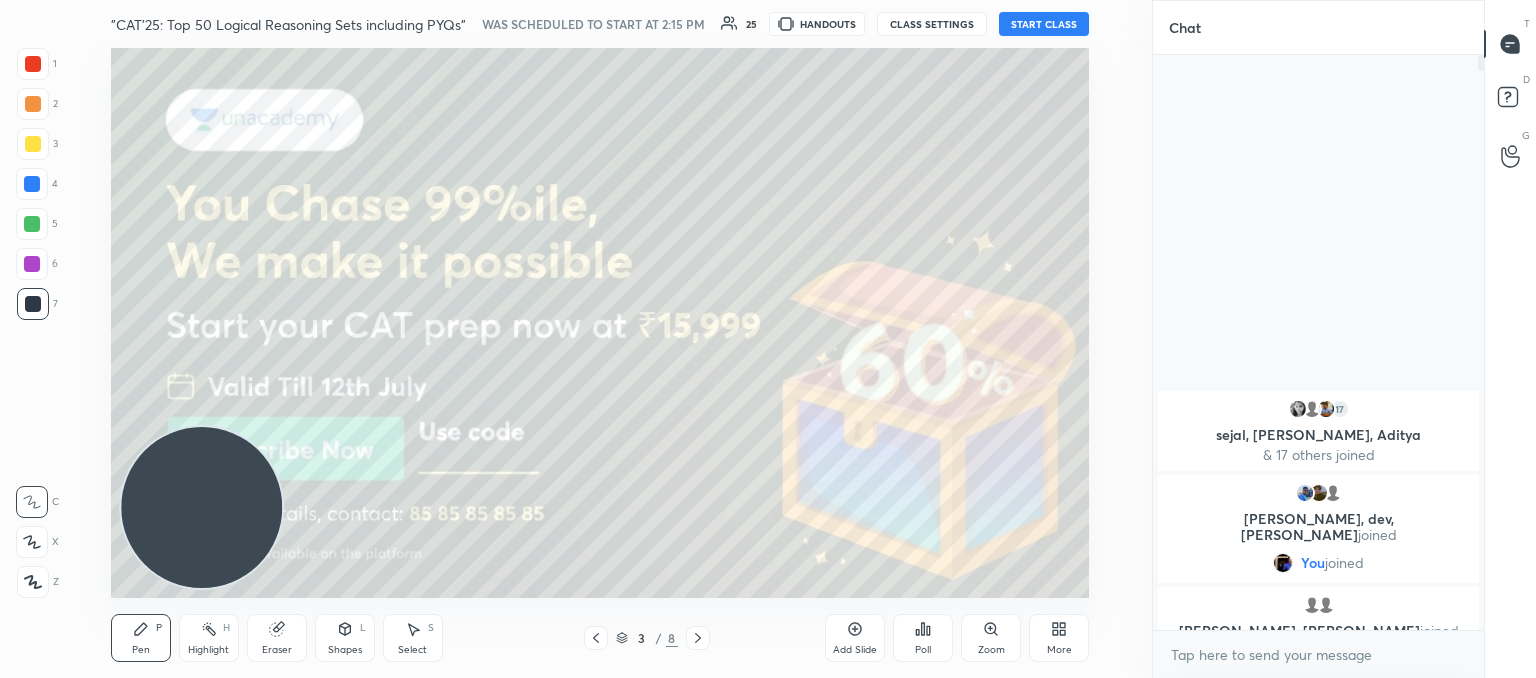 click 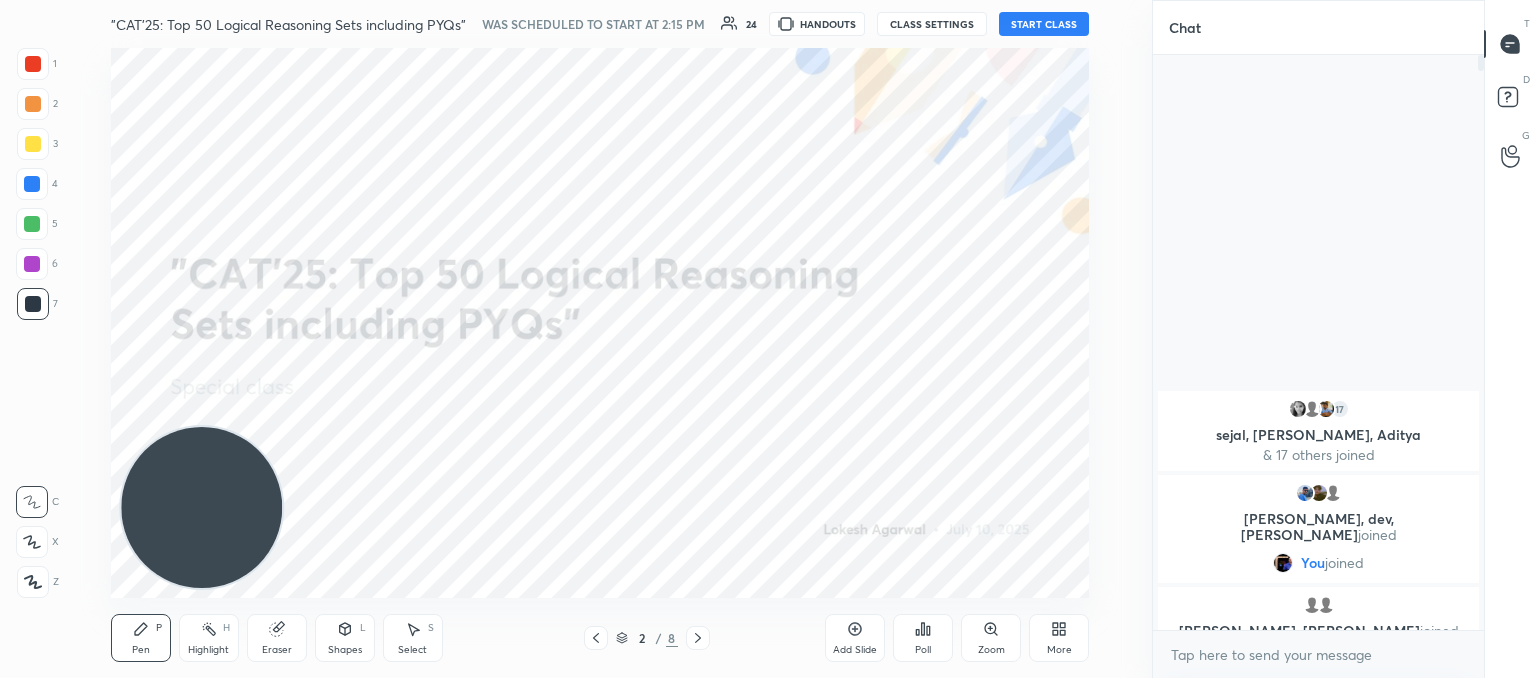 click on "START CLASS" at bounding box center (1044, 24) 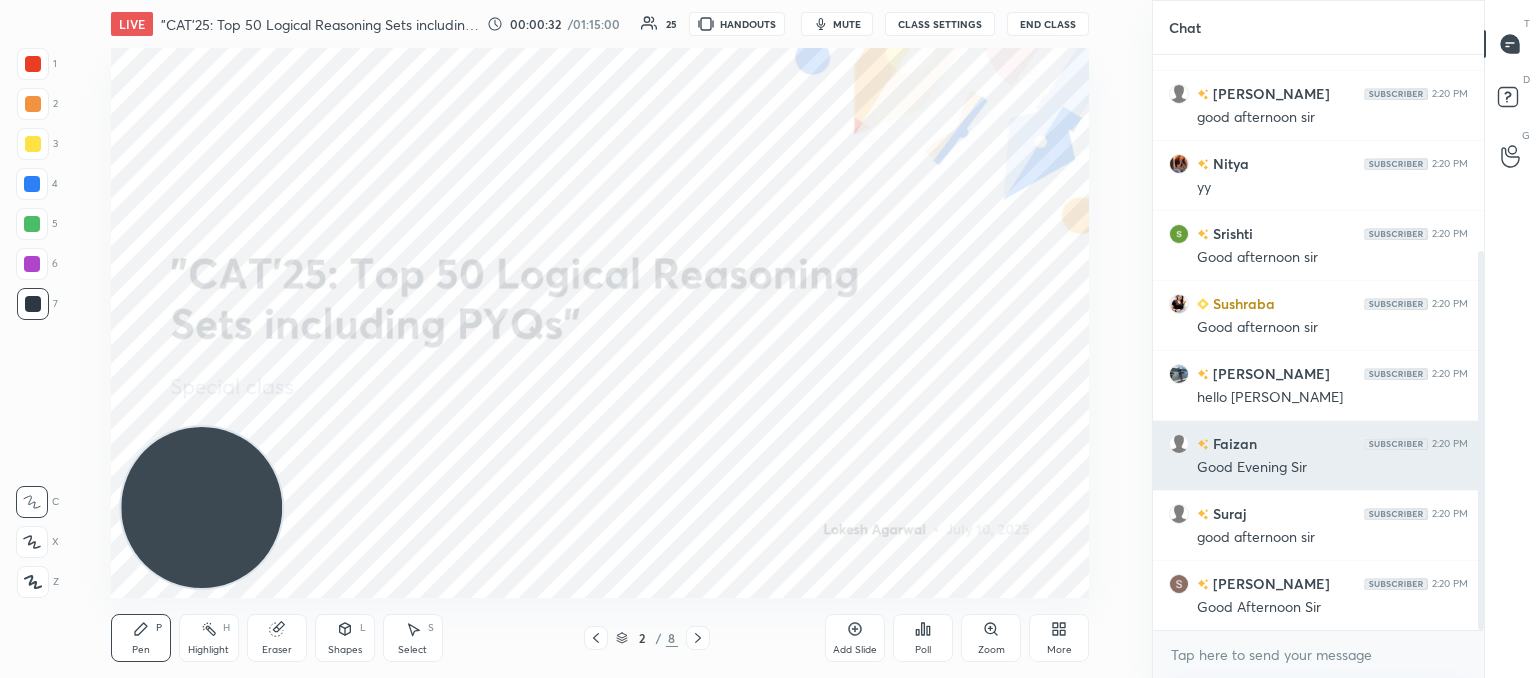 scroll, scrollTop: 368, scrollLeft: 0, axis: vertical 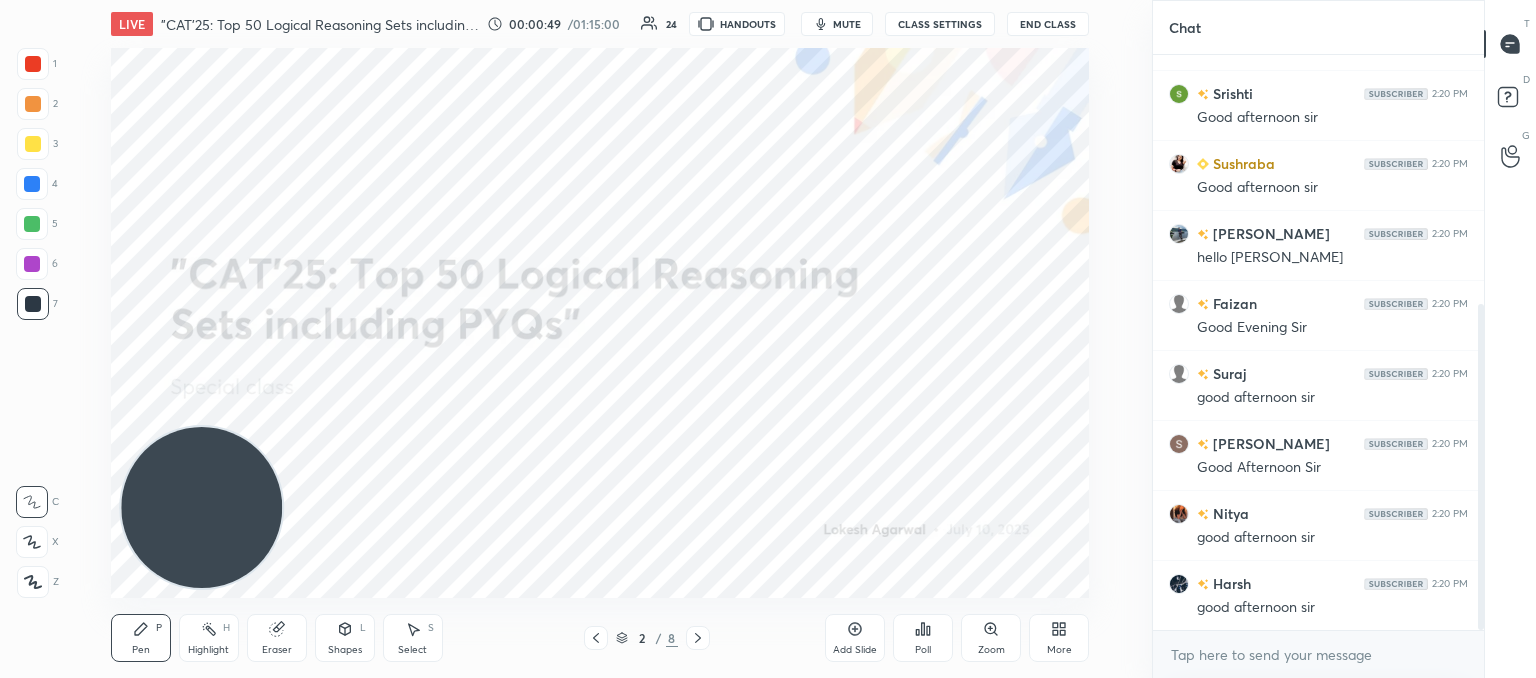 click on "1 2 3 4 5 6 7 C X Z C X Z E E Erase all   H H LIVE "CAT'25: Top 50 Logical Reasoning Sets including PYQs" 00:00:49 /  01:15:00 24 HANDOUTS mute CLASS SETTINGS End Class Setting up your live class Poll for   secs No correct answer Start poll Back "CAT'25: Top 50 Logical Reasoning Sets including PYQs" [PERSON_NAME] Pen P Highlight H Eraser Shapes L Select S 2 / 8 Add Slide Poll Zoom More" at bounding box center (568, 339) 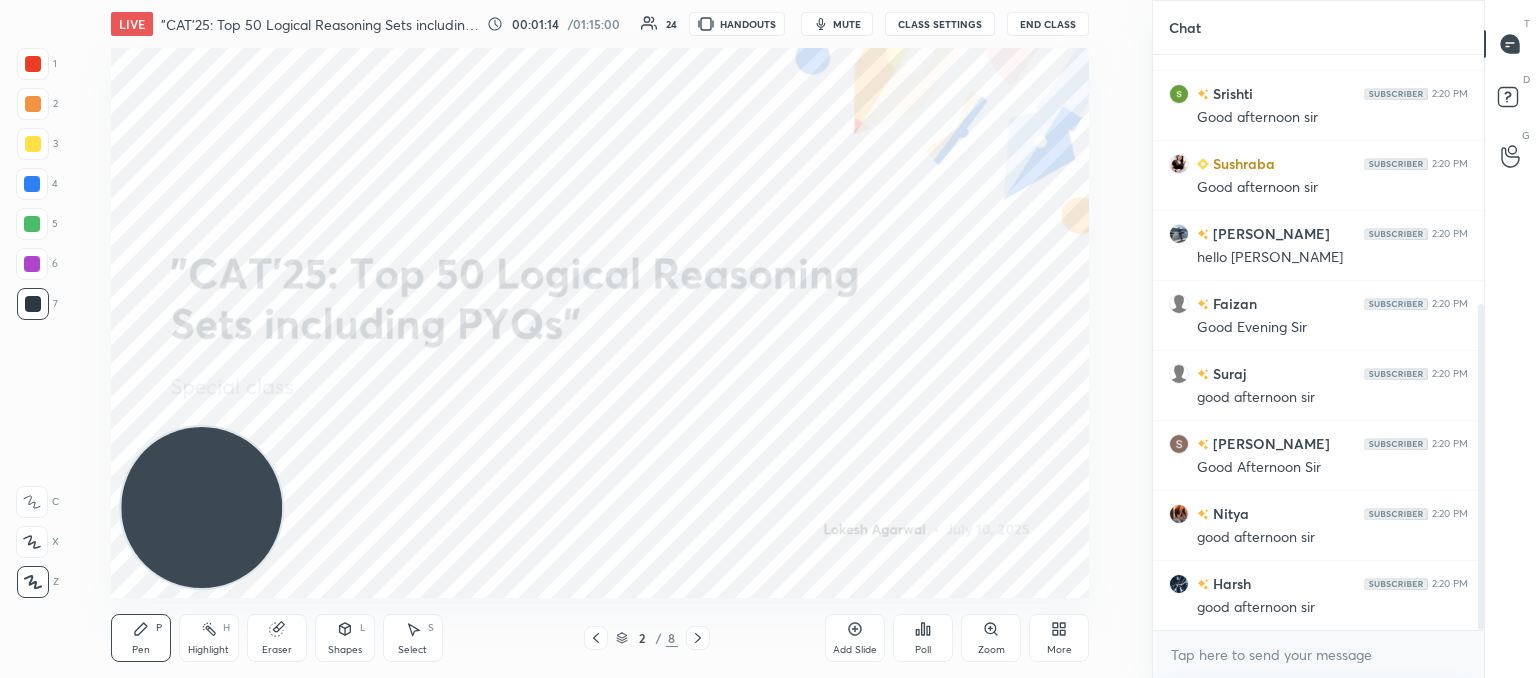 scroll, scrollTop: 486, scrollLeft: 0, axis: vertical 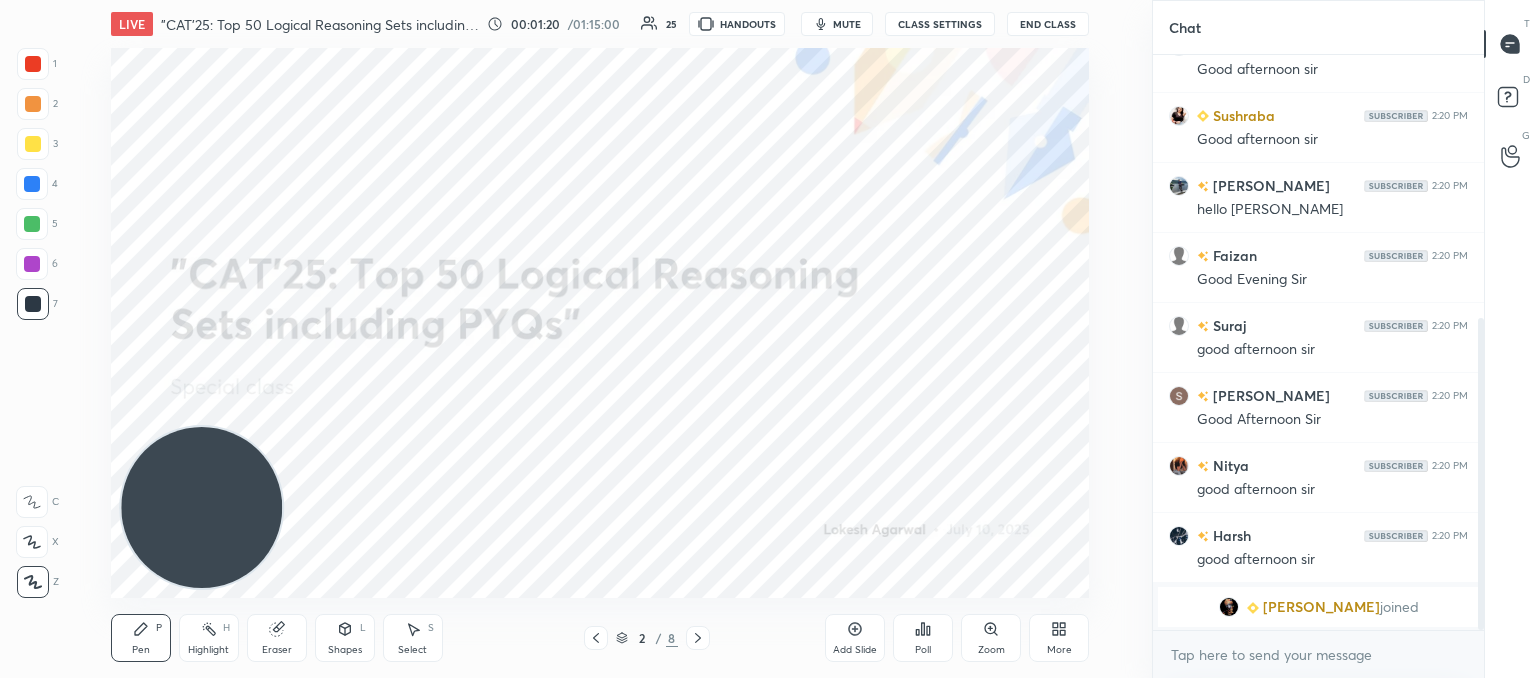 click on "CLASS SETTINGS" at bounding box center [940, 24] 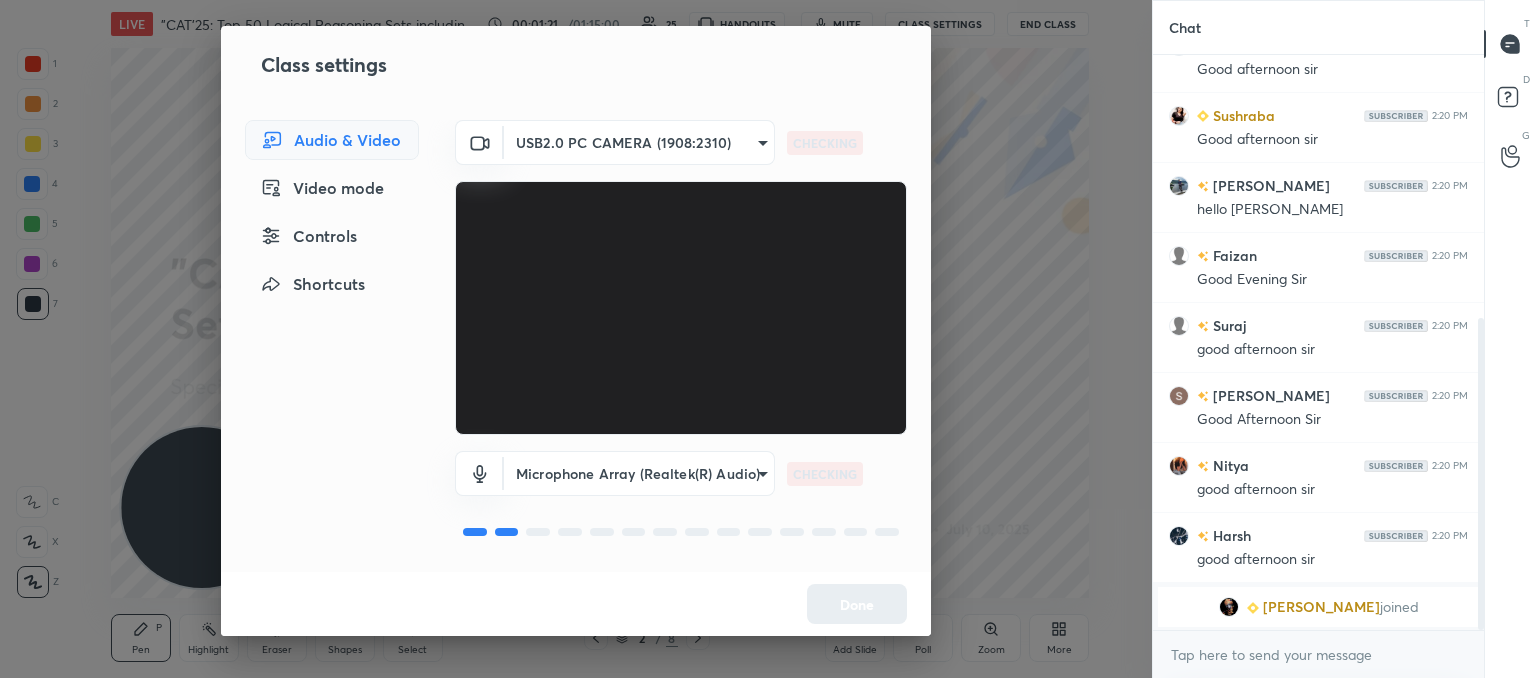 click on "Class settings Audio & Video Video mode Controls Shortcuts USB2.0 PC CAMERA (1908:2310) 62328bde16c2eb6b809700ae3aa143175df95563a0c43655eb0931a24075825d CHECKING Microphone Array (Realtek(R) Audio) 600f8c380bd6eb7b330bcfb14b3be9a9014028193bda36a2926d7b22e6c56c31 CHECKING Done" at bounding box center (576, 339) 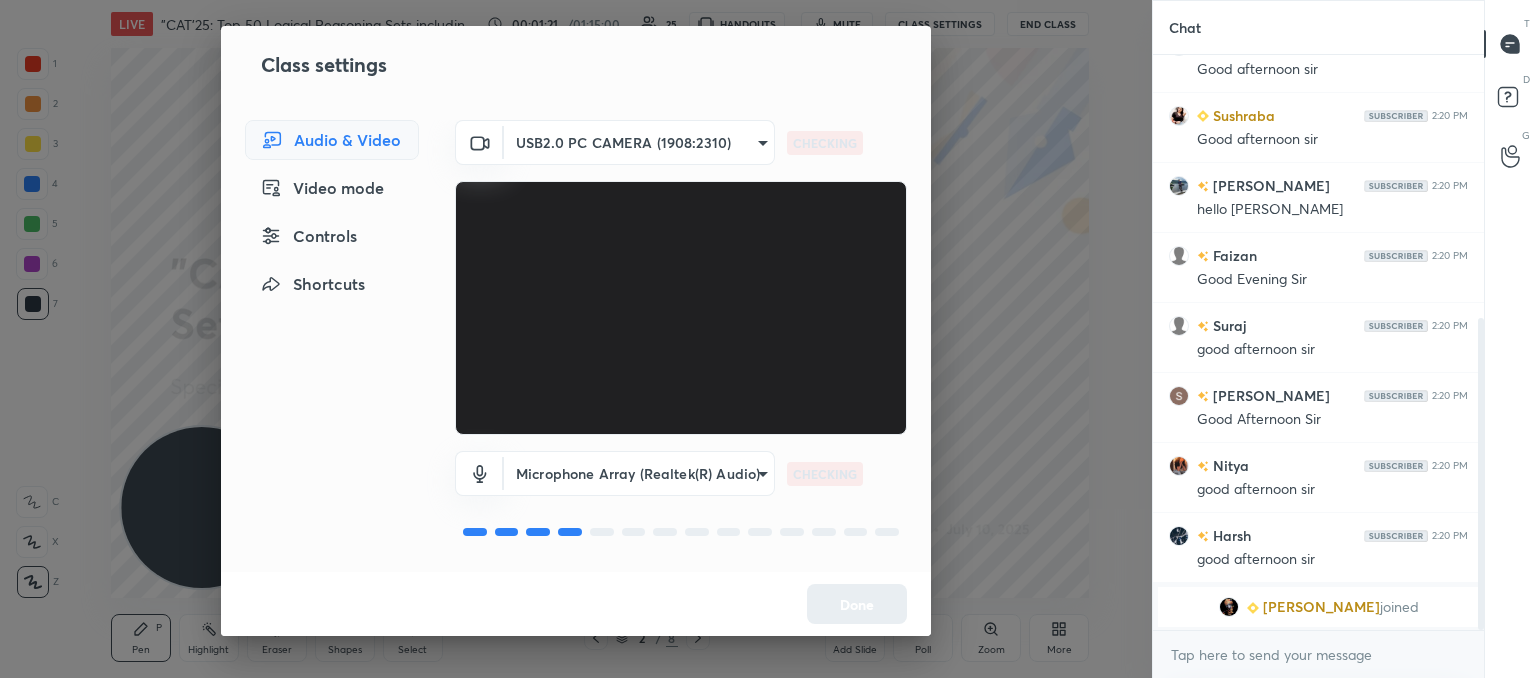 scroll, scrollTop: 510, scrollLeft: 0, axis: vertical 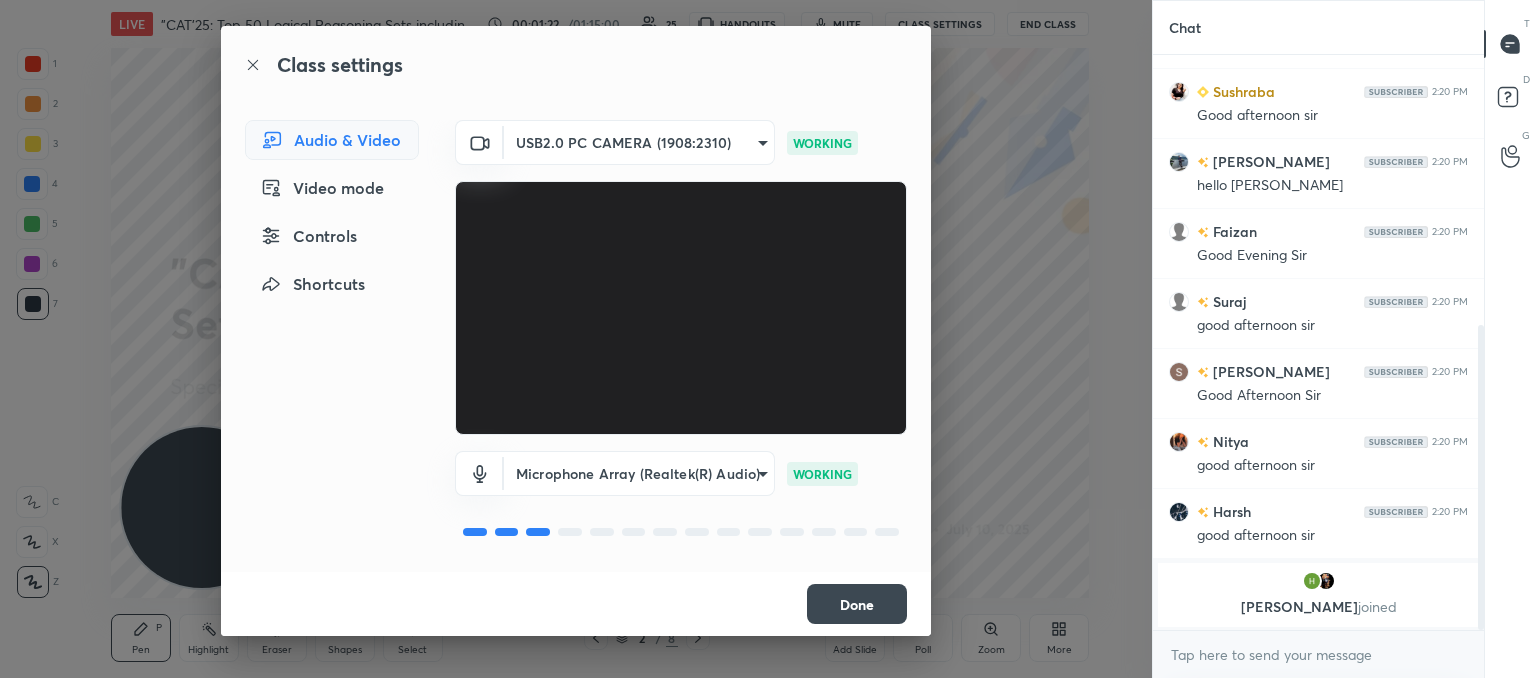 click on "Class settings Audio & Video Video mode Controls Shortcuts USB2.0 PC CAMERA (1908:2310) 62328bde16c2eb6b809700ae3aa143175df95563a0c43655eb0931a24075825d WORKING Microphone Array (Realtek(R) Audio) 600f8c380bd6eb7b330bcfb14b3be9a9014028193bda36a2926d7b22e6c56c31 WORKING Done" at bounding box center (576, 339) 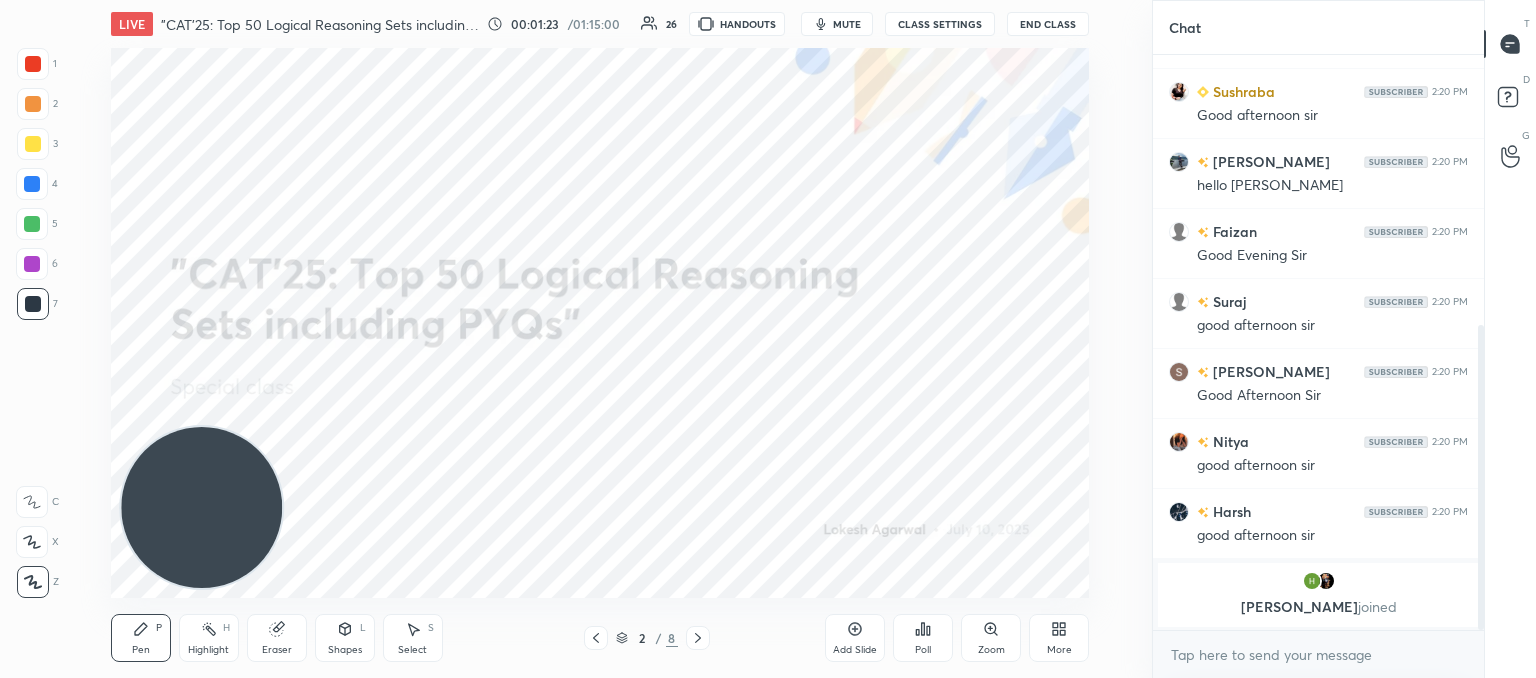 click 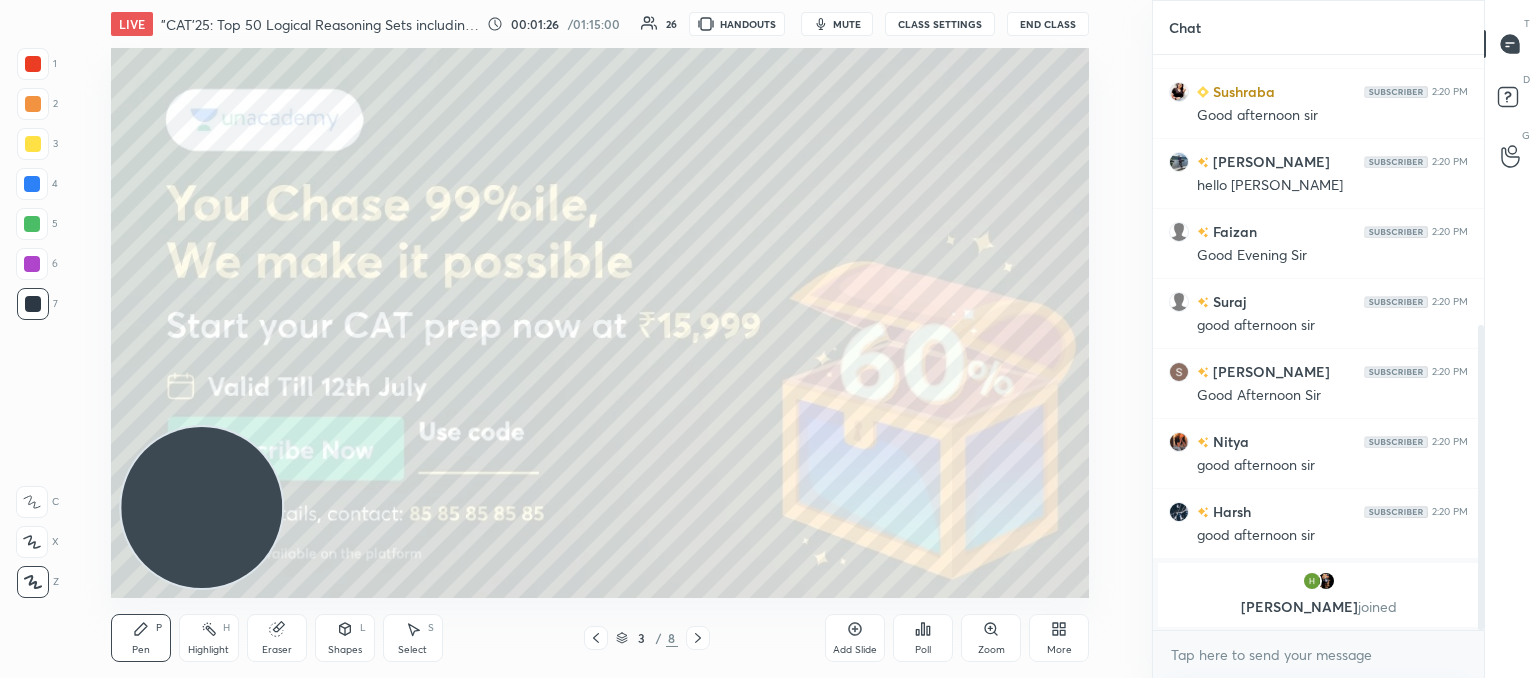 click at bounding box center (33, 144) 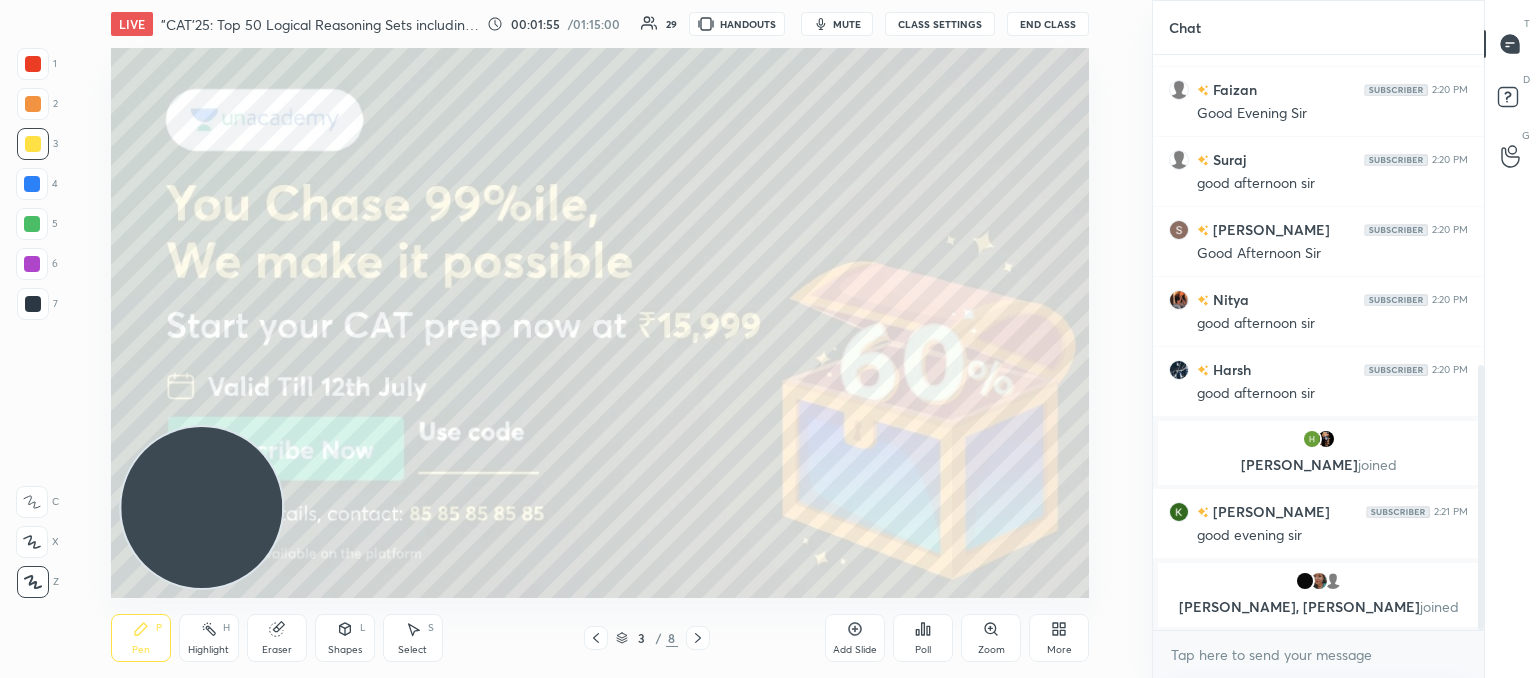scroll, scrollTop: 692, scrollLeft: 0, axis: vertical 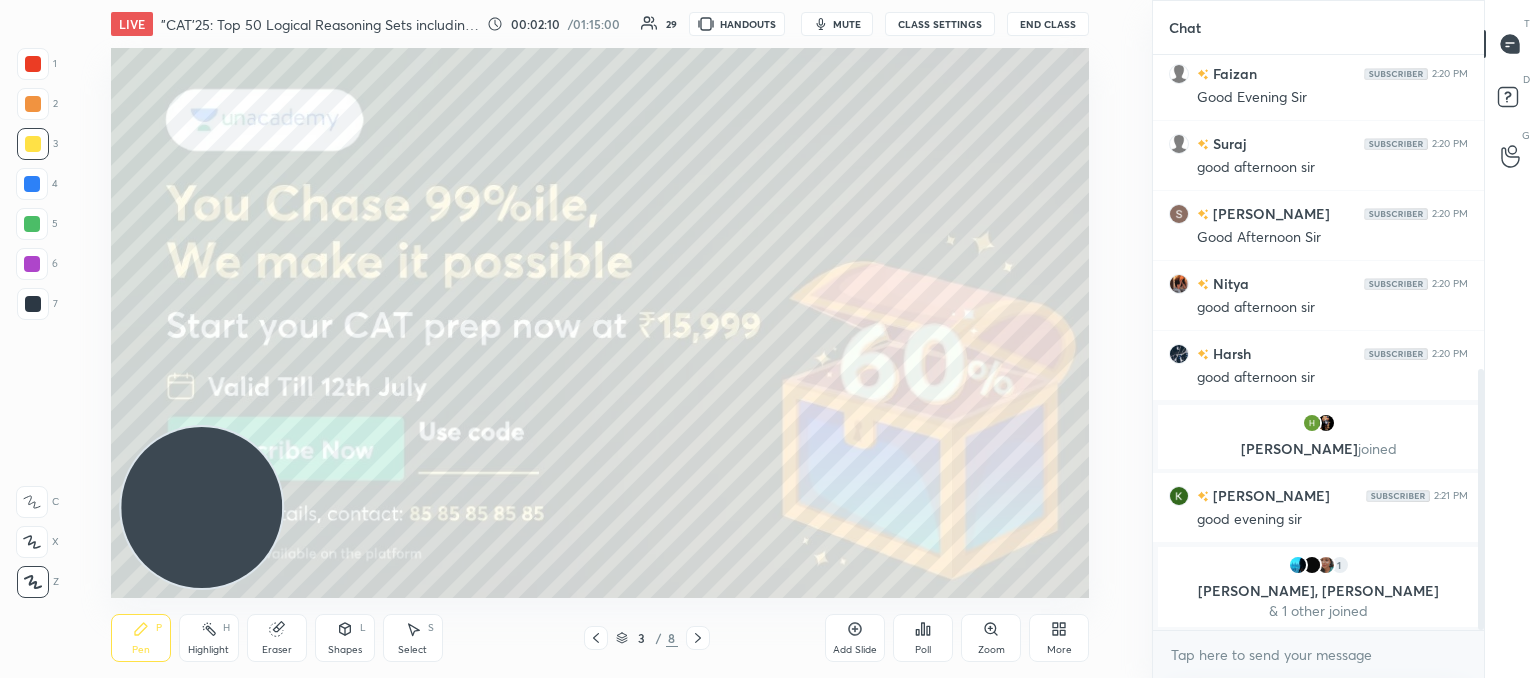 click 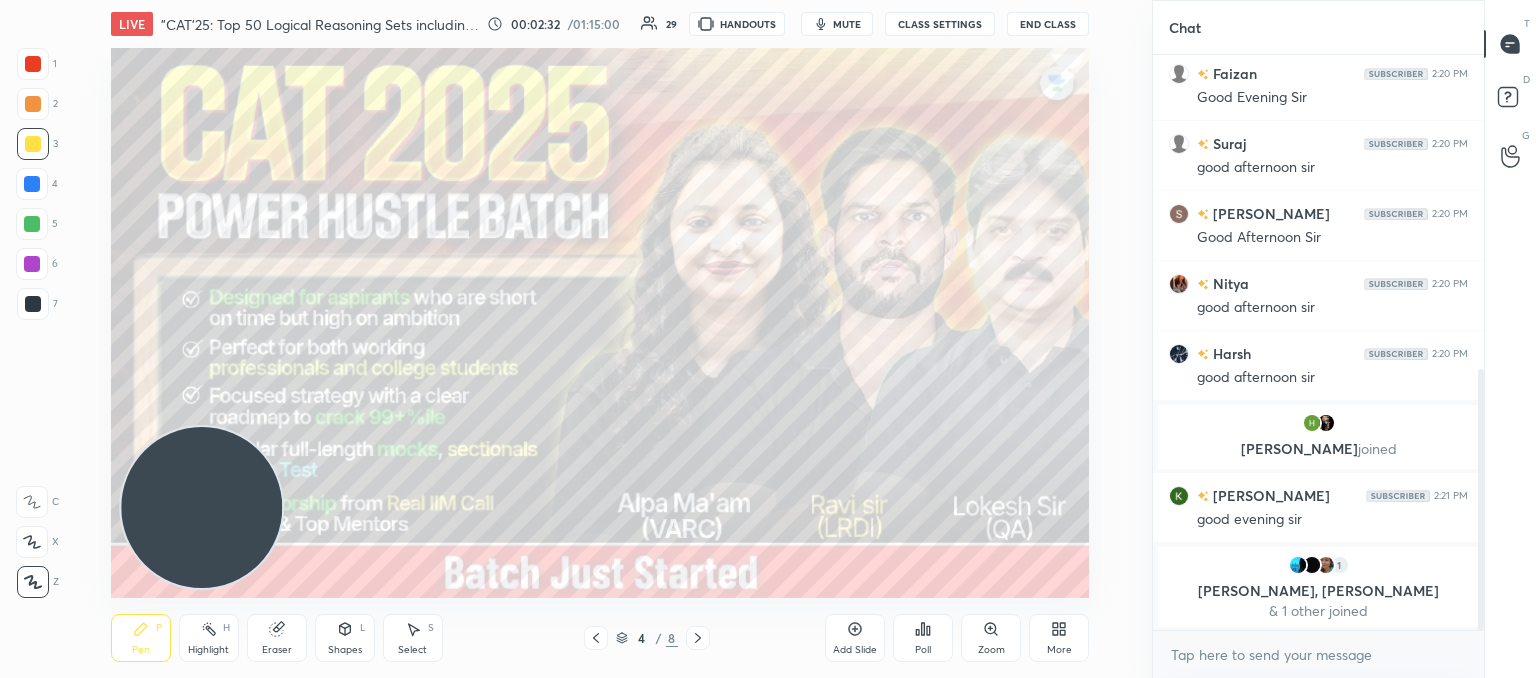 click at bounding box center [698, 638] 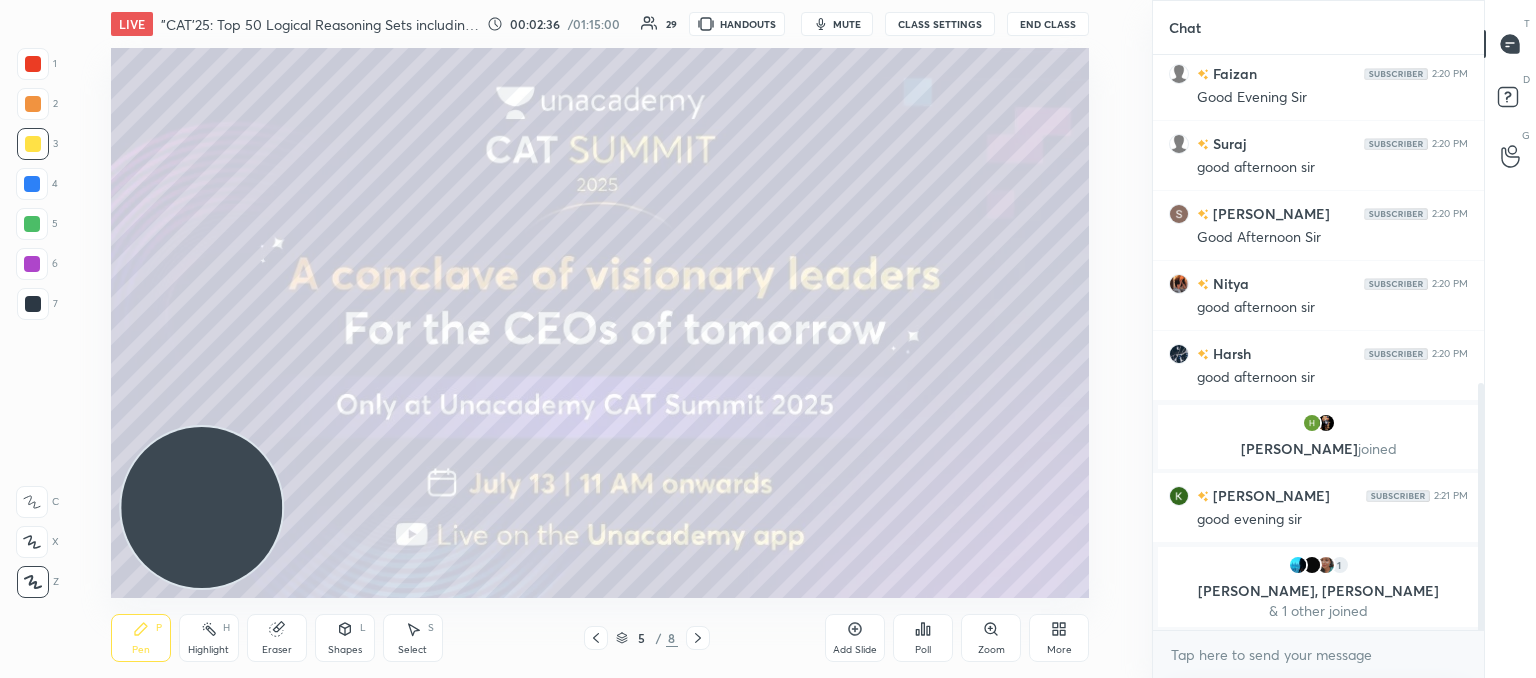 scroll, scrollTop: 762, scrollLeft: 0, axis: vertical 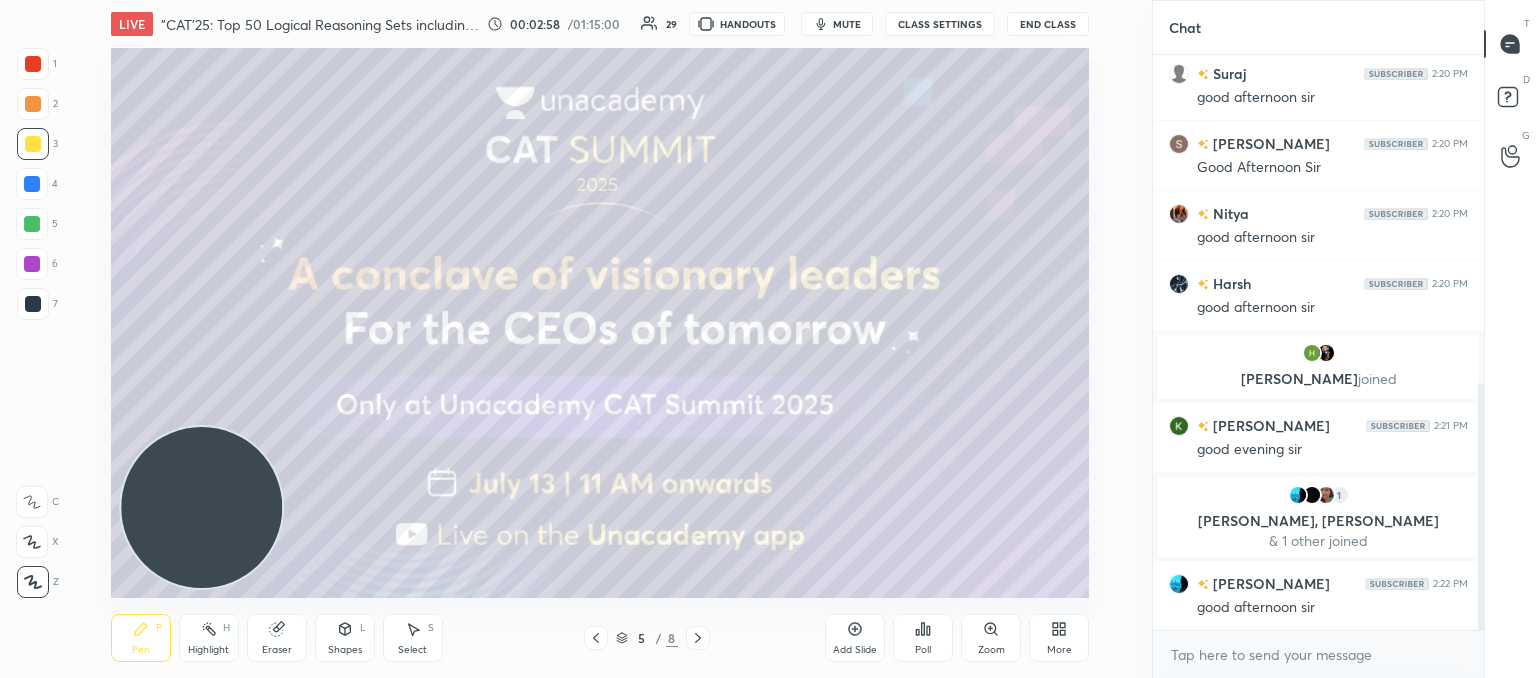 click 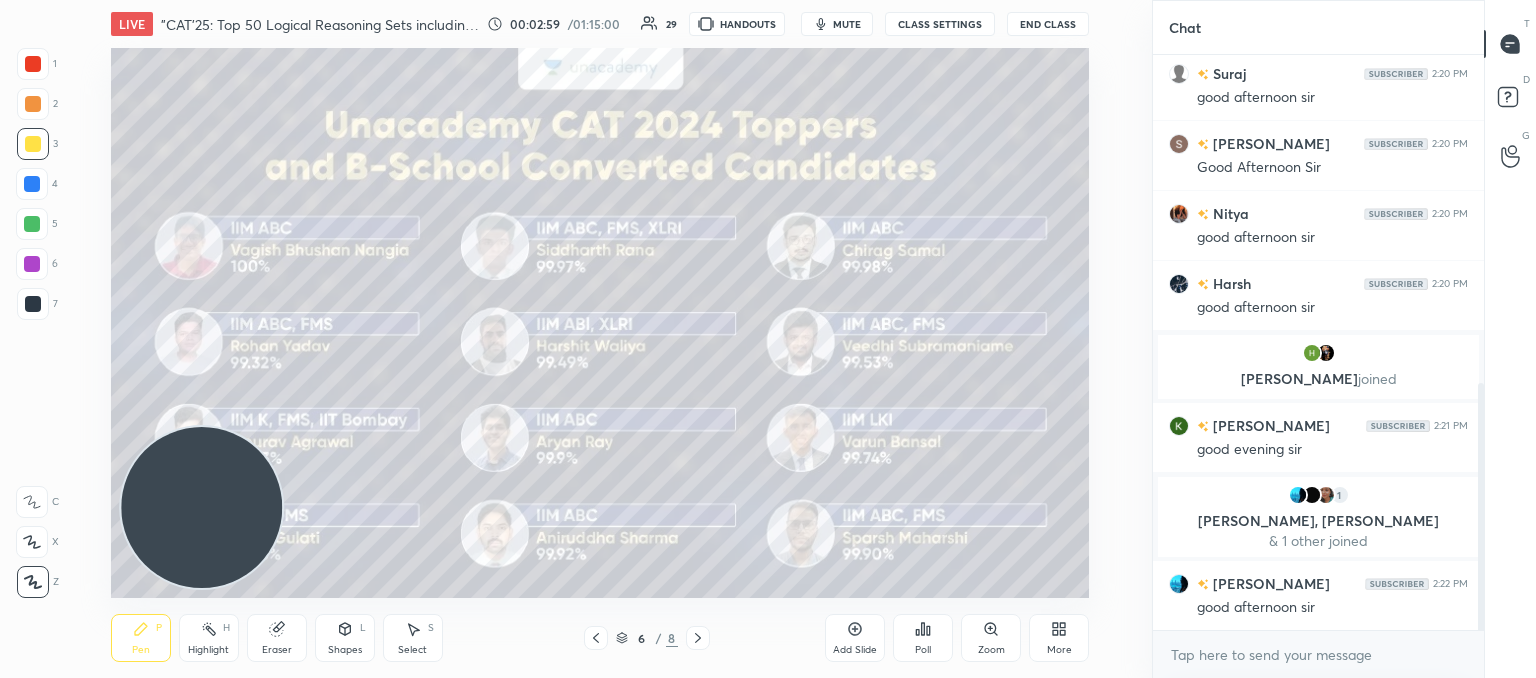 click 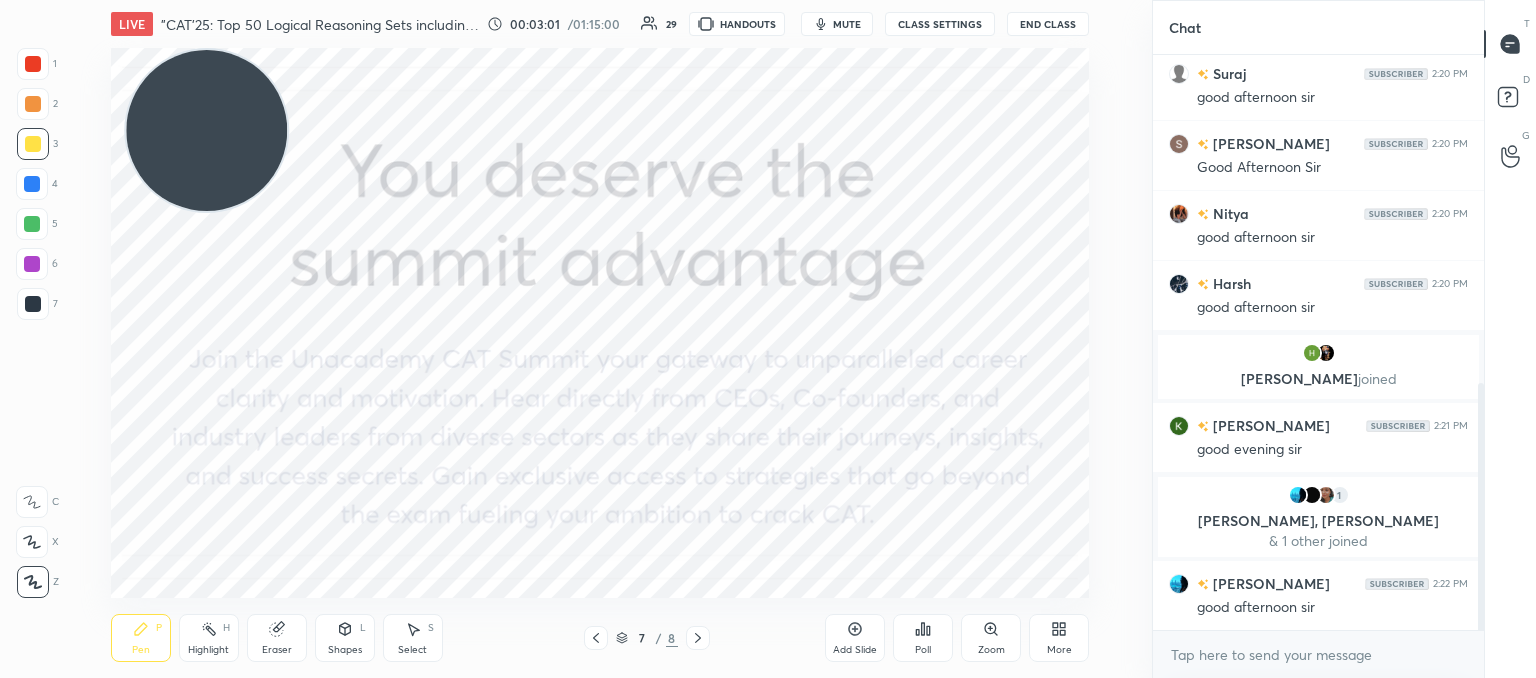 drag, startPoint x: 202, startPoint y: 478, endPoint x: 265, endPoint y: 131, distance: 352.67264 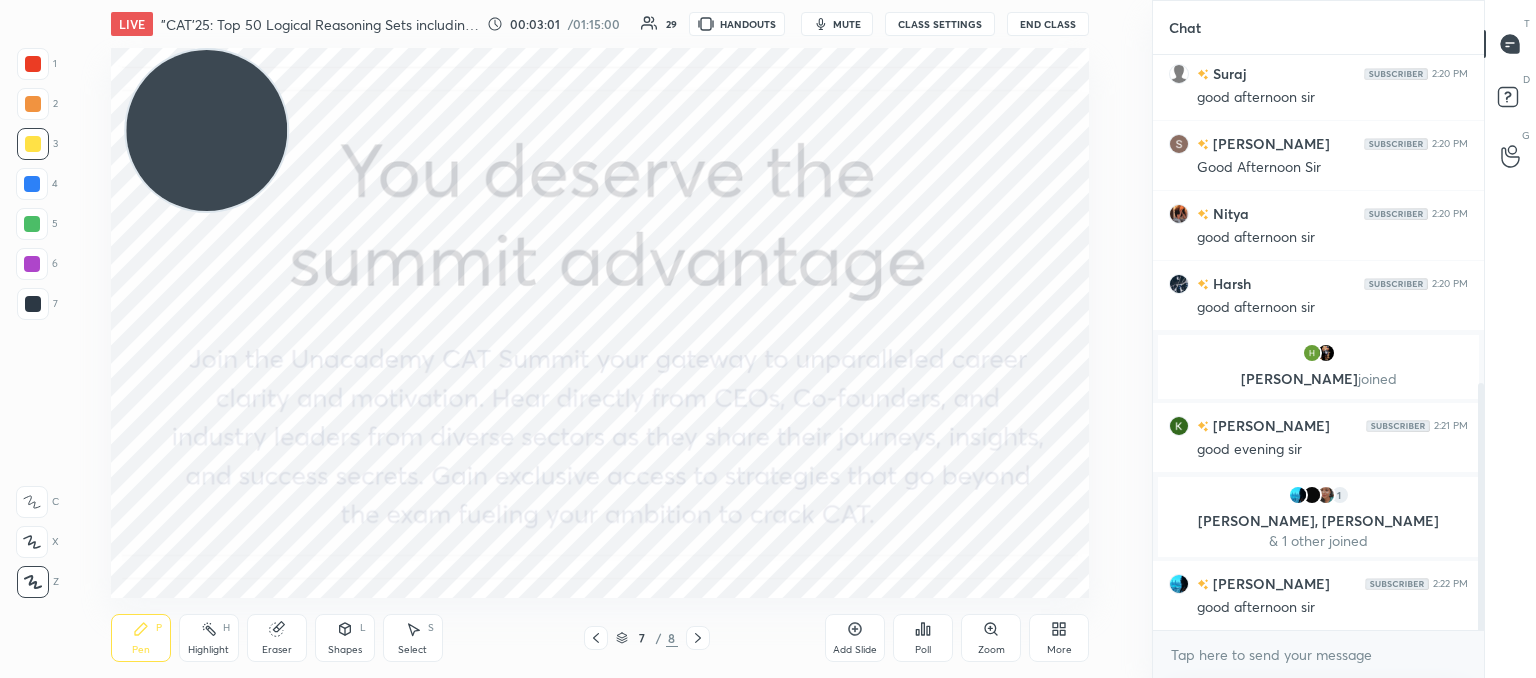 click at bounding box center [206, 130] 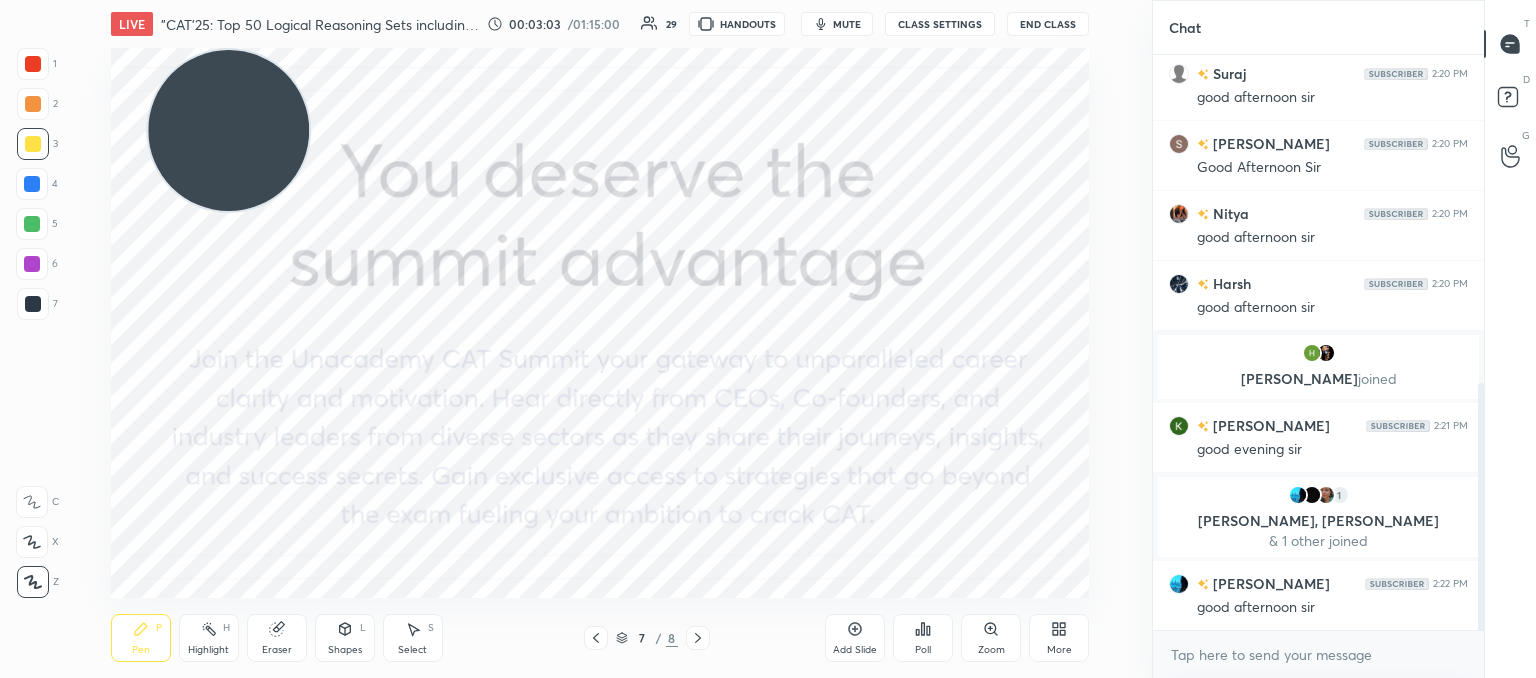 click at bounding box center (33, 304) 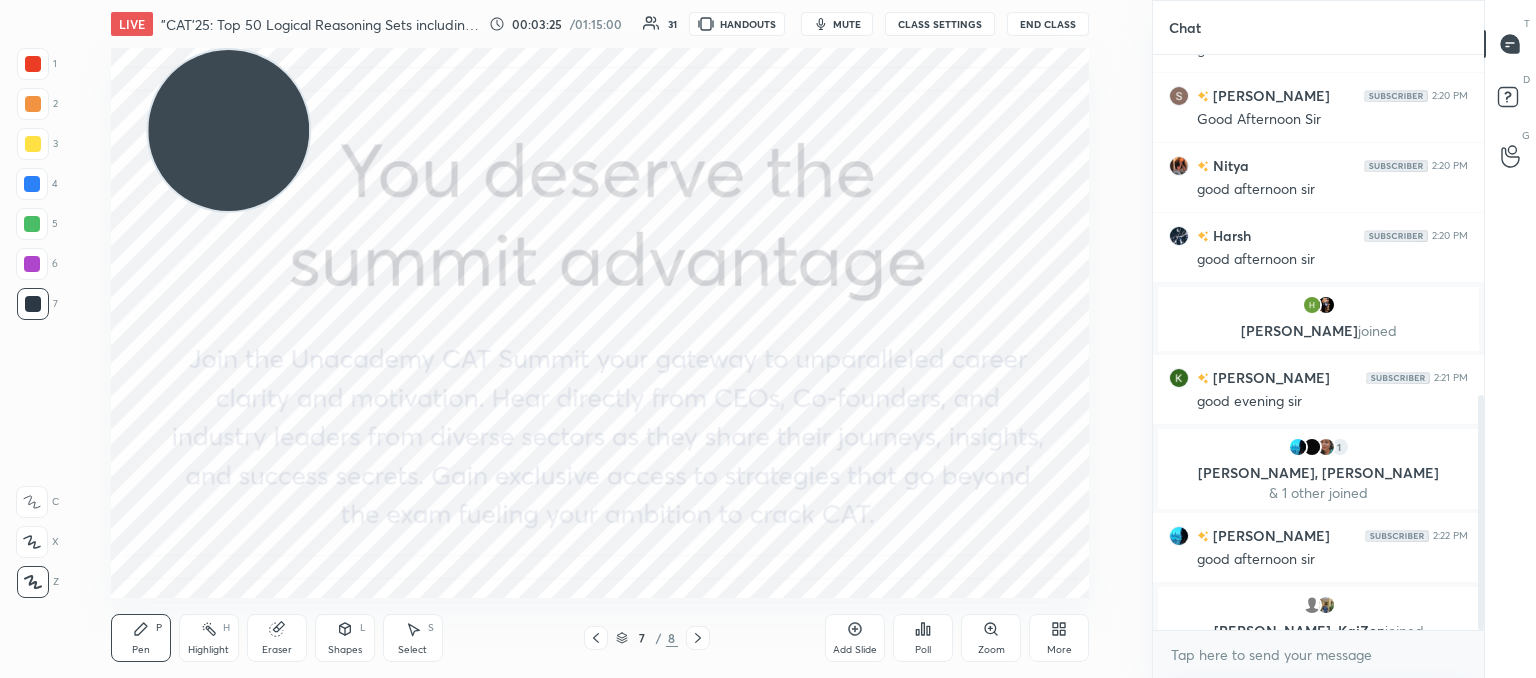 scroll, scrollTop: 834, scrollLeft: 0, axis: vertical 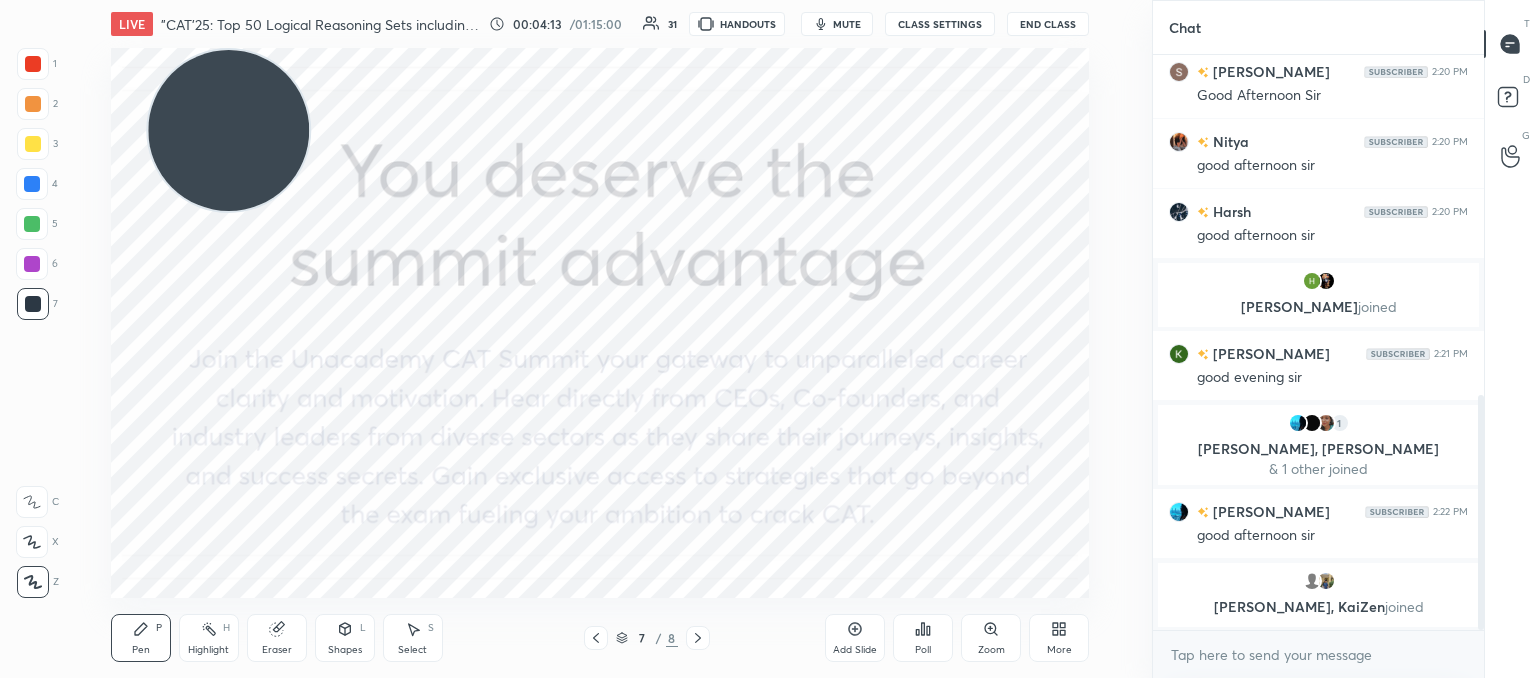 click 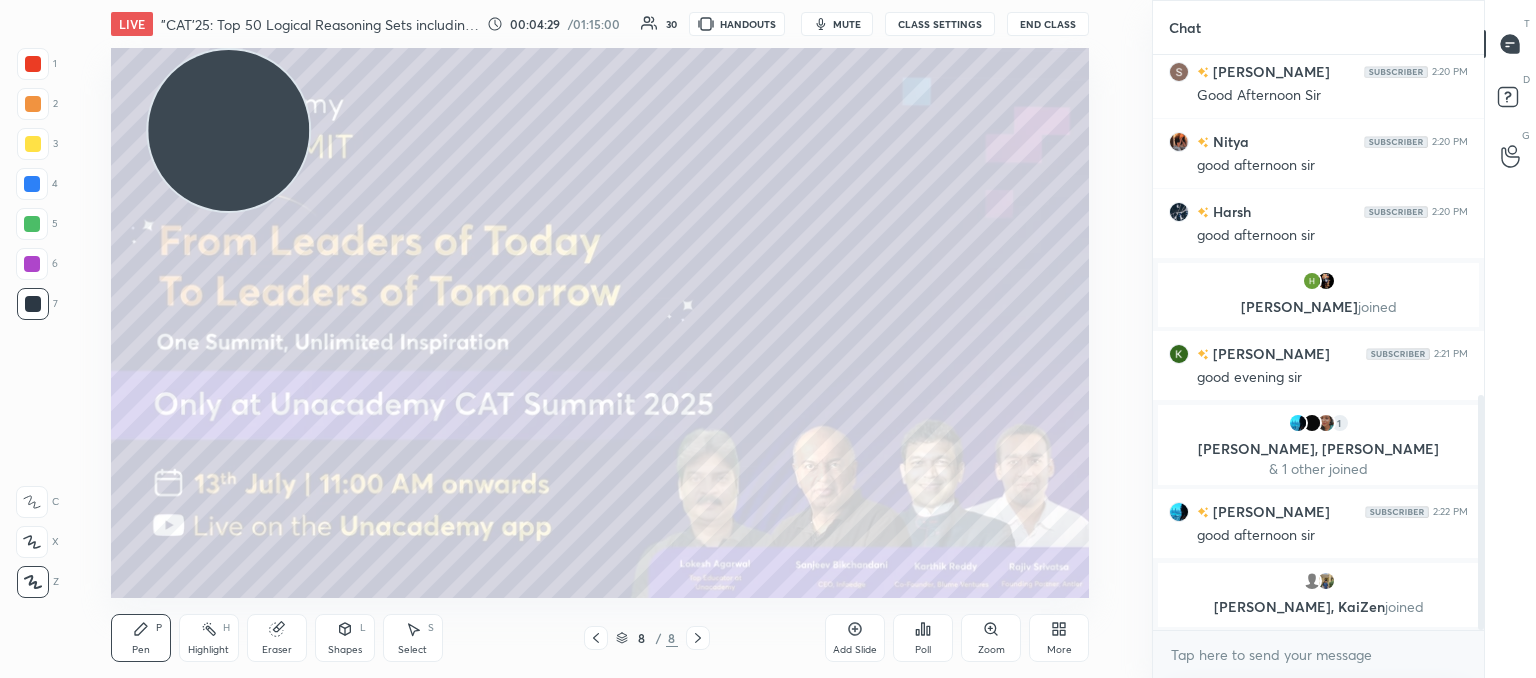 click on "More" at bounding box center [1059, 638] 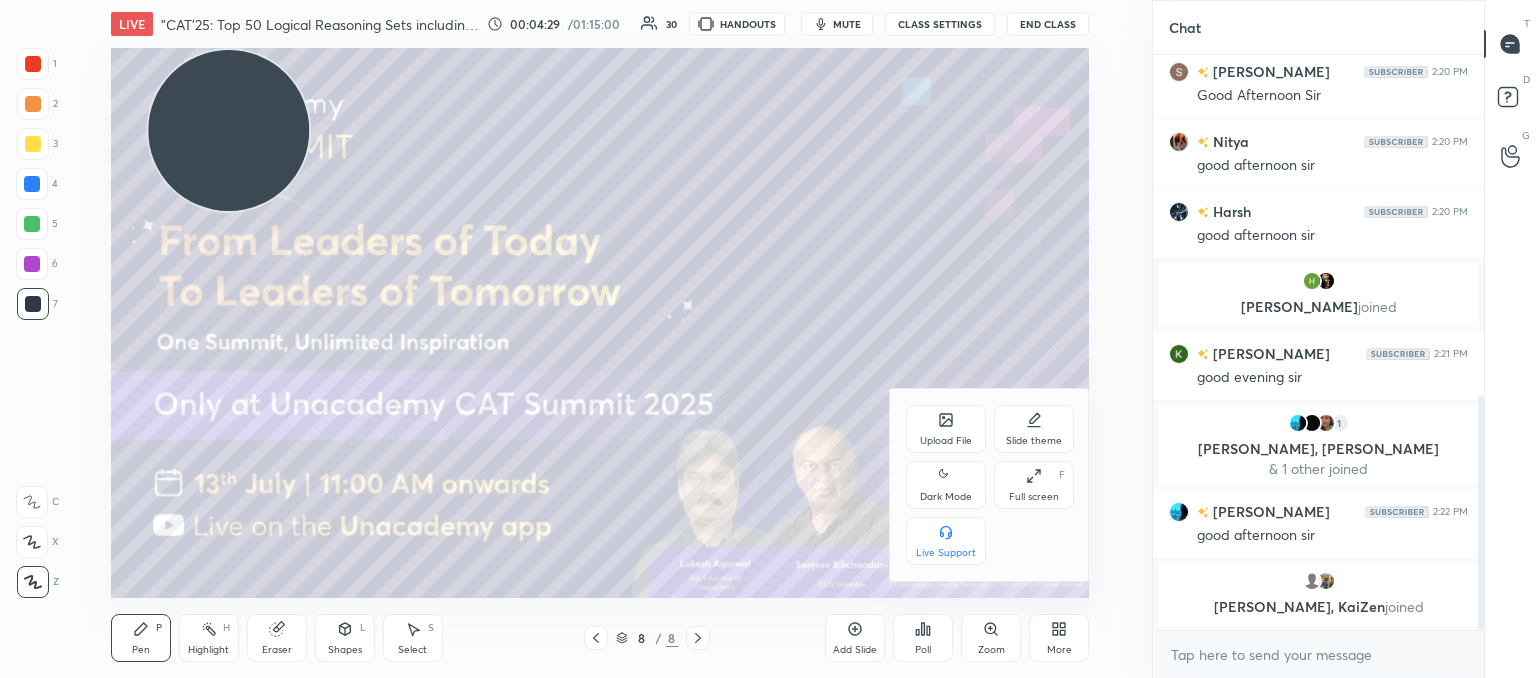 click on "Upload File" at bounding box center (946, 429) 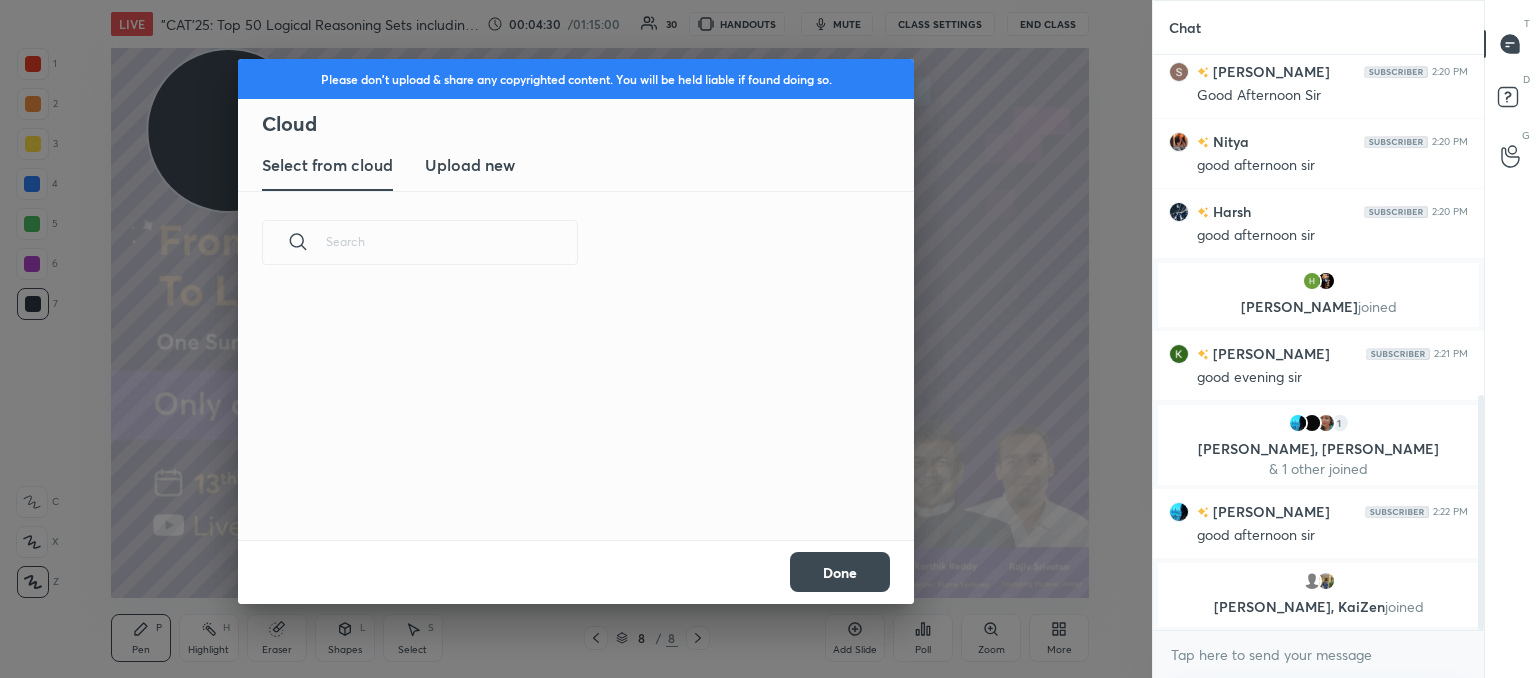 scroll, scrollTop: 5, scrollLeft: 10, axis: both 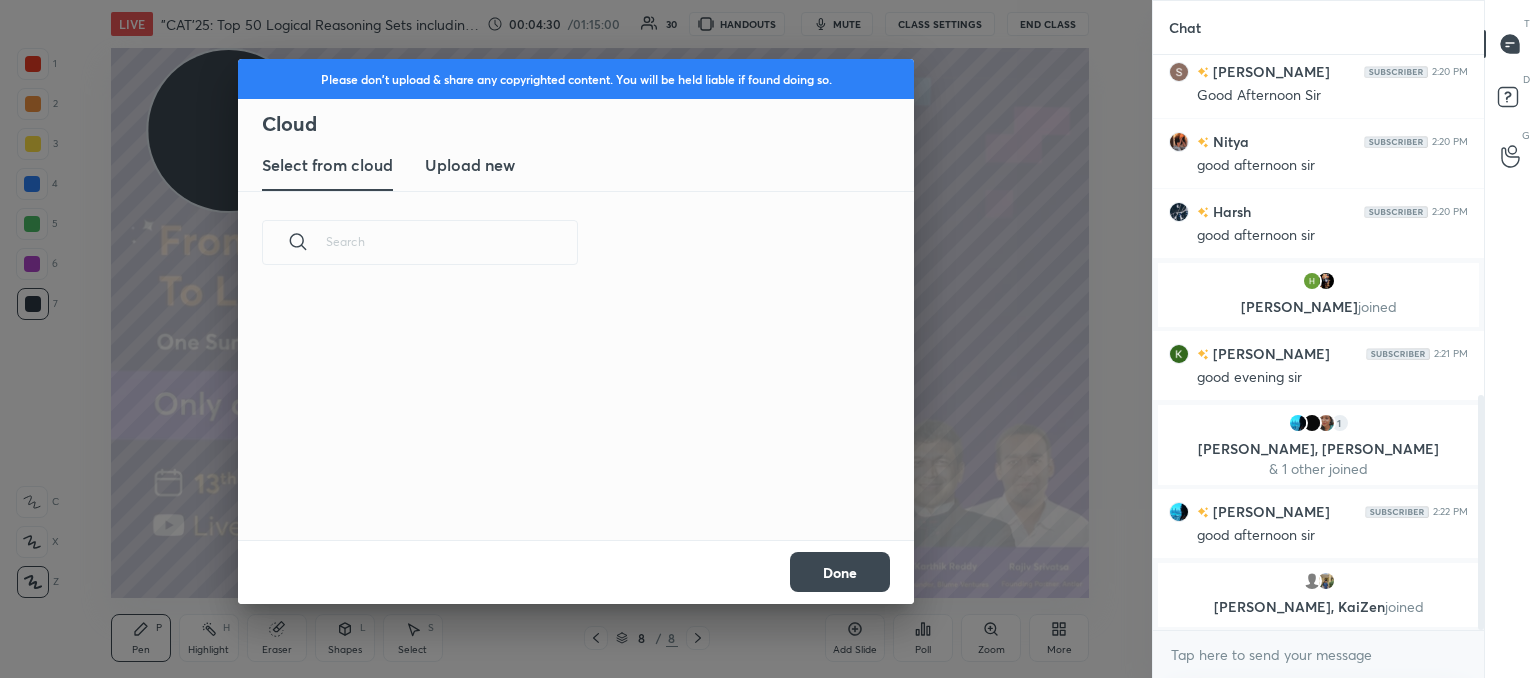 click on "Upload new" at bounding box center (470, 165) 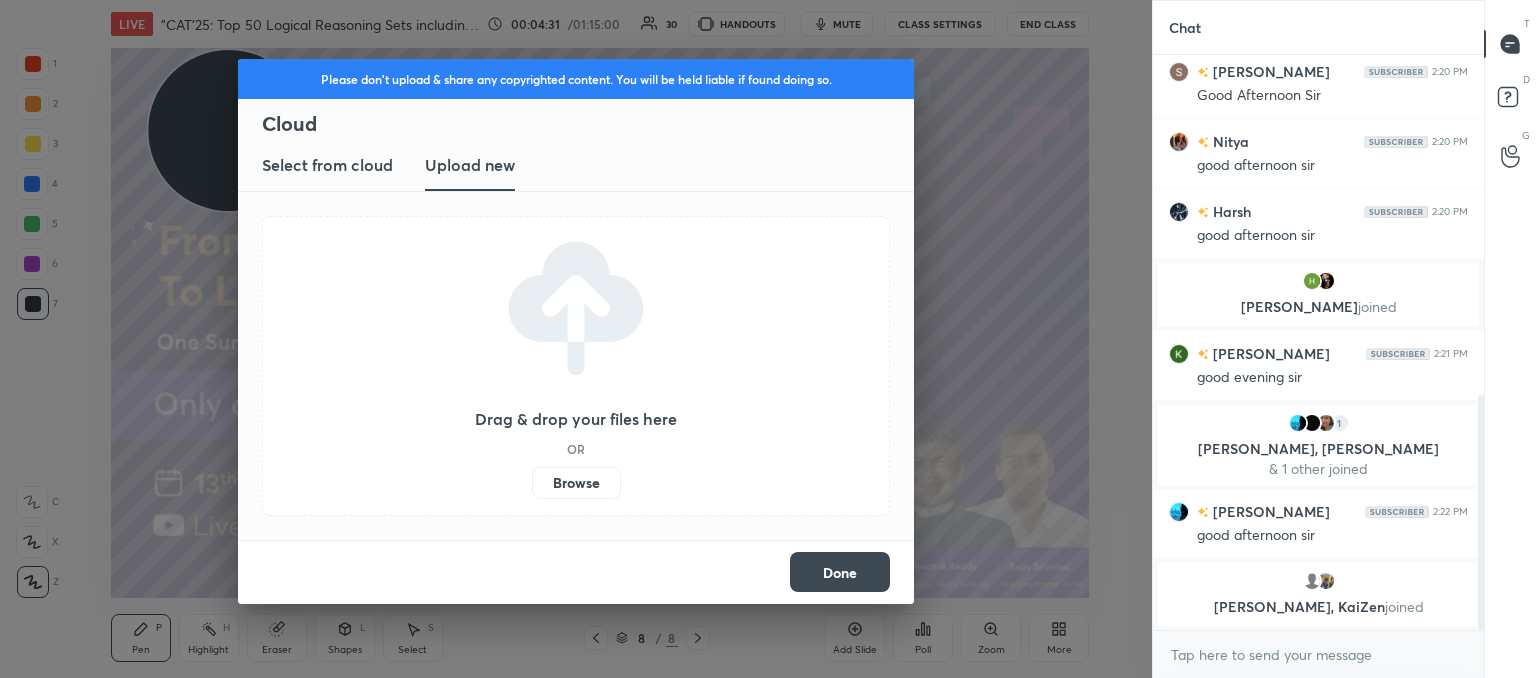 click on "Browse" at bounding box center (576, 483) 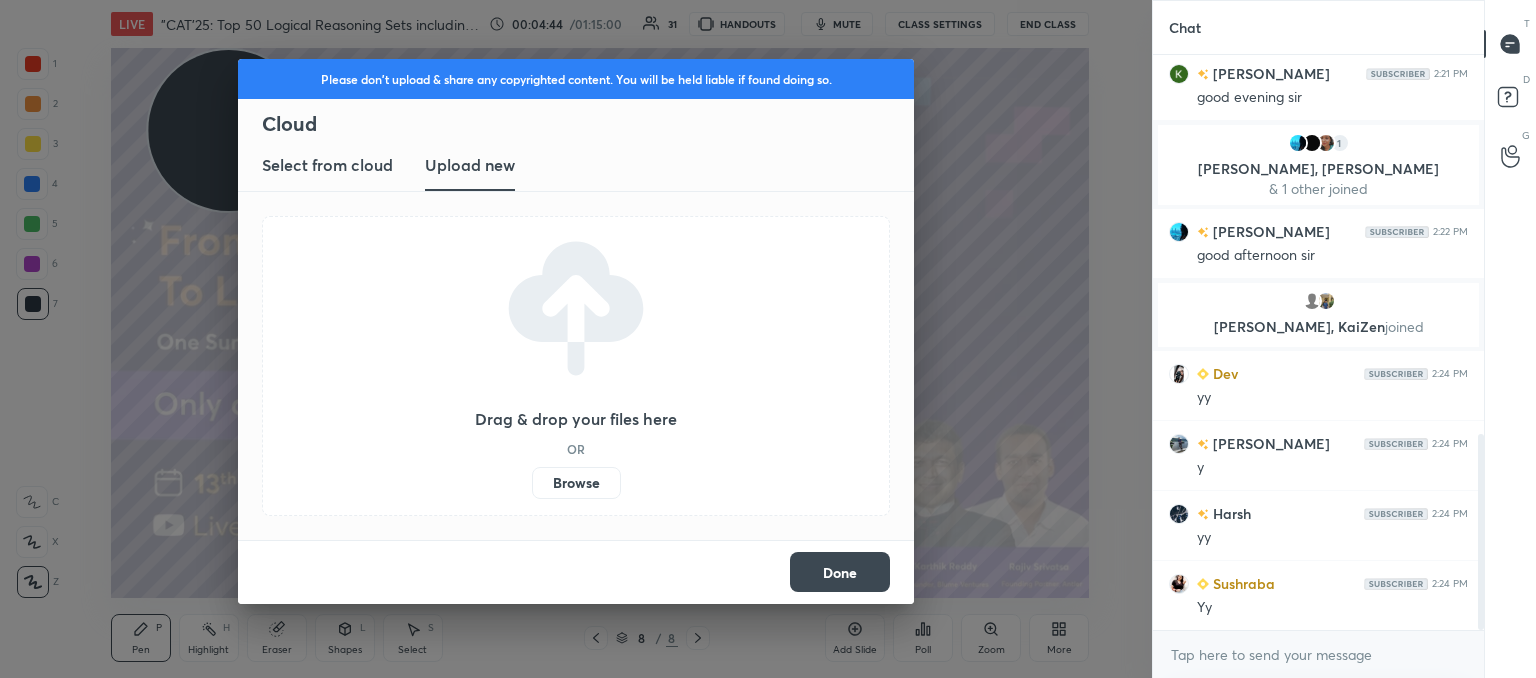 scroll, scrollTop: 1184, scrollLeft: 0, axis: vertical 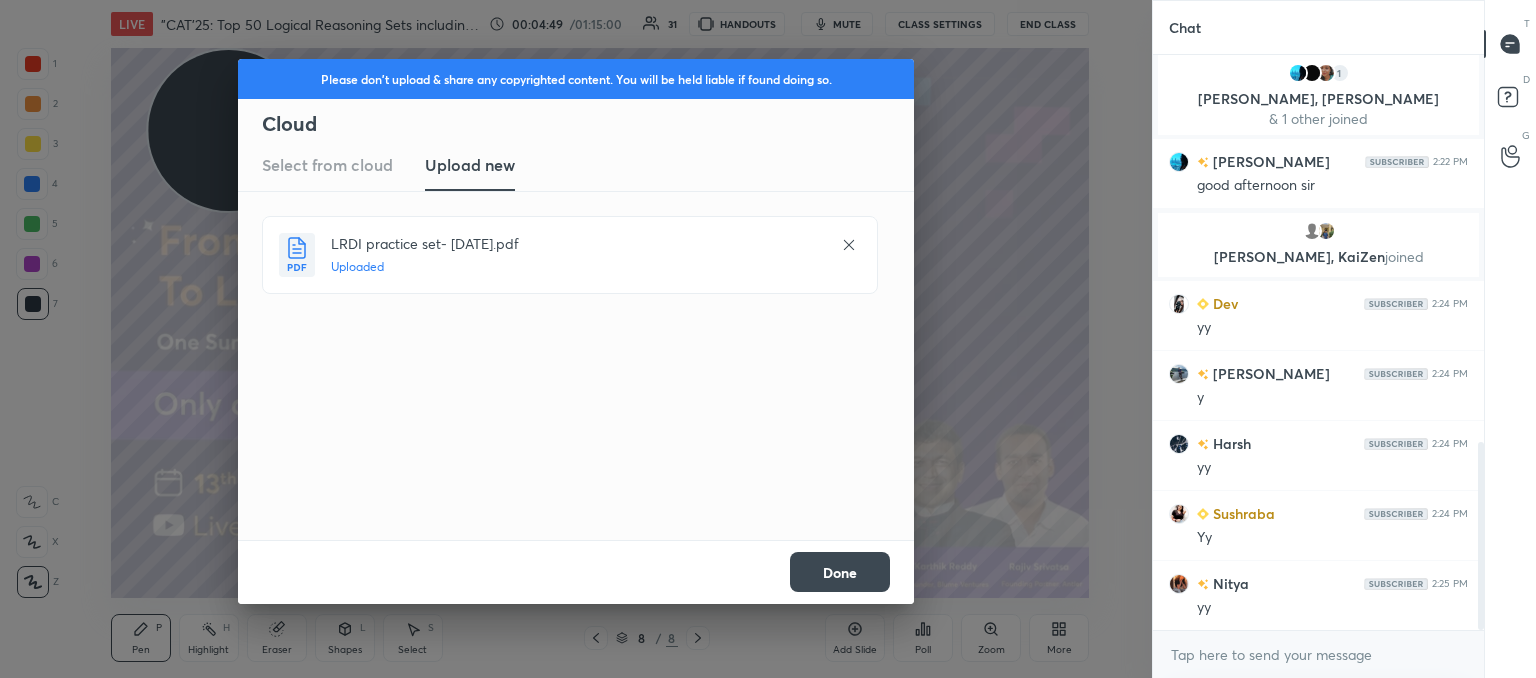 click on "Done" at bounding box center [840, 572] 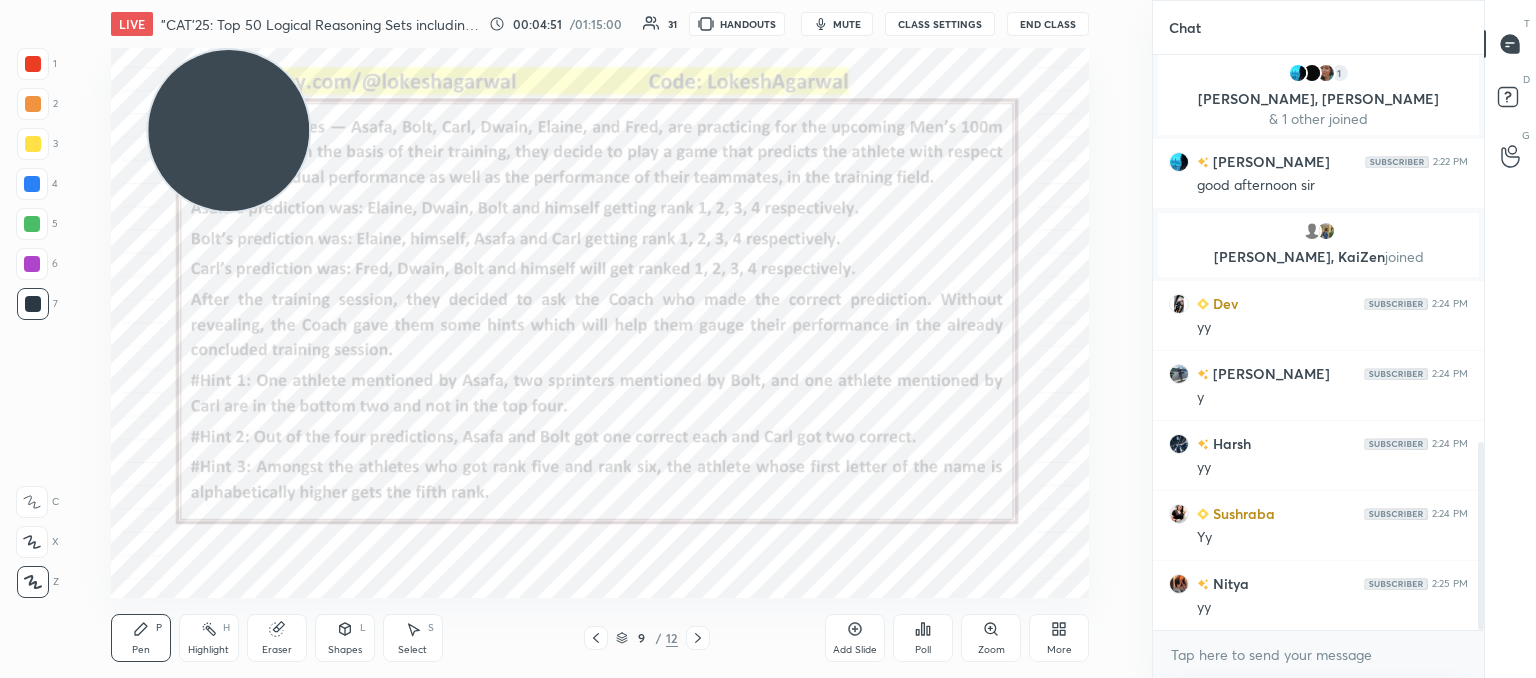 scroll, scrollTop: 1254, scrollLeft: 0, axis: vertical 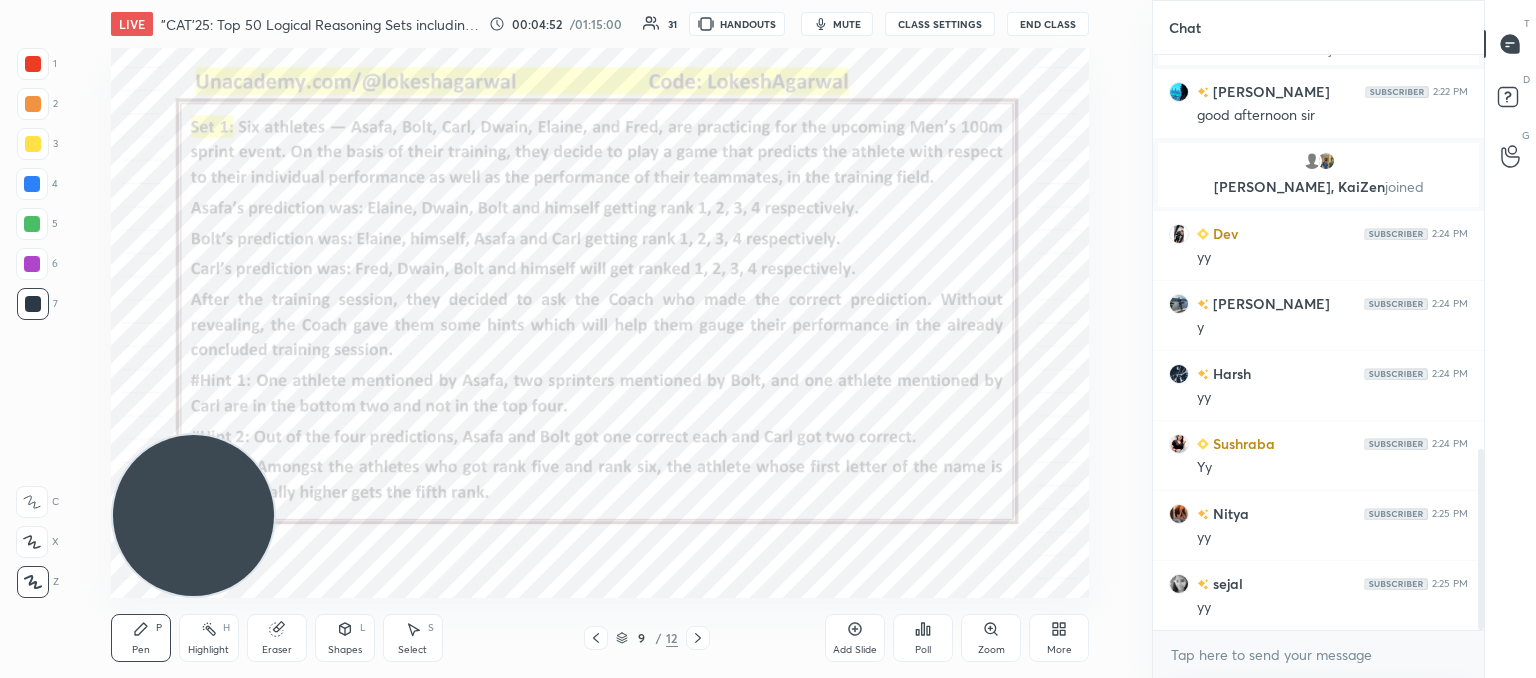 drag, startPoint x: 211, startPoint y: 97, endPoint x: 77, endPoint y: 510, distance: 434.19467 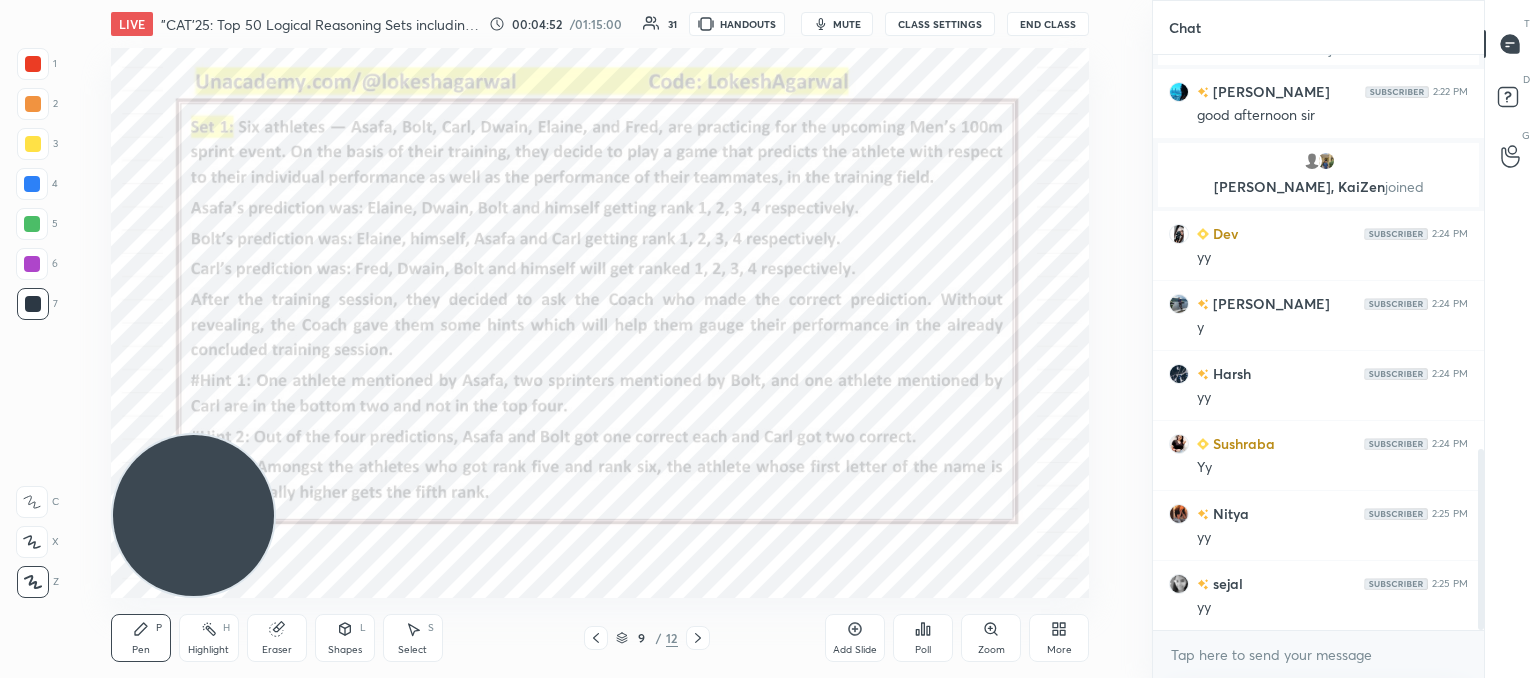 click on "Setting up your live class Poll for   secs No correct answer Start poll" at bounding box center (600, 323) 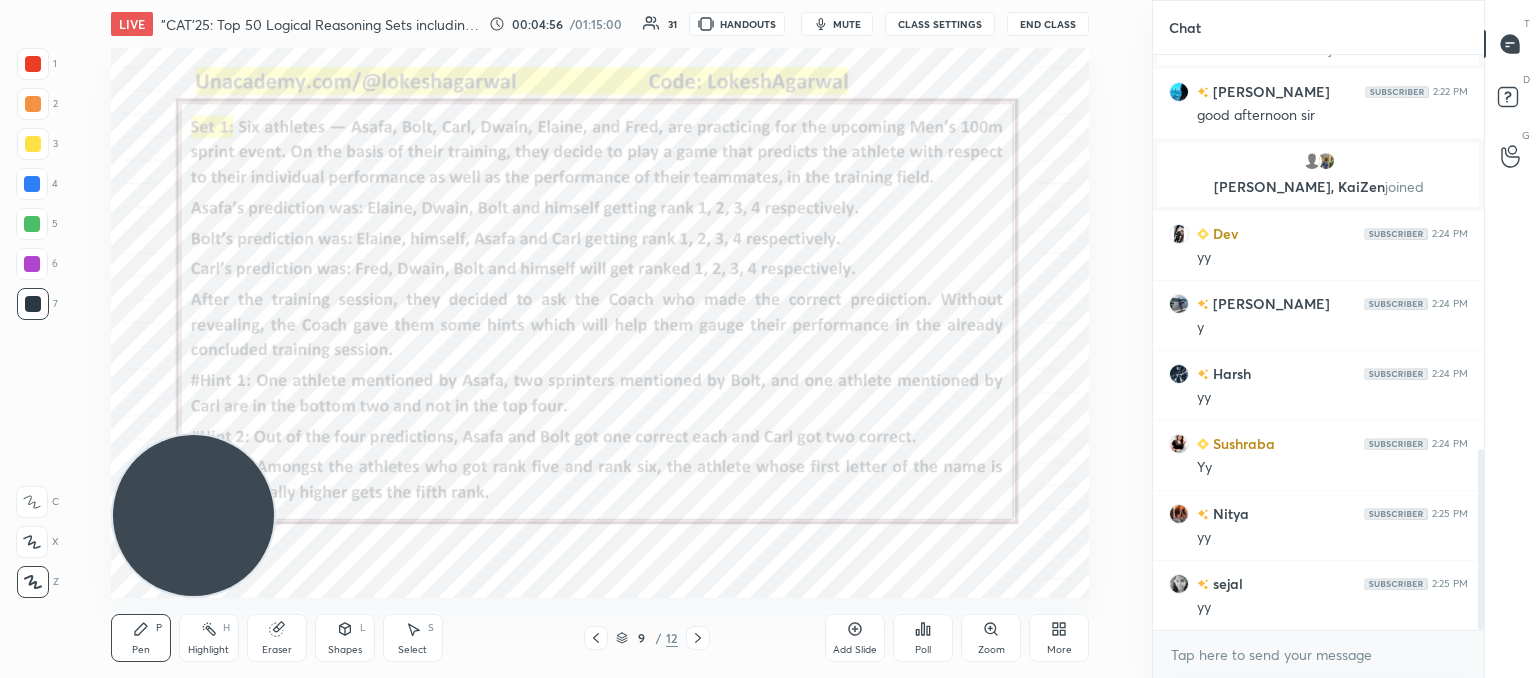 click 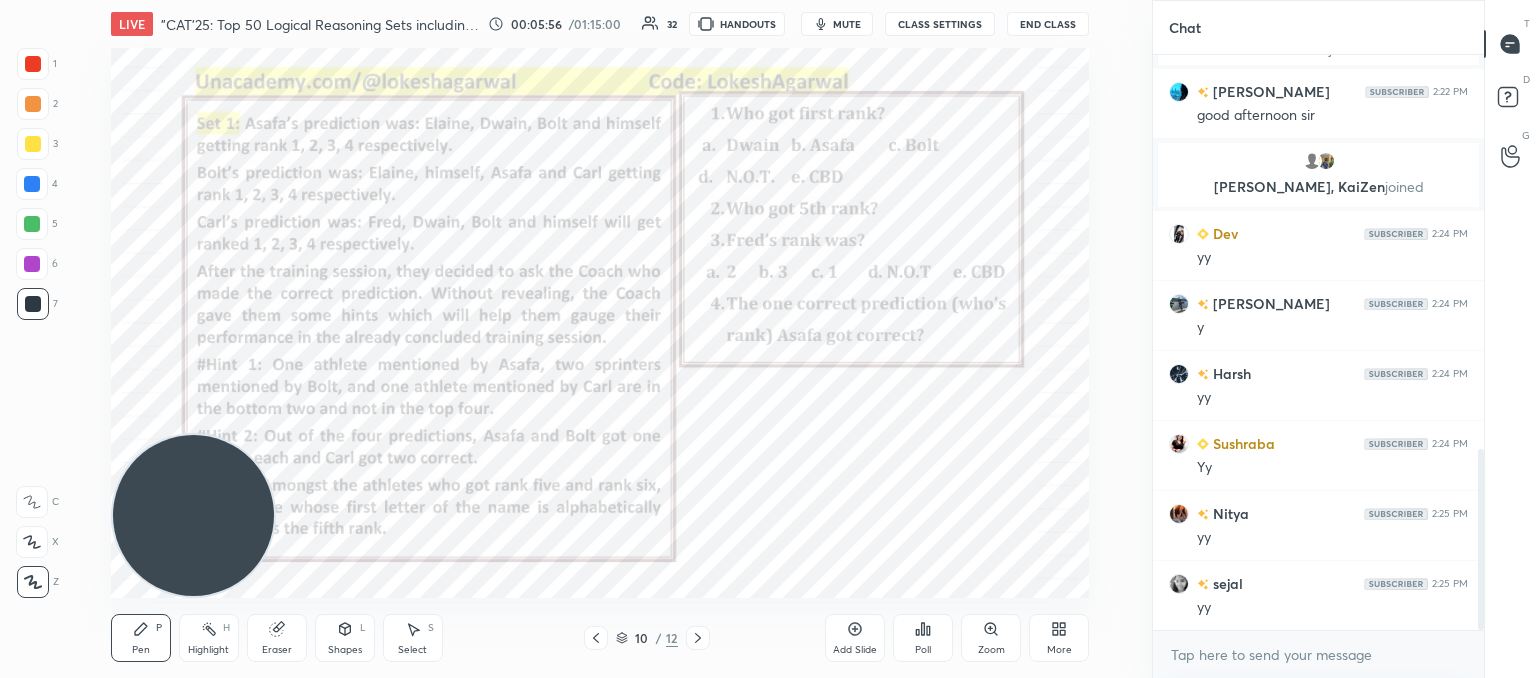 click on "Poll" at bounding box center (923, 638) 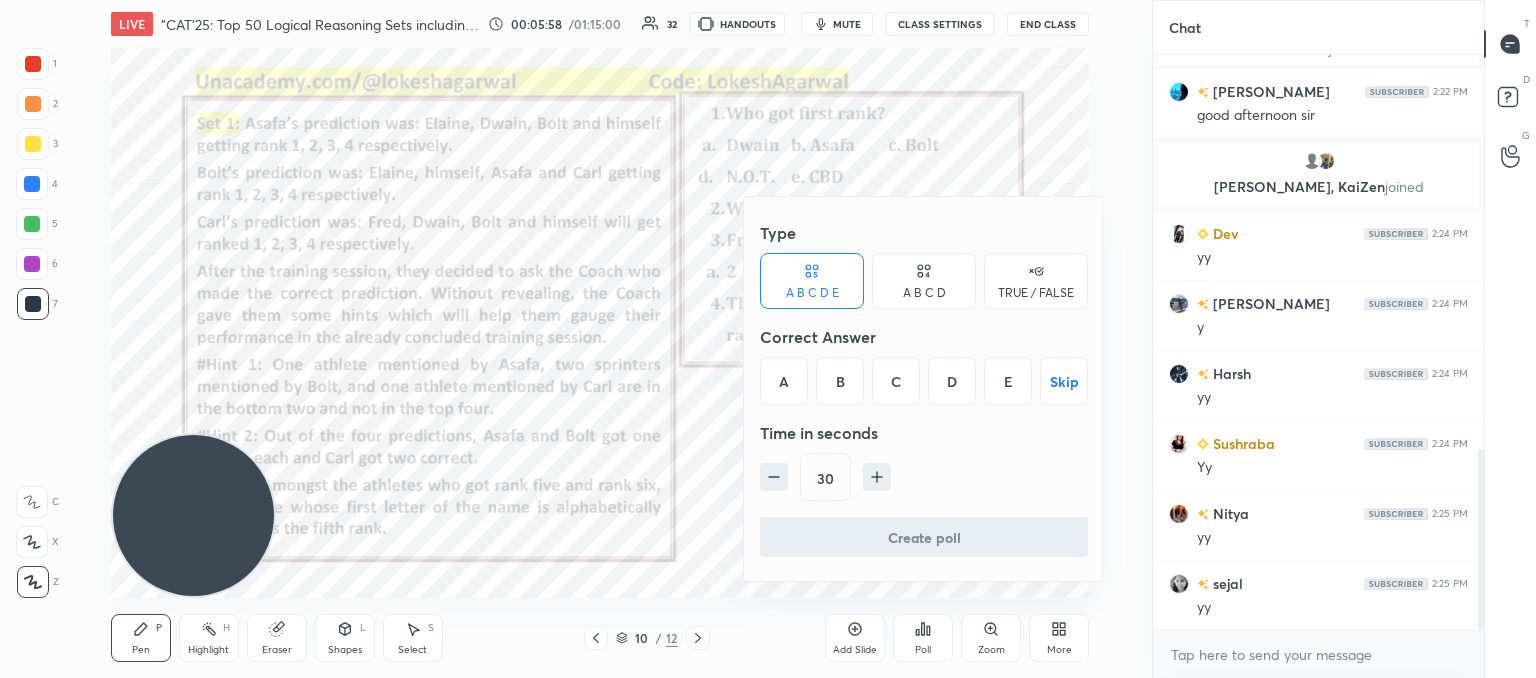 click on "D" at bounding box center (952, 381) 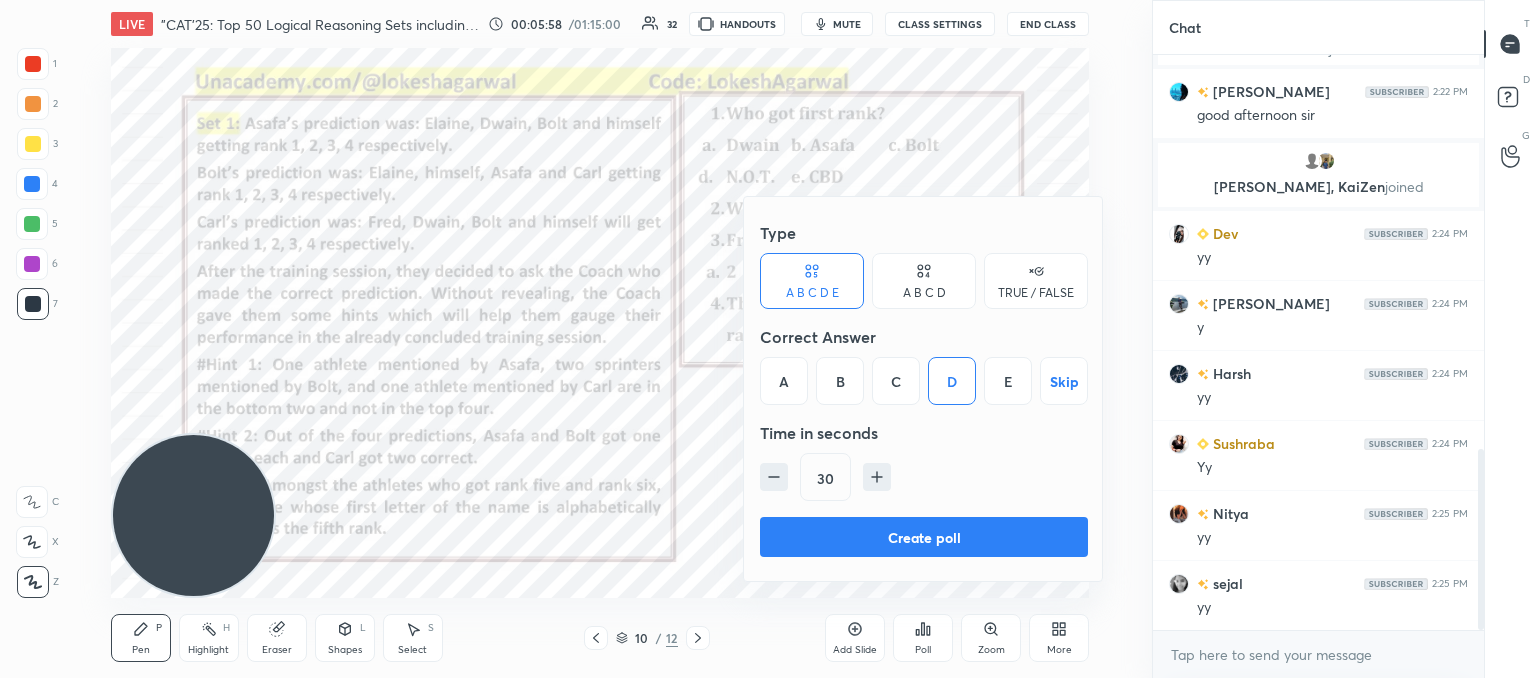 click on "Create poll" at bounding box center [924, 537] 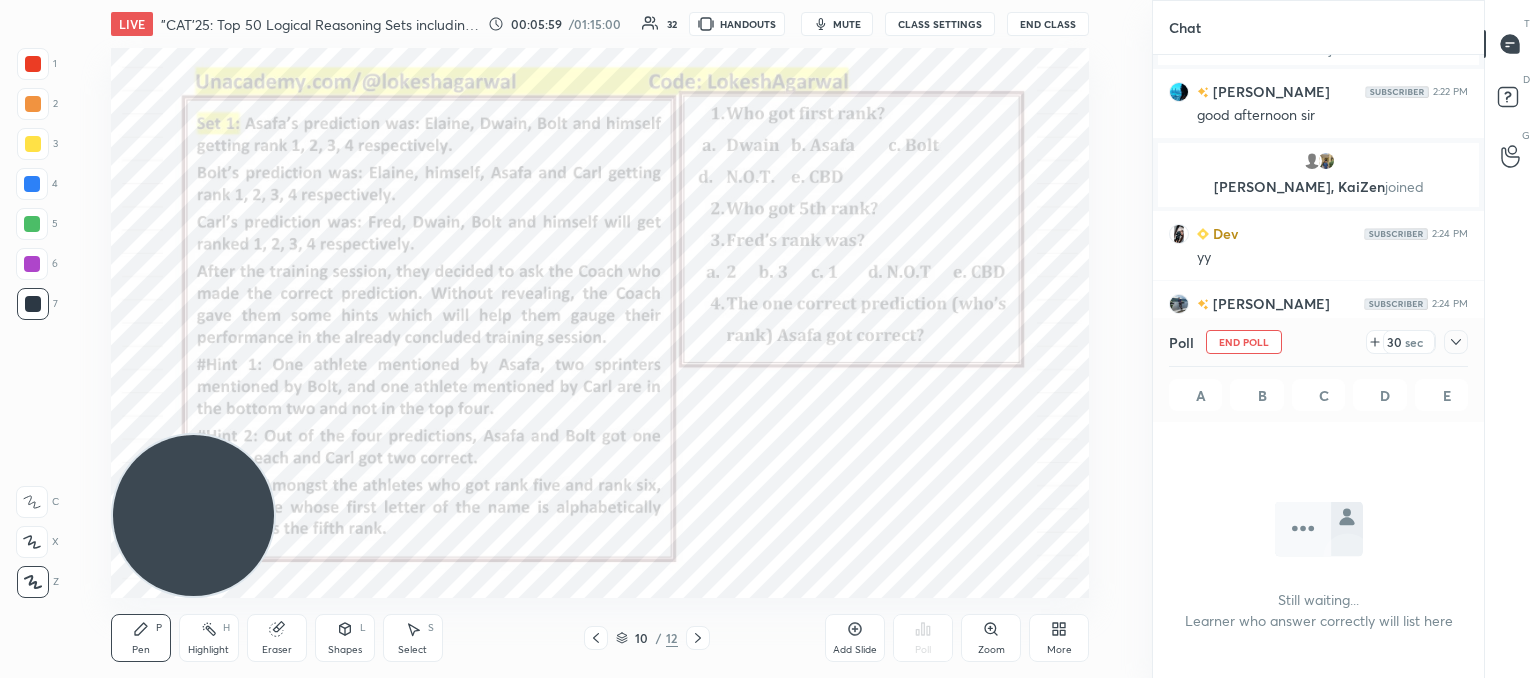 scroll, scrollTop: 476, scrollLeft: 325, axis: both 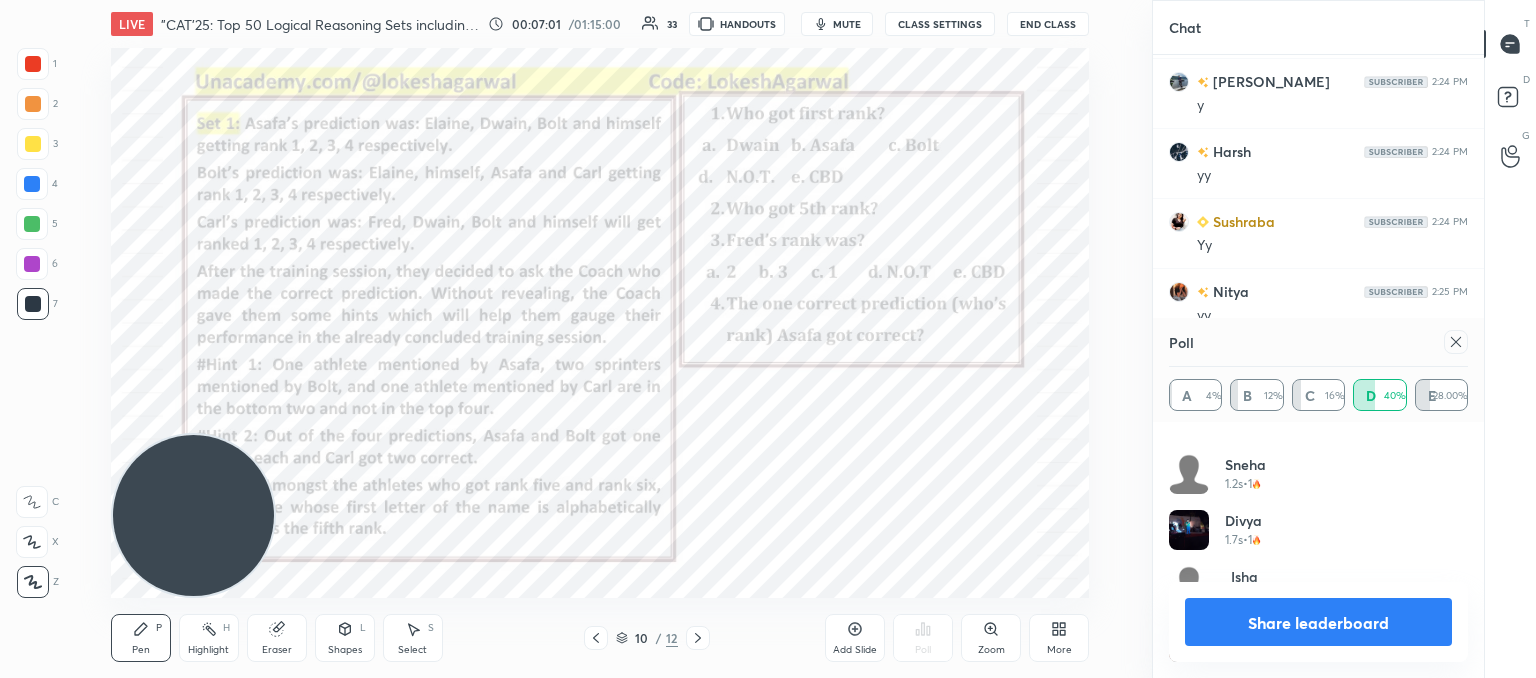 click 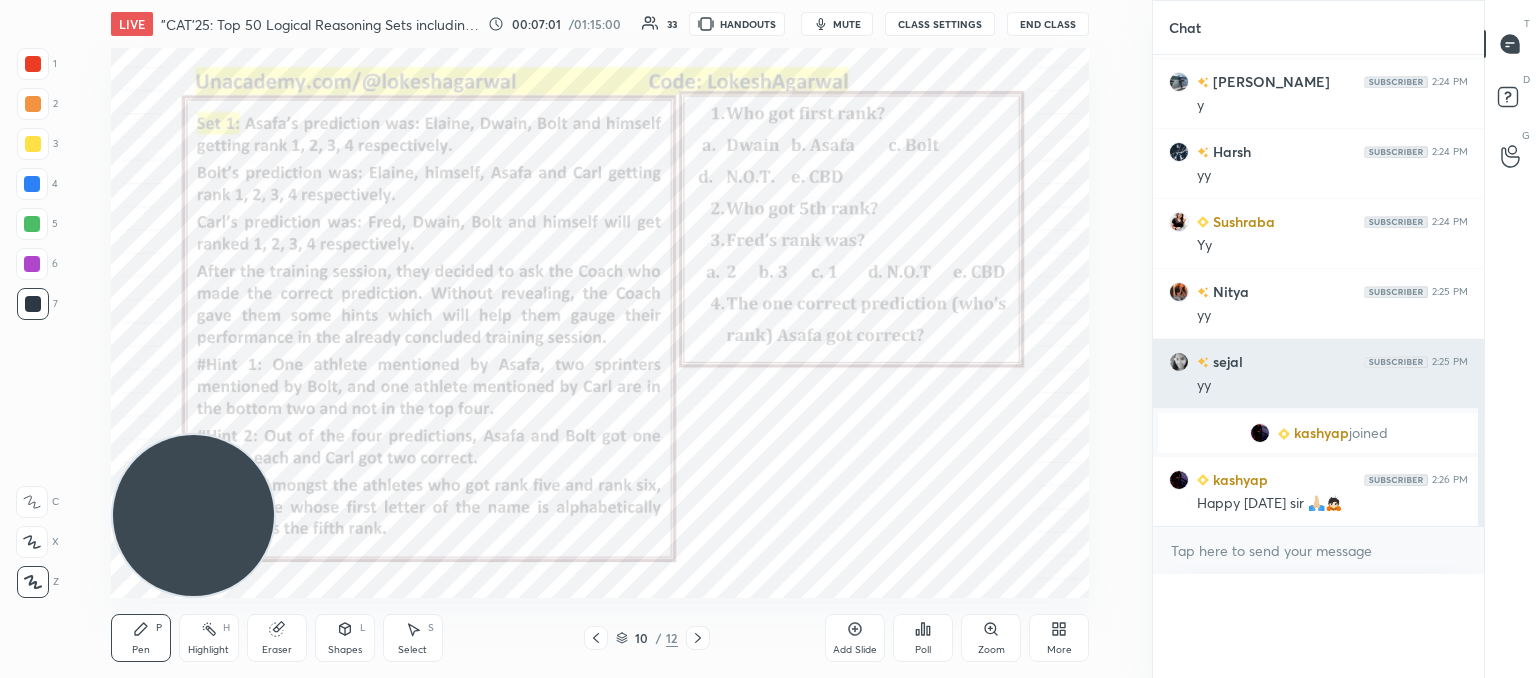 scroll, scrollTop: 88, scrollLeft: 293, axis: both 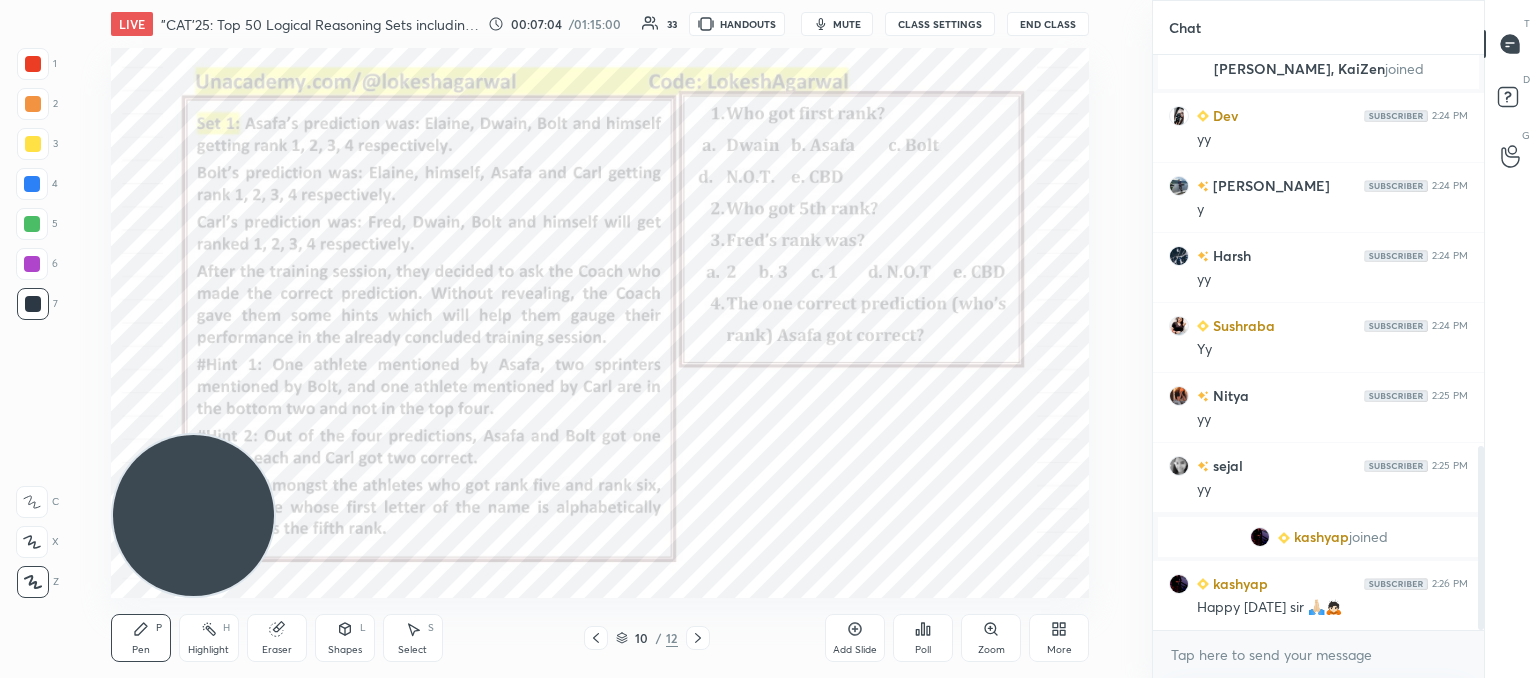 click on "1 2 3 4 5 6 7 C X Z C X Z E E Erase all   H H LIVE "CAT'25: Top 50 Logical Reasoning Sets including PYQs" 00:07:04 /  01:15:00 33 HANDOUTS mute CLASS SETTINGS End Class Setting up your live class Poll for   secs No correct answer Start poll Back "CAT'25: Top 50 Logical Reasoning Sets including PYQs" [PERSON_NAME] Pen P Highlight H Eraser Shapes L Select S 10 / 12 Add Slide Poll Zoom More Chat [PERSON_NAME] 2:20 PM hello [PERSON_NAME] 2:20 PM Good Evening Sir Suraj 2:20 PM good afternoon [PERSON_NAME] 2:20 PM Good Afternoon Sir Nitya 2:20 PM good afternoon [PERSON_NAME] 2:20 PM good afternoon [PERSON_NAME]  joined [PERSON_NAME] 2:21 PM good evening sir 1 [PERSON_NAME], [PERSON_NAME] &  1 other  joined [PERSON_NAME] 2:22 PM good afternoon [PERSON_NAME], [PERSON_NAME]  joined Dev 2:24 PM yy [PERSON_NAME] 2:24 PM y Harsh 2:24 PM yy Sushraba 2:24 PM Yy Nitya 2:25 PM yy [PERSON_NAME] 2:25 PM [PERSON_NAME]  joined kashyap 2:26 PM Happy [DATE] sir 🙏🏻🙇🏻 JUMP TO LATEST Enable hand raising Enable x   introducing Raise a hand with a doubt How it works? Got it" at bounding box center (768, 339) 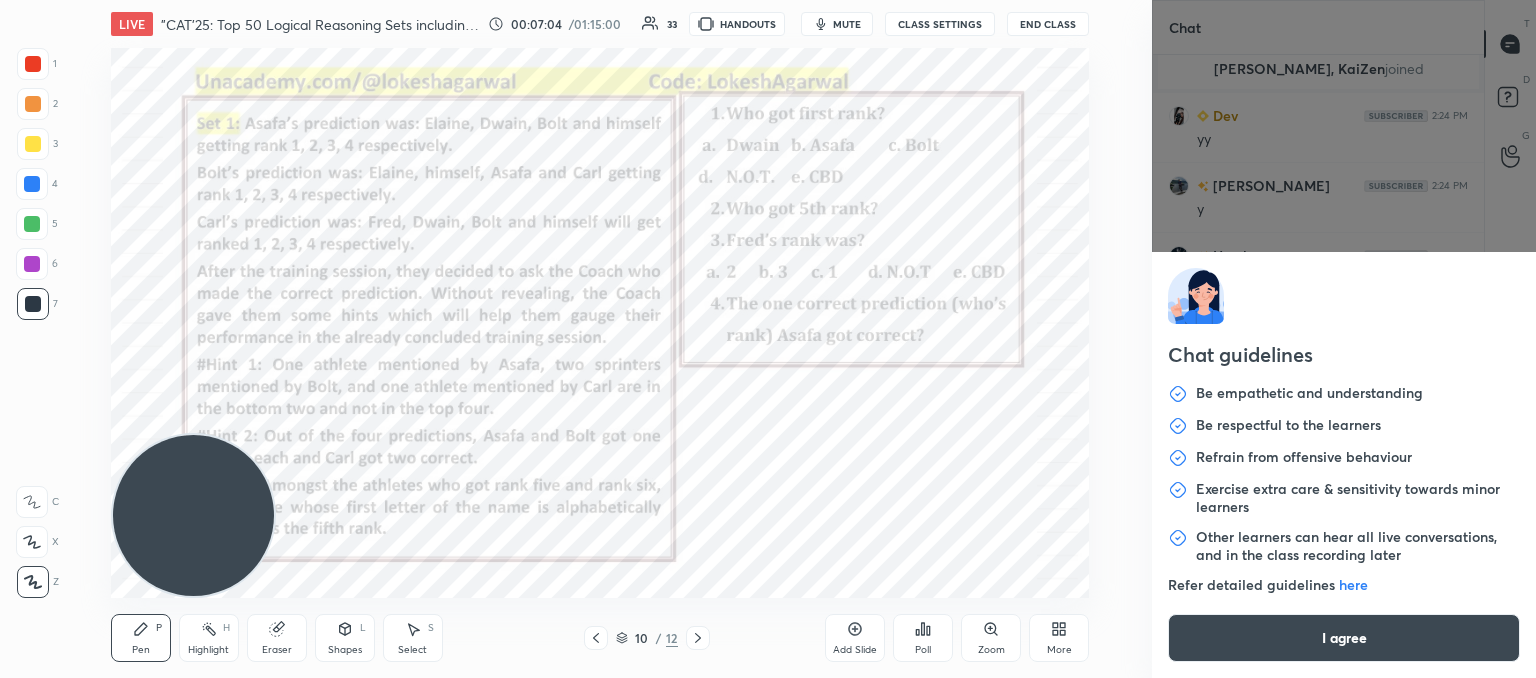 scroll, scrollTop: 1272, scrollLeft: 0, axis: vertical 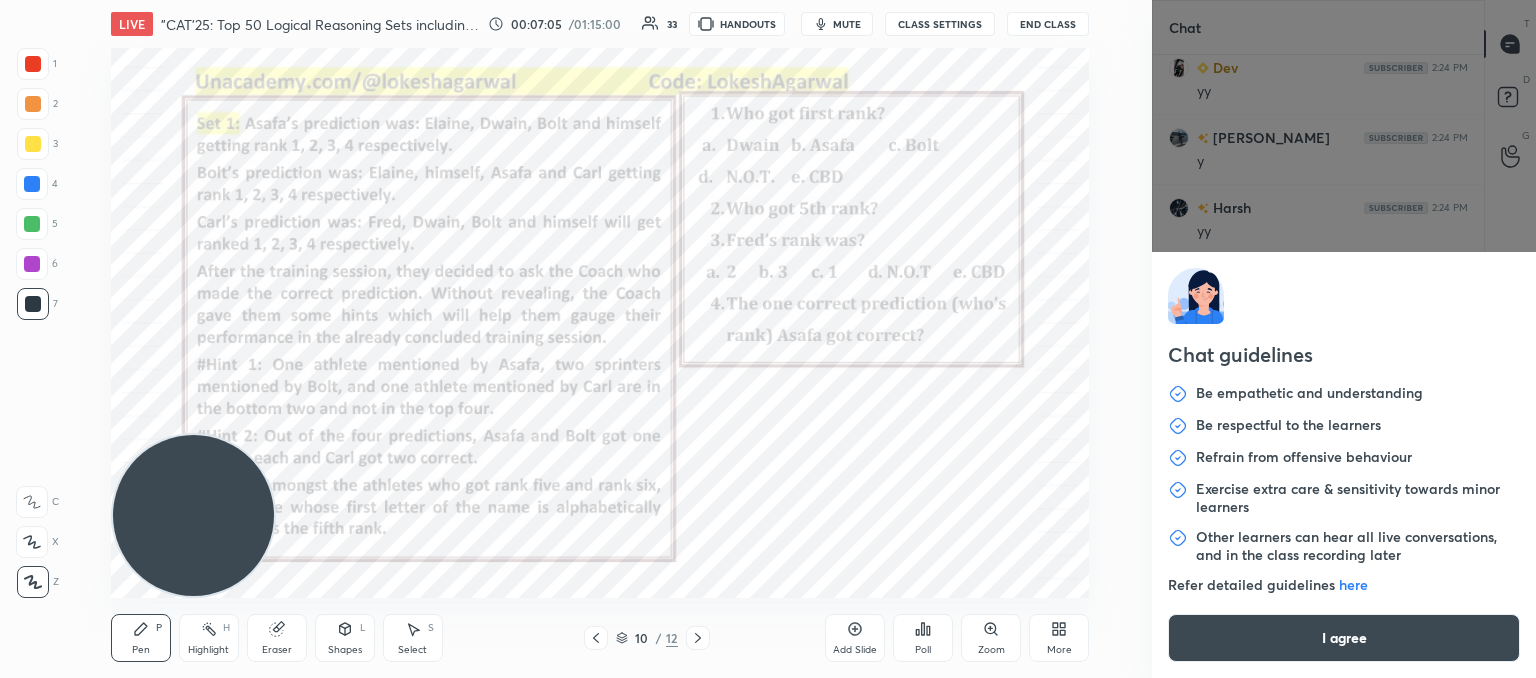 click on "I agree" at bounding box center (1344, 638) 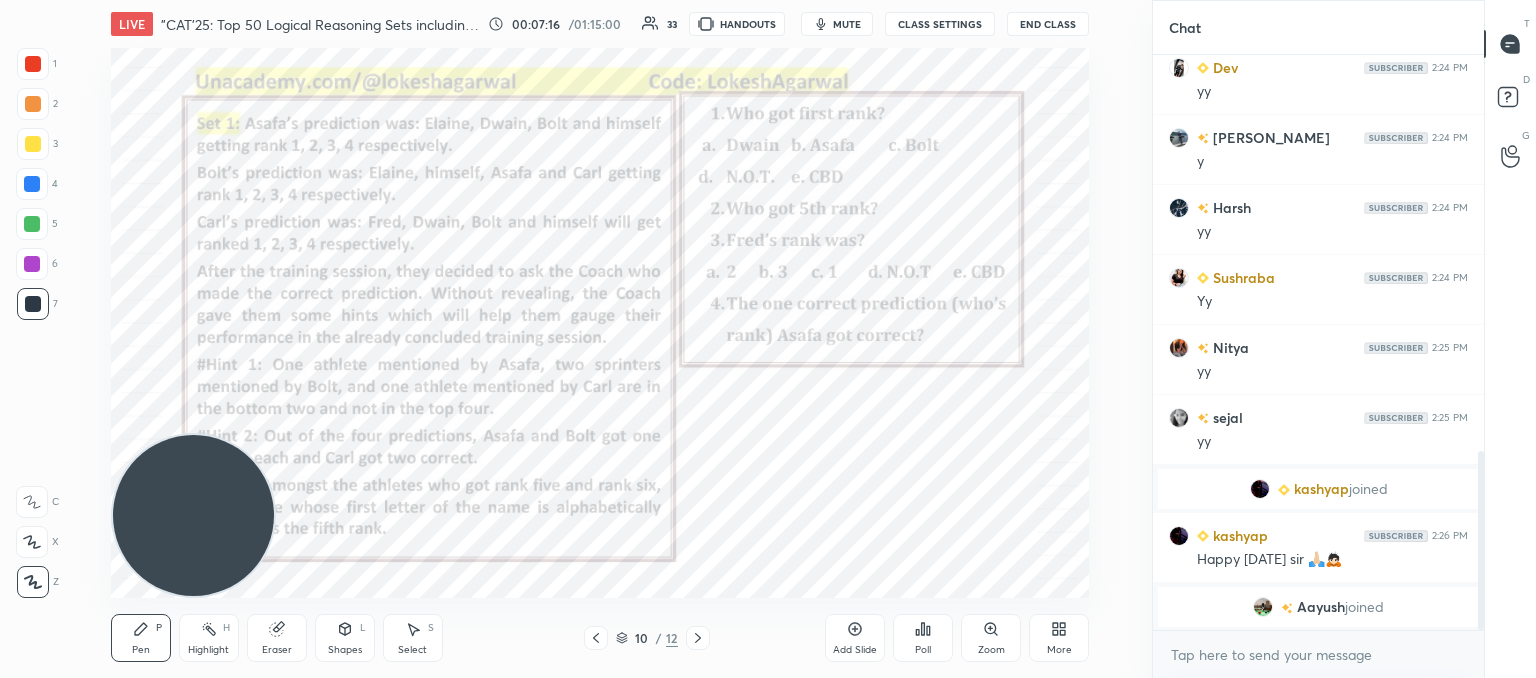 click on "Poll" at bounding box center (923, 638) 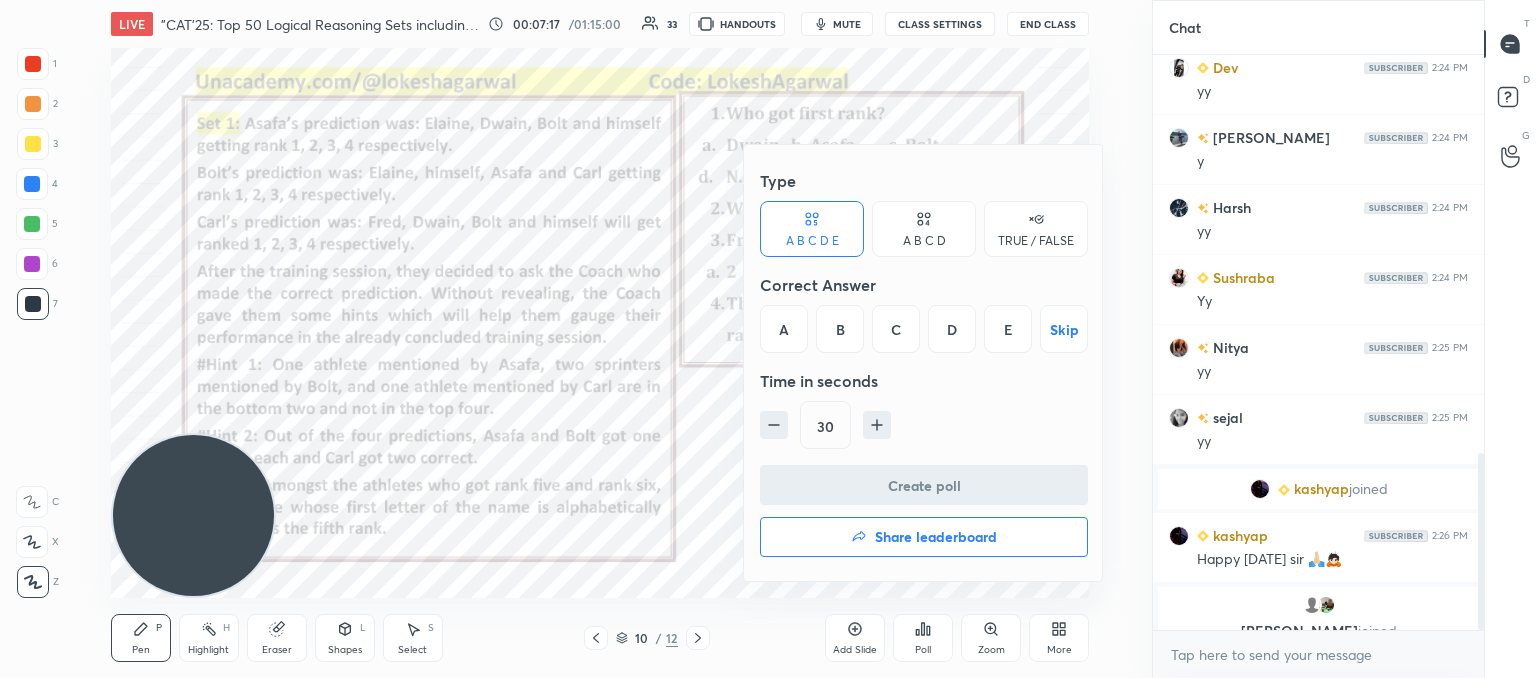 scroll, scrollTop: 1296, scrollLeft: 0, axis: vertical 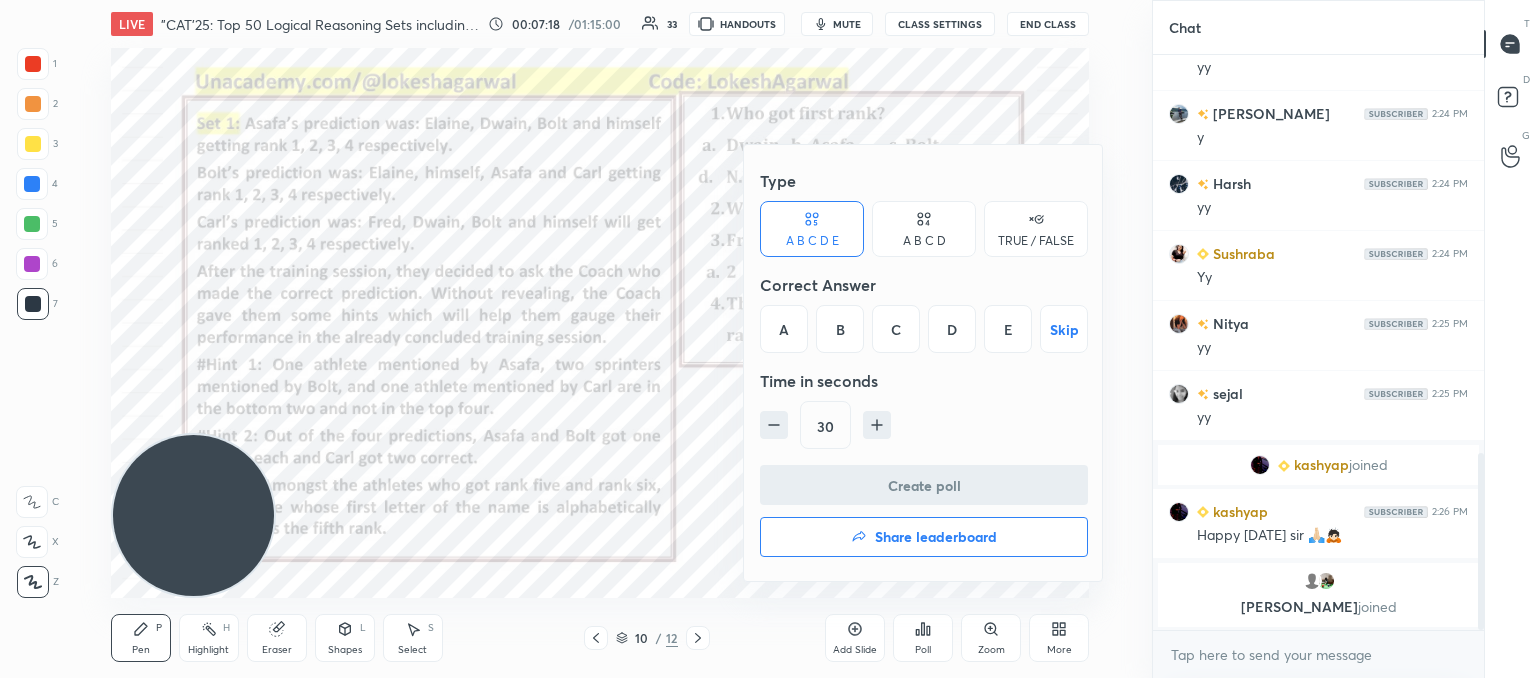 click on "D" at bounding box center (952, 329) 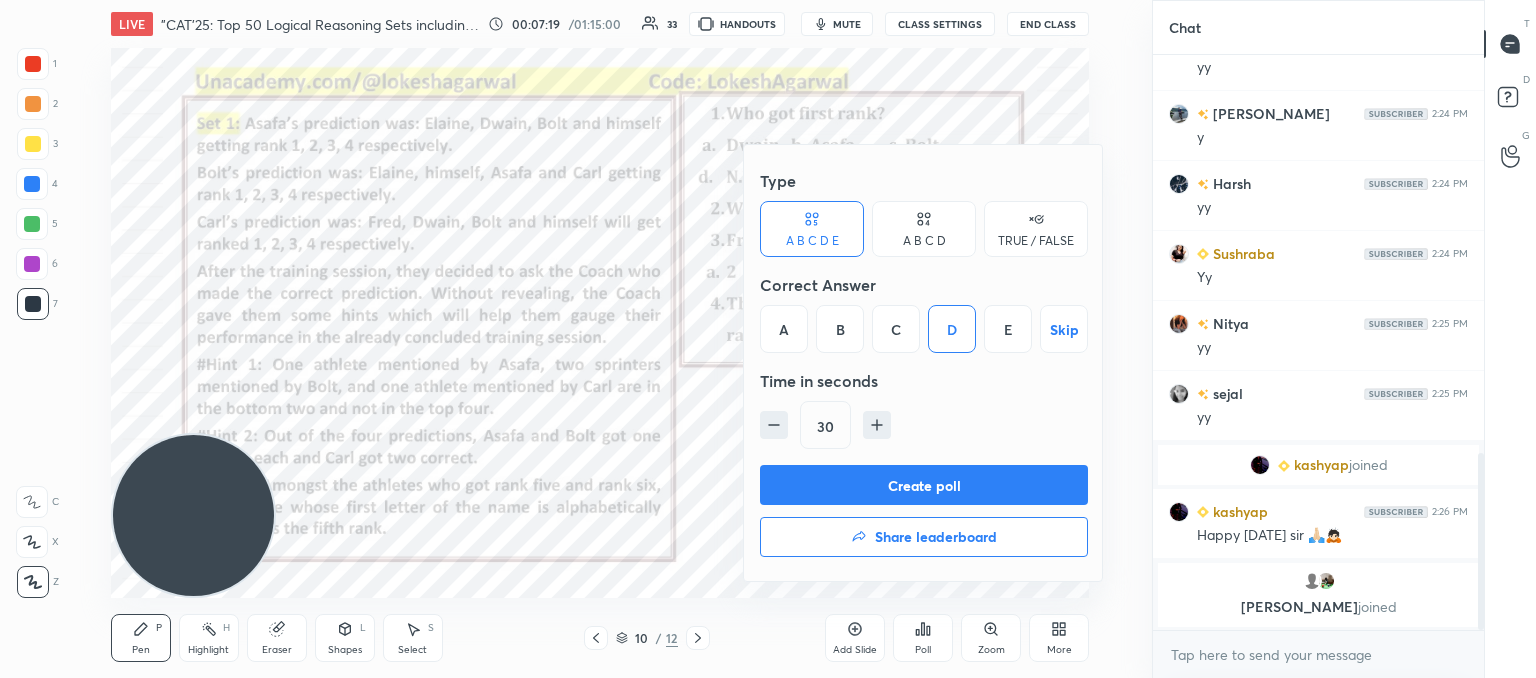 click on "Create poll" at bounding box center [924, 485] 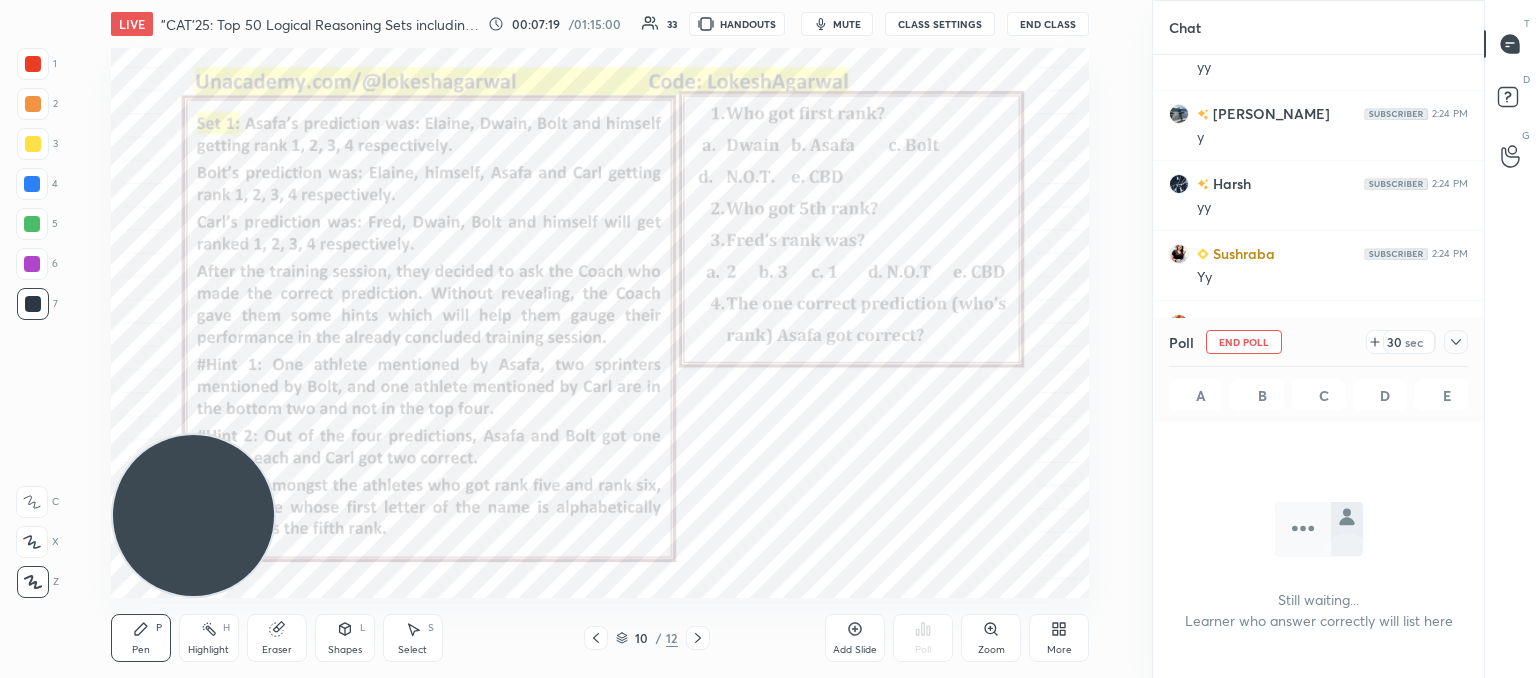 scroll, scrollTop: 476, scrollLeft: 325, axis: both 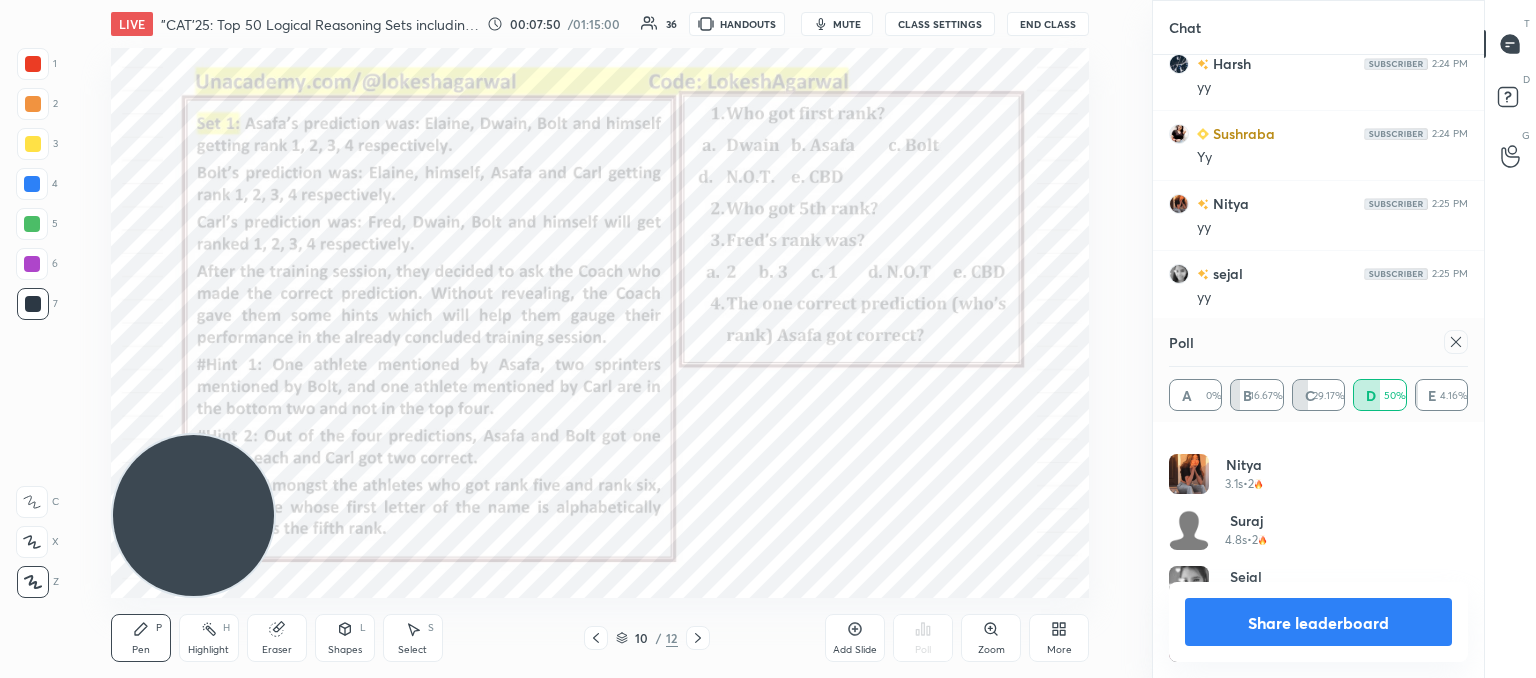 click 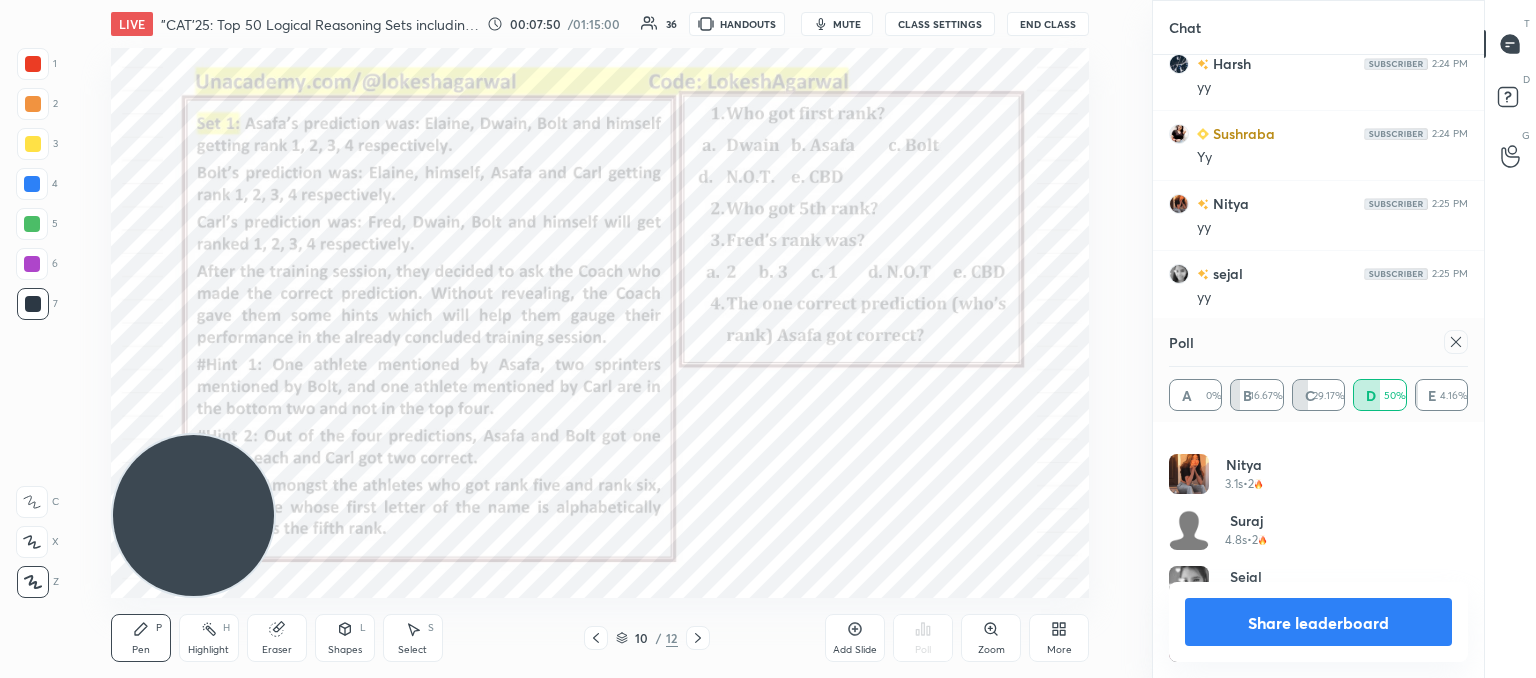 scroll, scrollTop: 120, scrollLeft: 293, axis: both 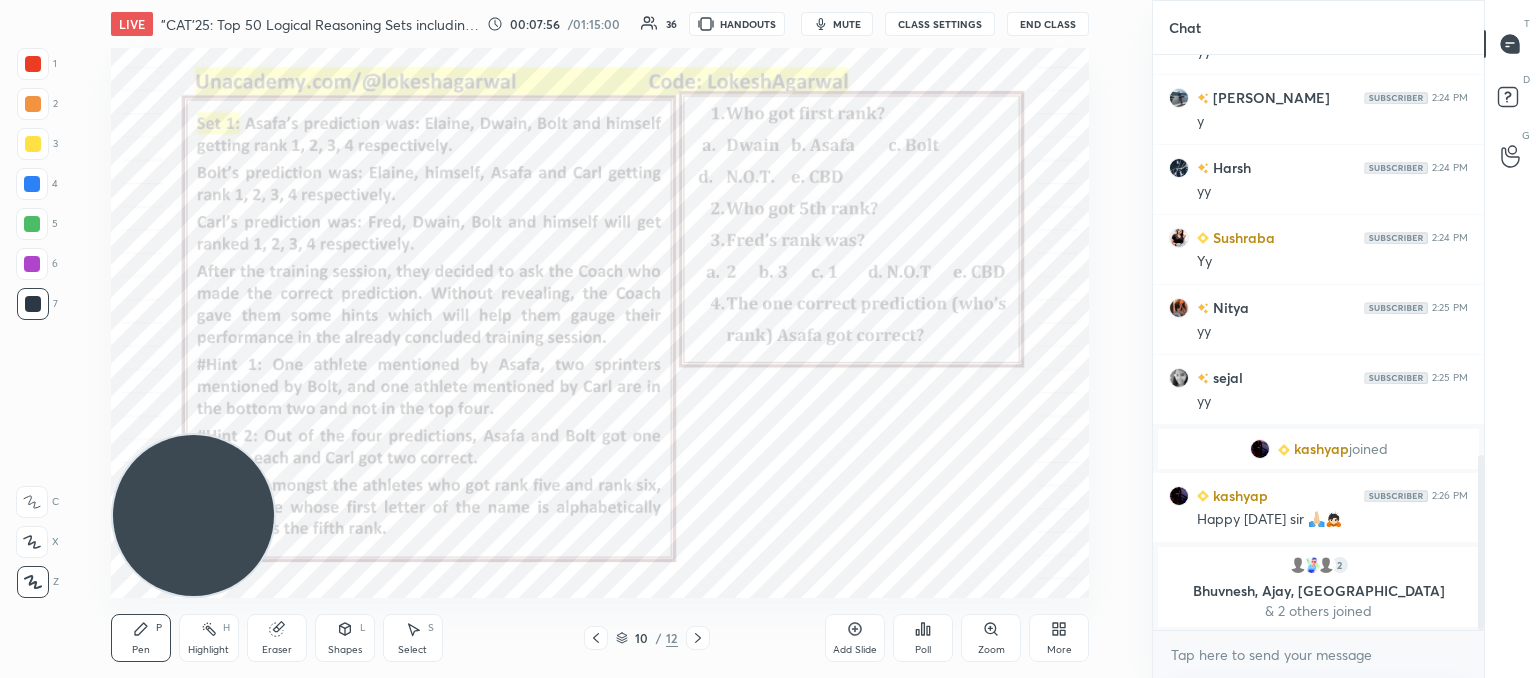 click on "Poll" at bounding box center (923, 638) 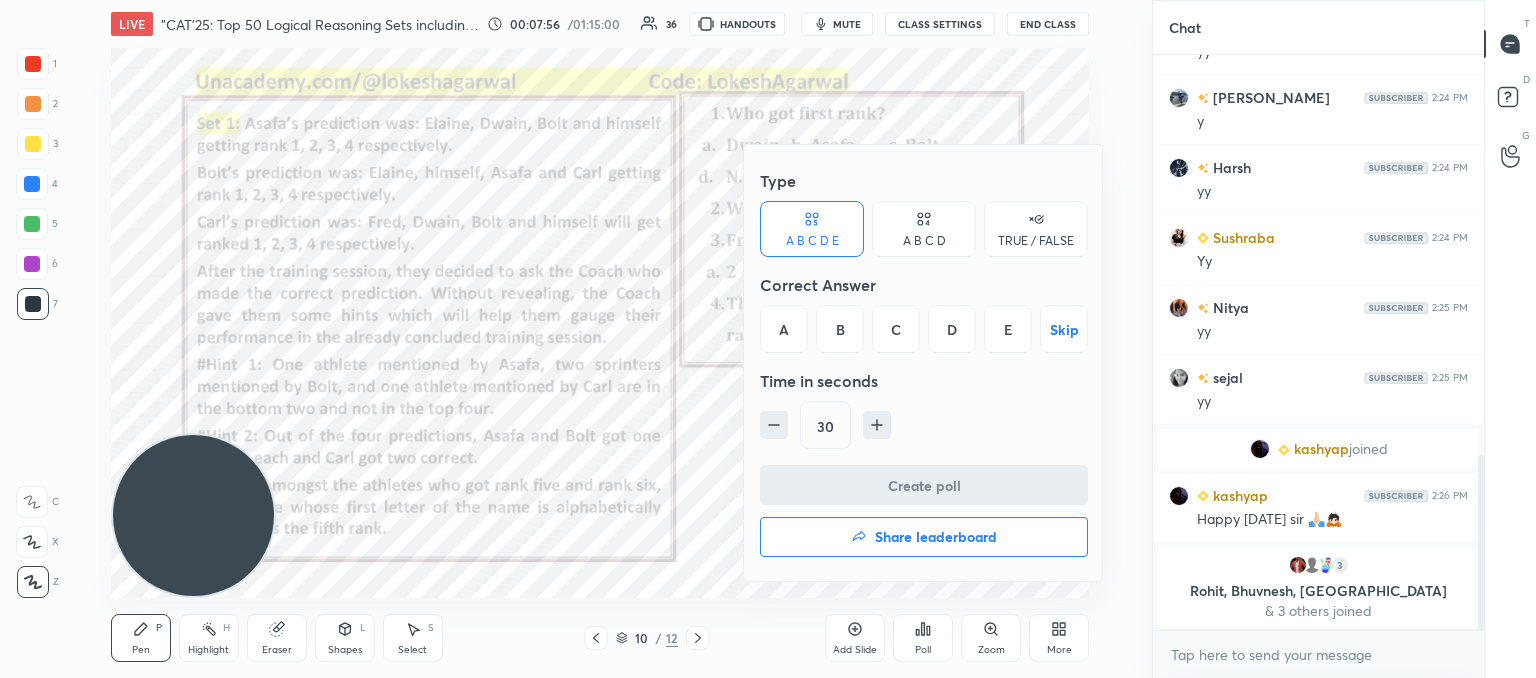 click on "C" at bounding box center [896, 329] 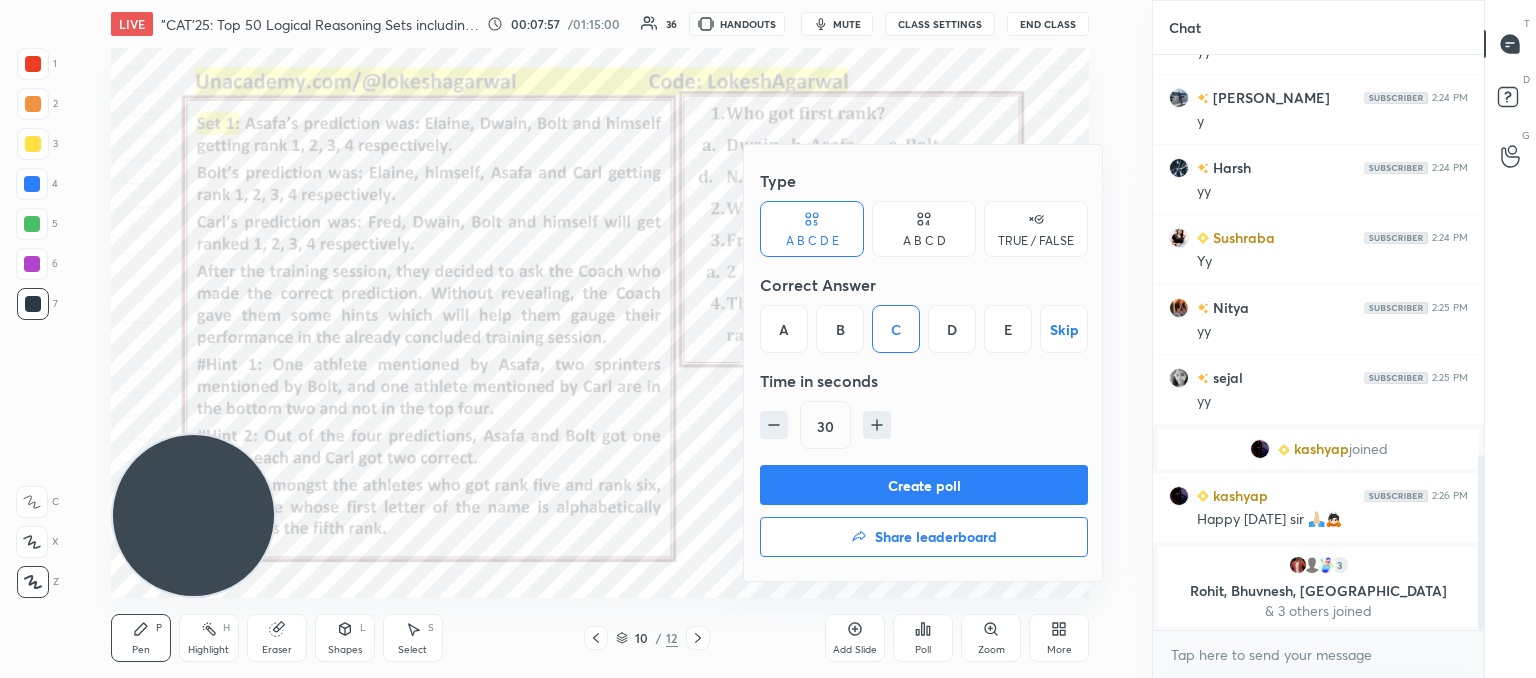 click on "Create poll" at bounding box center (924, 485) 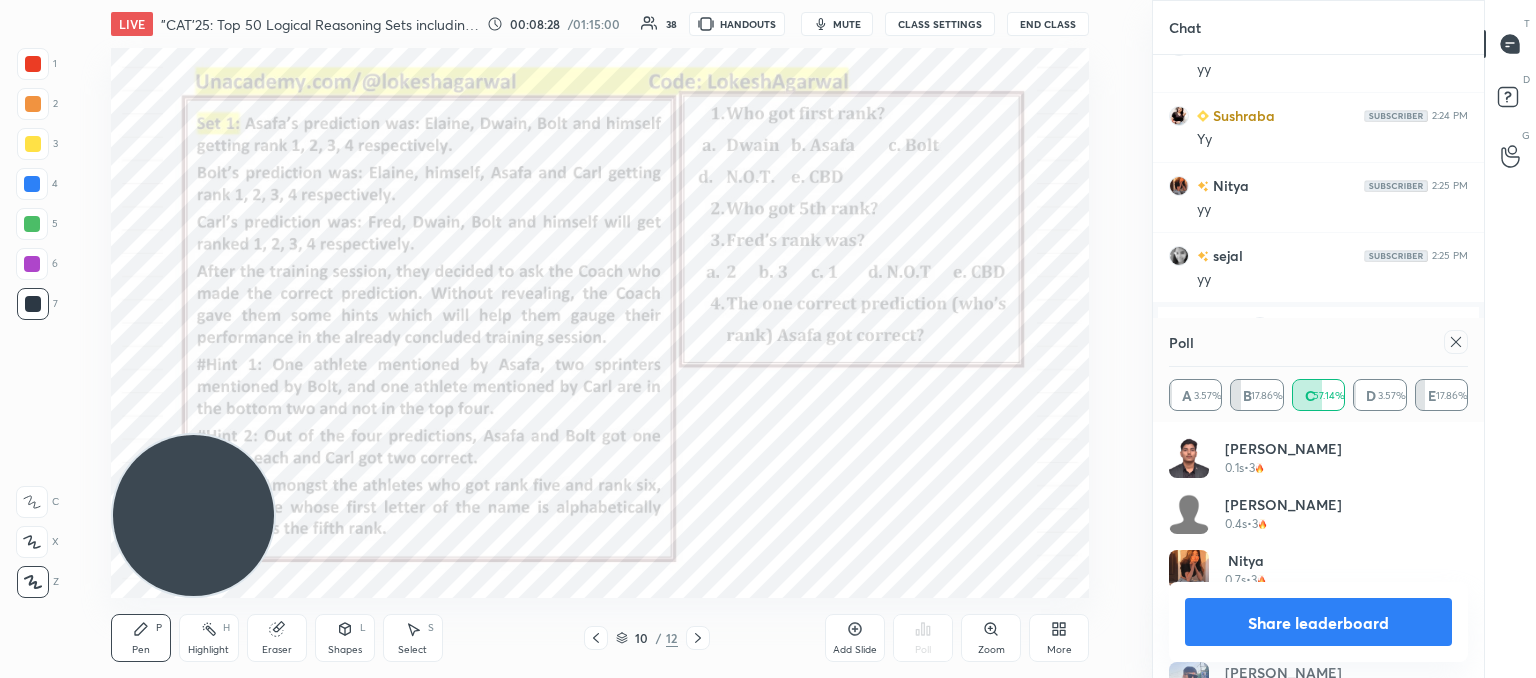 click 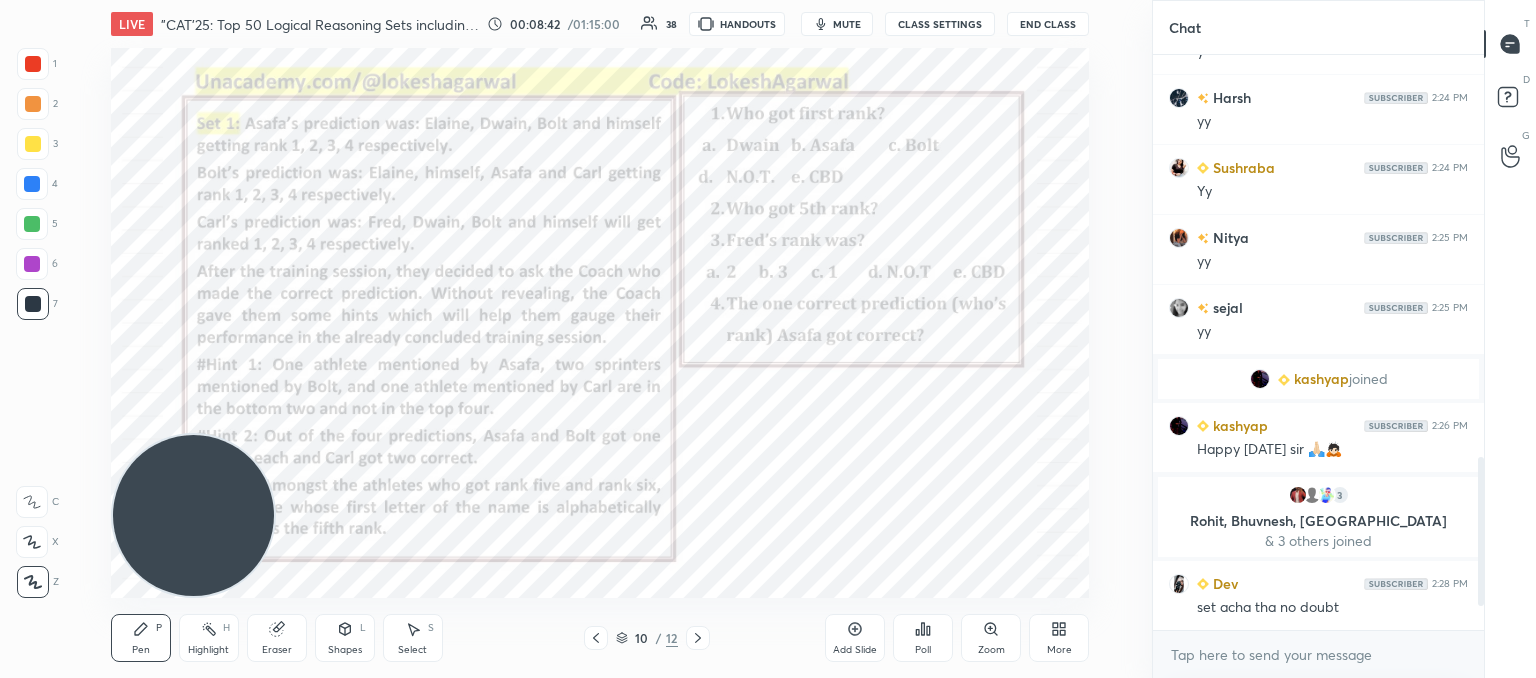 click on "Eraser" at bounding box center (277, 638) 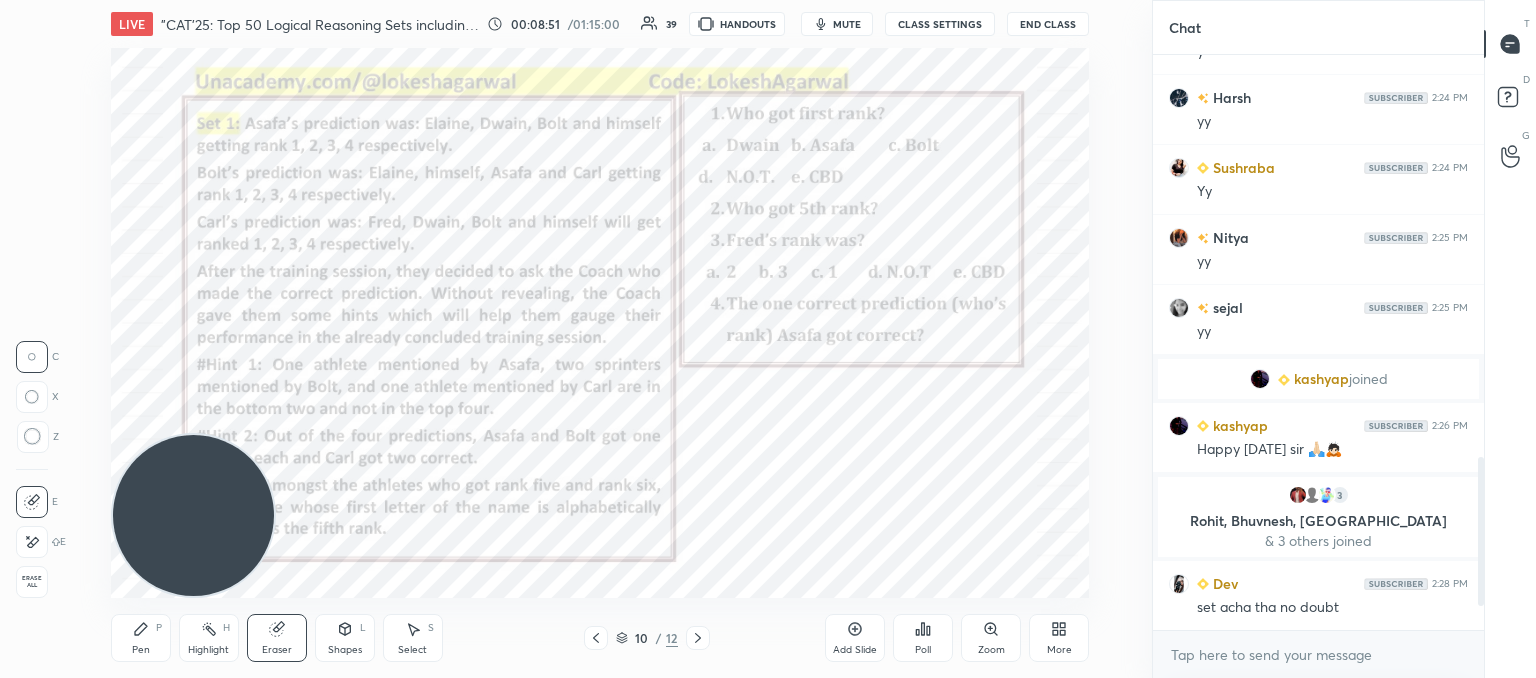 click on "Poll" at bounding box center [923, 650] 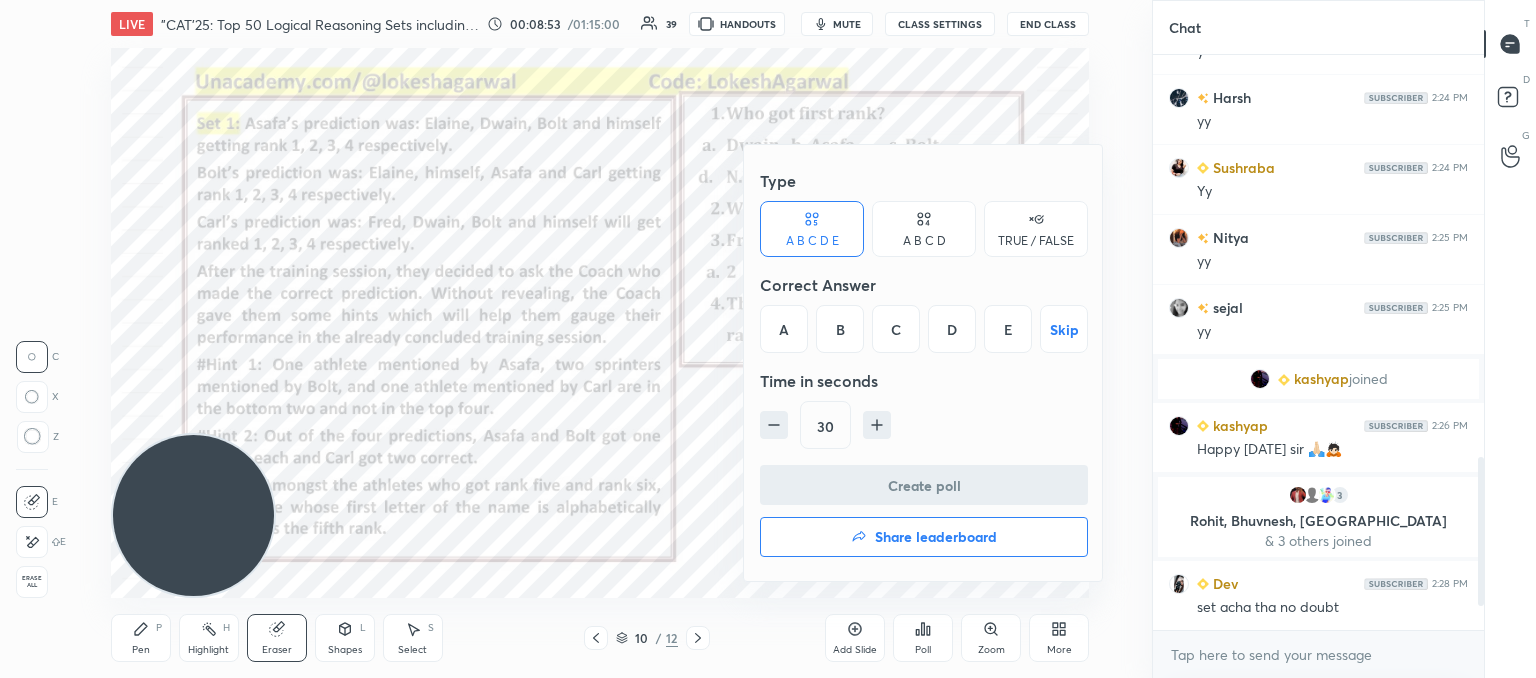 click on "A" at bounding box center [784, 329] 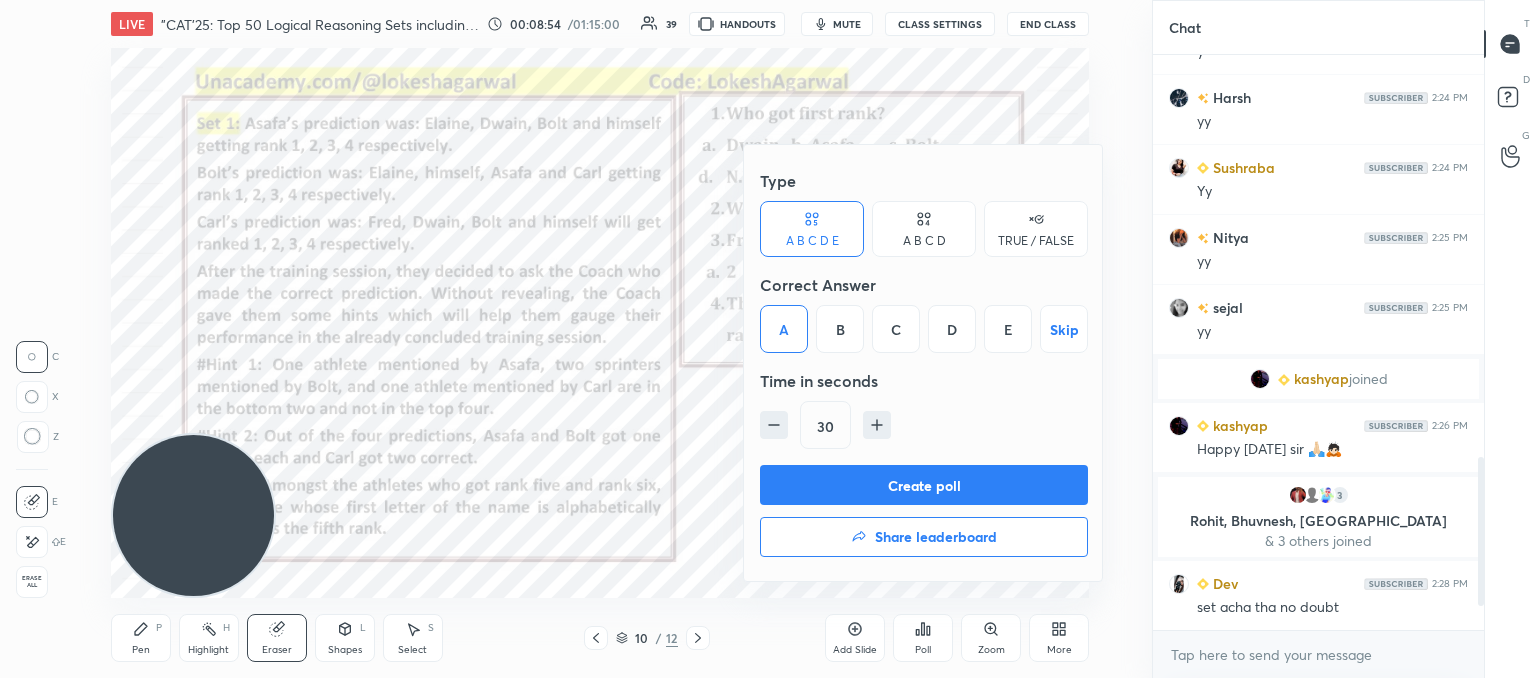 click on "Create poll" at bounding box center (924, 485) 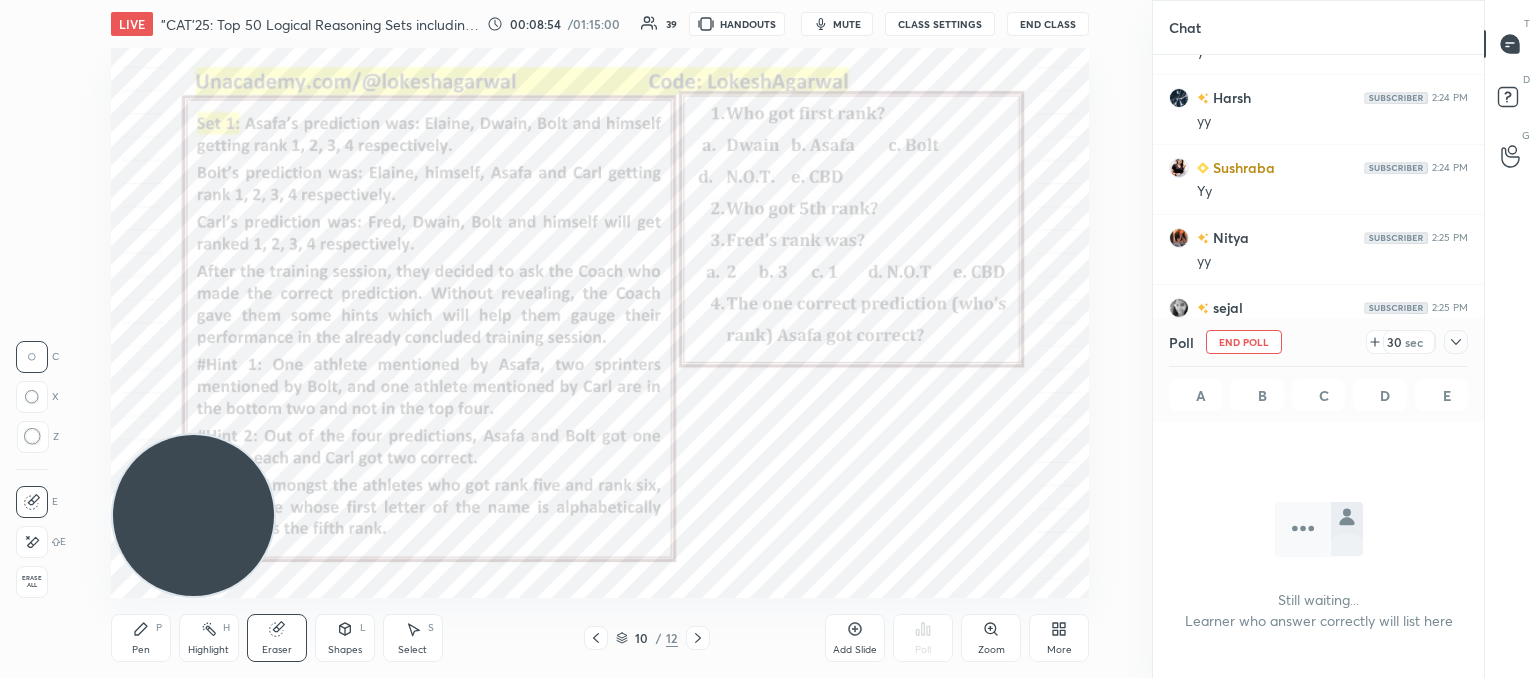 scroll, scrollTop: 472, scrollLeft: 325, axis: both 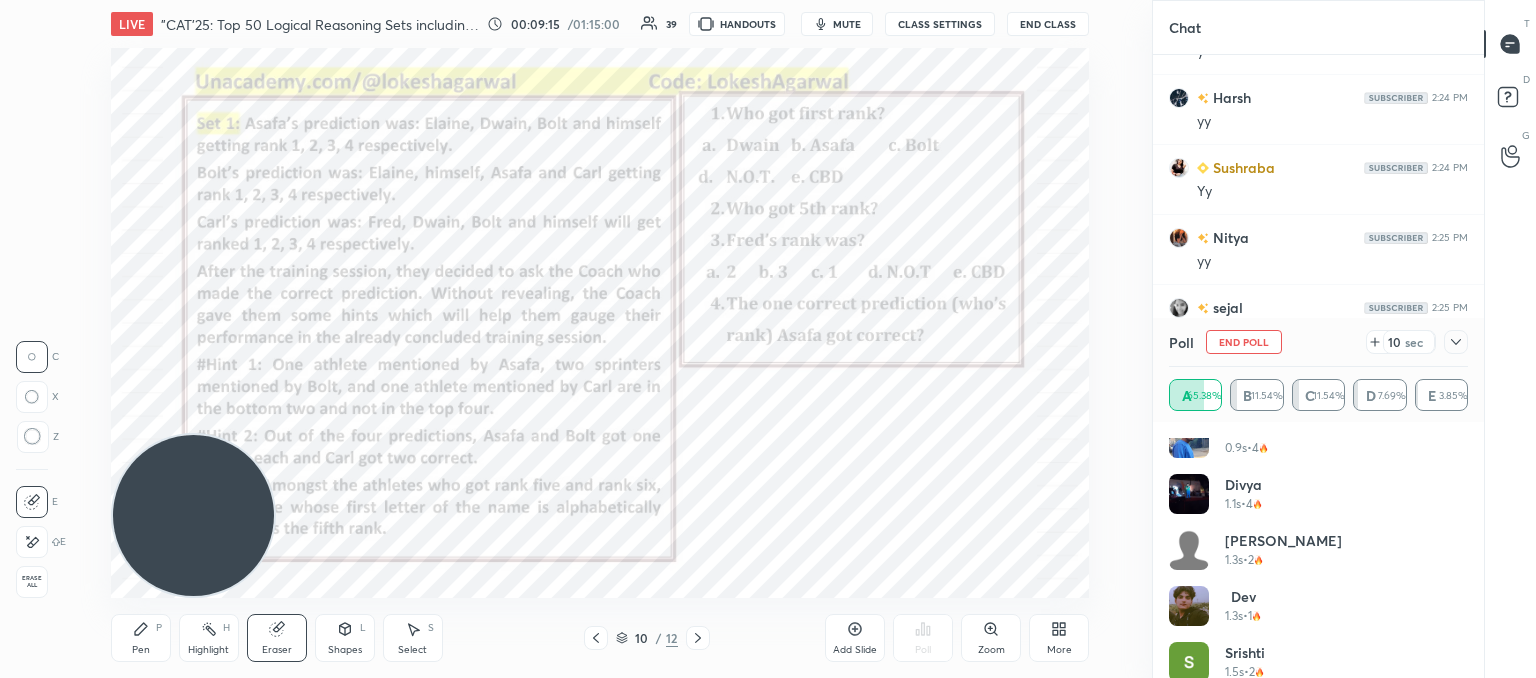 click at bounding box center (1456, 342) 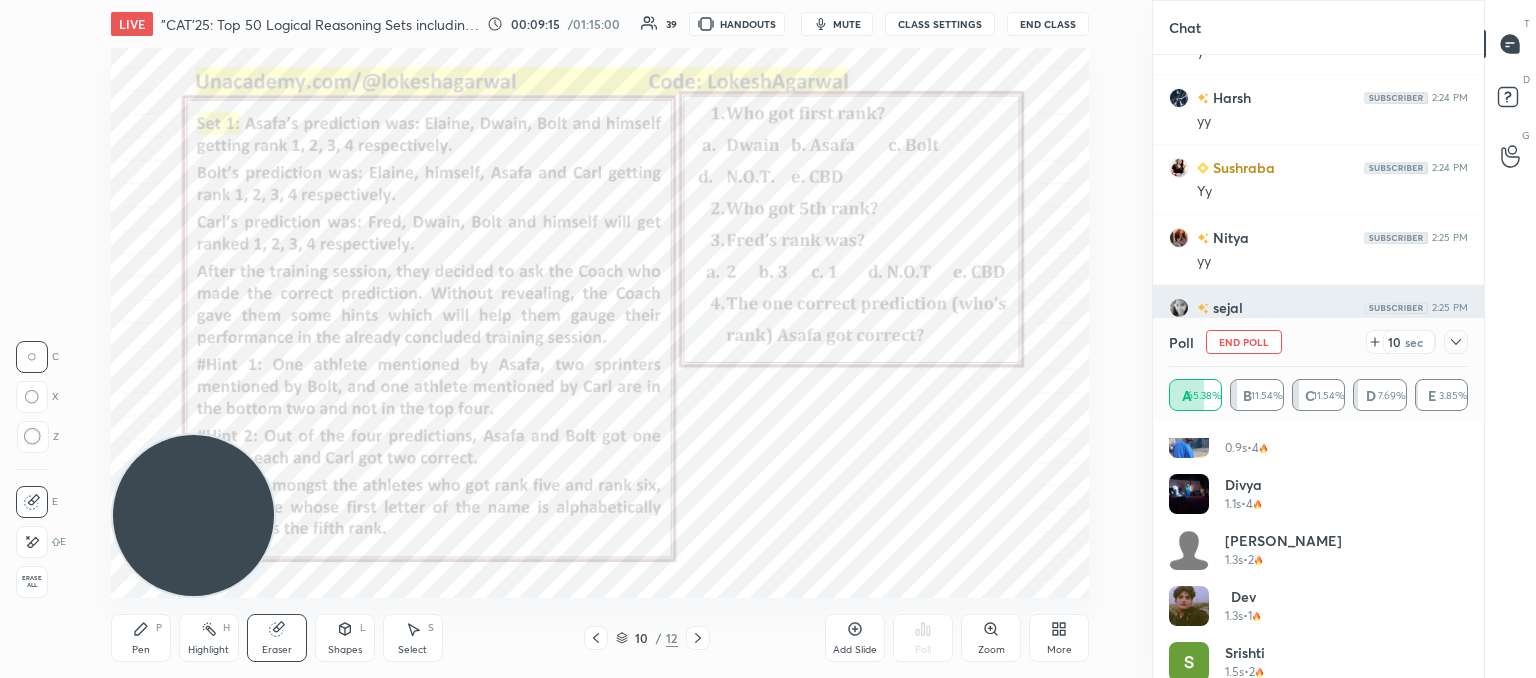 scroll, scrollTop: 154, scrollLeft: 293, axis: both 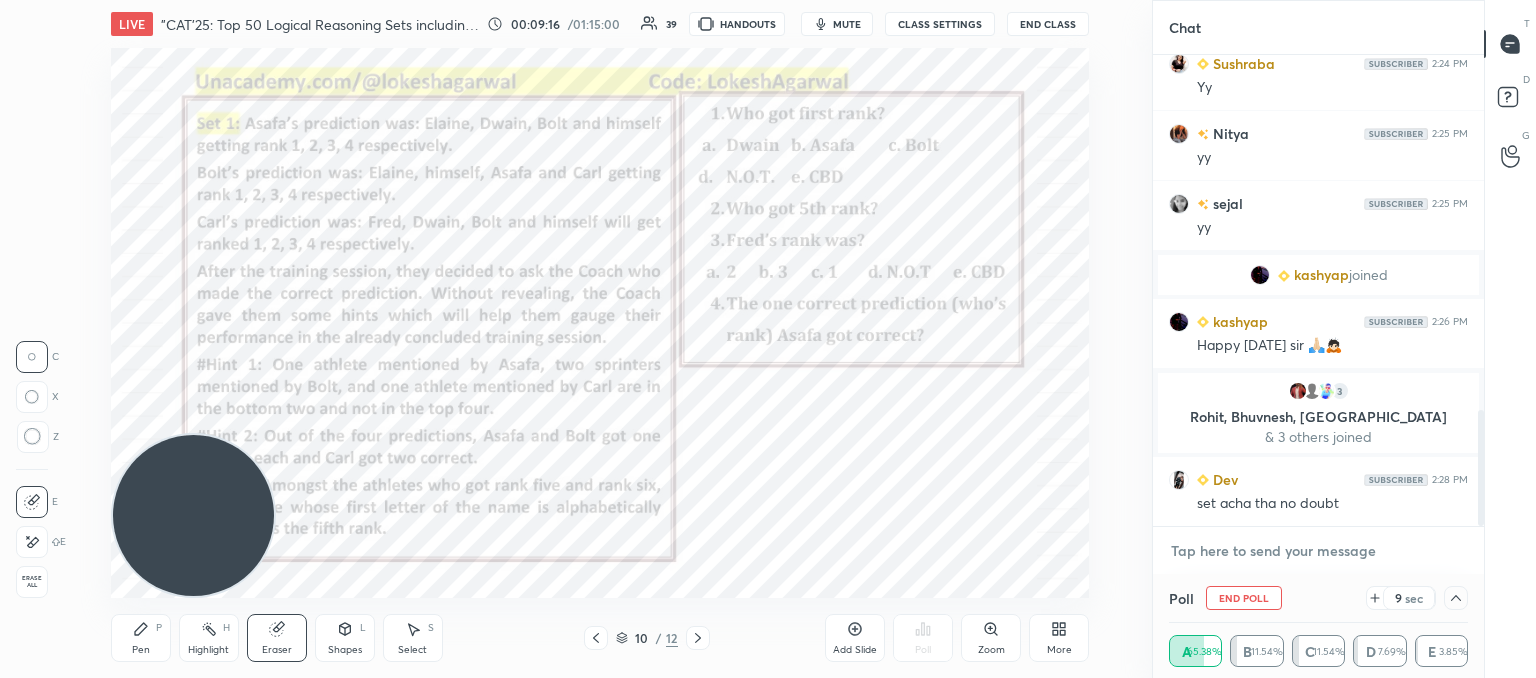 click at bounding box center (1318, 551) 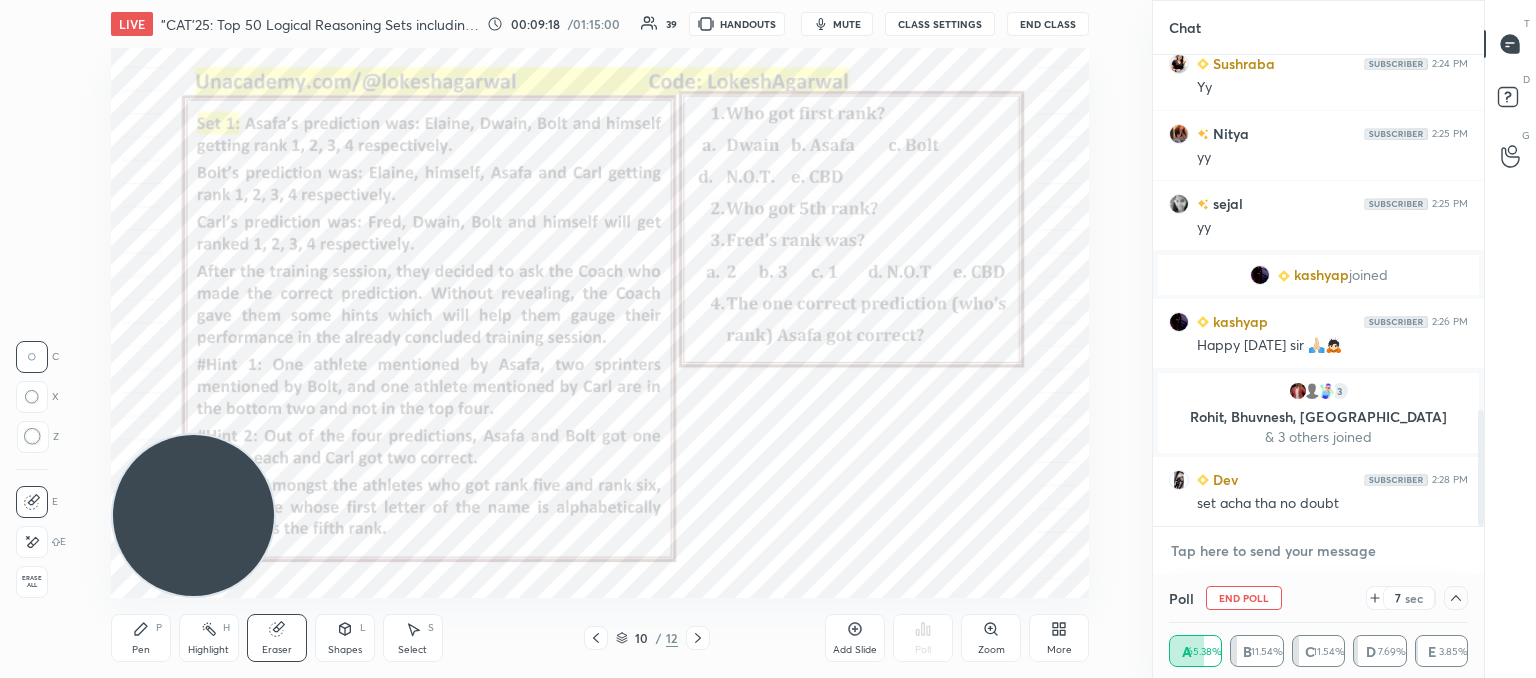 click at bounding box center [1318, 551] 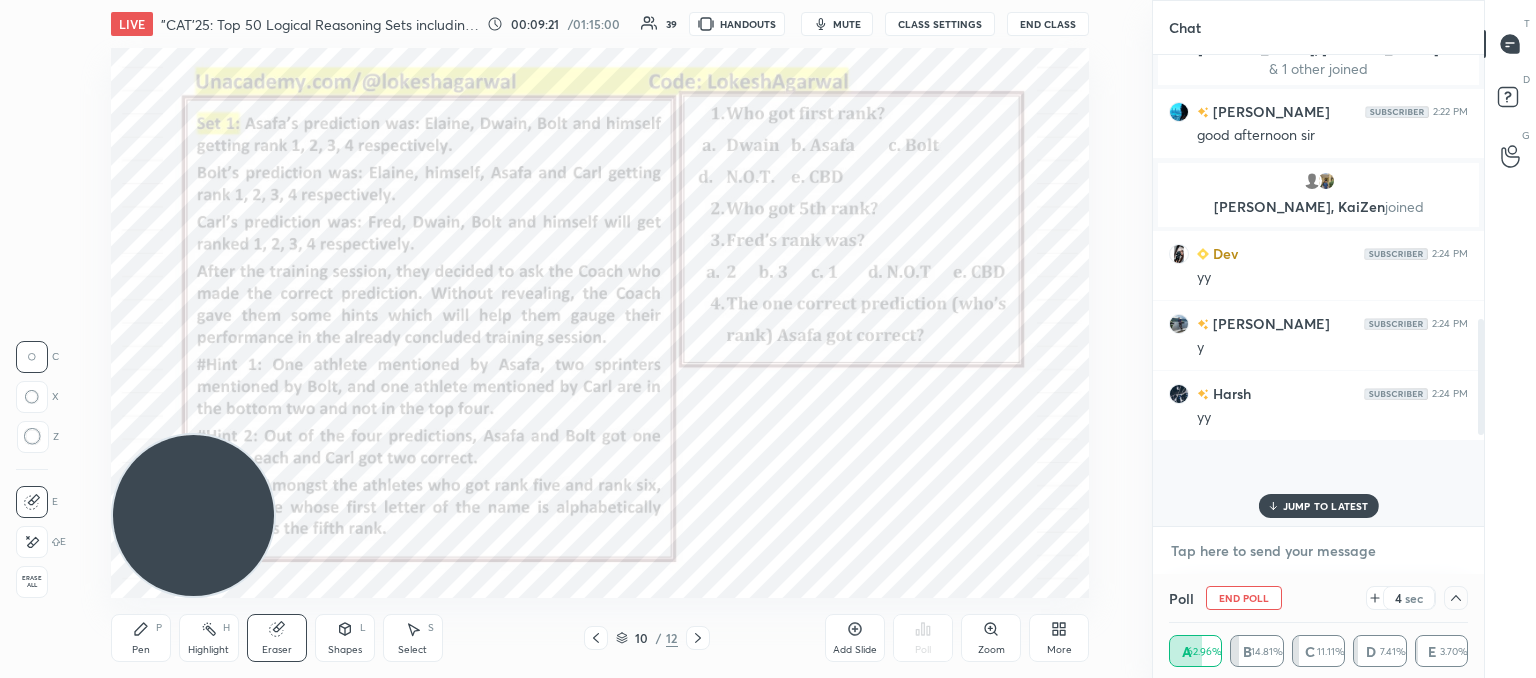 scroll, scrollTop: 746, scrollLeft: 0, axis: vertical 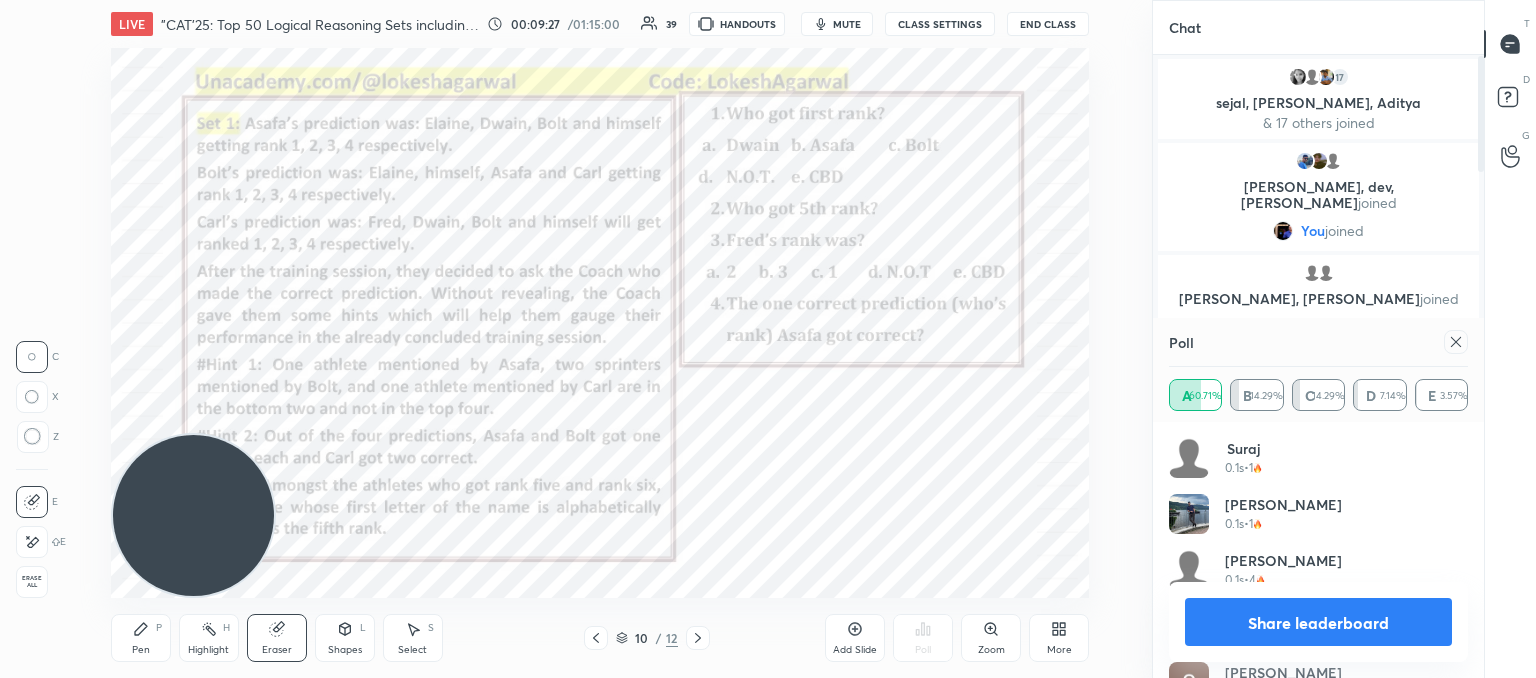 click on "Share leaderboard" at bounding box center [1318, 622] 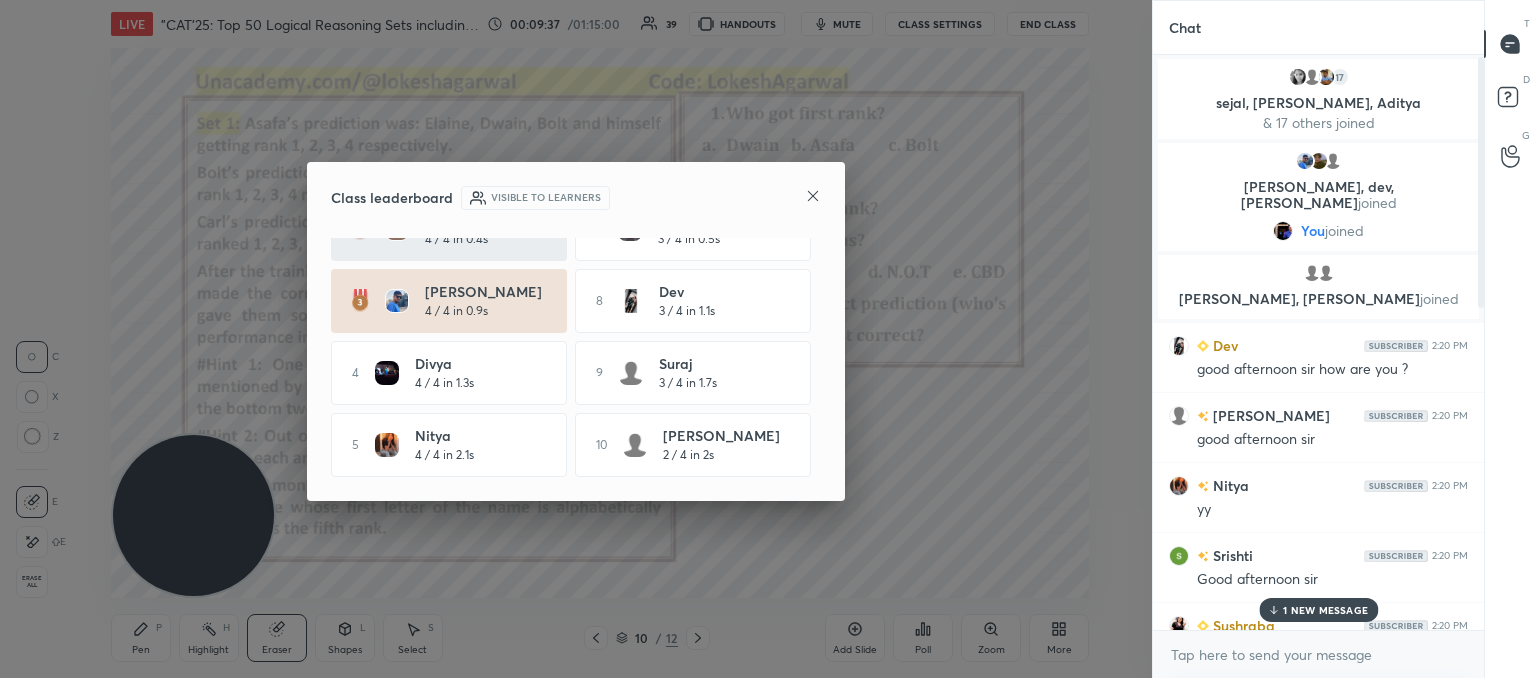 click 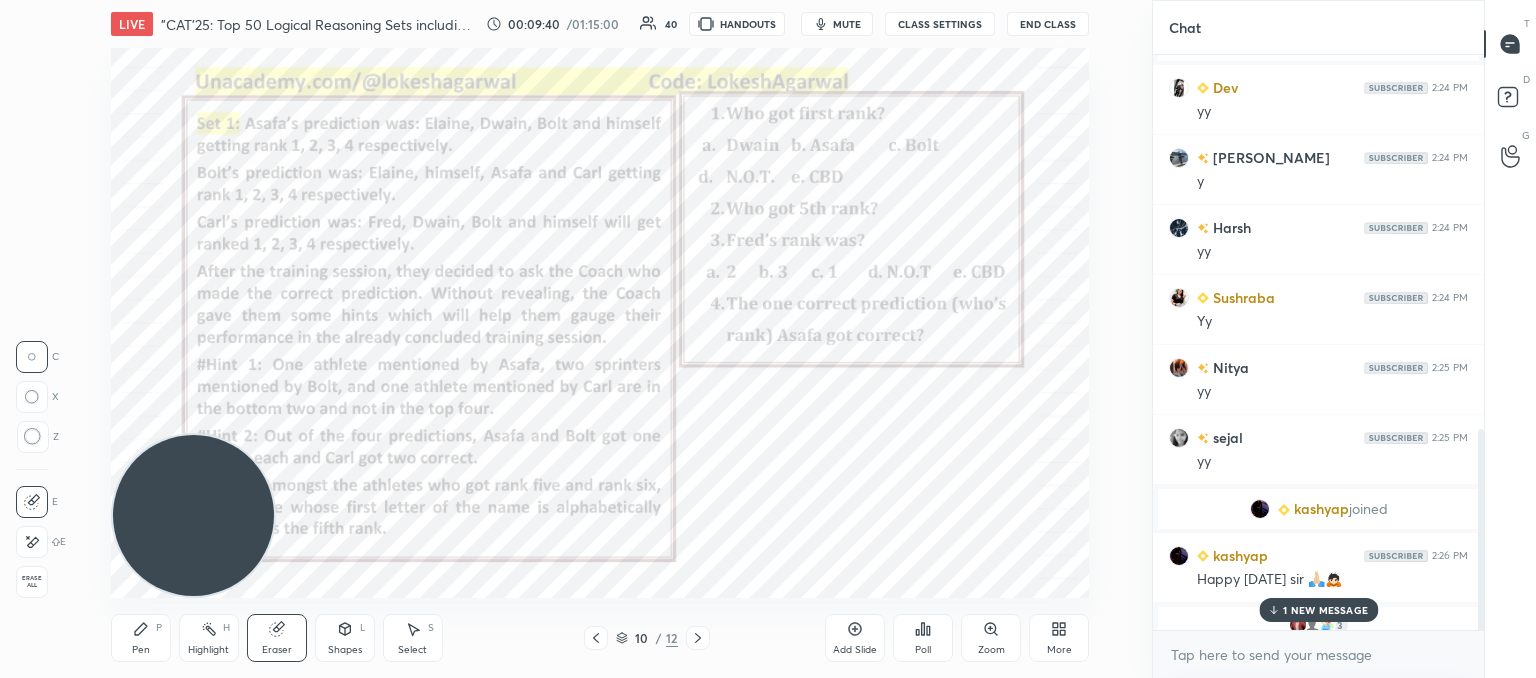 click on "1 NEW MESSAGE" at bounding box center [1325, 610] 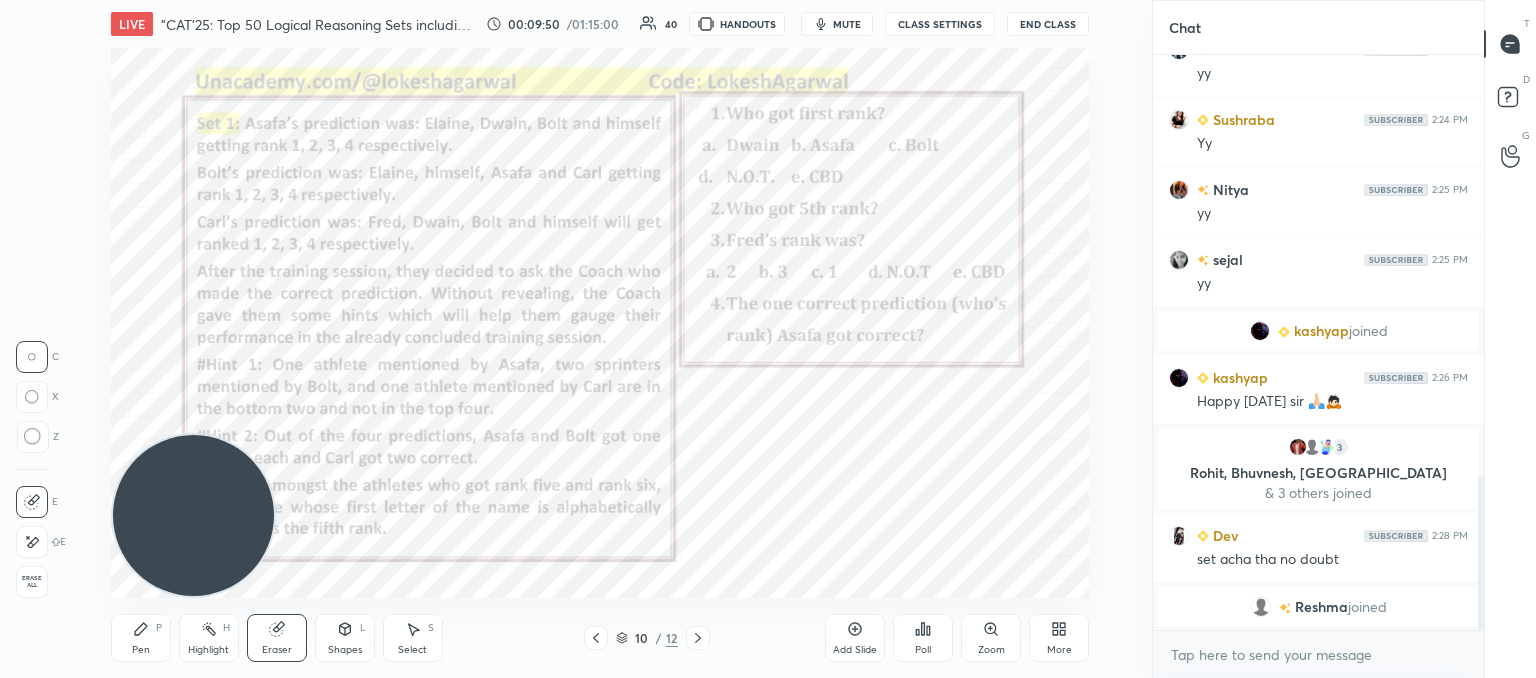 click on "10 / 12" at bounding box center [647, 638] 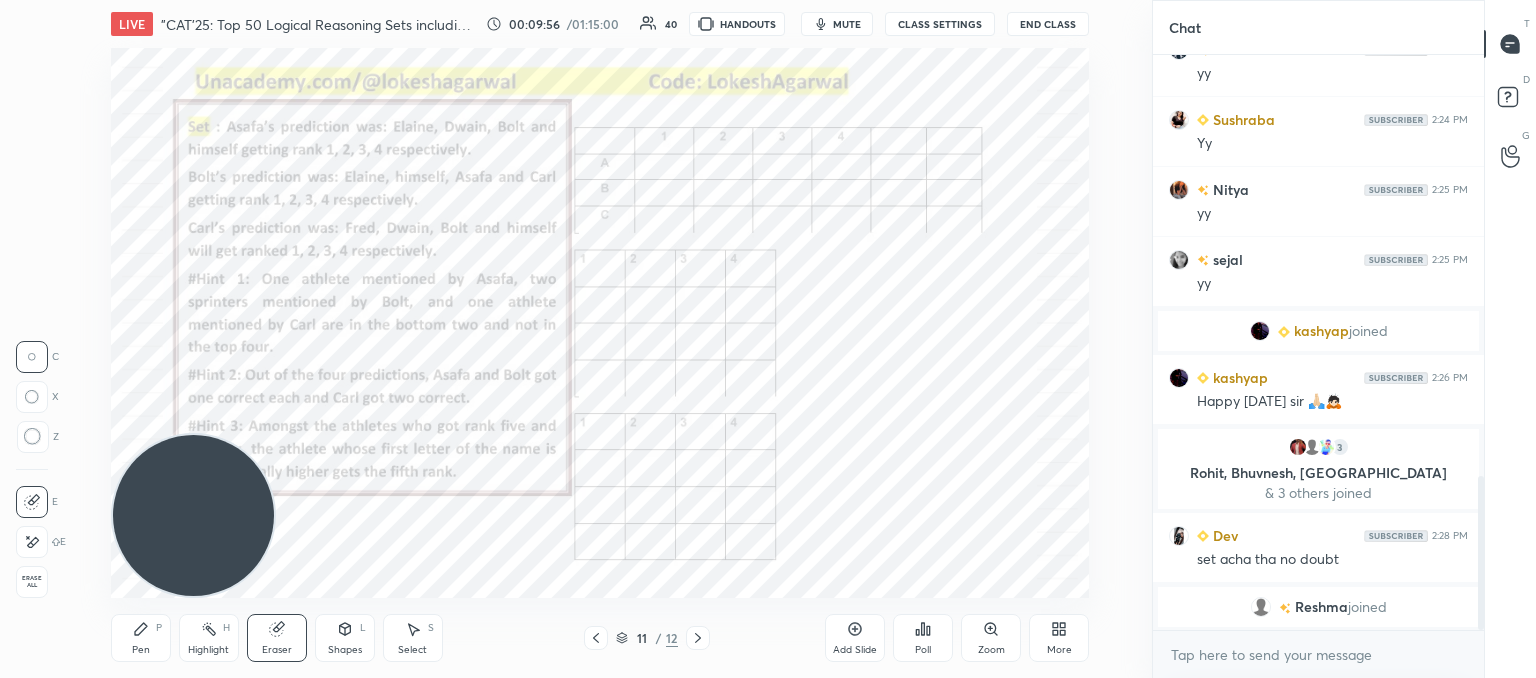 click on "CLASS SETTINGS" at bounding box center [940, 24] 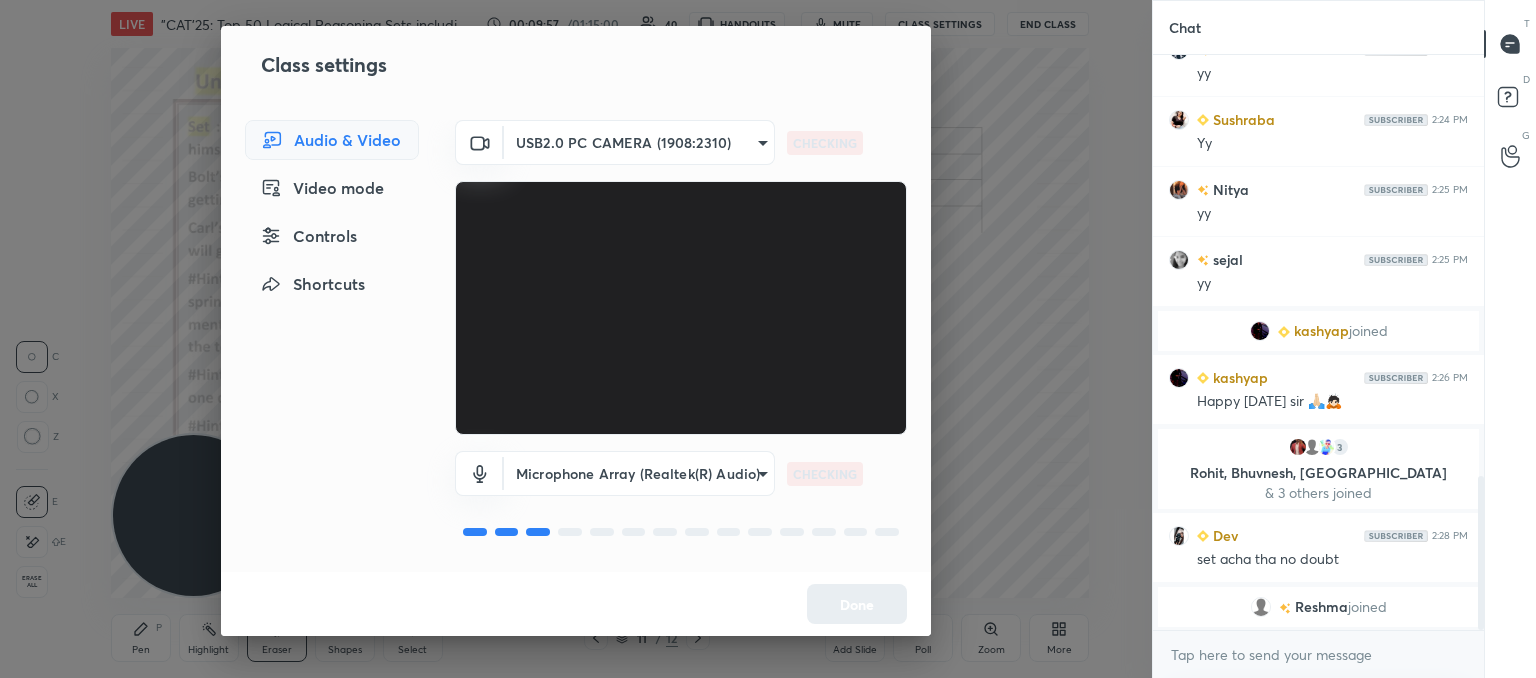 click on "1 2 3 4 5 6 7 C X Z C X Z E E Erase all   H H LIVE "CAT'25: Top 50 Logical Reasoning Sets including PYQs" 00:09:57 /  01:15:00 40 HANDOUTS mute CLASS SETTINGS End Class Setting up your live class Poll for   secs No correct answer Start poll Back "CAT'25: Top 50 Logical Reasoning Sets including PYQs" [PERSON_NAME] Pen P Highlight H Eraser Shapes L Select S 11 / 12 Add Slide Poll Zoom More Chat [PERSON_NAME] 2:20 PM Good Afternoon Sir Nitya 2:20 PM good afternoon sir Harsh 2:20 PM good afternoon [PERSON_NAME]  joined [PERSON_NAME] 2:21 PM good evening sir 1 [PERSON_NAME], [PERSON_NAME] &  1 other  joined [PERSON_NAME] 2:22 PM good afternoon [PERSON_NAME], [PERSON_NAME]  joined Dev 2:24 PM yy [PERSON_NAME] 2:24 PM y Harsh 2:24 PM yy [PERSON_NAME] 2:24 PM Yy [PERSON_NAME] 2:25 PM yy [PERSON_NAME] 2:25 PM [PERSON_NAME]  joined kashyap 2:26 PM Happy [DATE] sir 🙏🏻🙇🏻 3 Rohit, [PERSON_NAME], [PERSON_NAME] &  3 others  joined Dev 2:28 PM set acha tha no doubt [PERSON_NAME]  joined JUMP TO LATEST Enable hand raising Enable x   introducing Raise a hand with a doubt How it works? T" at bounding box center [768, 339] 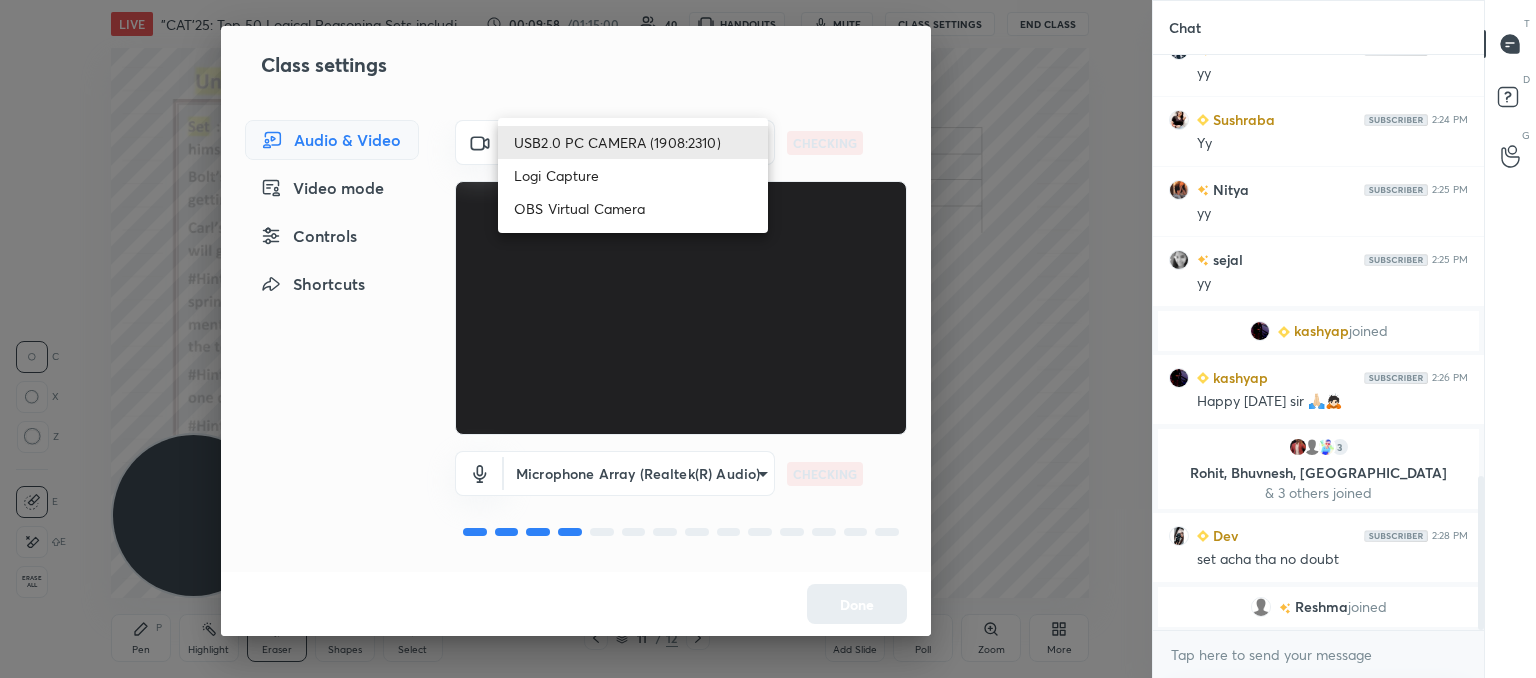 click on "Logi Capture" at bounding box center (633, 175) 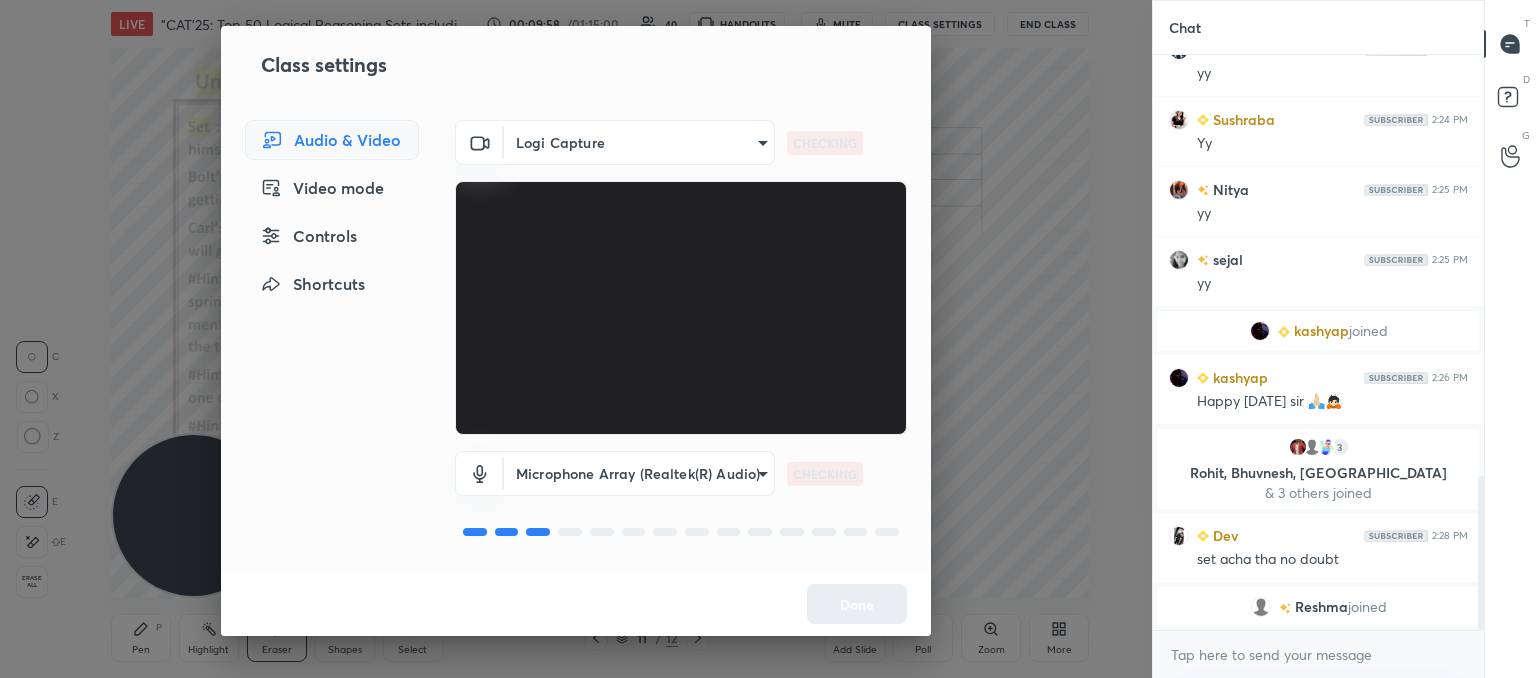 type on "0a9628aa4e5b736caf19a63ecbcafc598e106c09586b0aa59a4f183c7985d501" 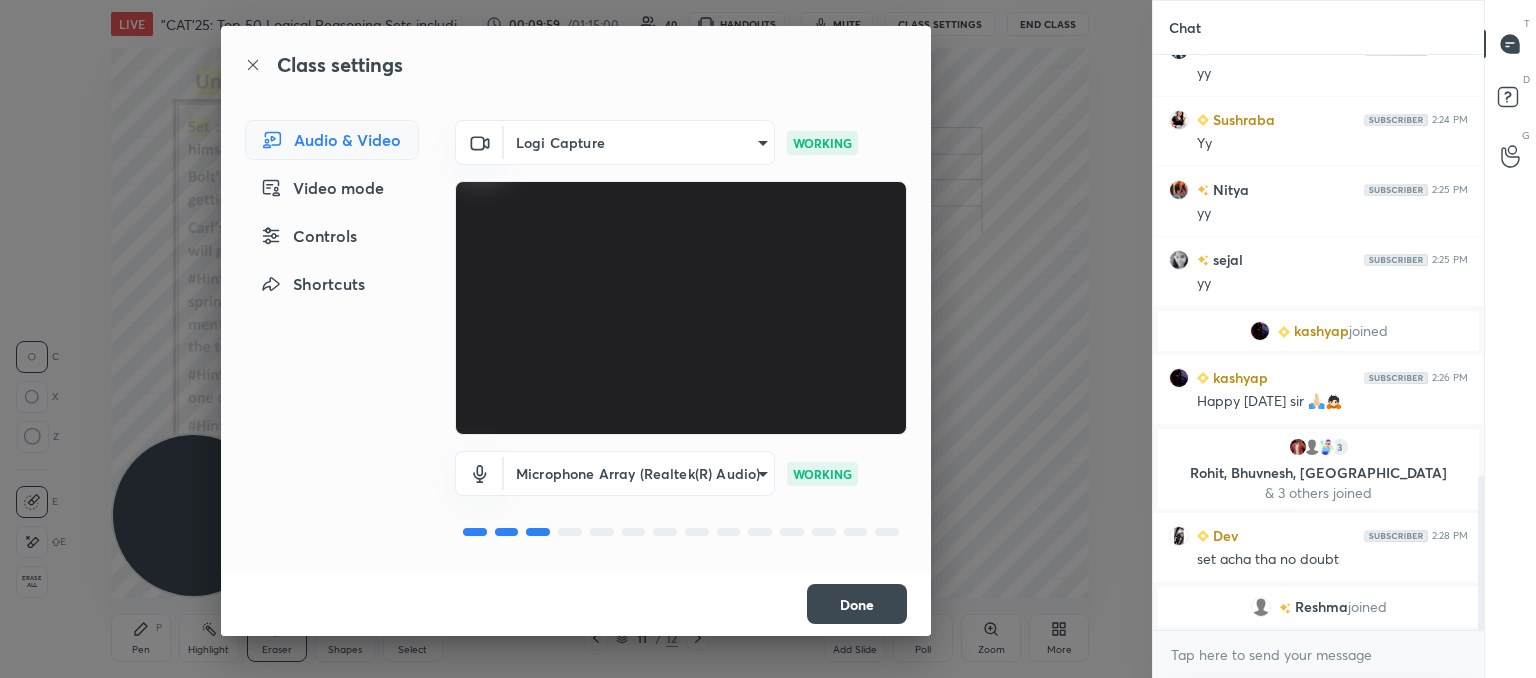 click on "Done" at bounding box center [857, 604] 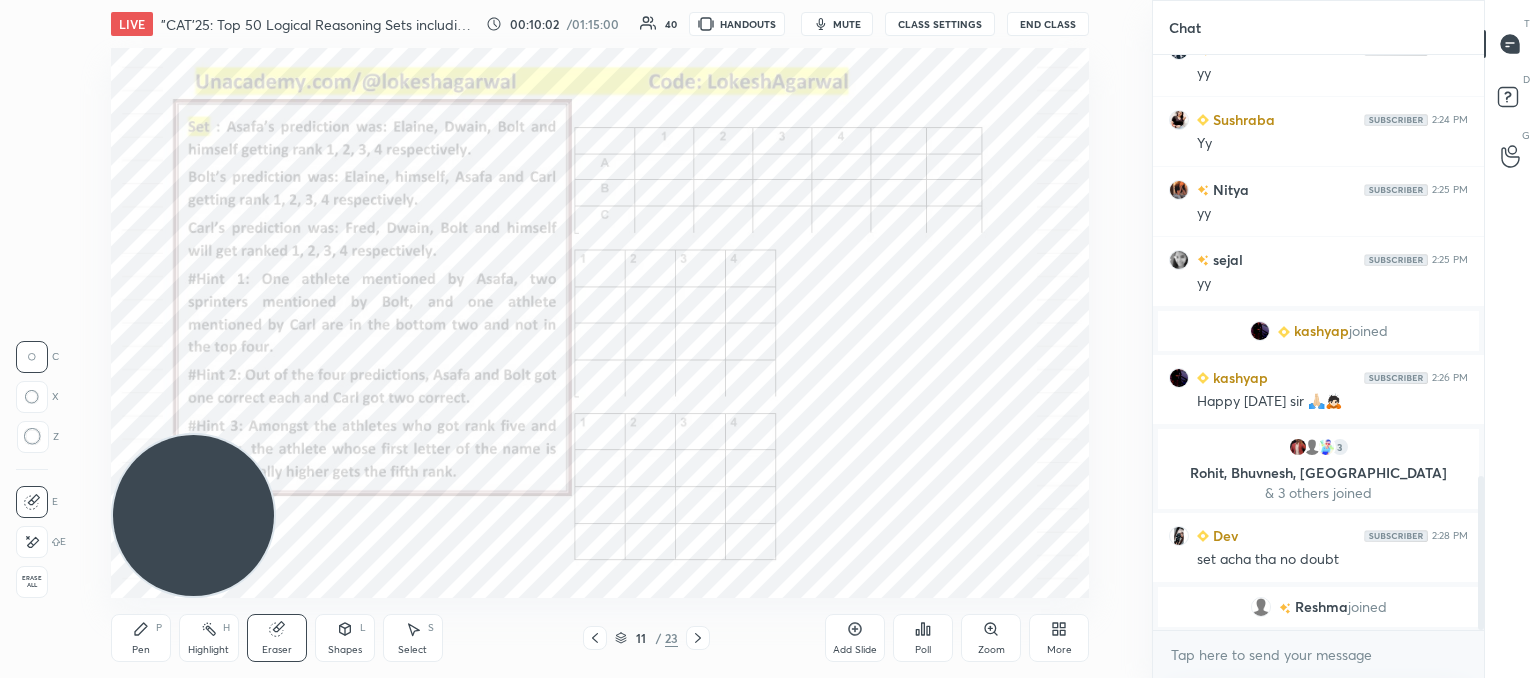 click on "mute" at bounding box center (847, 24) 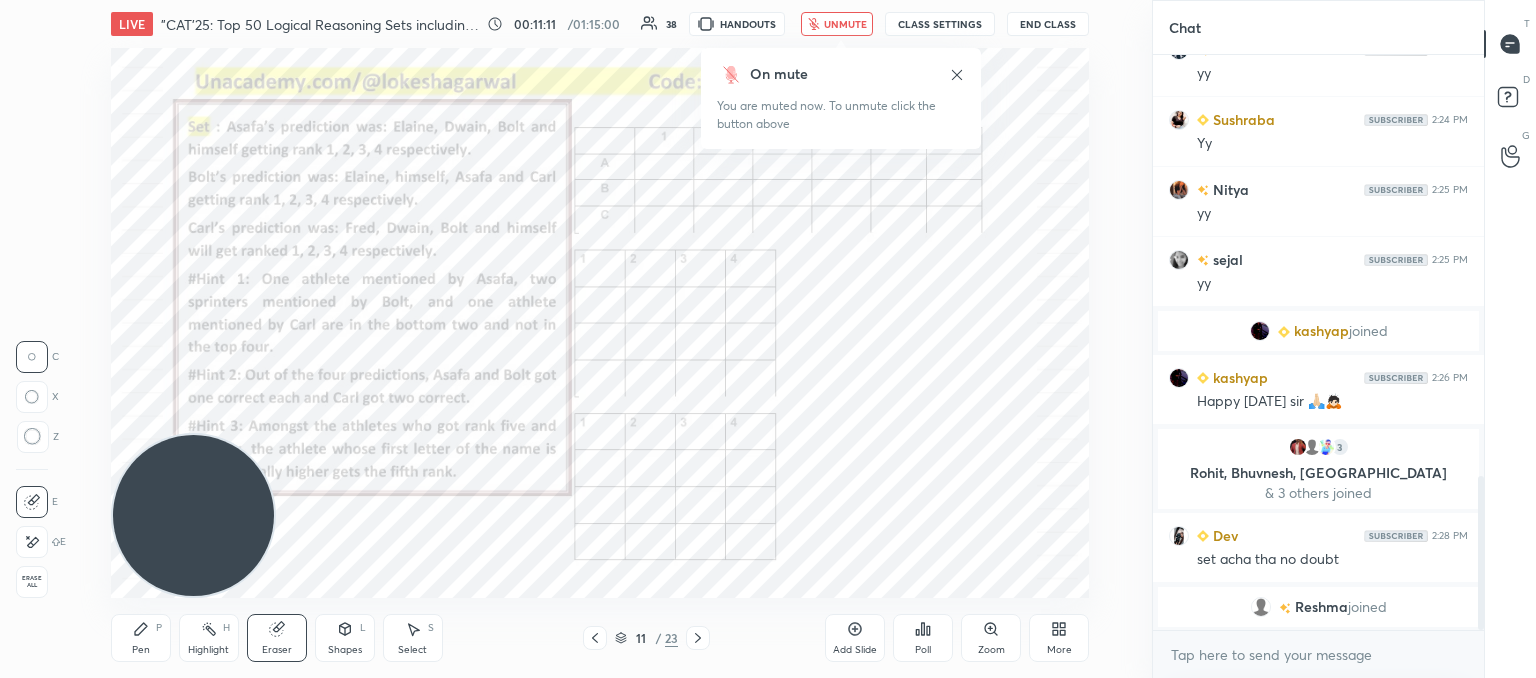 click on "unmute" at bounding box center [837, 24] 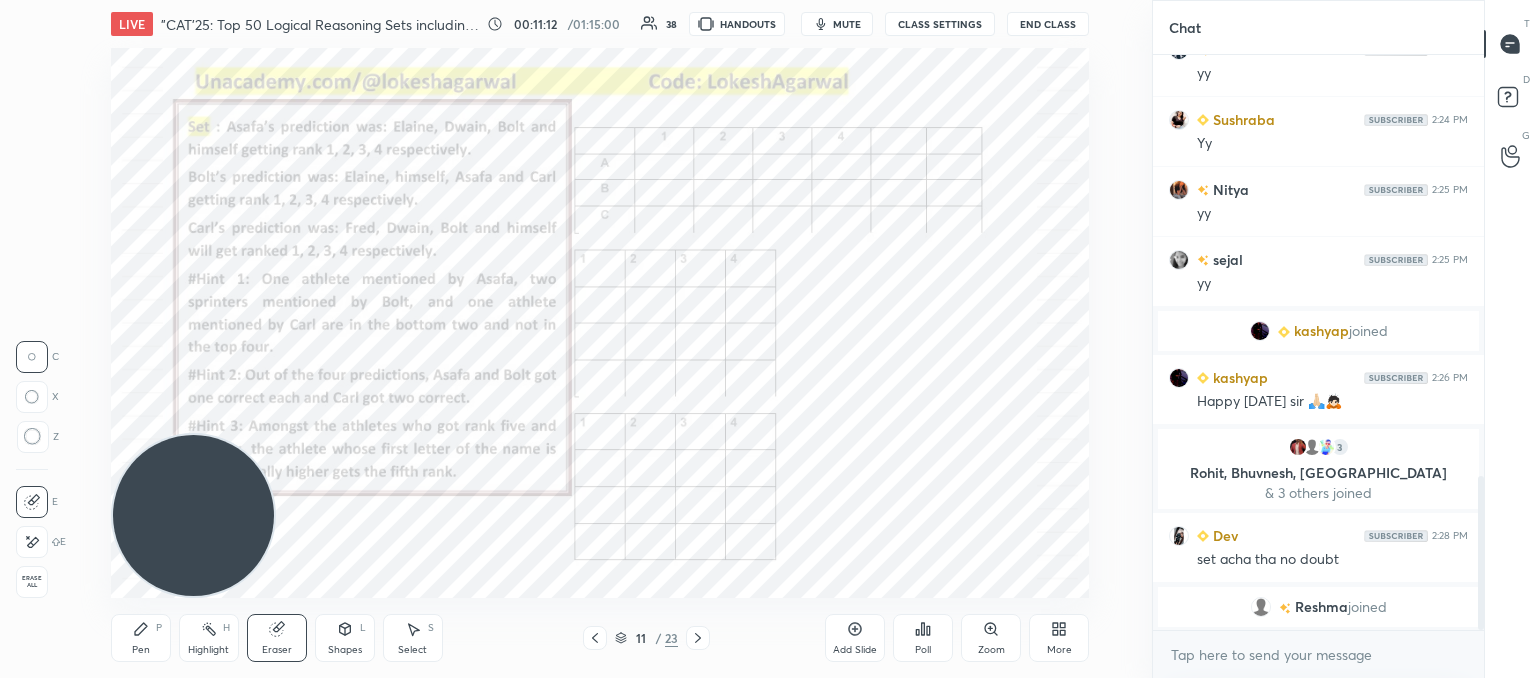 click on "CLASS SETTINGS" at bounding box center [940, 24] 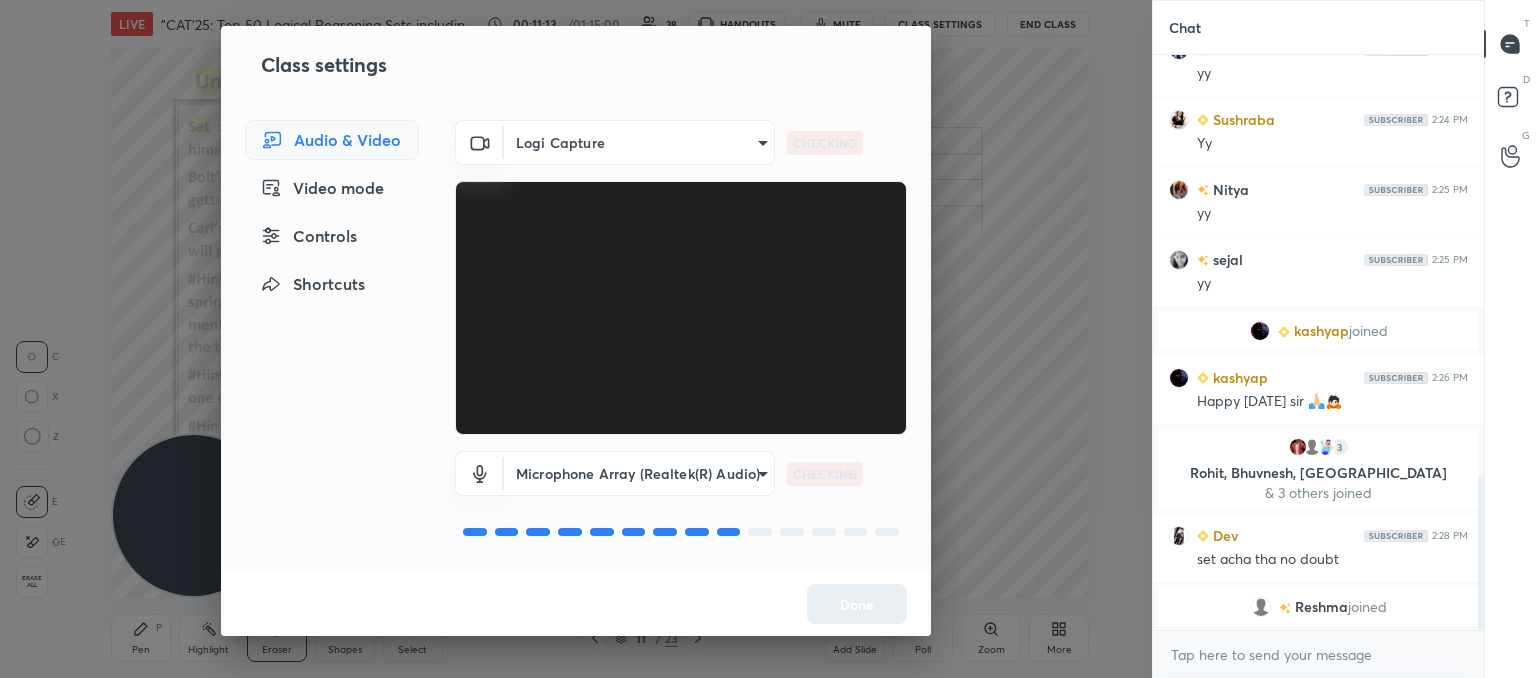 click on "1 2 3 4 5 6 7 C X Z C X Z E E Erase all   H H LIVE "CAT'25: Top 50 Logical Reasoning Sets including PYQs" 00:11:13 /  01:15:00 38 HANDOUTS mute CLASS SETTINGS End Class Setting up your live class Poll for   secs No correct answer Start poll Back "CAT'25: Top 50 Logical Reasoning Sets including PYQs" [PERSON_NAME] Pen P Highlight H Eraser Shapes L Select S 11 / 23 Add Slide Poll Zoom More Chat [PERSON_NAME] 2:20 PM Good Afternoon Sir Nitya 2:20 PM good afternoon sir Harsh 2:20 PM good afternoon [PERSON_NAME]  joined [PERSON_NAME] 2:21 PM good evening sir 1 [PERSON_NAME], [PERSON_NAME] &  1 other  joined [PERSON_NAME] 2:22 PM good afternoon [PERSON_NAME], [PERSON_NAME]  joined Dev 2:24 PM yy [PERSON_NAME] 2:24 PM y Harsh 2:24 PM yy [PERSON_NAME] 2:24 PM Yy [PERSON_NAME] 2:25 PM yy [PERSON_NAME] 2:25 PM [PERSON_NAME]  joined kashyap 2:26 PM Happy [DATE] sir 🙏🏻🙇🏻 3 Rohit, [PERSON_NAME], [PERSON_NAME] &  3 others  joined Dev 2:28 PM set acha tha no doubt [PERSON_NAME]  joined JUMP TO LATEST Enable hand raising Enable x   introducing Raise a hand with a doubt How it works? T" at bounding box center (768, 339) 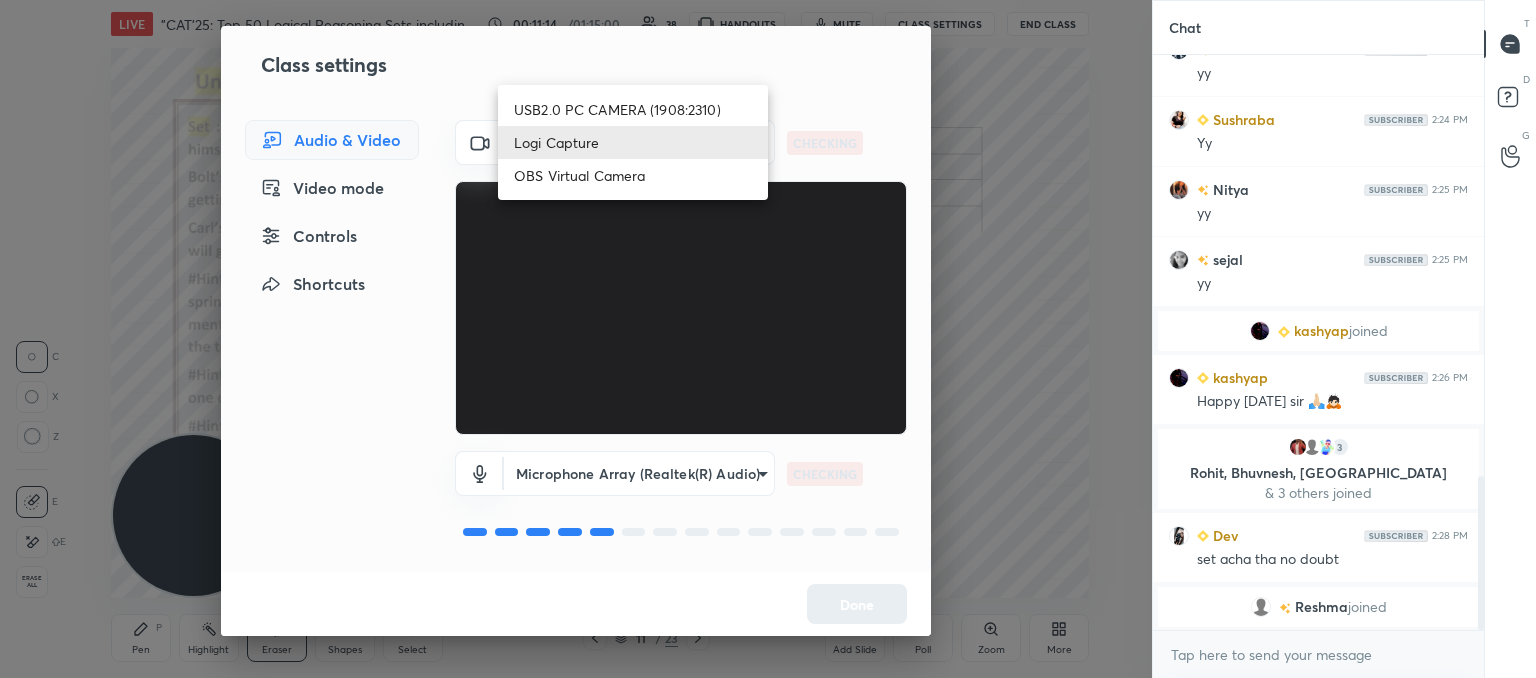 click on "USB2.0 PC CAMERA (1908:2310)" at bounding box center [633, 109] 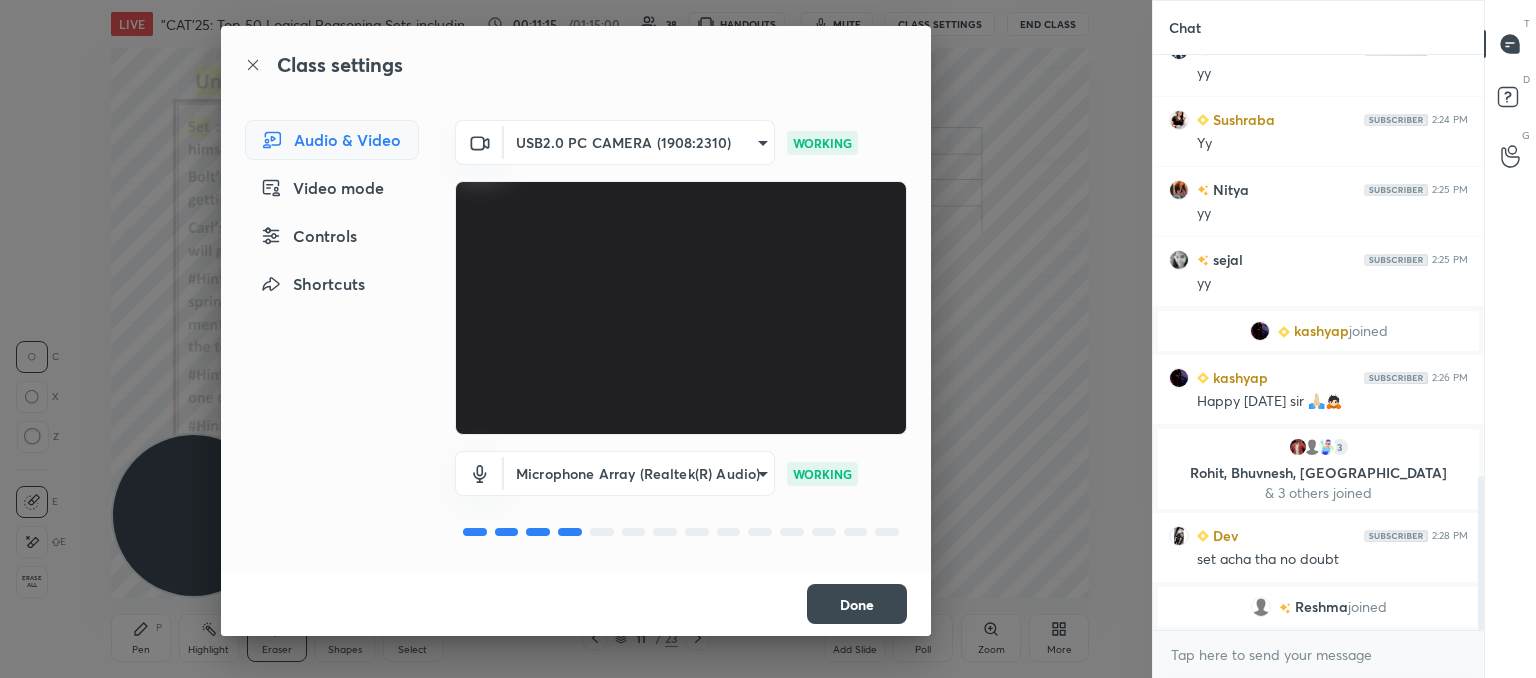 click on "Done" at bounding box center [857, 604] 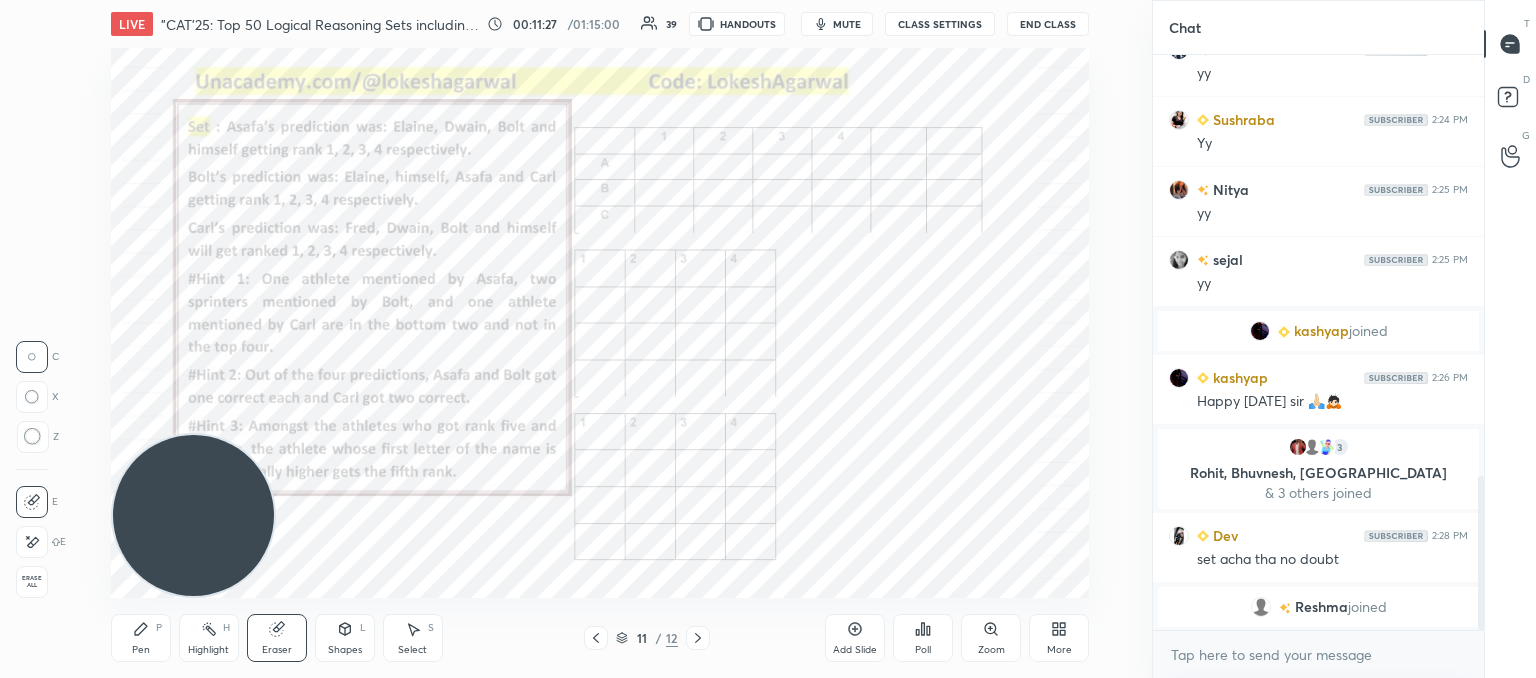 drag, startPoint x: 148, startPoint y: 633, endPoint x: 184, endPoint y: 593, distance: 53.814495 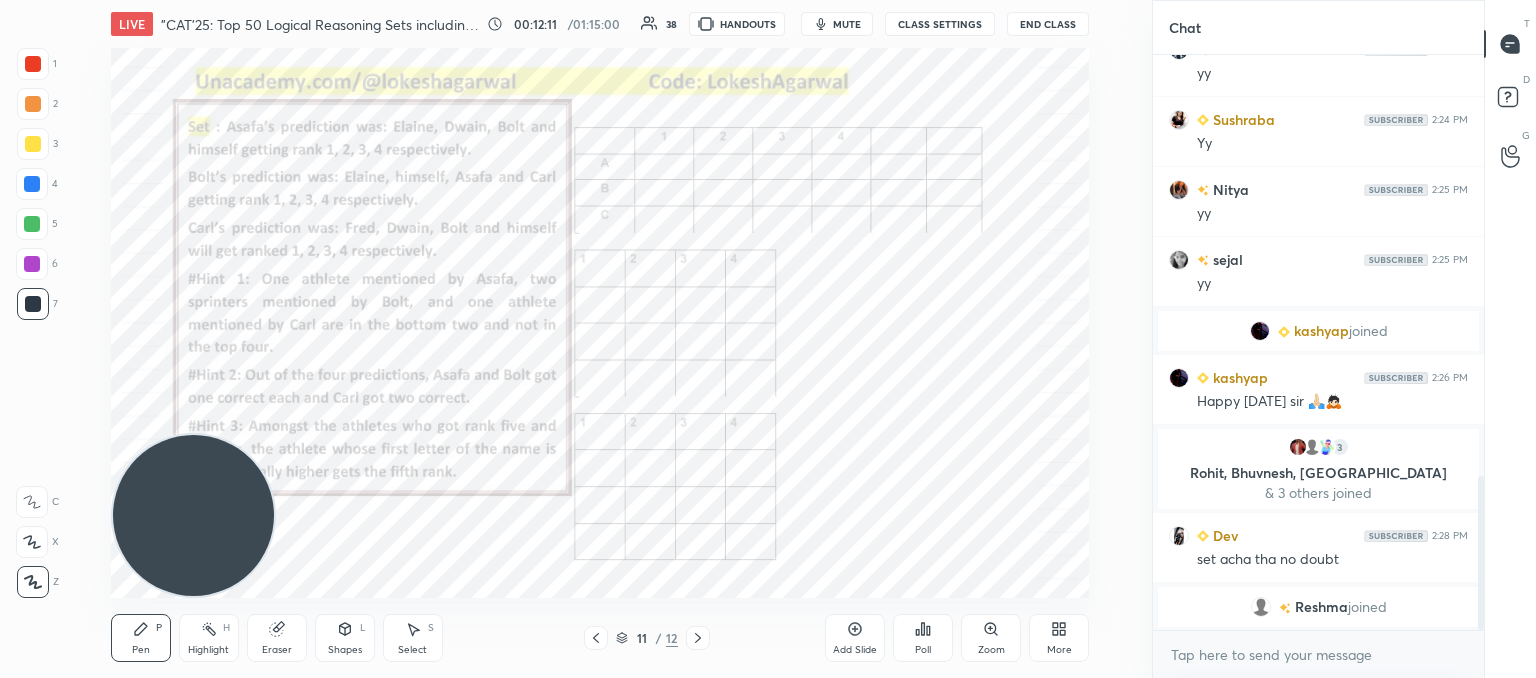 click 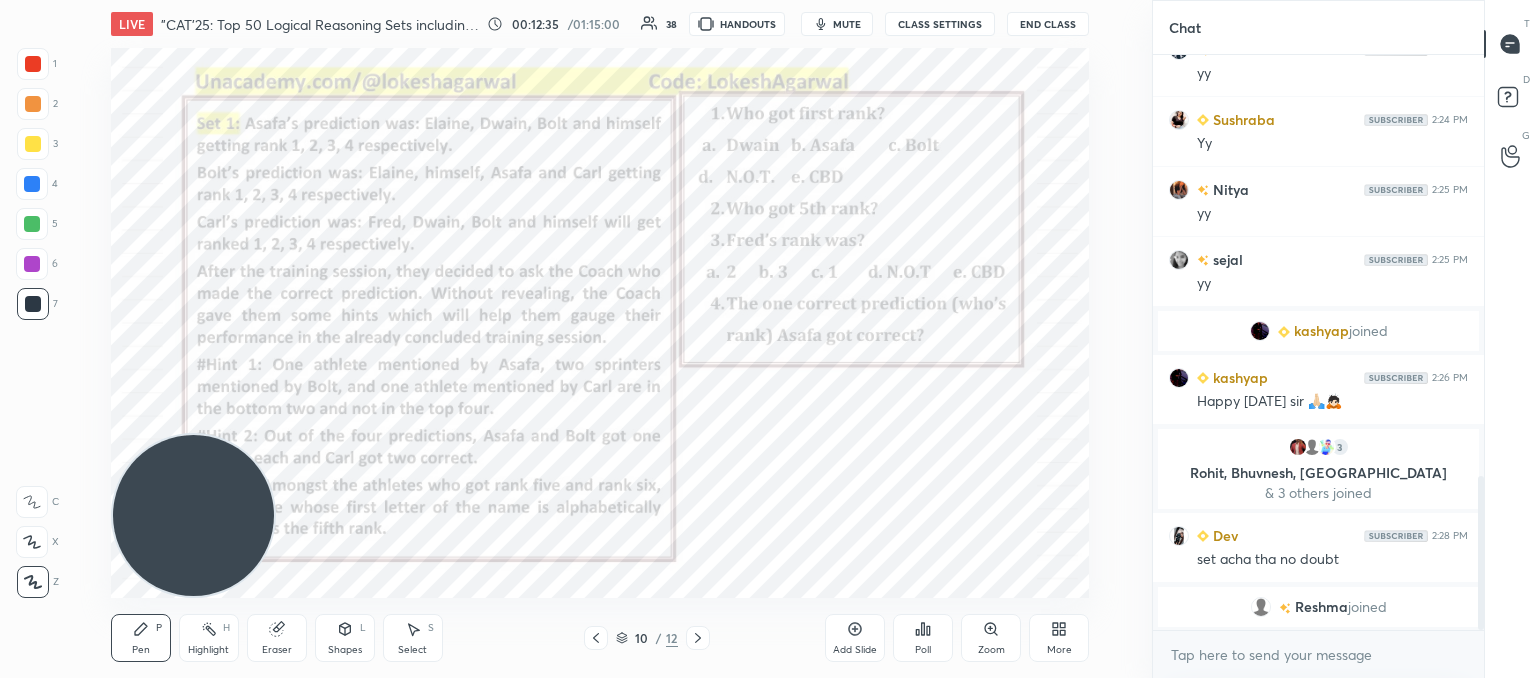click on "10 / 12" at bounding box center [647, 638] 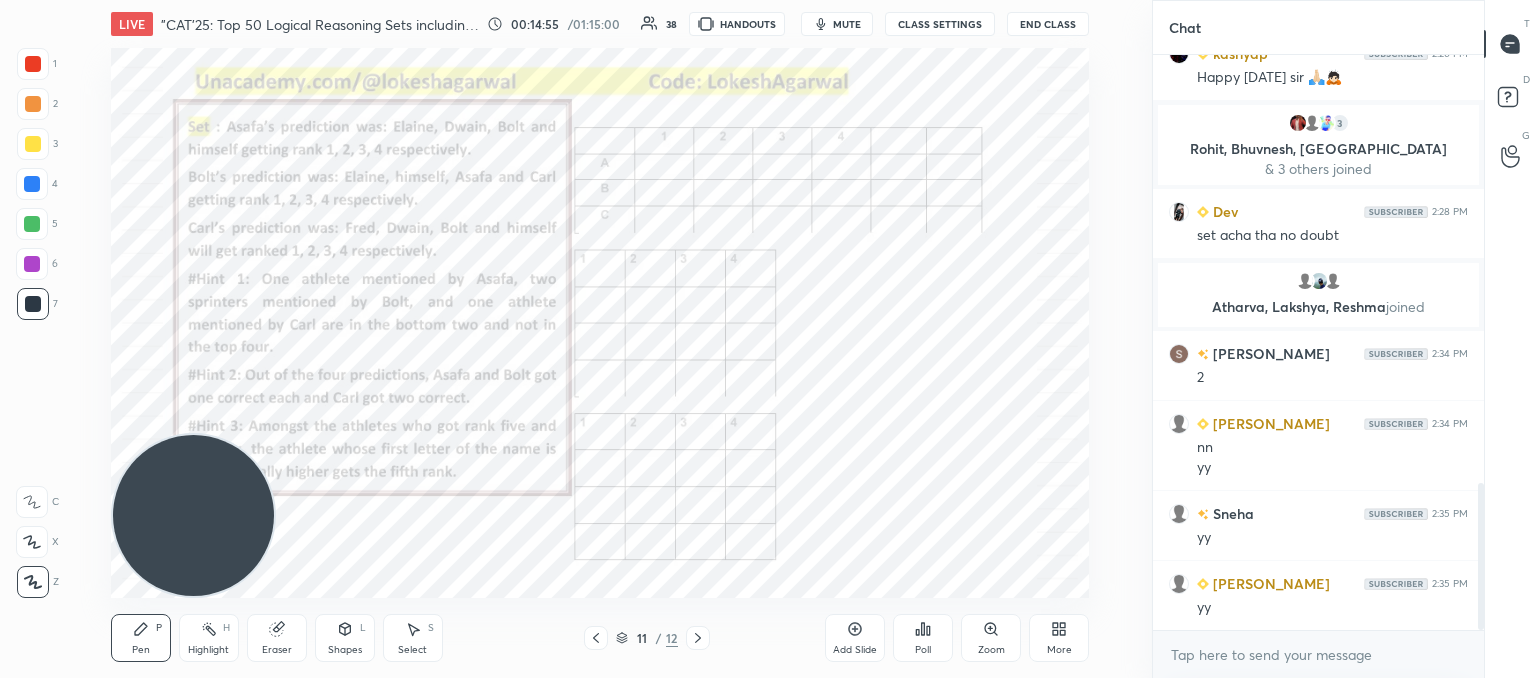 scroll, scrollTop: 1814, scrollLeft: 0, axis: vertical 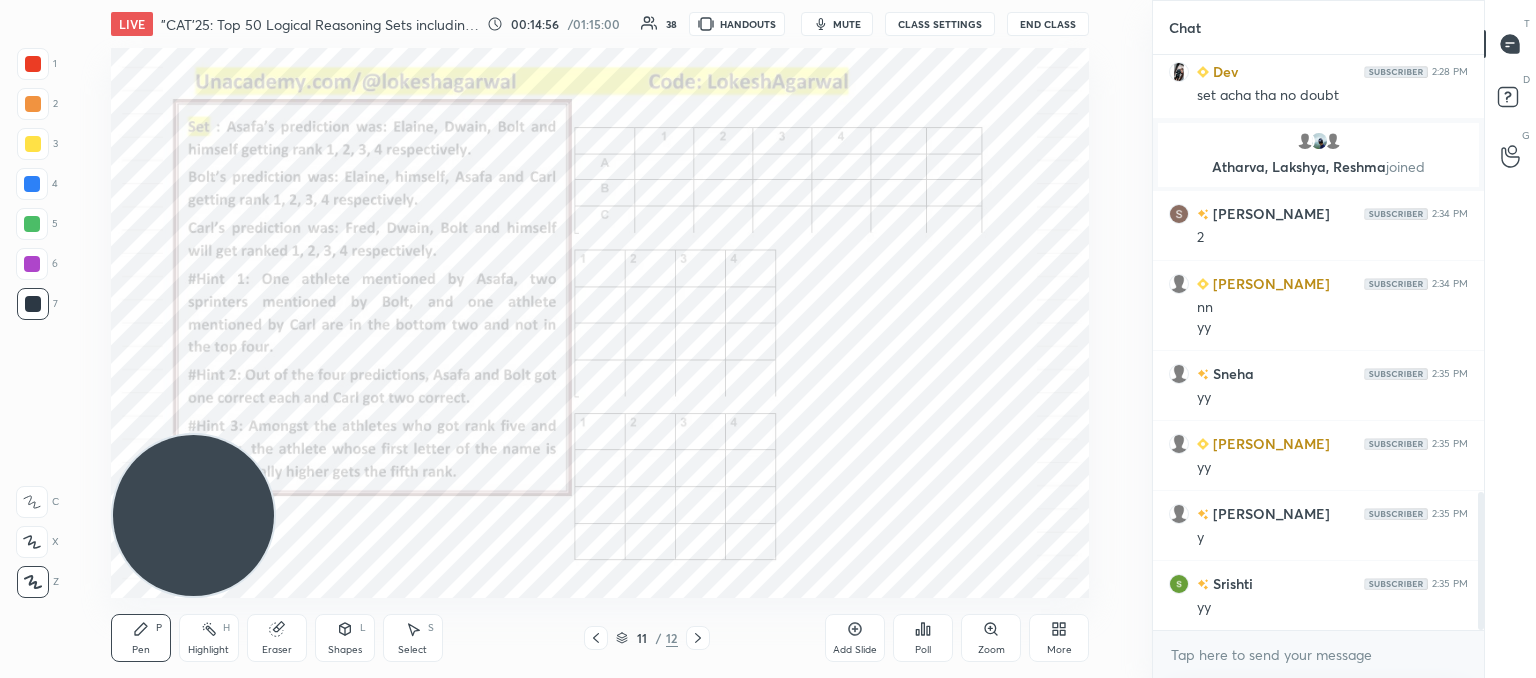 drag, startPoint x: 420, startPoint y: 631, endPoint x: 432, endPoint y: 624, distance: 13.892444 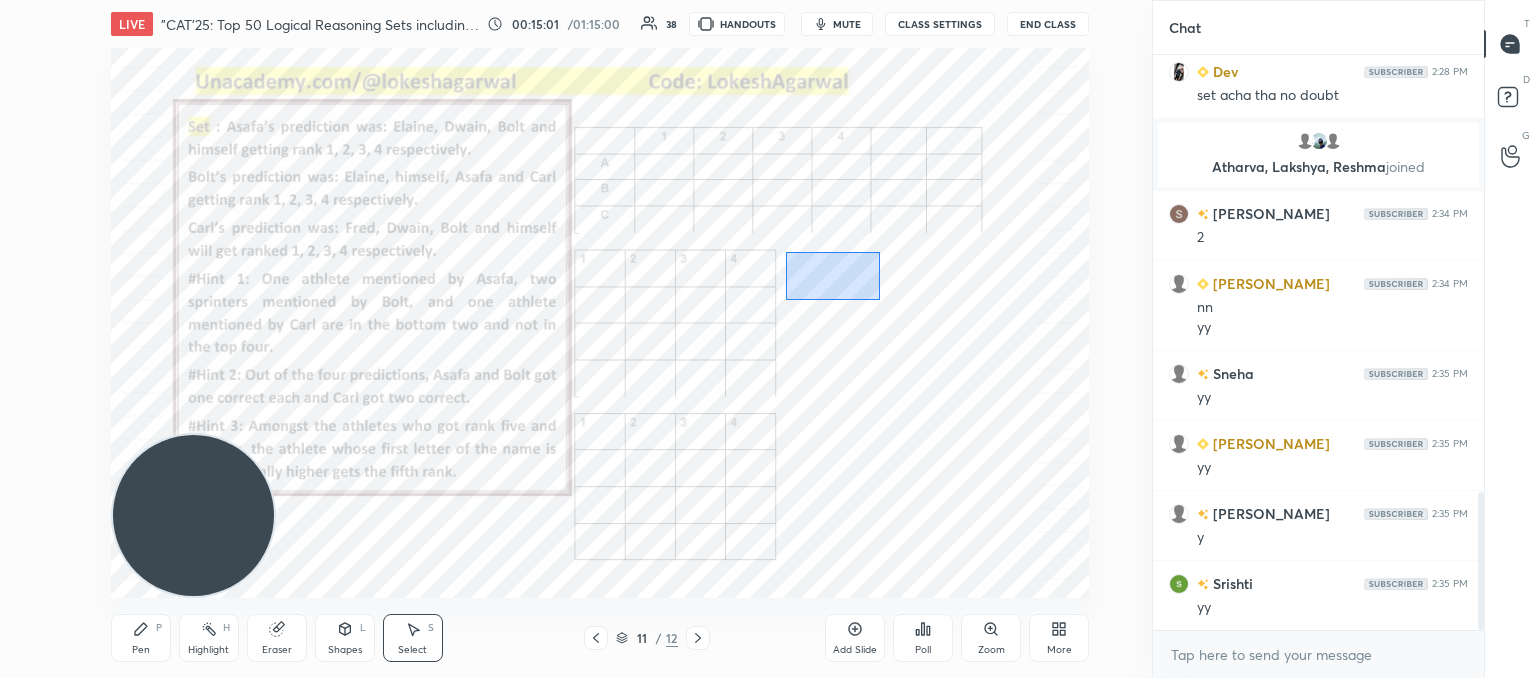drag, startPoint x: 880, startPoint y: 300, endPoint x: 792, endPoint y: 249, distance: 101.71037 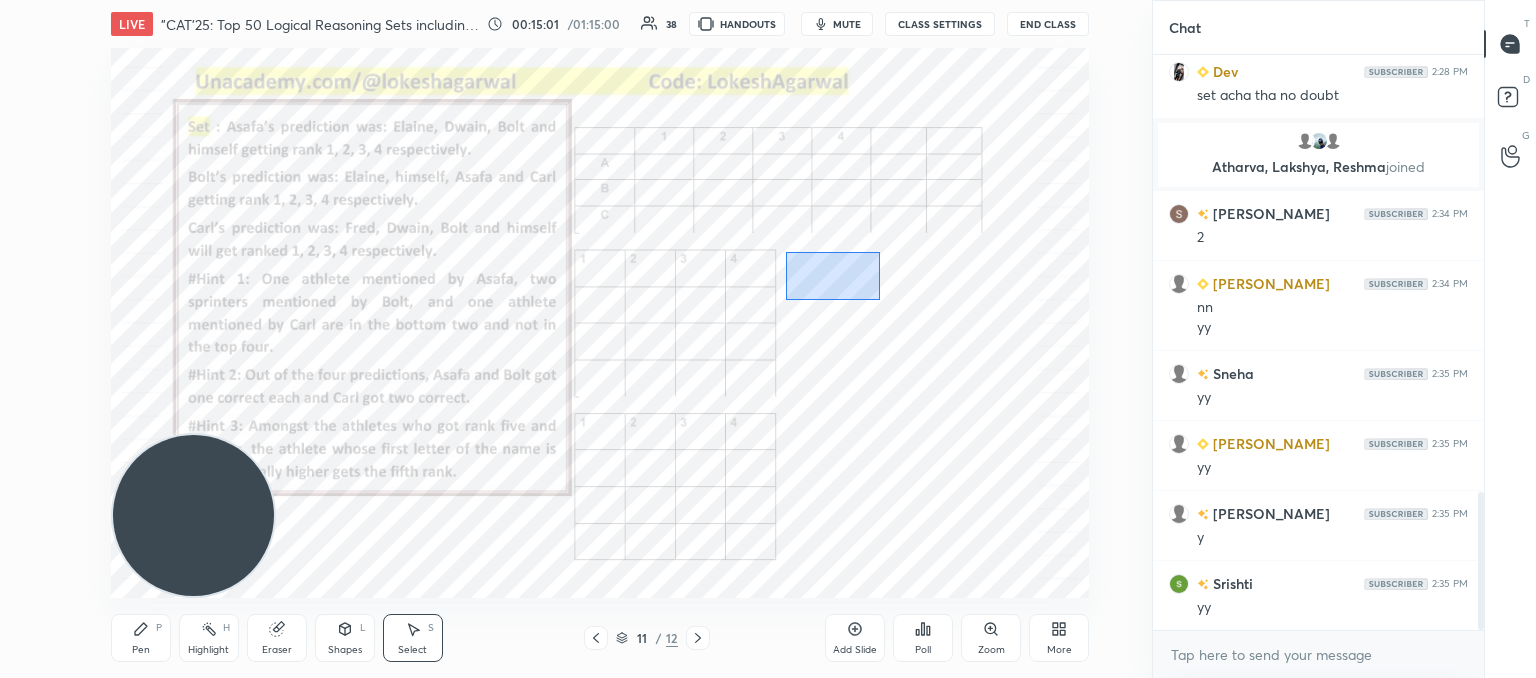 click on "0 ° Undo Copy Duplicate Duplicate to new slide Delete" at bounding box center [600, 323] 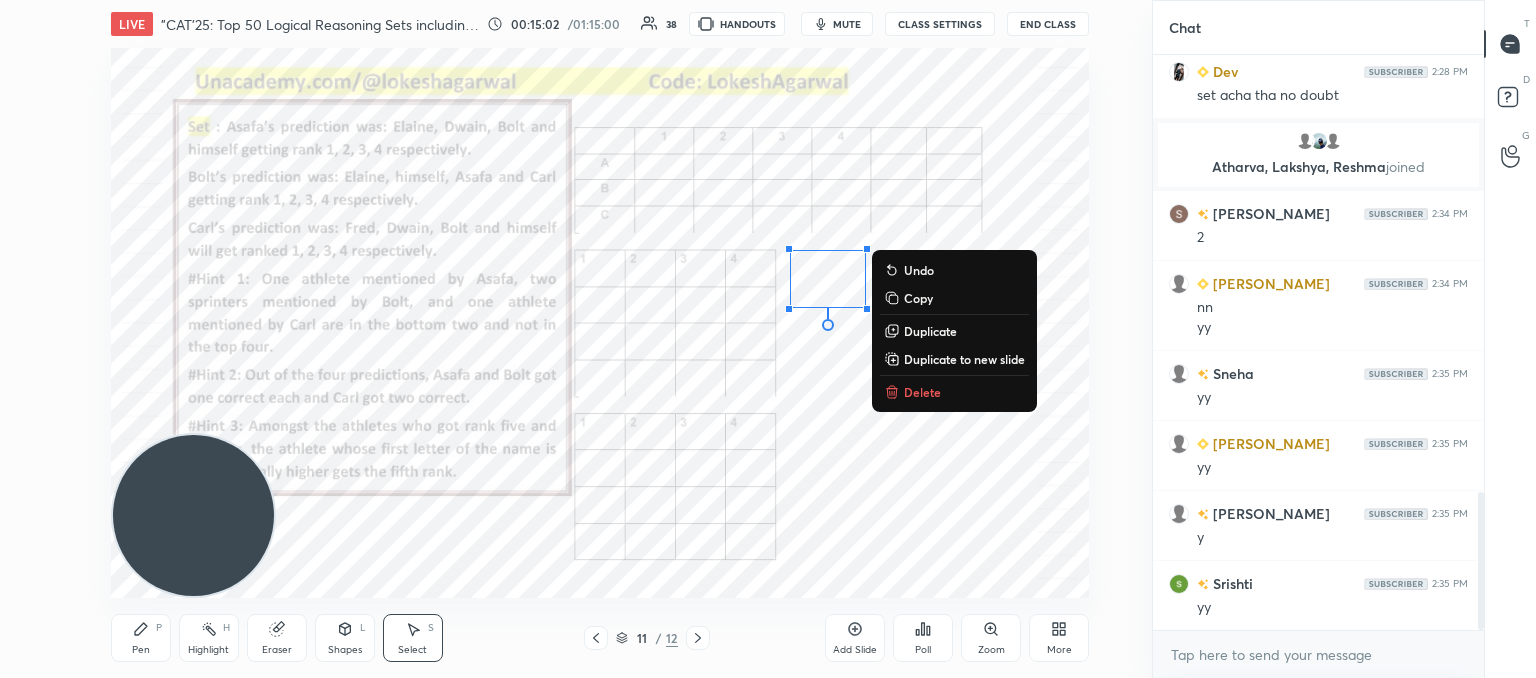 scroll, scrollTop: 1884, scrollLeft: 0, axis: vertical 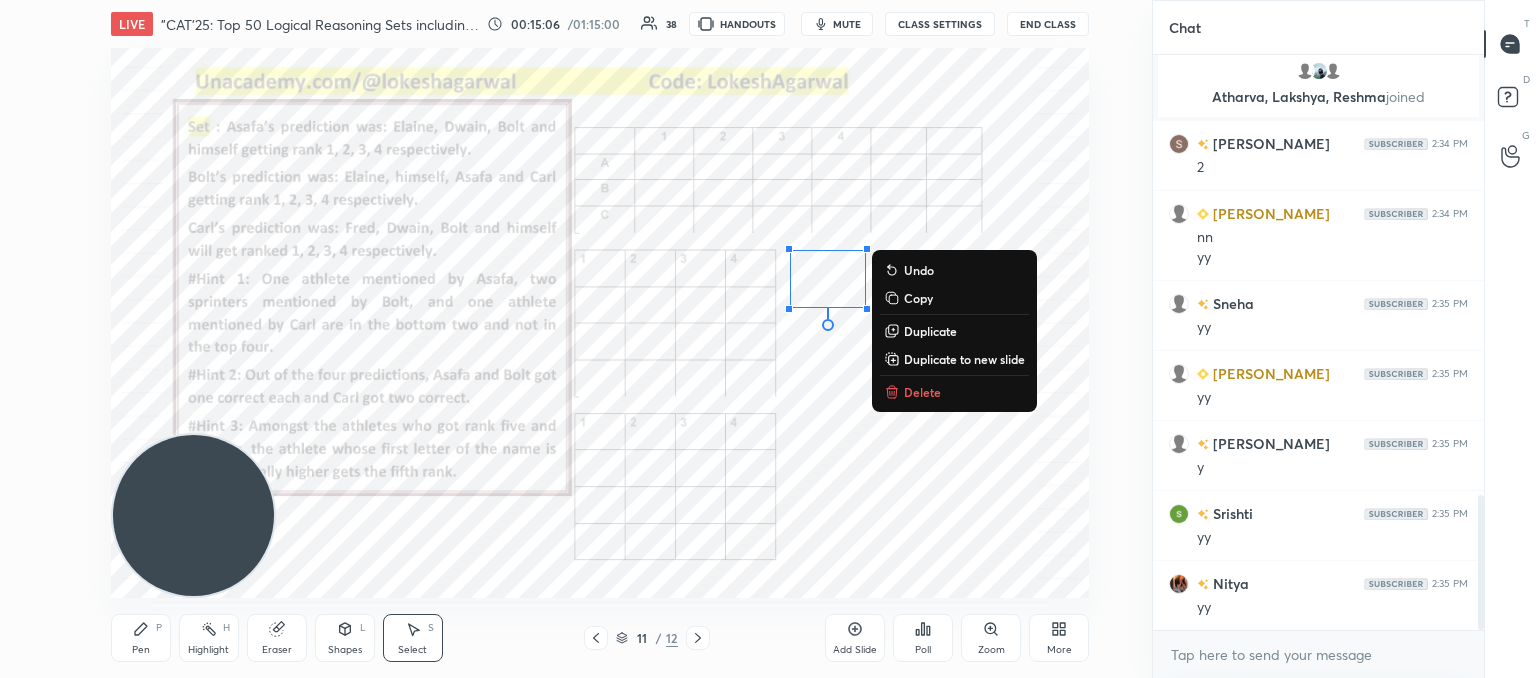 click on "Delete" at bounding box center (922, 392) 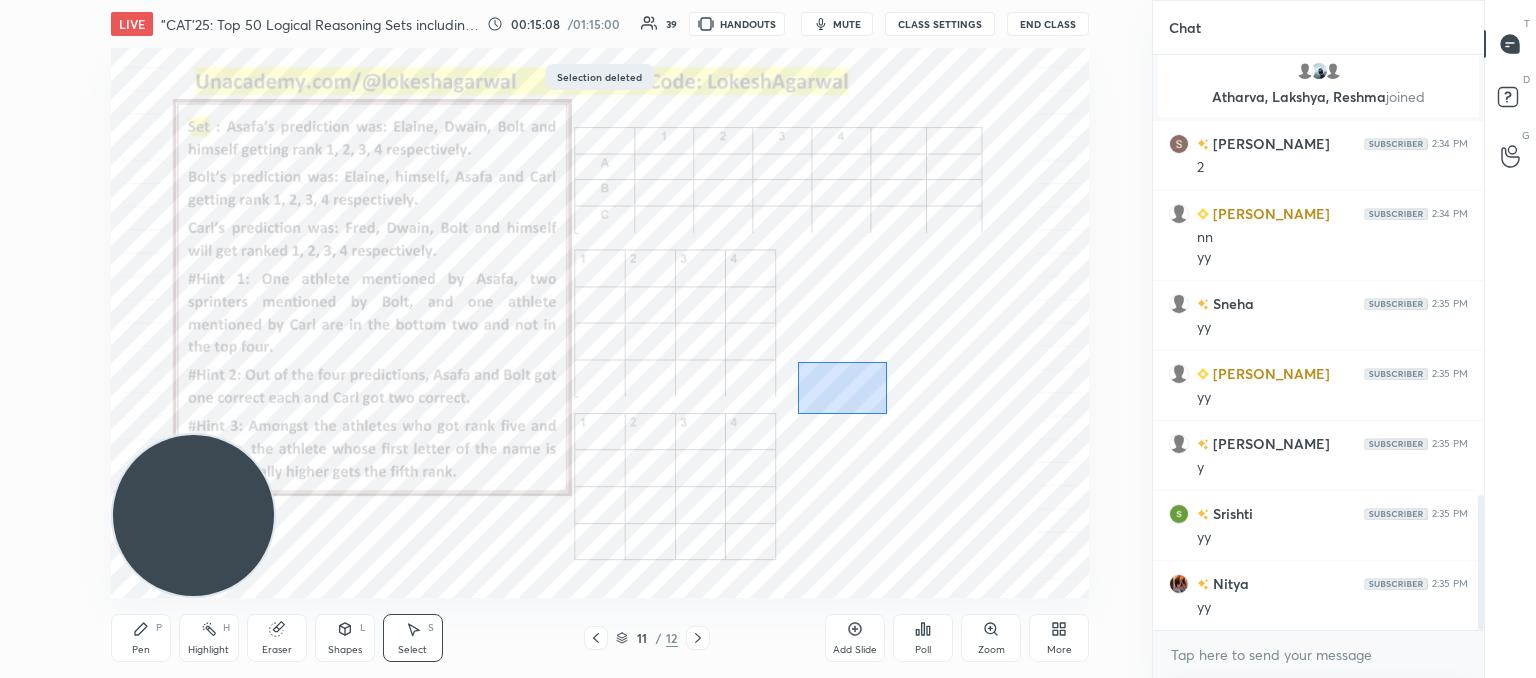 drag, startPoint x: 886, startPoint y: 413, endPoint x: 799, endPoint y: 358, distance: 102.92716 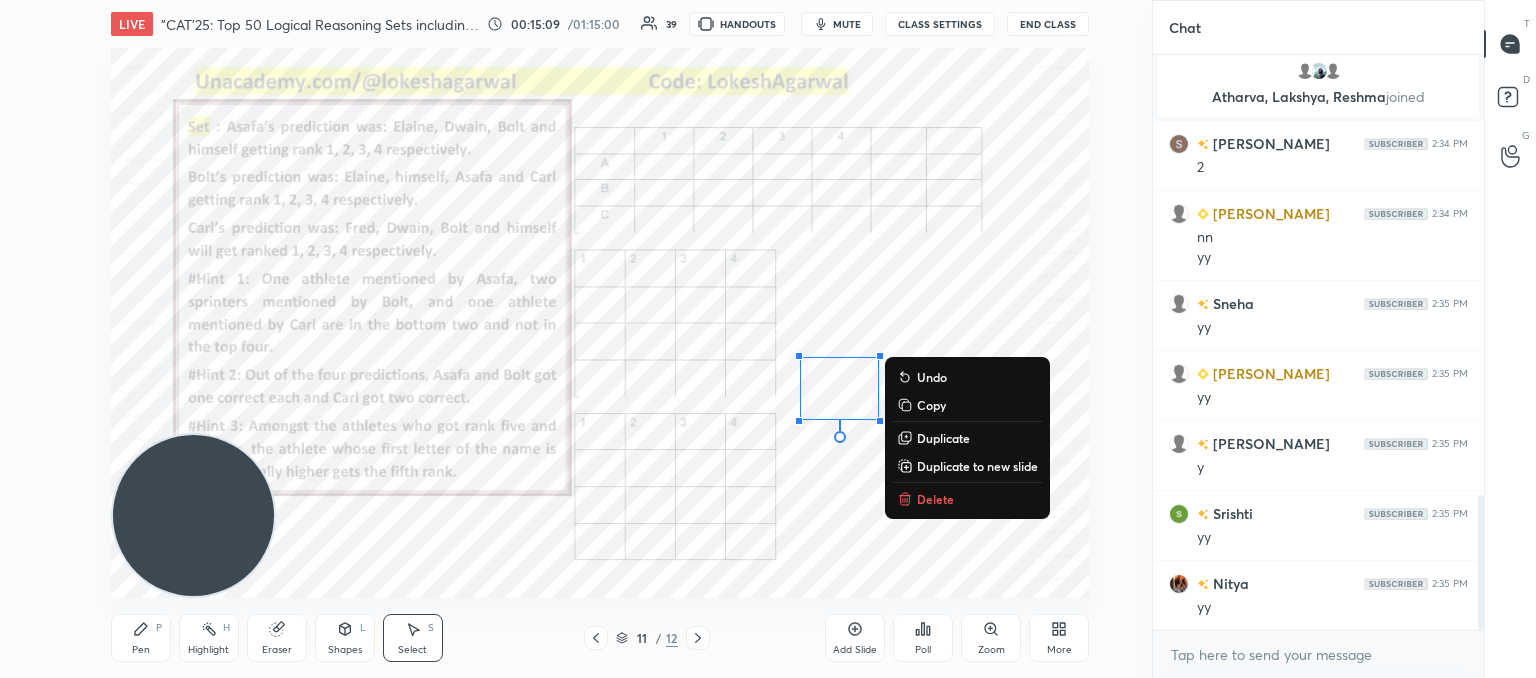 click on "Delete" at bounding box center (935, 499) 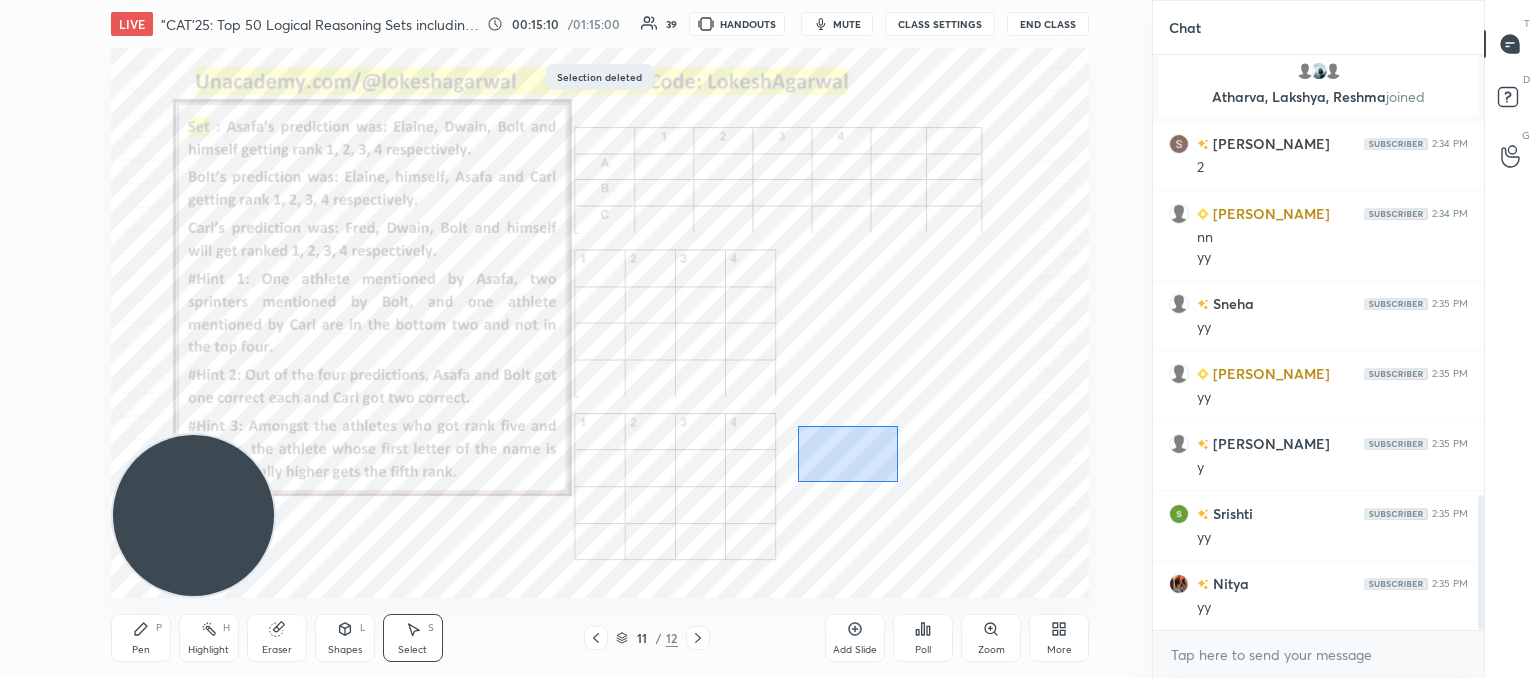 drag, startPoint x: 897, startPoint y: 482, endPoint x: 812, endPoint y: 417, distance: 107.00467 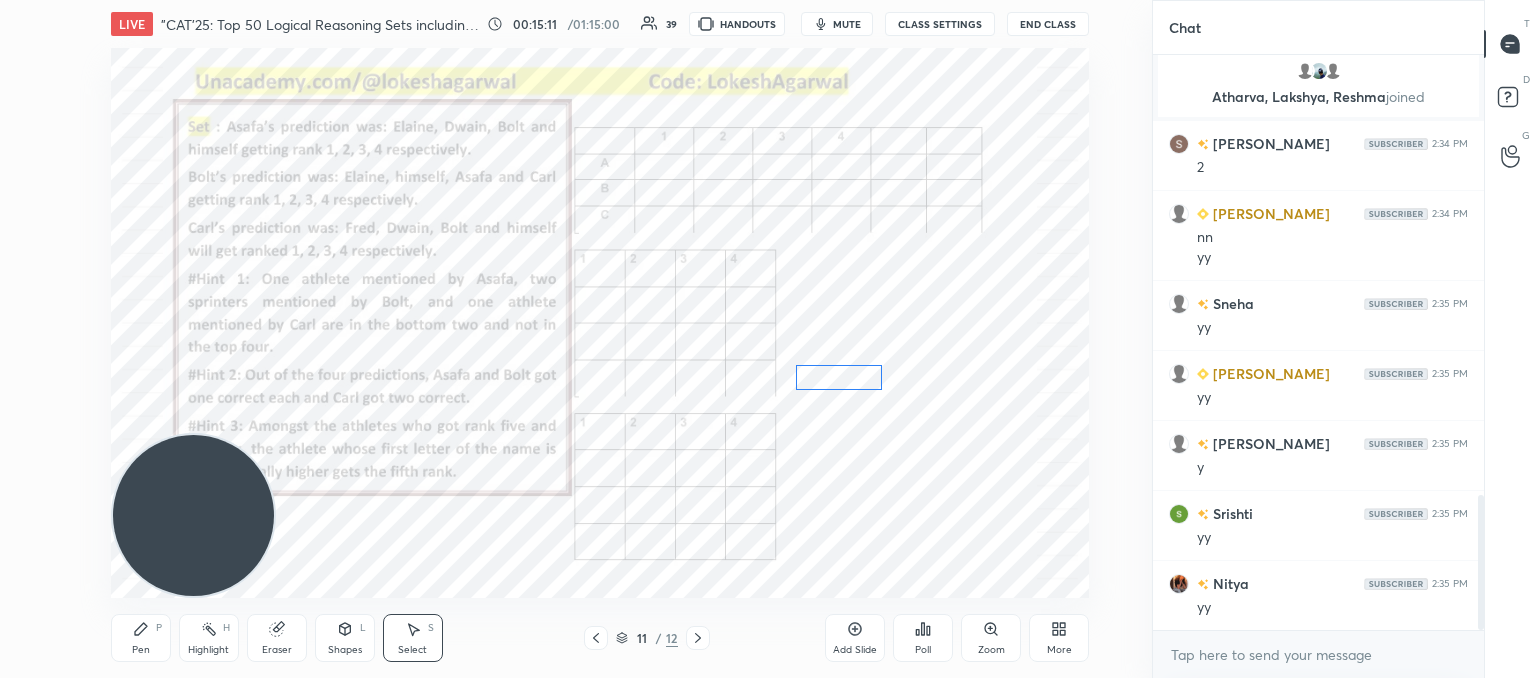 drag, startPoint x: 830, startPoint y: 425, endPoint x: 826, endPoint y: 375, distance: 50.159744 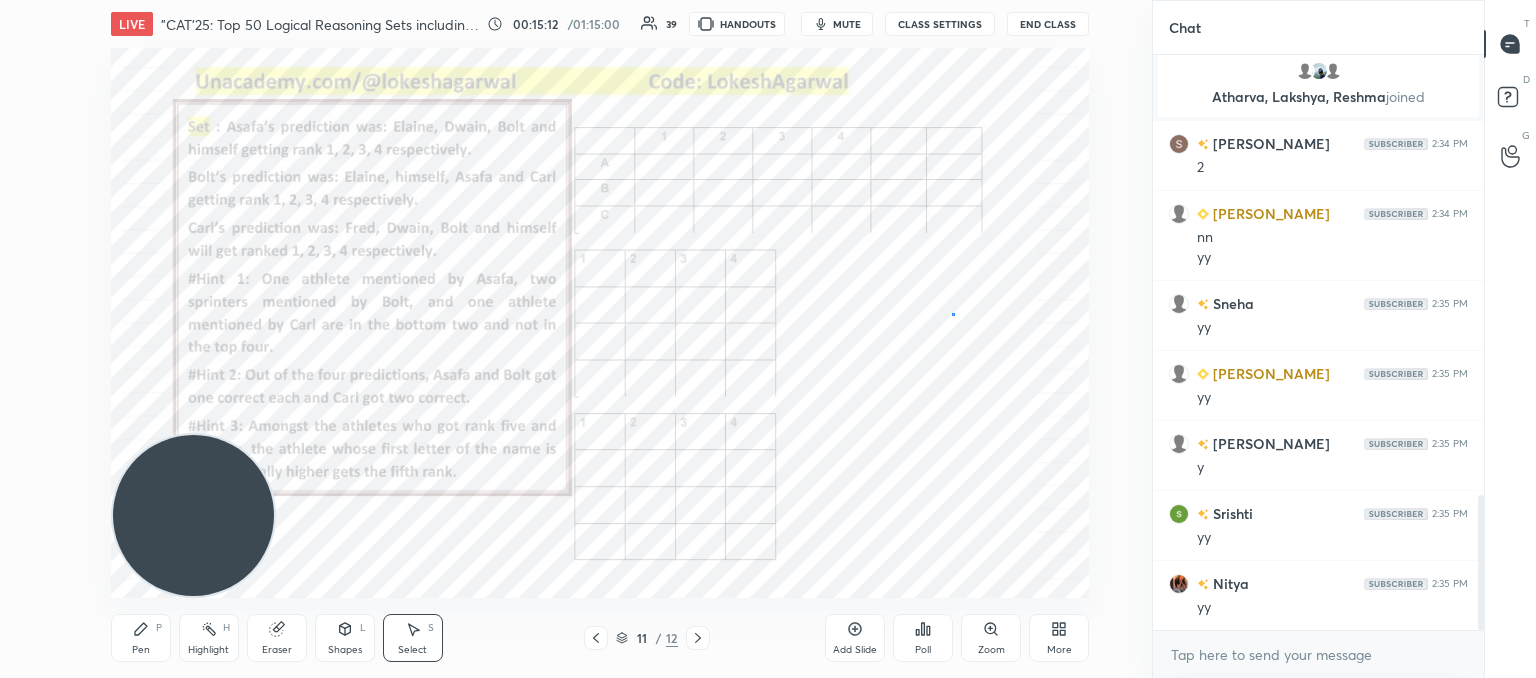 drag, startPoint x: 952, startPoint y: 314, endPoint x: 928, endPoint y: 351, distance: 44.102154 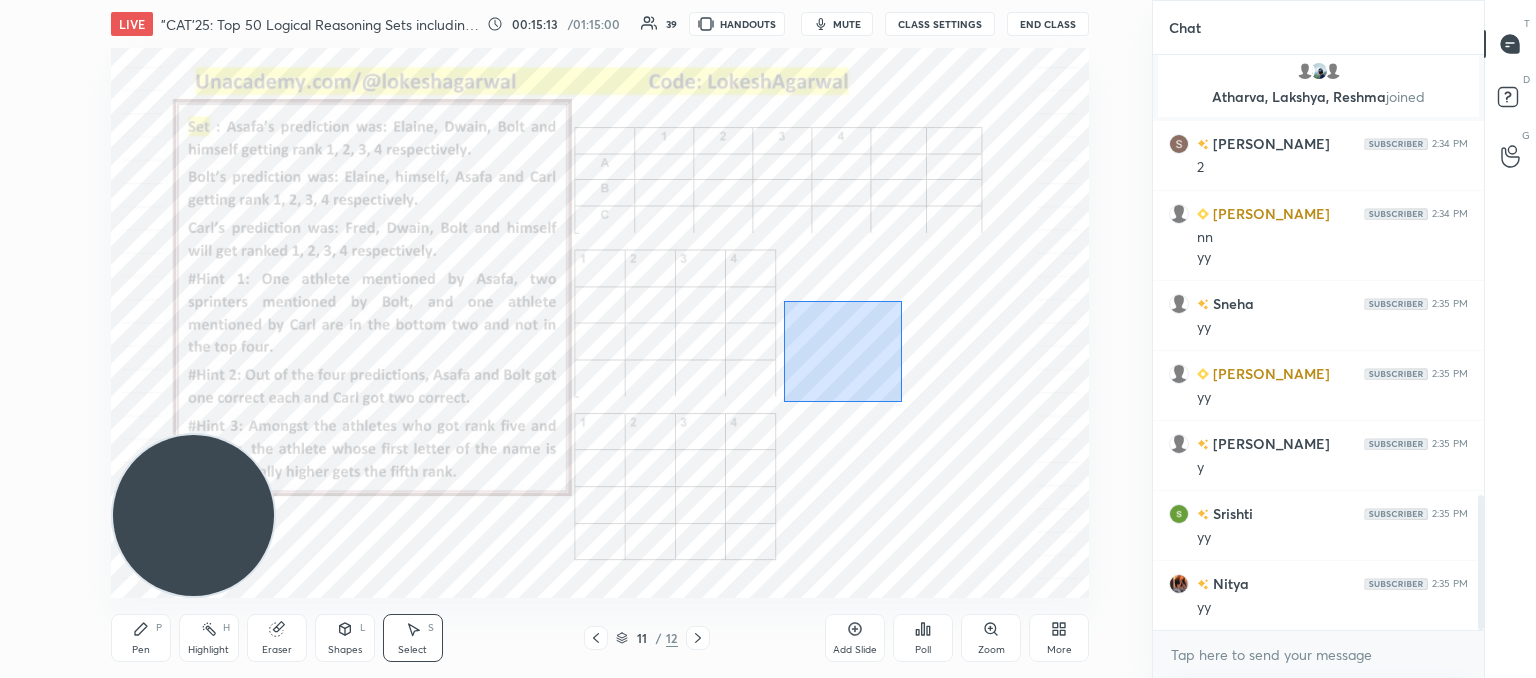 drag, startPoint x: 900, startPoint y: 402, endPoint x: 797, endPoint y: 306, distance: 140.80128 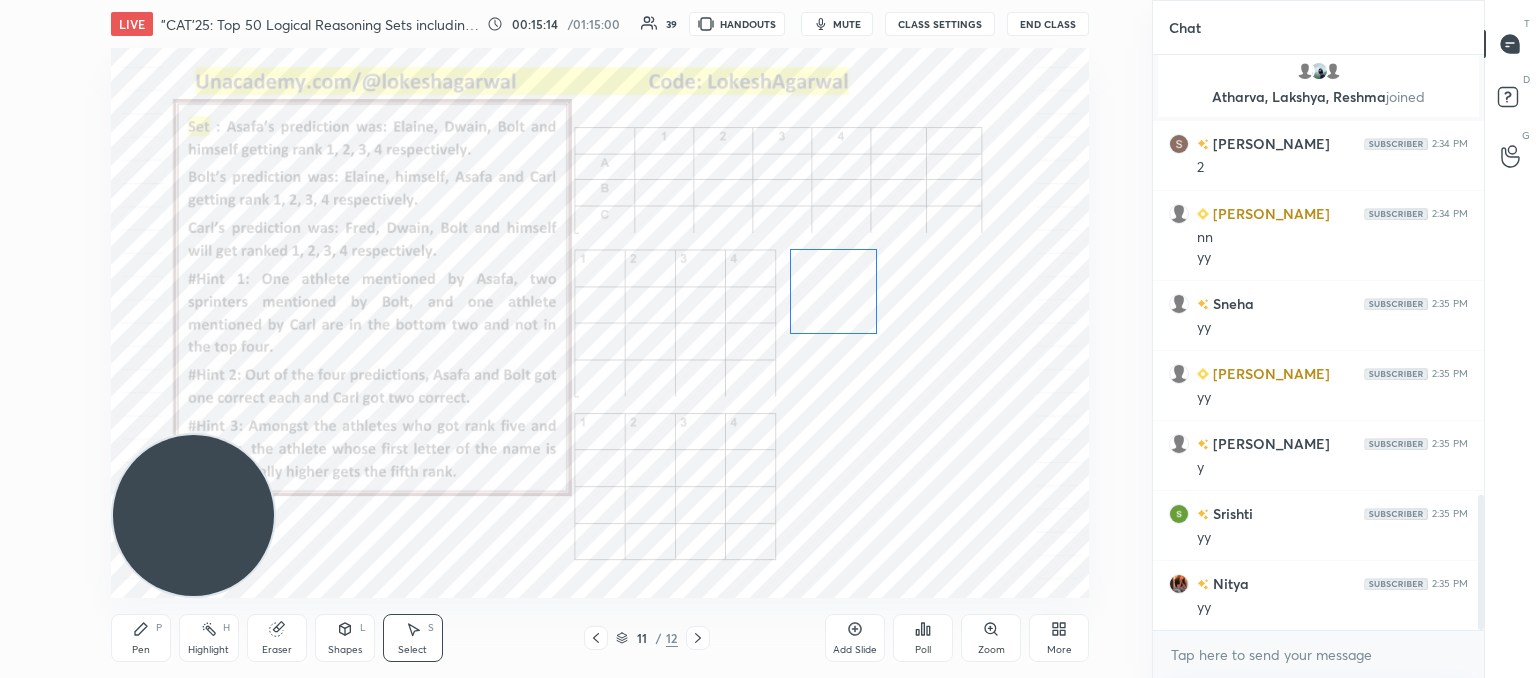 drag, startPoint x: 829, startPoint y: 348, endPoint x: 824, endPoint y: 296, distance: 52.23983 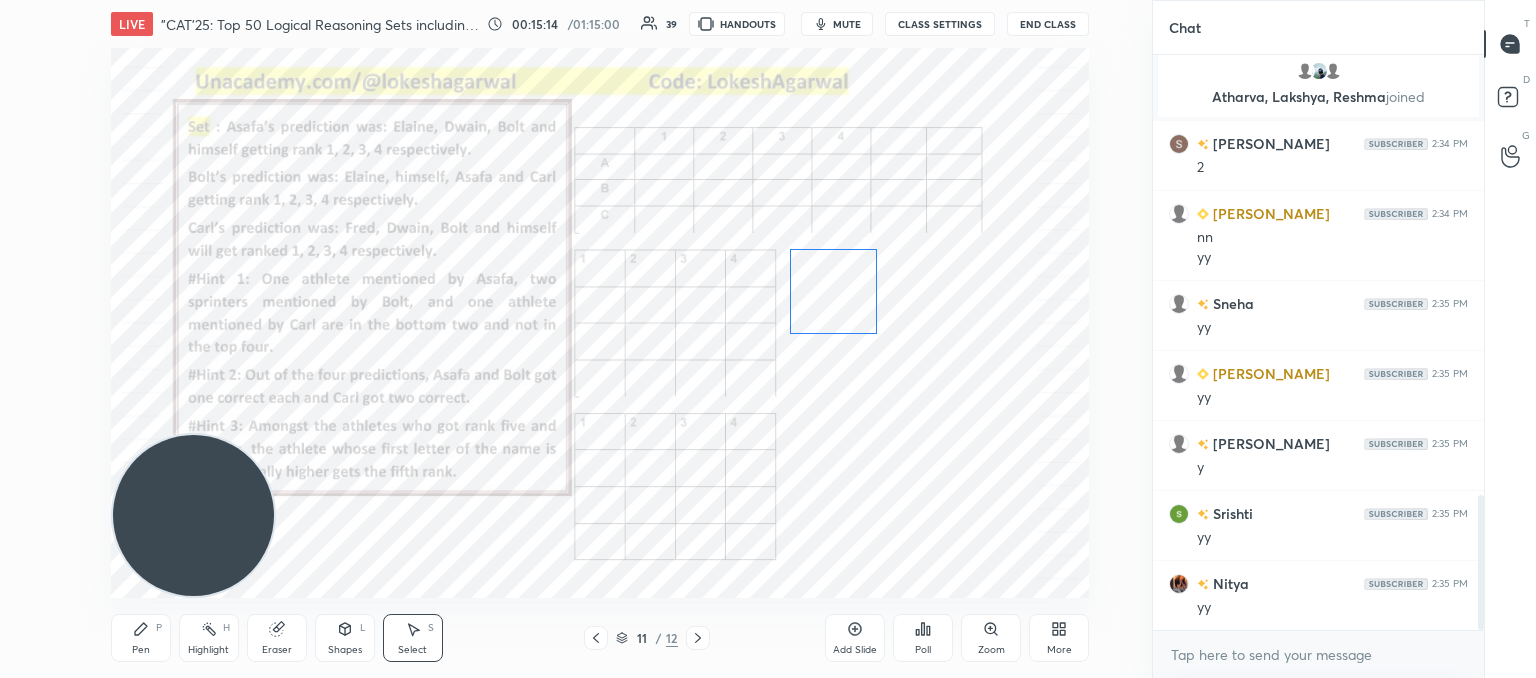 click on "0 ° Undo Copy Duplicate Duplicate to new slide Delete" at bounding box center (600, 323) 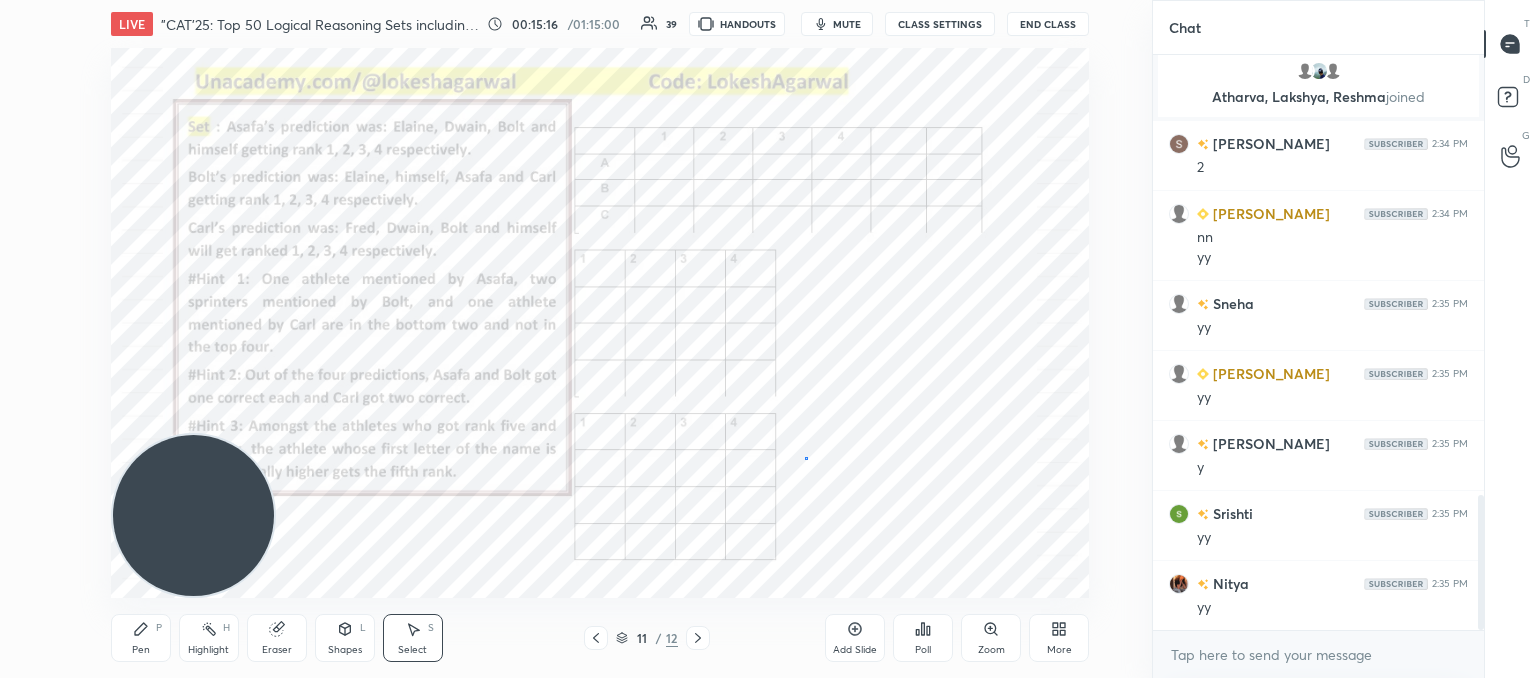 click on "0 ° Undo Copy Duplicate Duplicate to new slide Delete" at bounding box center [600, 323] 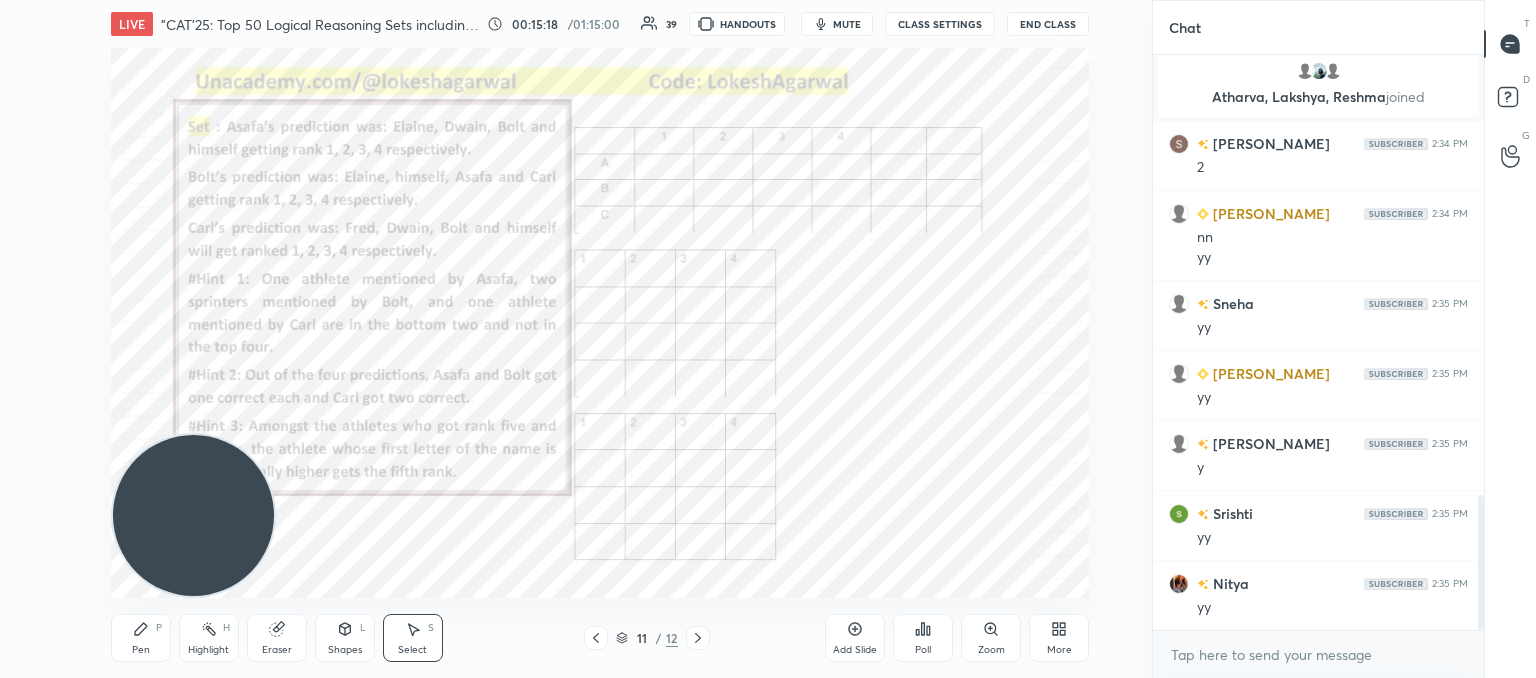 drag, startPoint x: 148, startPoint y: 643, endPoint x: 202, endPoint y: 613, distance: 61.77378 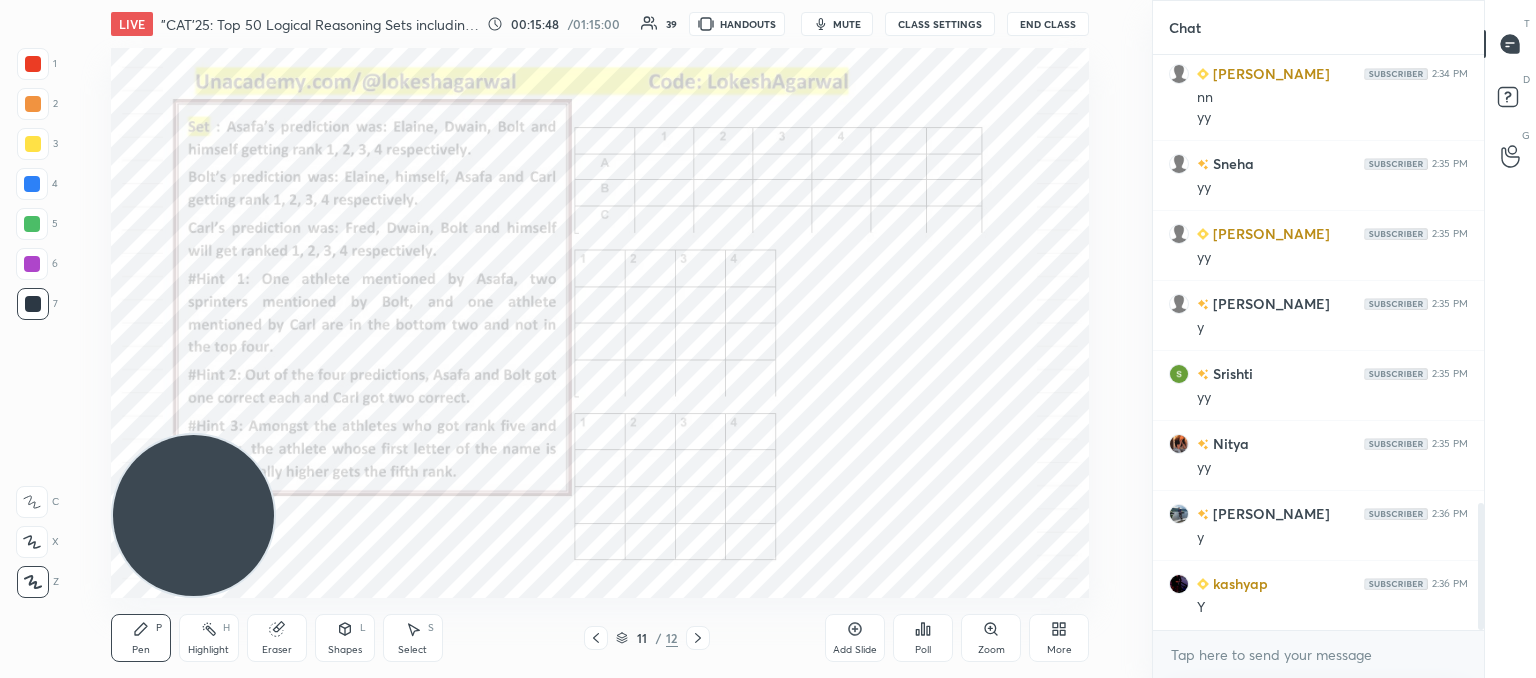 scroll, scrollTop: 2094, scrollLeft: 0, axis: vertical 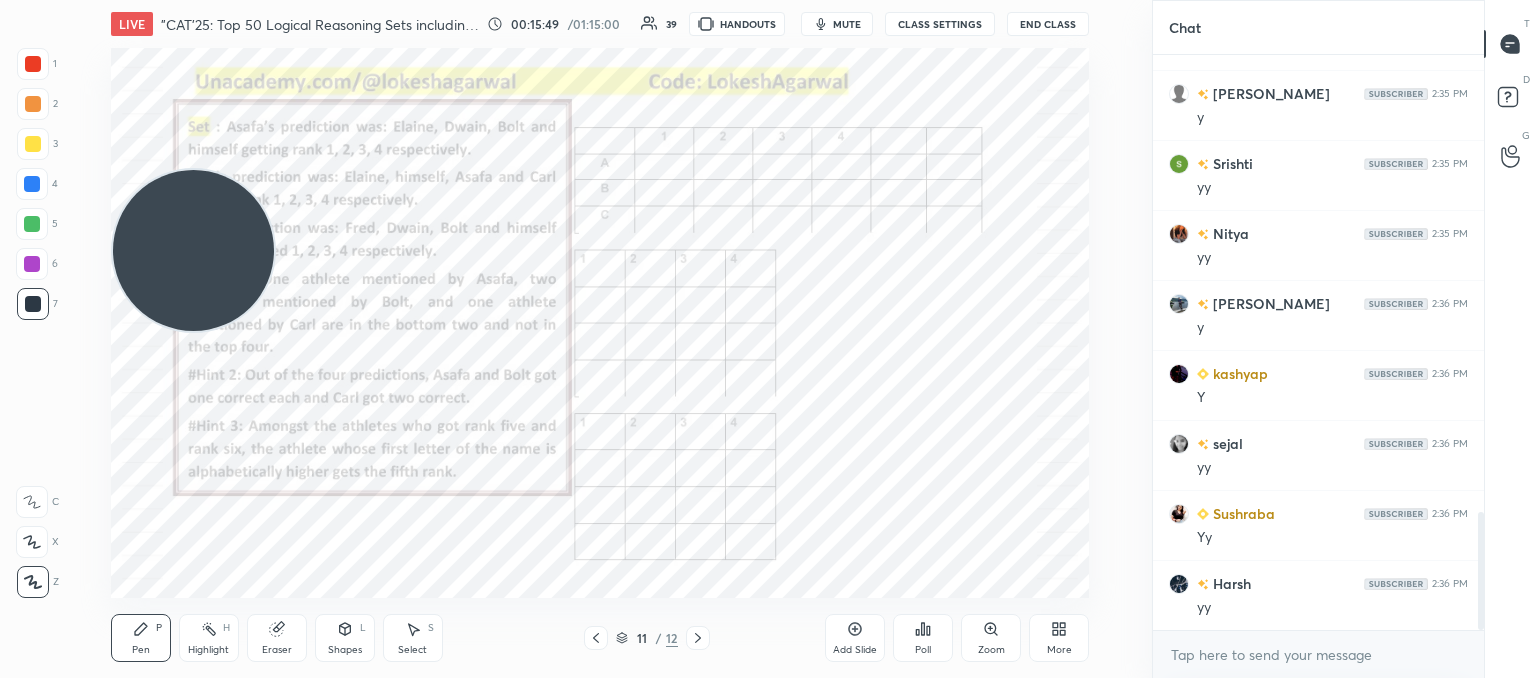 drag, startPoint x: 161, startPoint y: 306, endPoint x: 95, endPoint y: 133, distance: 185.1621 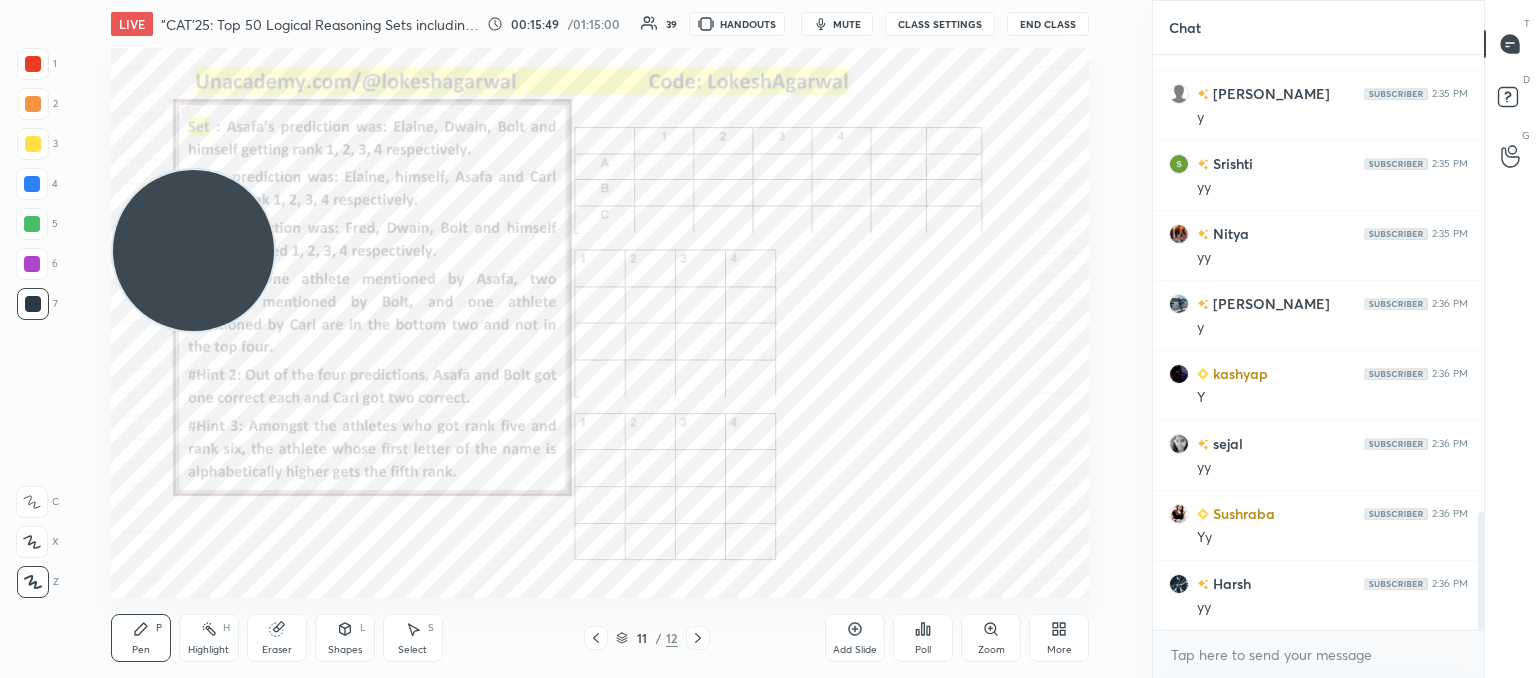click on "Setting up your live class Poll for   secs No correct answer Start poll" at bounding box center (600, 323) 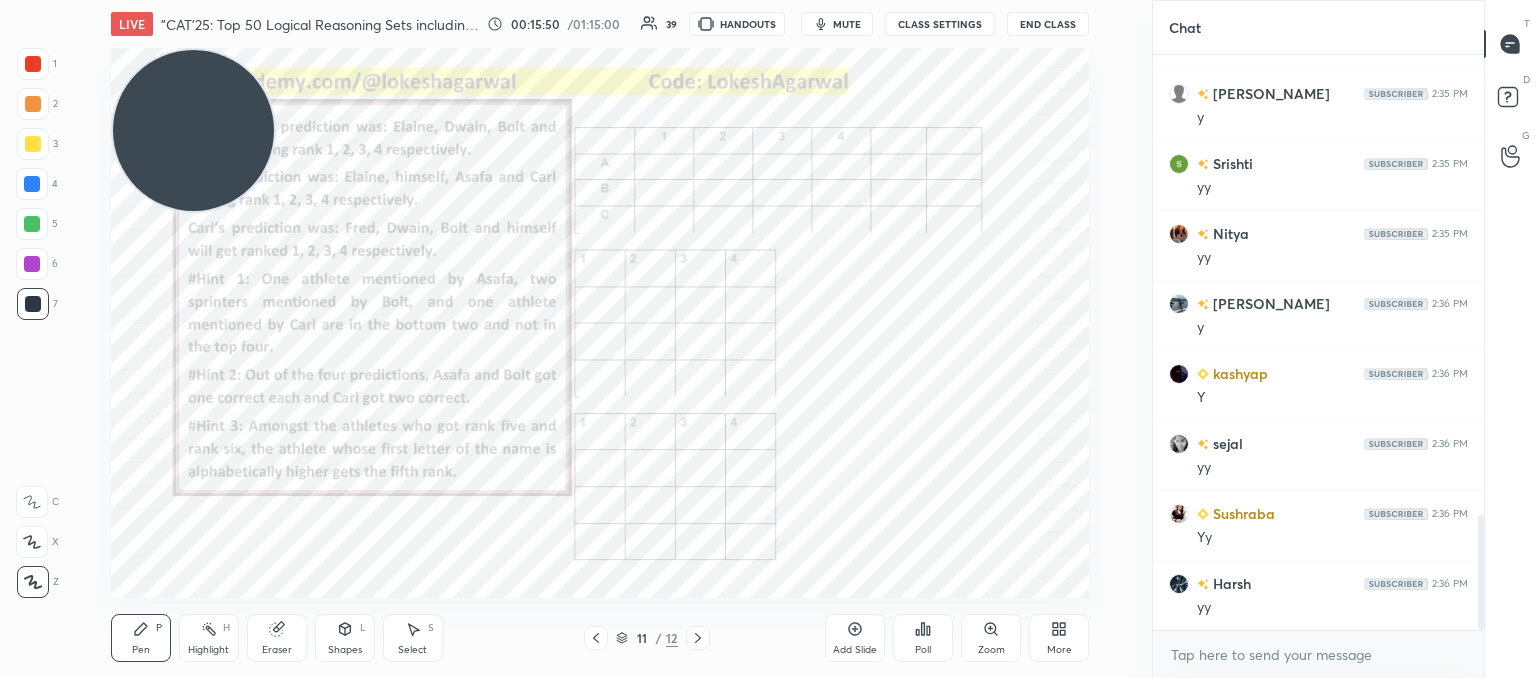 scroll, scrollTop: 2304, scrollLeft: 0, axis: vertical 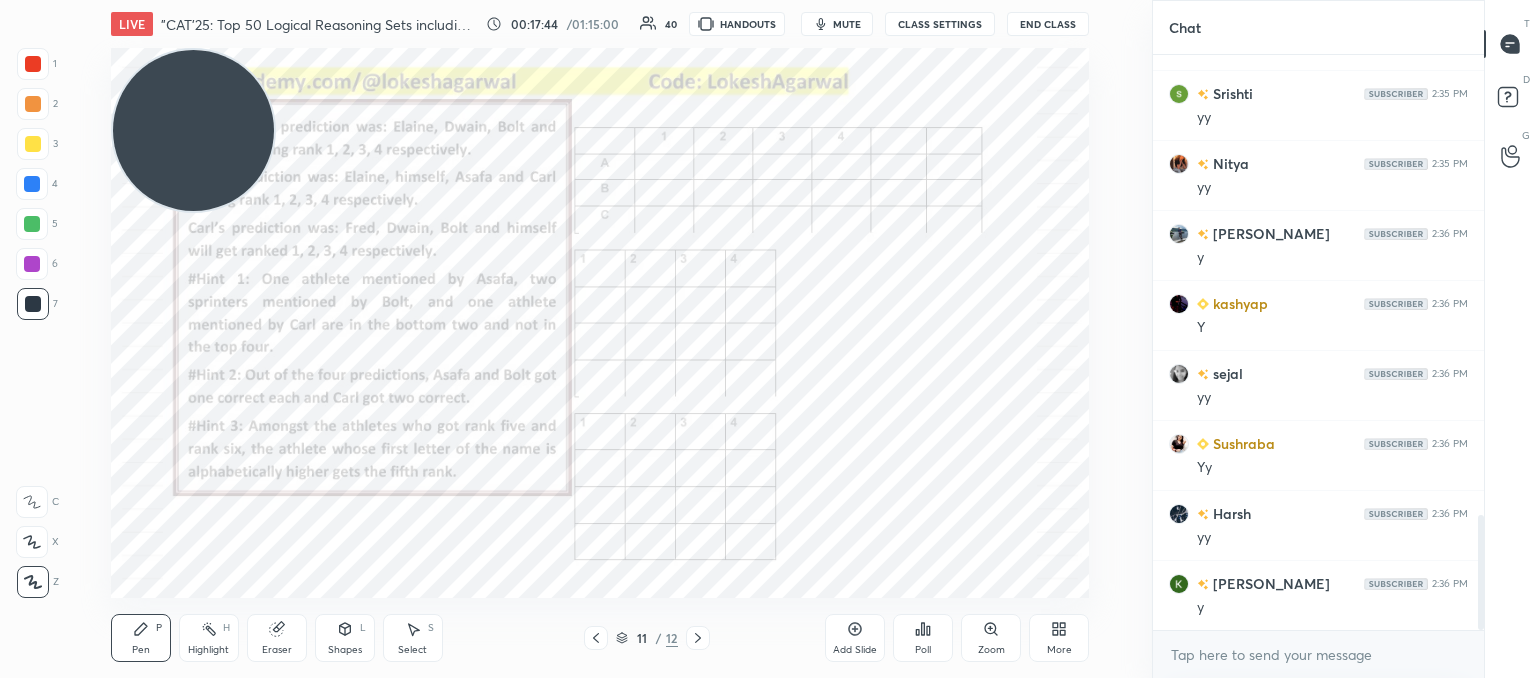 click on "Eraser" at bounding box center (277, 638) 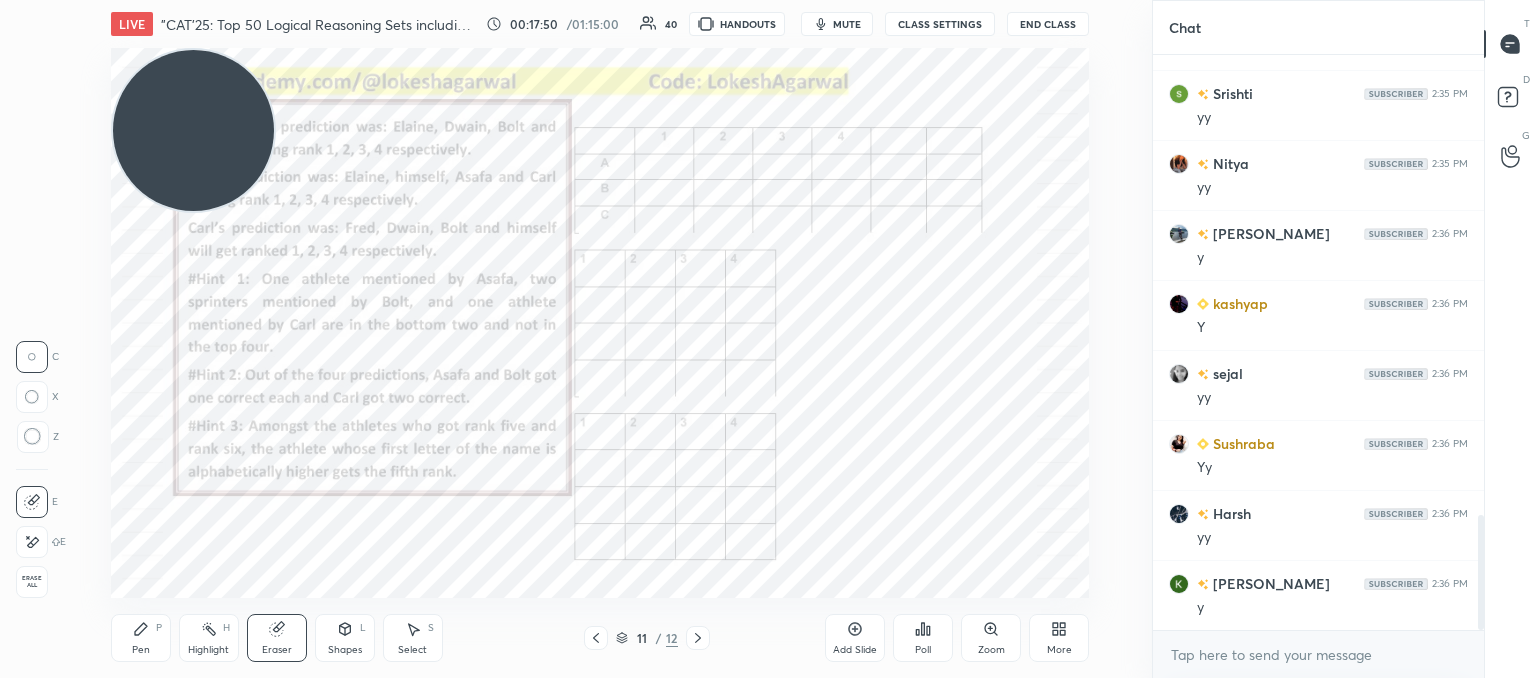 click on "Pen P" at bounding box center [141, 638] 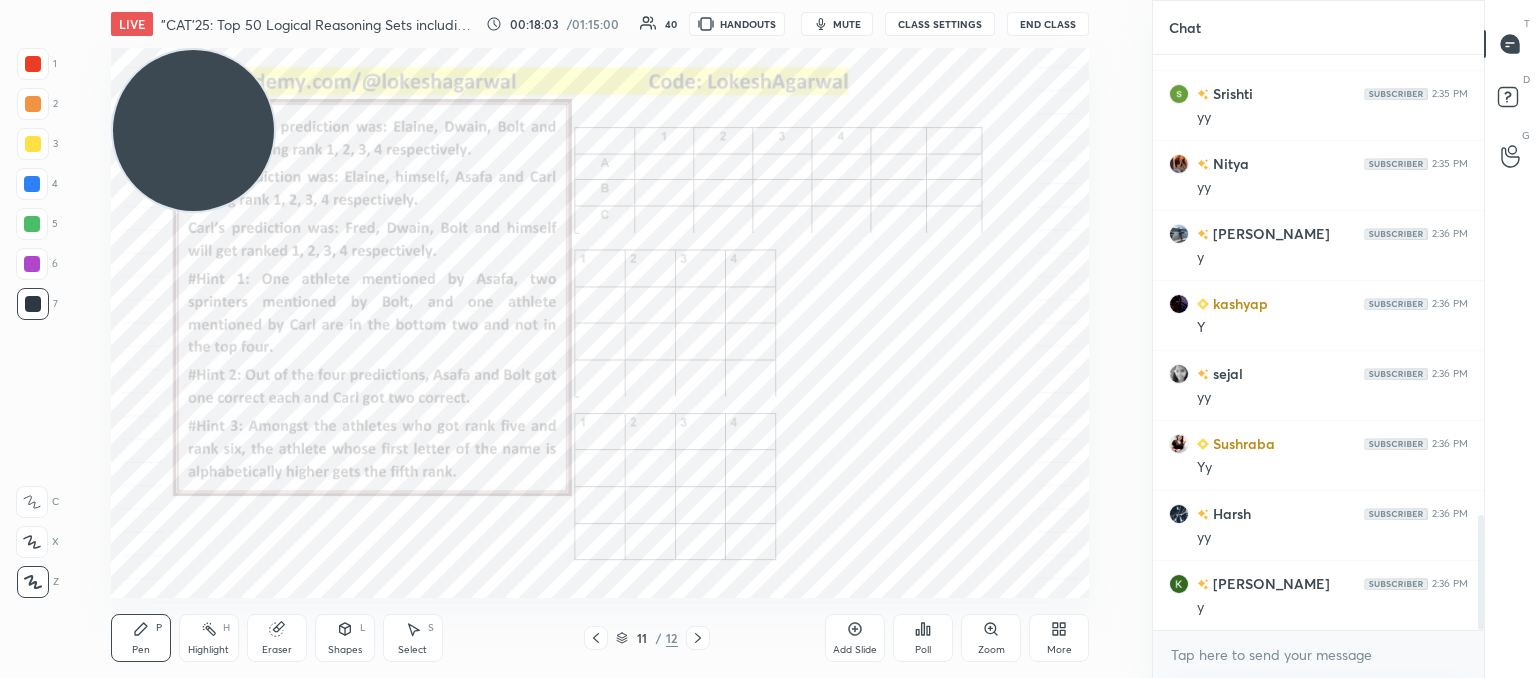 drag, startPoint x: 276, startPoint y: 637, endPoint x: 288, endPoint y: 633, distance: 12.649111 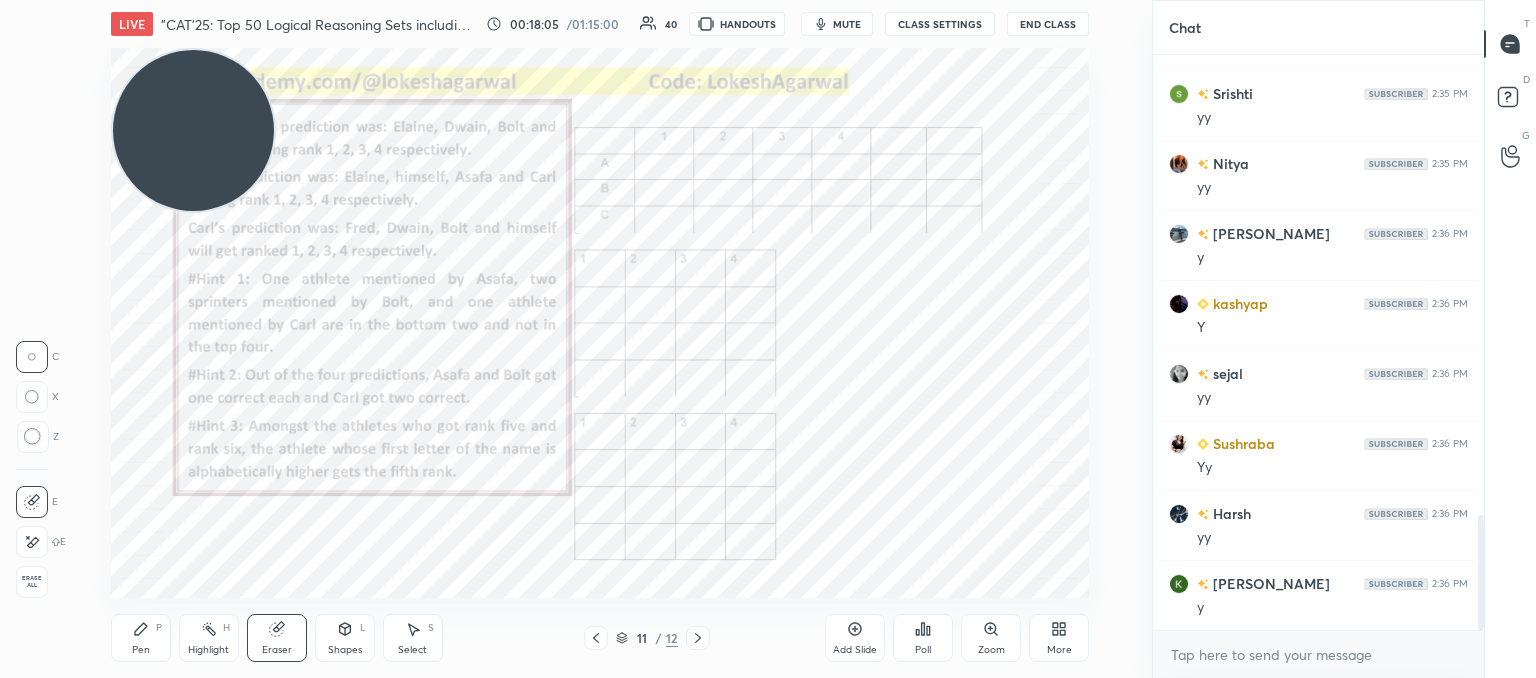 click on "Pen P" at bounding box center [141, 638] 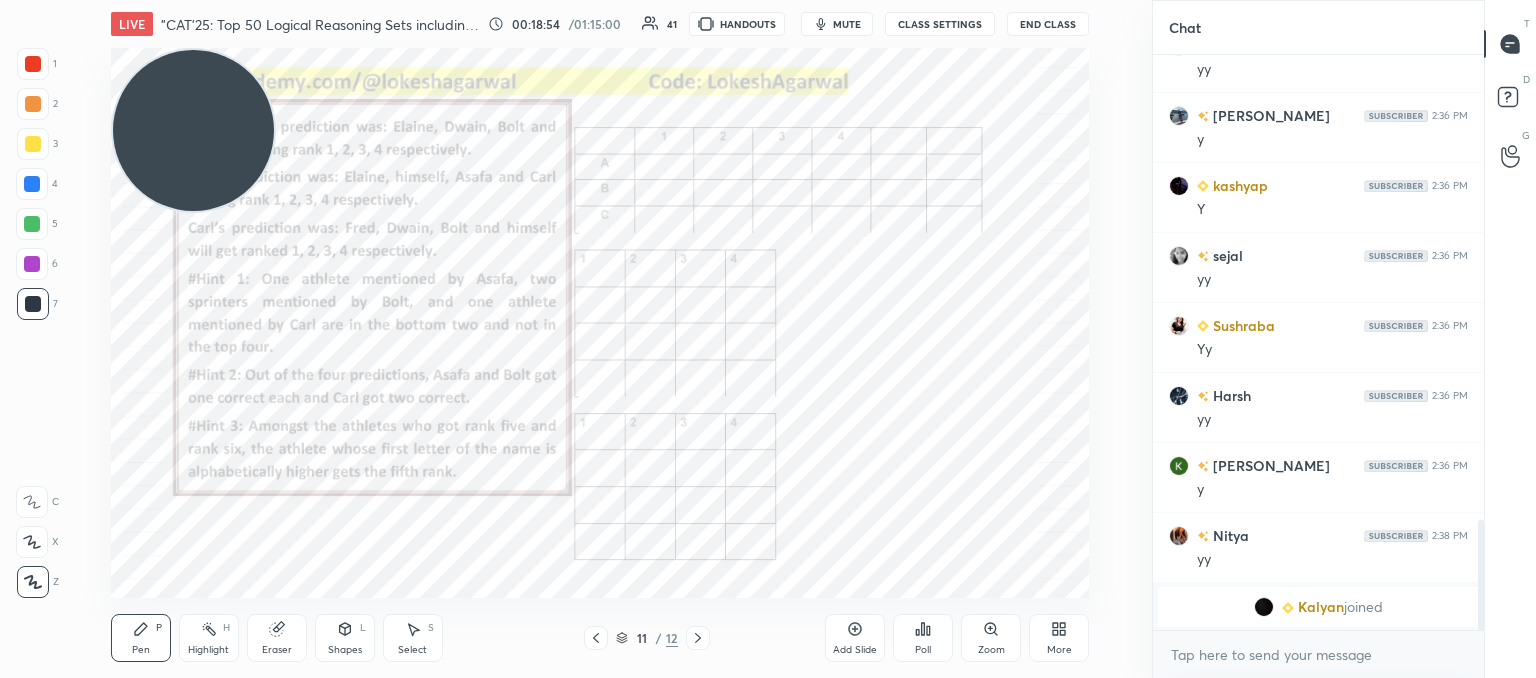 scroll, scrollTop: 2210, scrollLeft: 0, axis: vertical 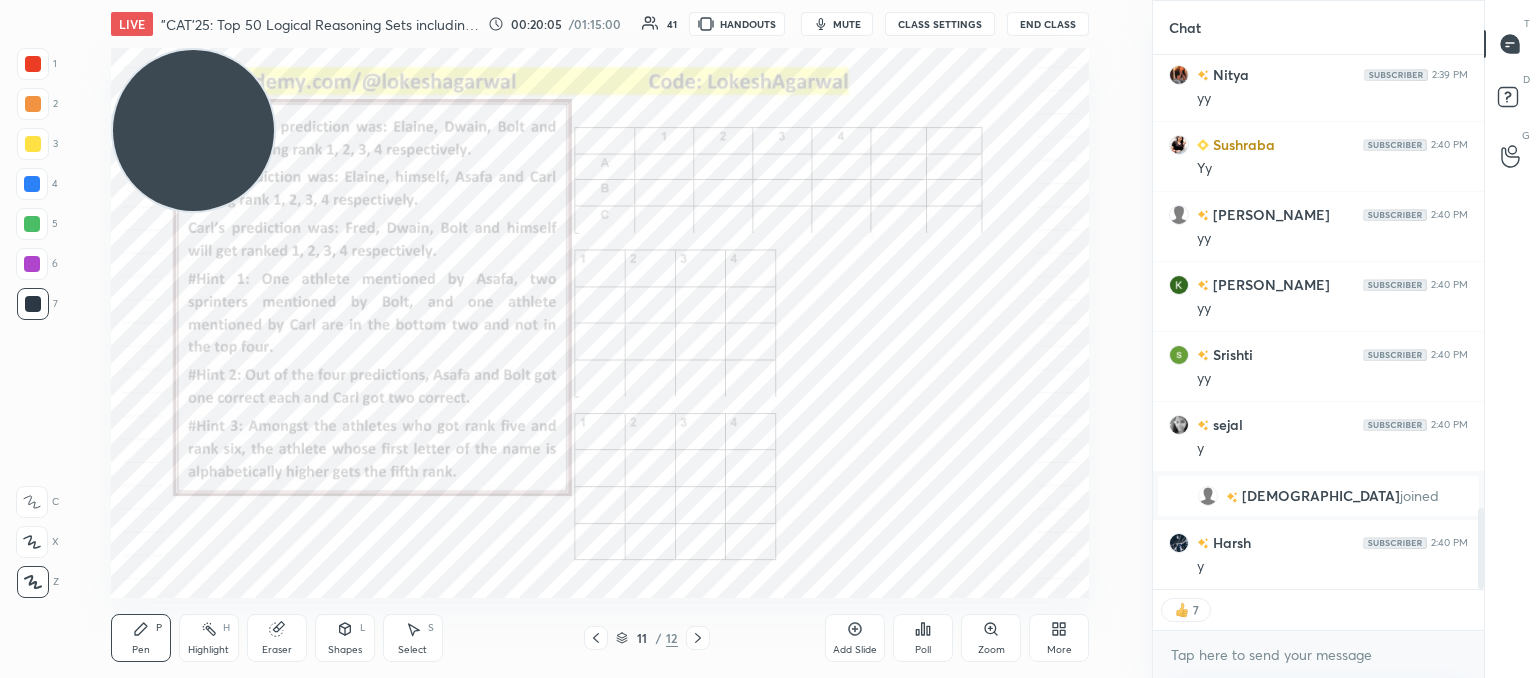drag, startPoint x: 410, startPoint y: 629, endPoint x: 432, endPoint y: 609, distance: 29.732138 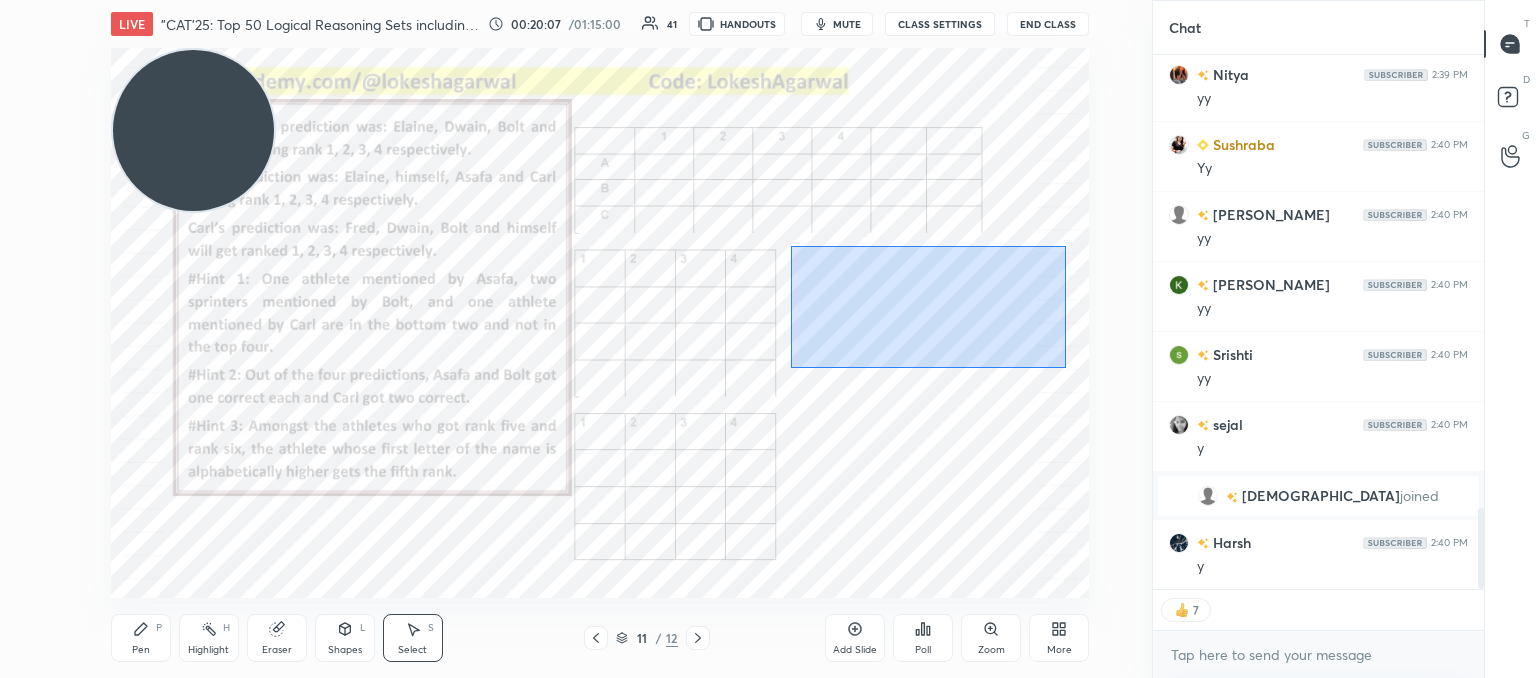 drag, startPoint x: 1066, startPoint y: 368, endPoint x: 794, endPoint y: 248, distance: 297.29446 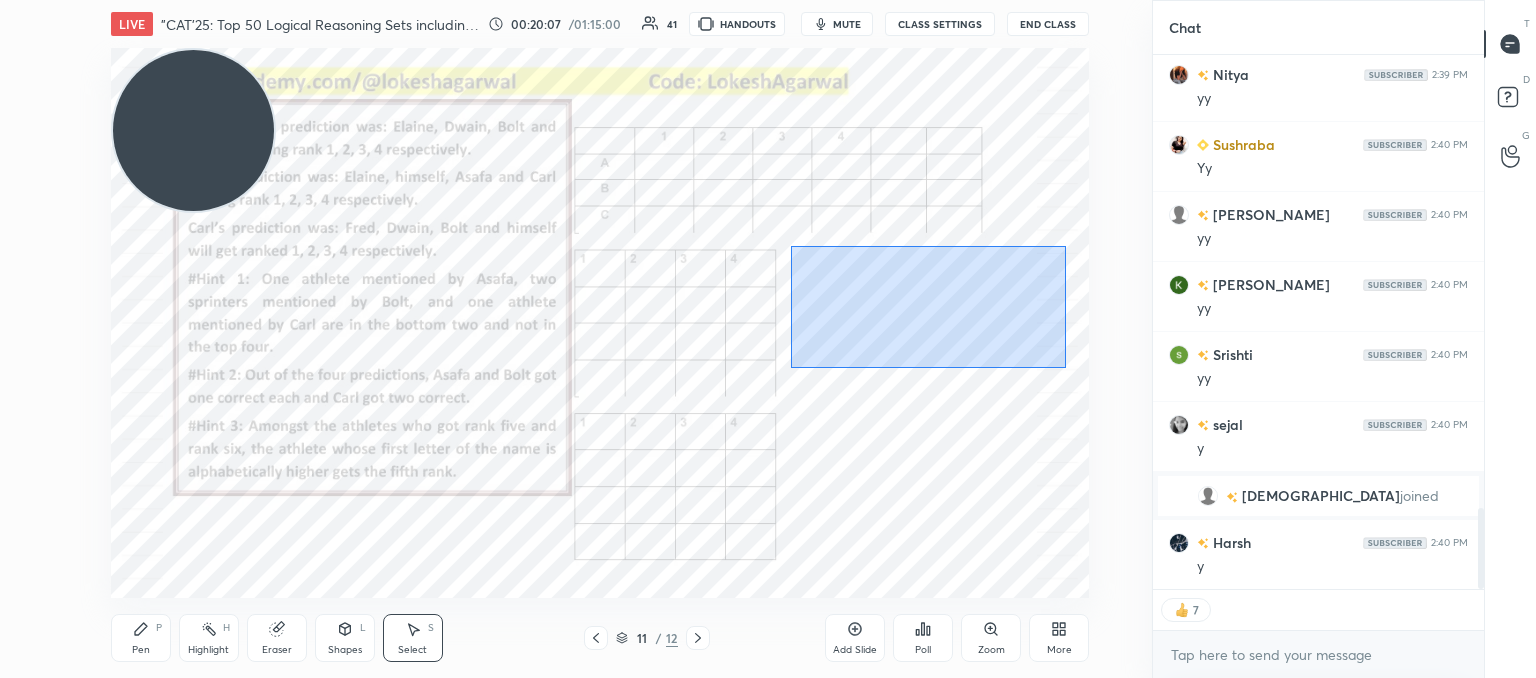 click on "0 ° Undo Copy Duplicate Duplicate to new slide Delete" at bounding box center [600, 323] 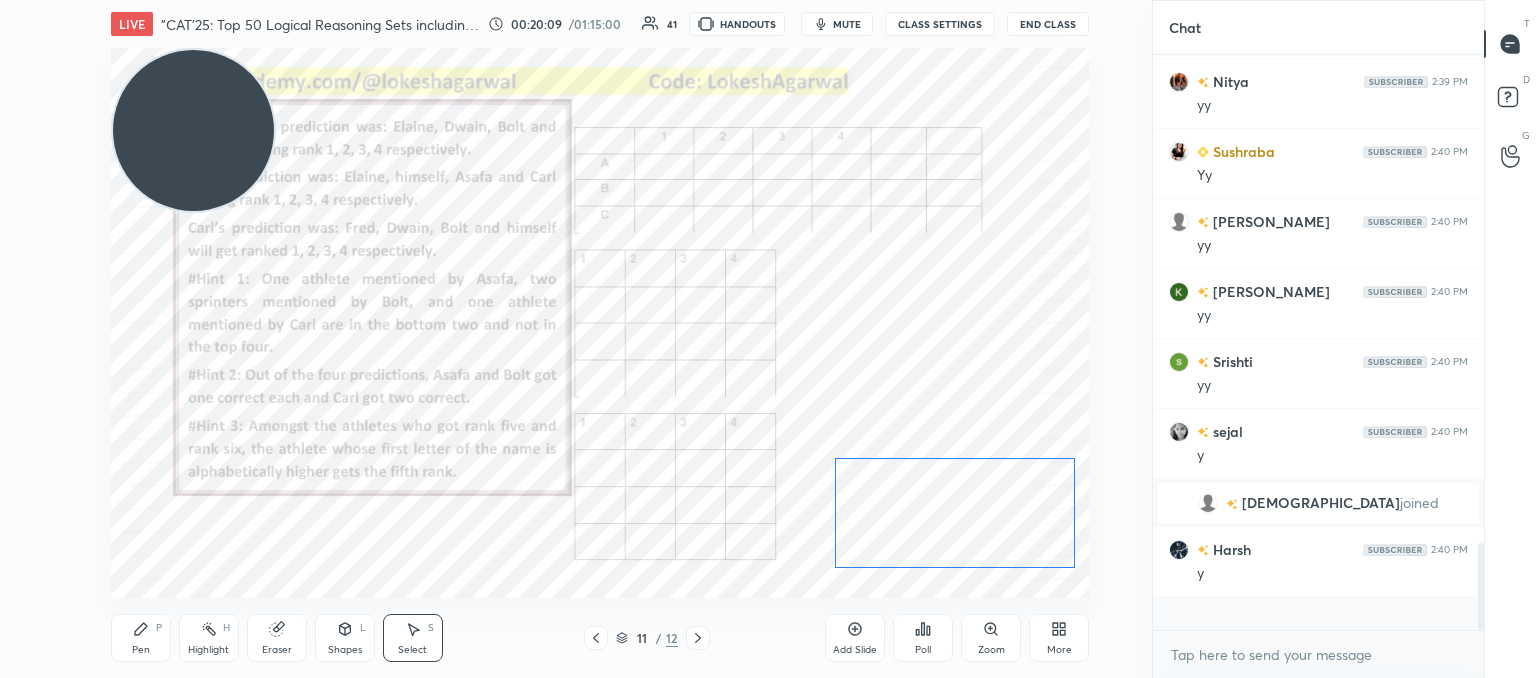 scroll, scrollTop: 6, scrollLeft: 6, axis: both 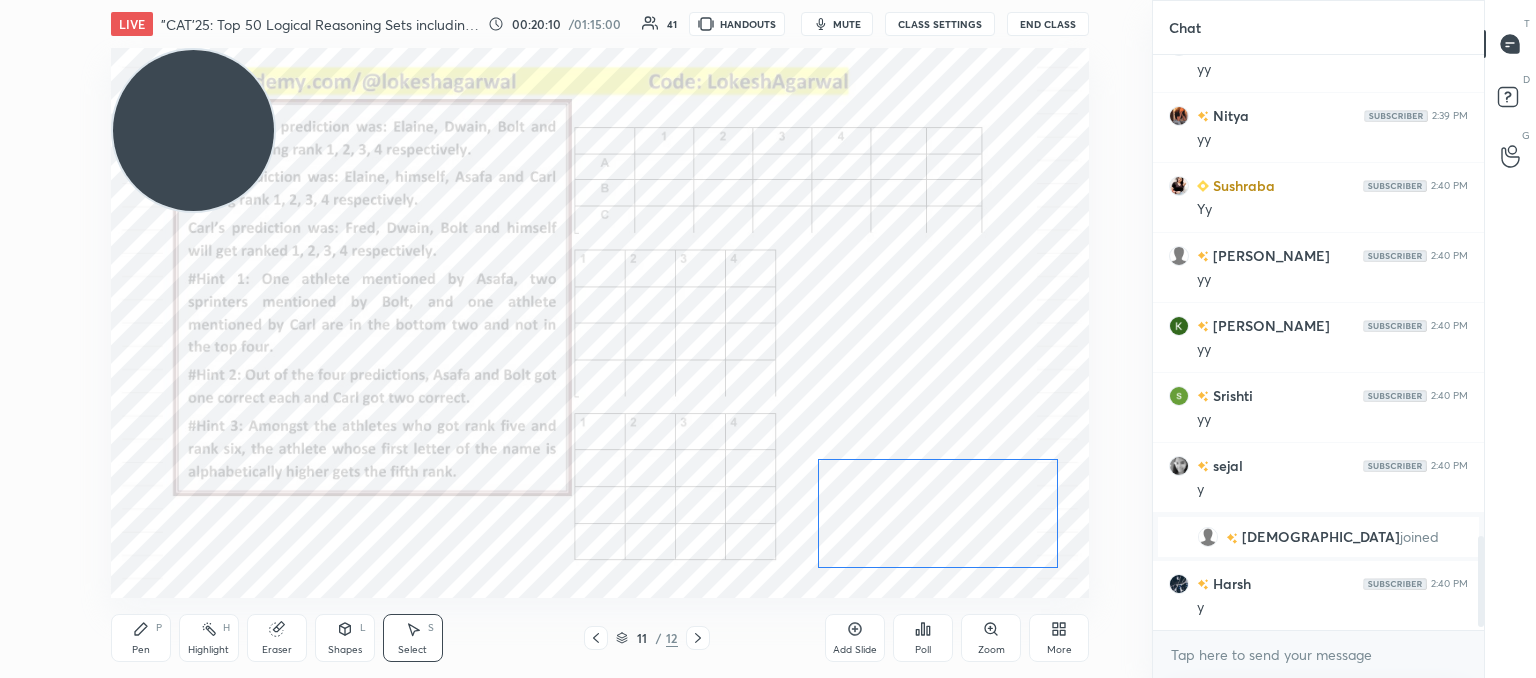 drag, startPoint x: 942, startPoint y: 293, endPoint x: 964, endPoint y: 500, distance: 208.1658 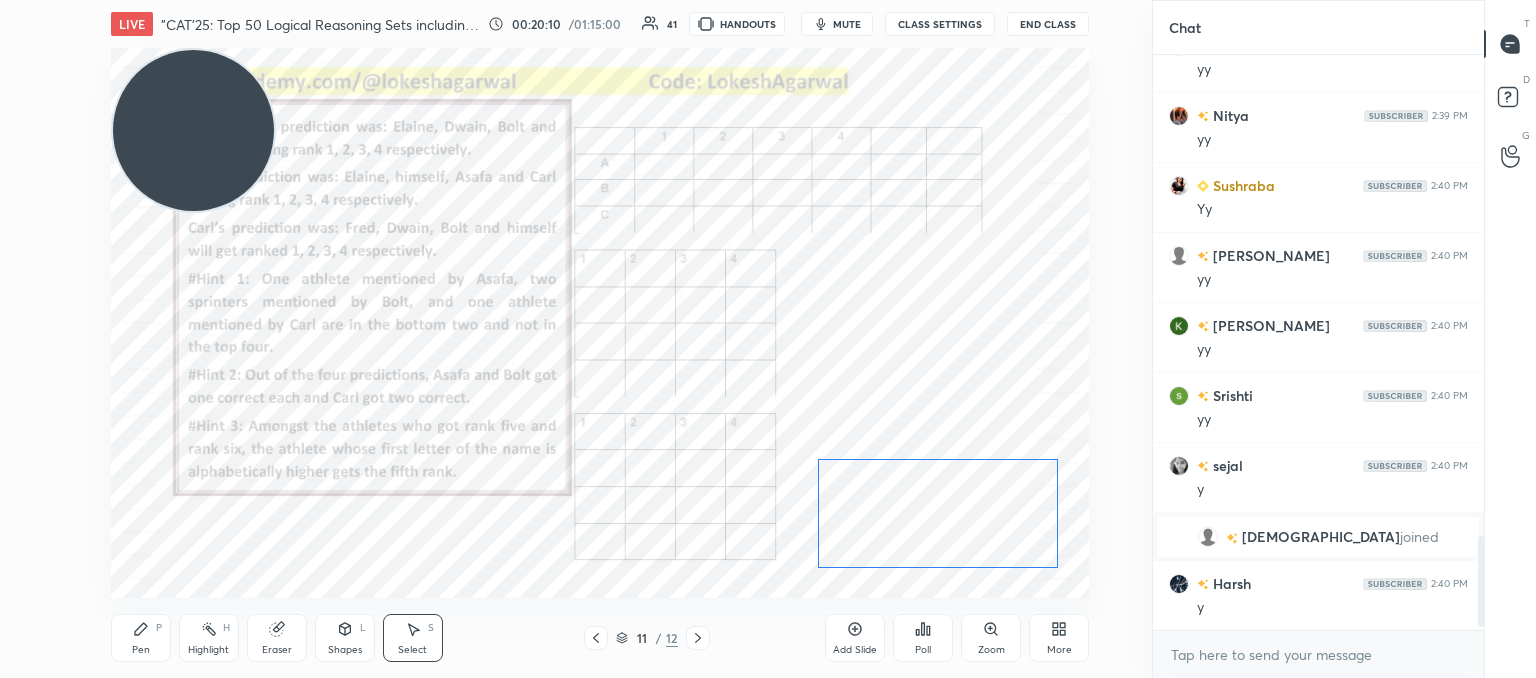 click on "0 ° Undo Copy Duplicate Duplicate to new slide Delete" at bounding box center [600, 323] 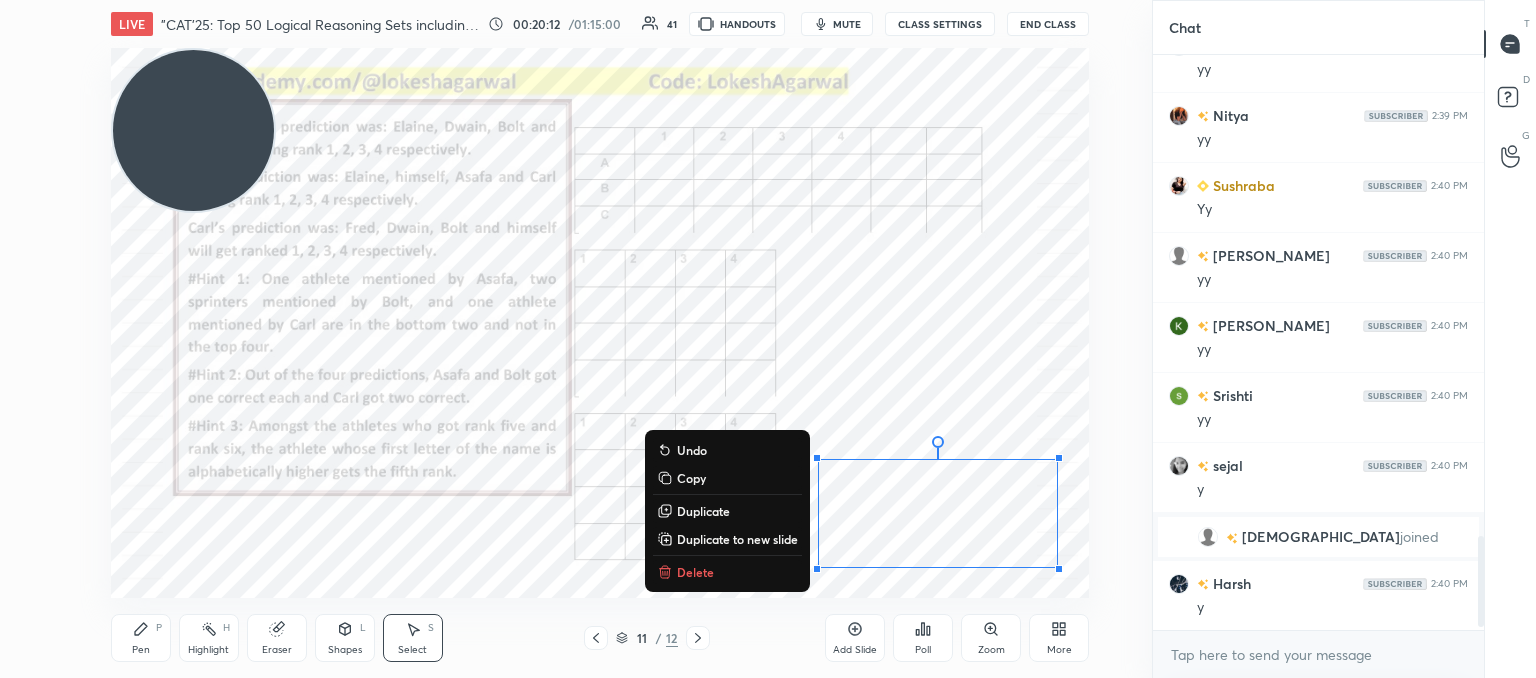 click on "0 ° Undo Copy Duplicate Duplicate to new slide Delete" at bounding box center (600, 323) 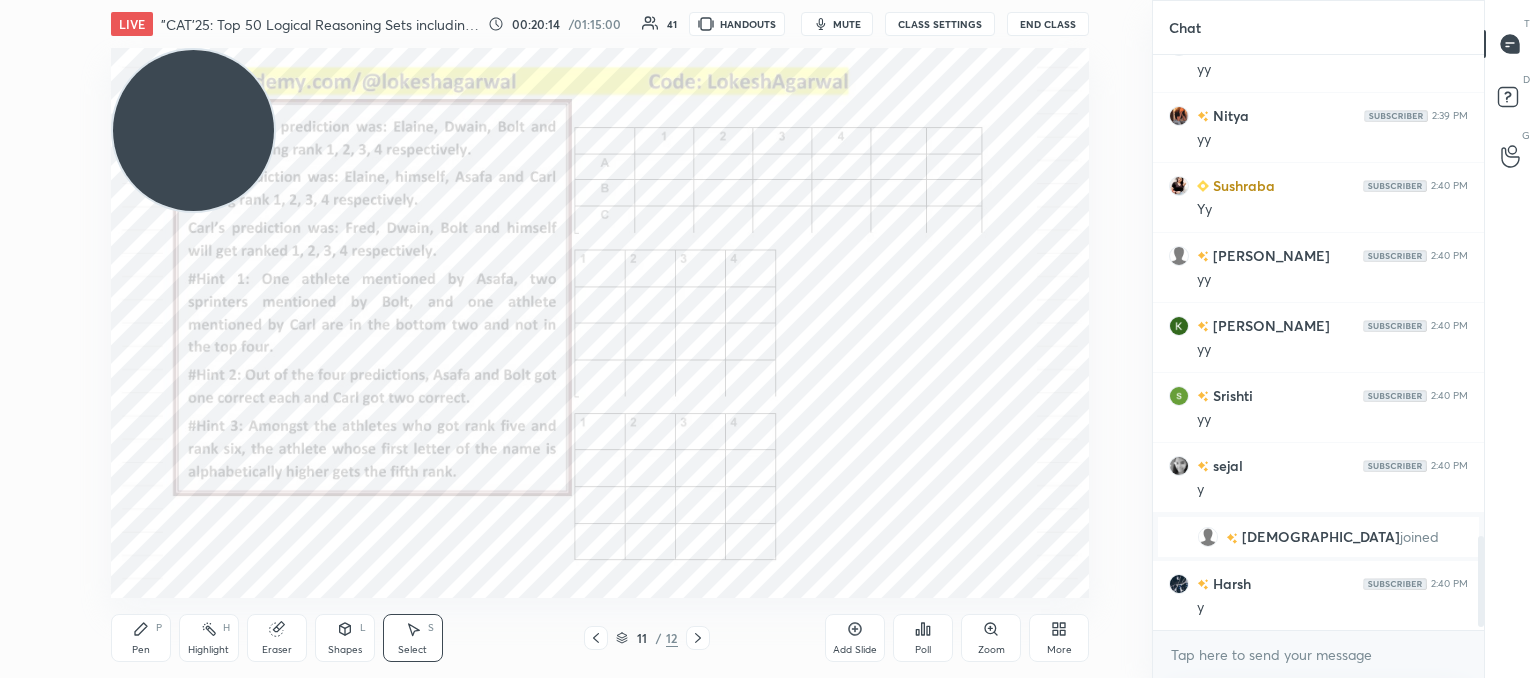 drag, startPoint x: 152, startPoint y: 642, endPoint x: 182, endPoint y: 607, distance: 46.09772 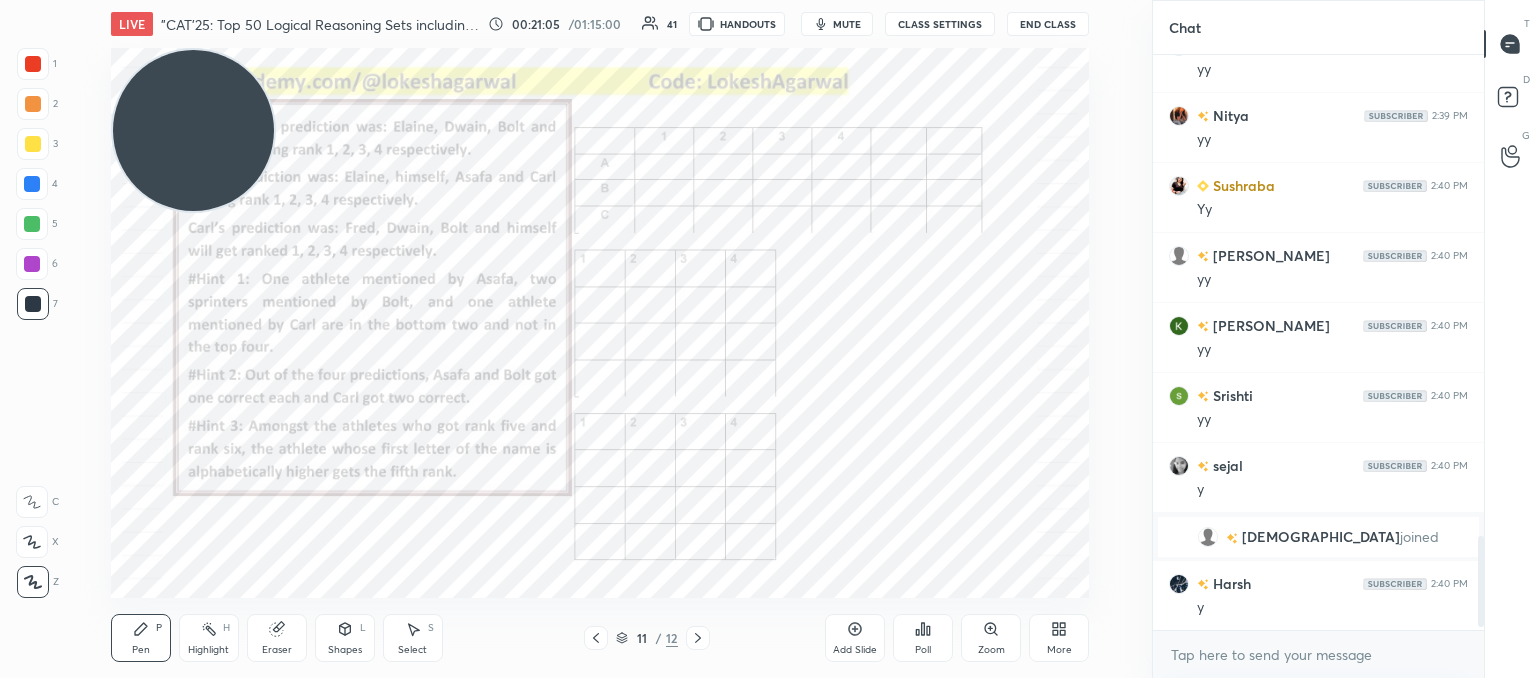click on "Shapes L" at bounding box center (345, 638) 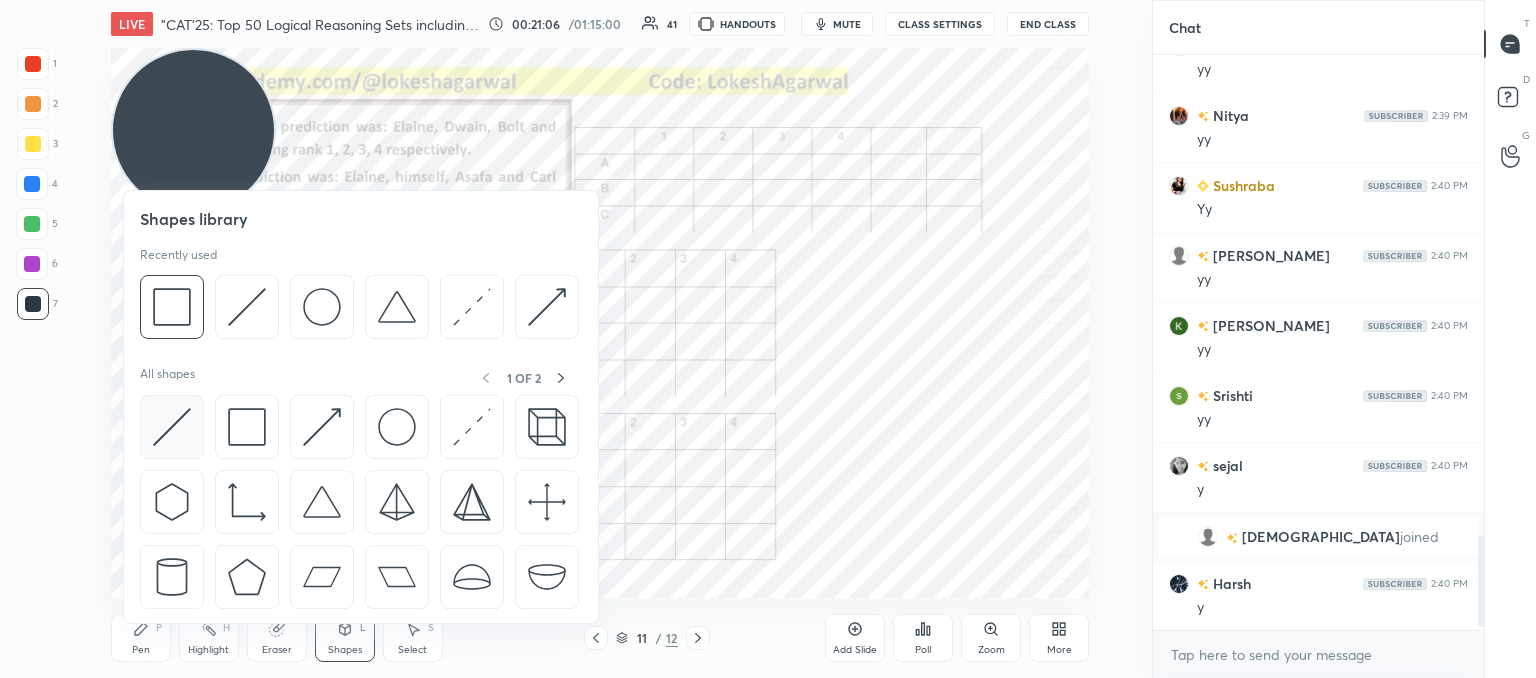 click at bounding box center [172, 427] 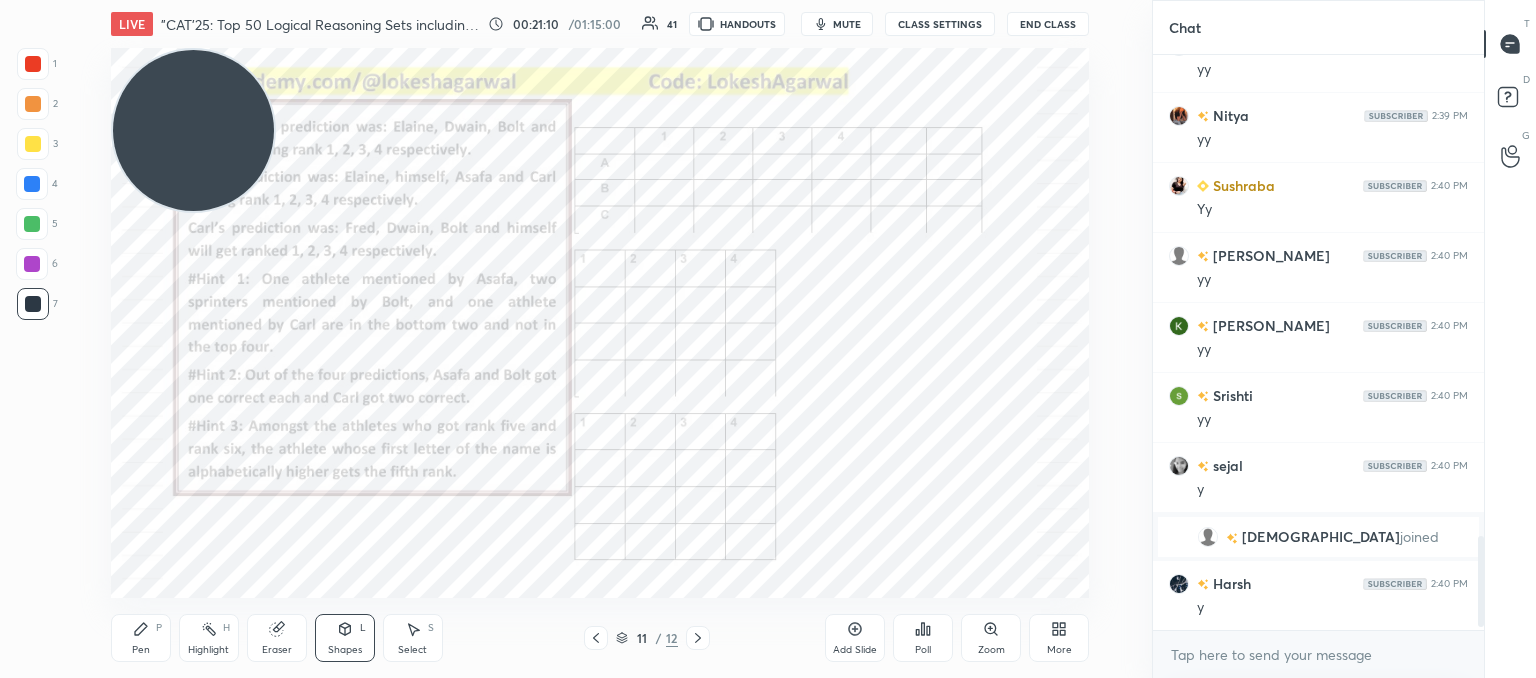 click 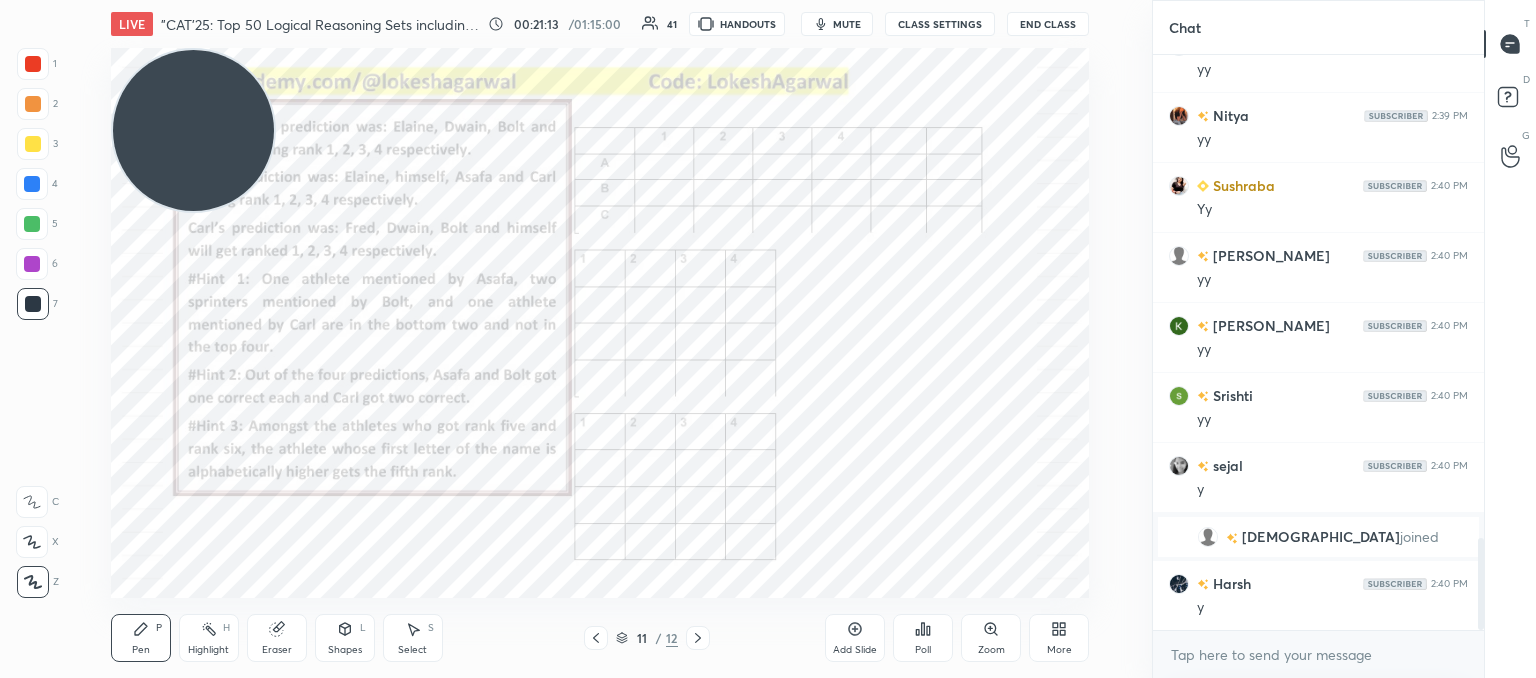 scroll, scrollTop: 3028, scrollLeft: 0, axis: vertical 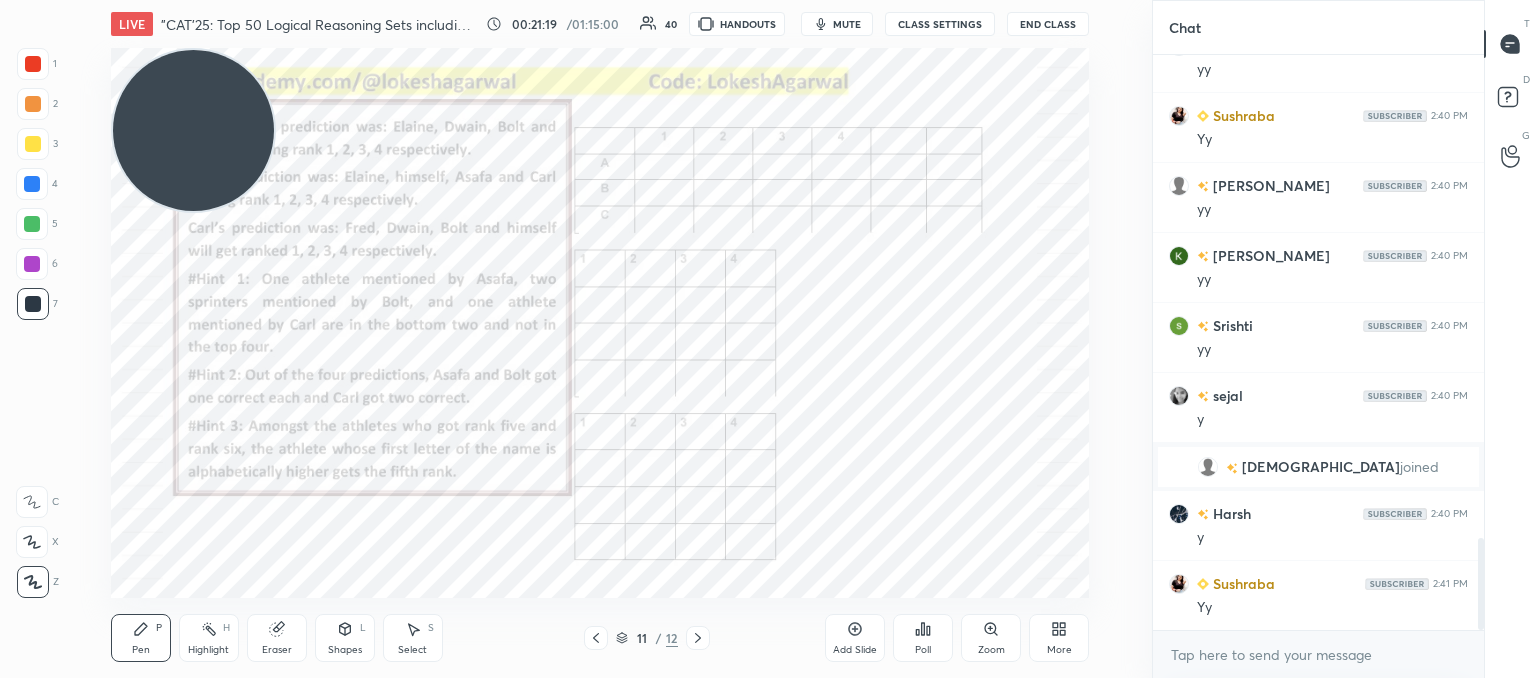 drag, startPoint x: 340, startPoint y: 638, endPoint x: 334, endPoint y: 626, distance: 13.416408 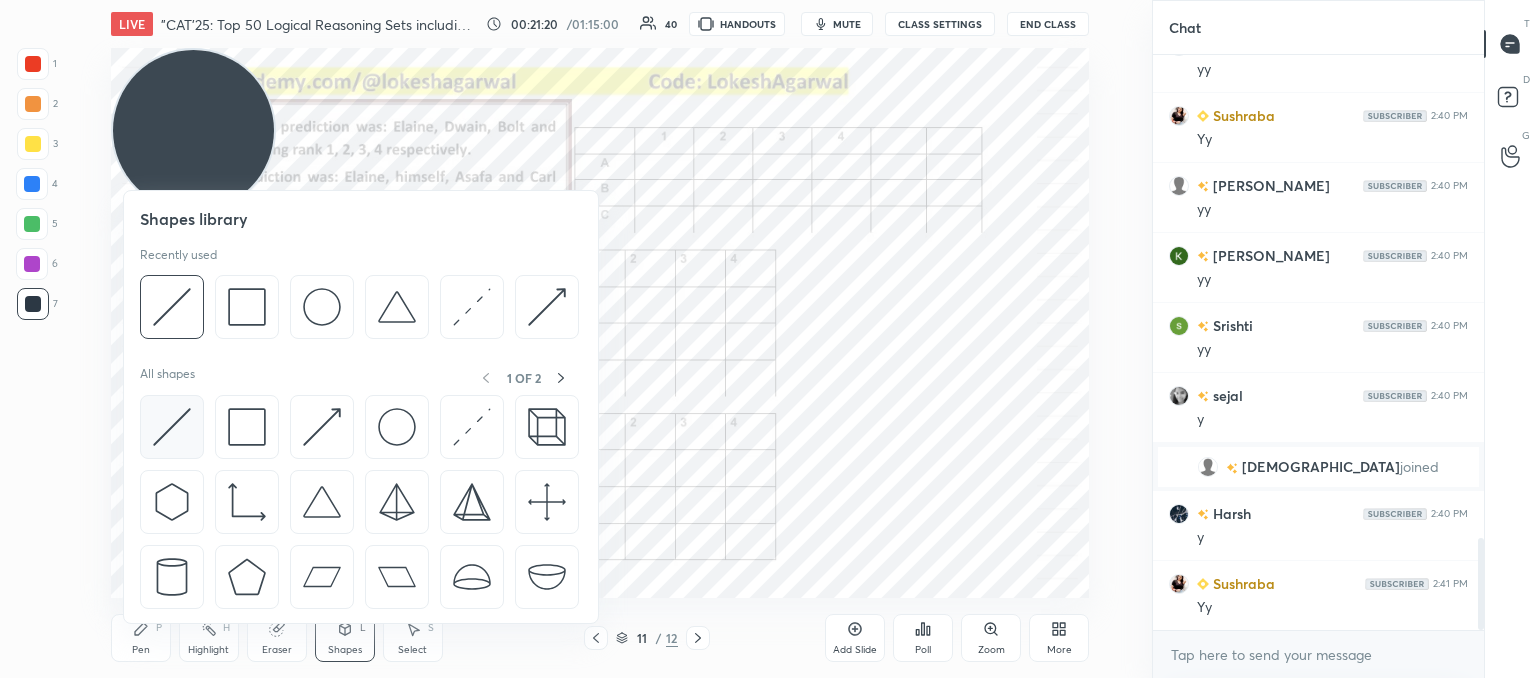 click at bounding box center (172, 427) 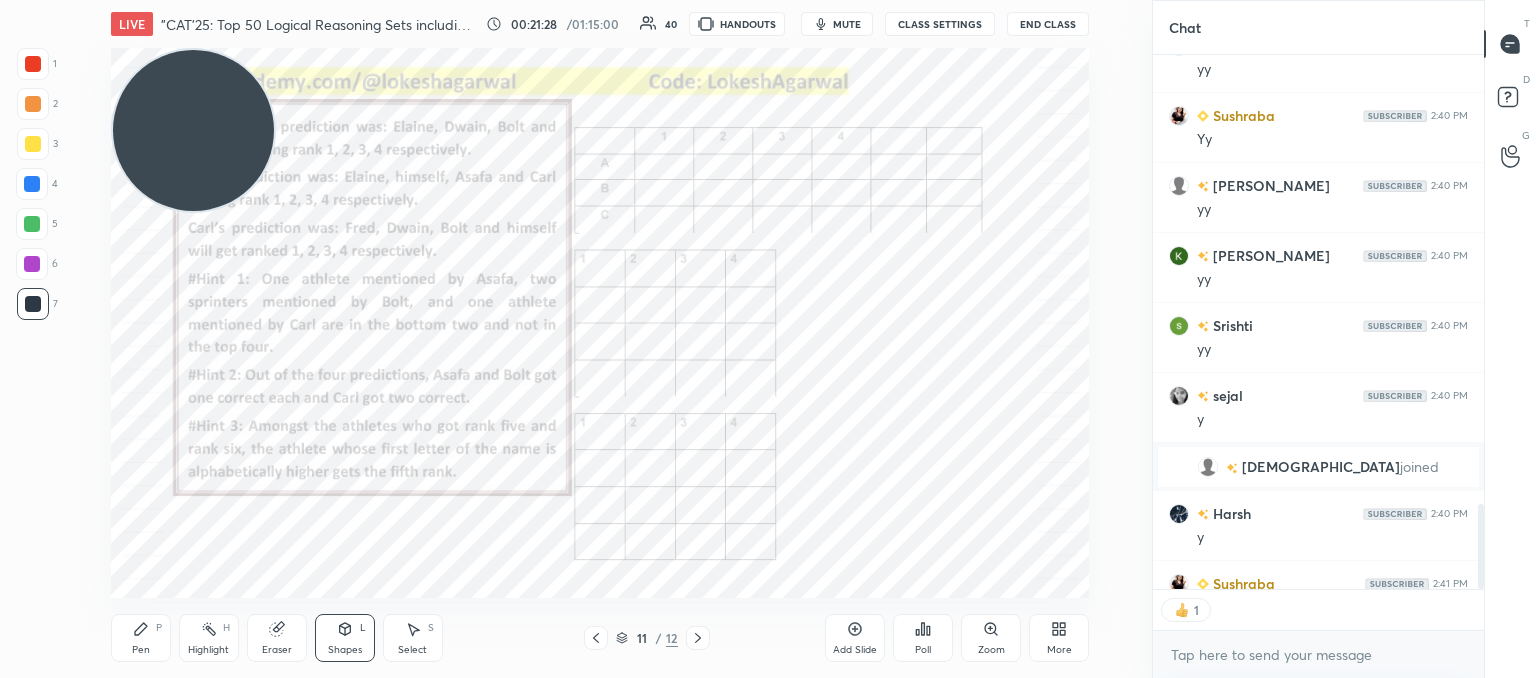scroll, scrollTop: 529, scrollLeft: 325, axis: both 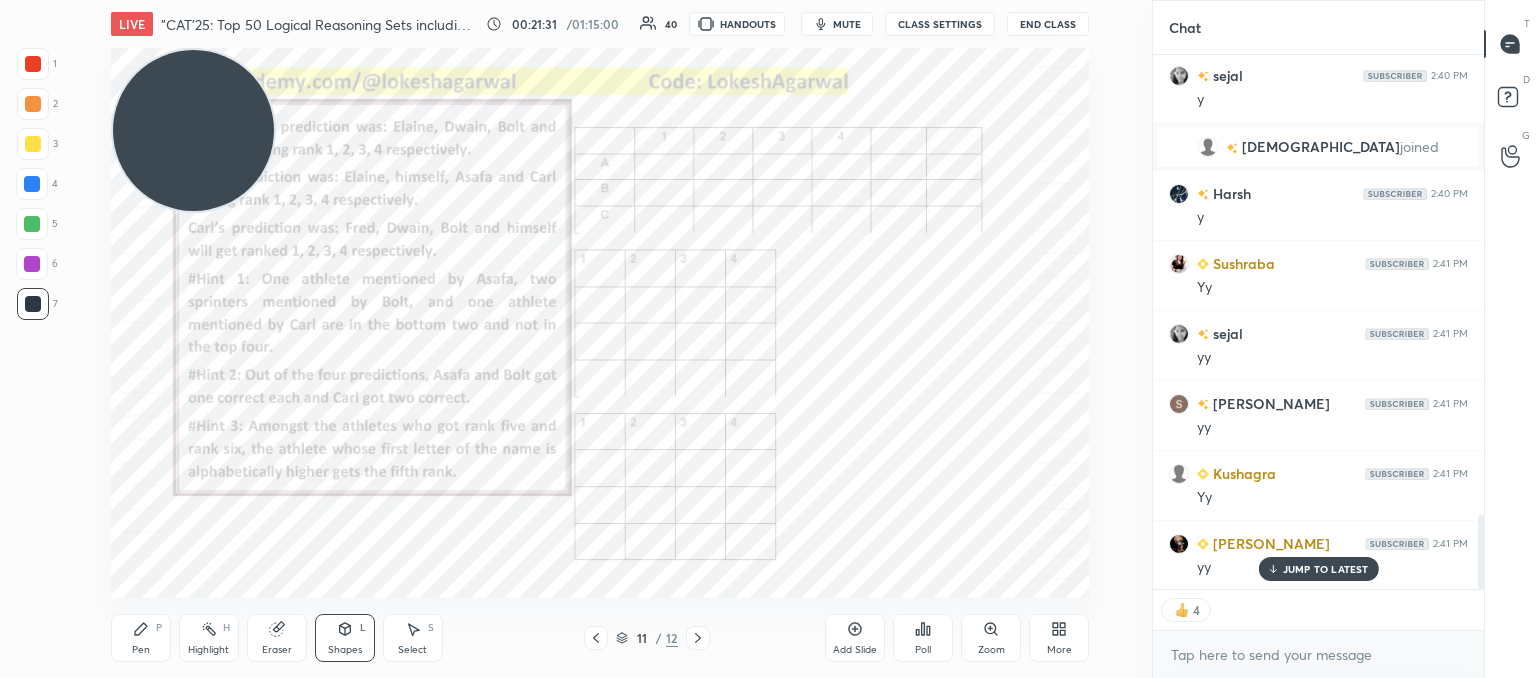 click on "Select S" at bounding box center [413, 638] 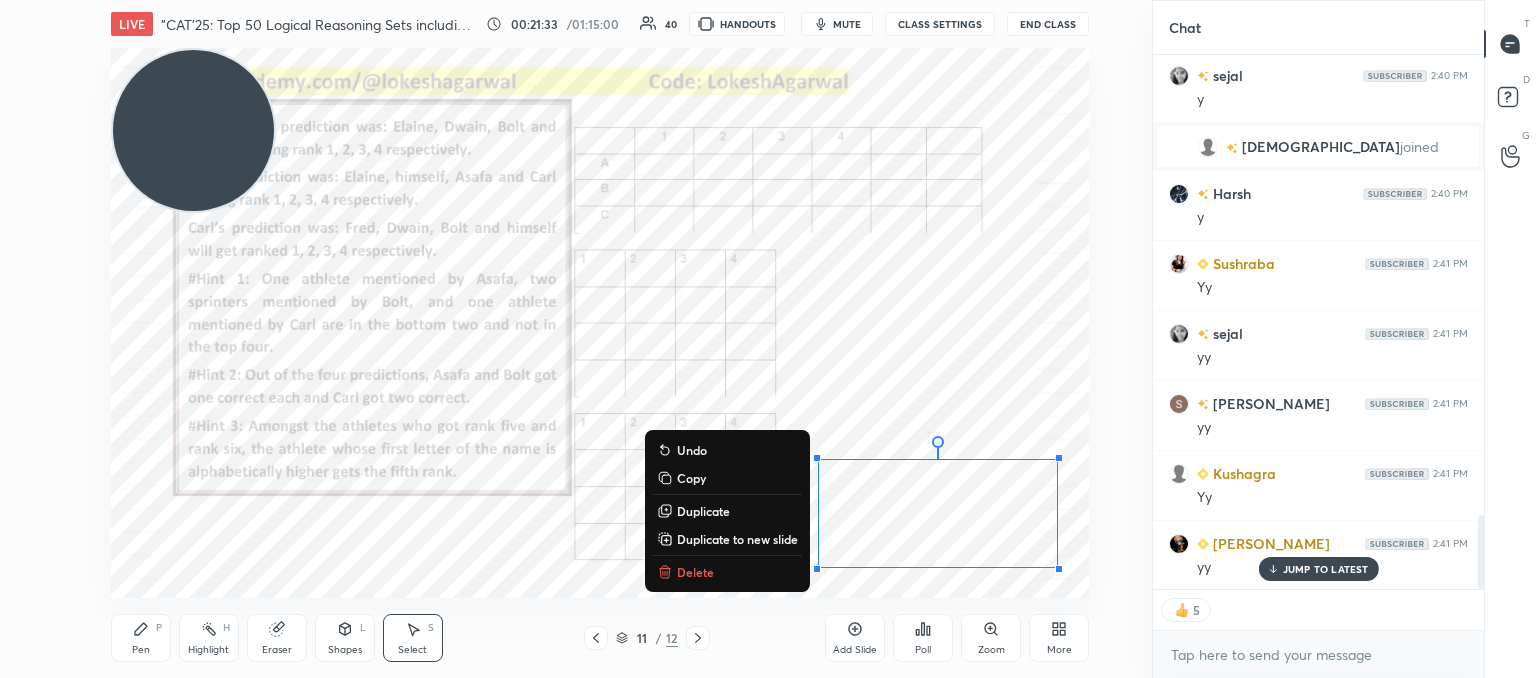 drag, startPoint x: 807, startPoint y: 445, endPoint x: 1032, endPoint y: 551, distance: 248.71872 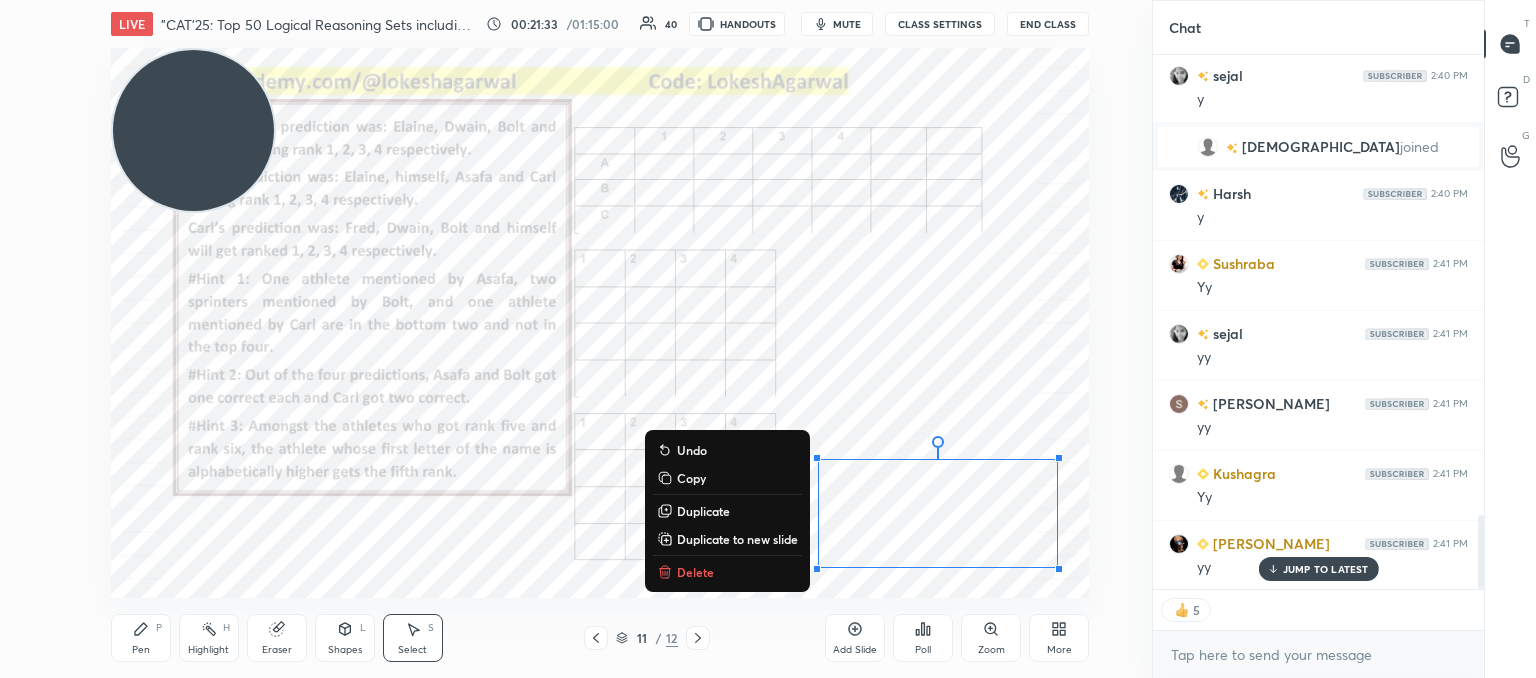 click on "0 ° Undo Copy Duplicate Duplicate to new slide Delete Setting up your live class Poll for   secs No correct answer Start poll" at bounding box center (600, 323) 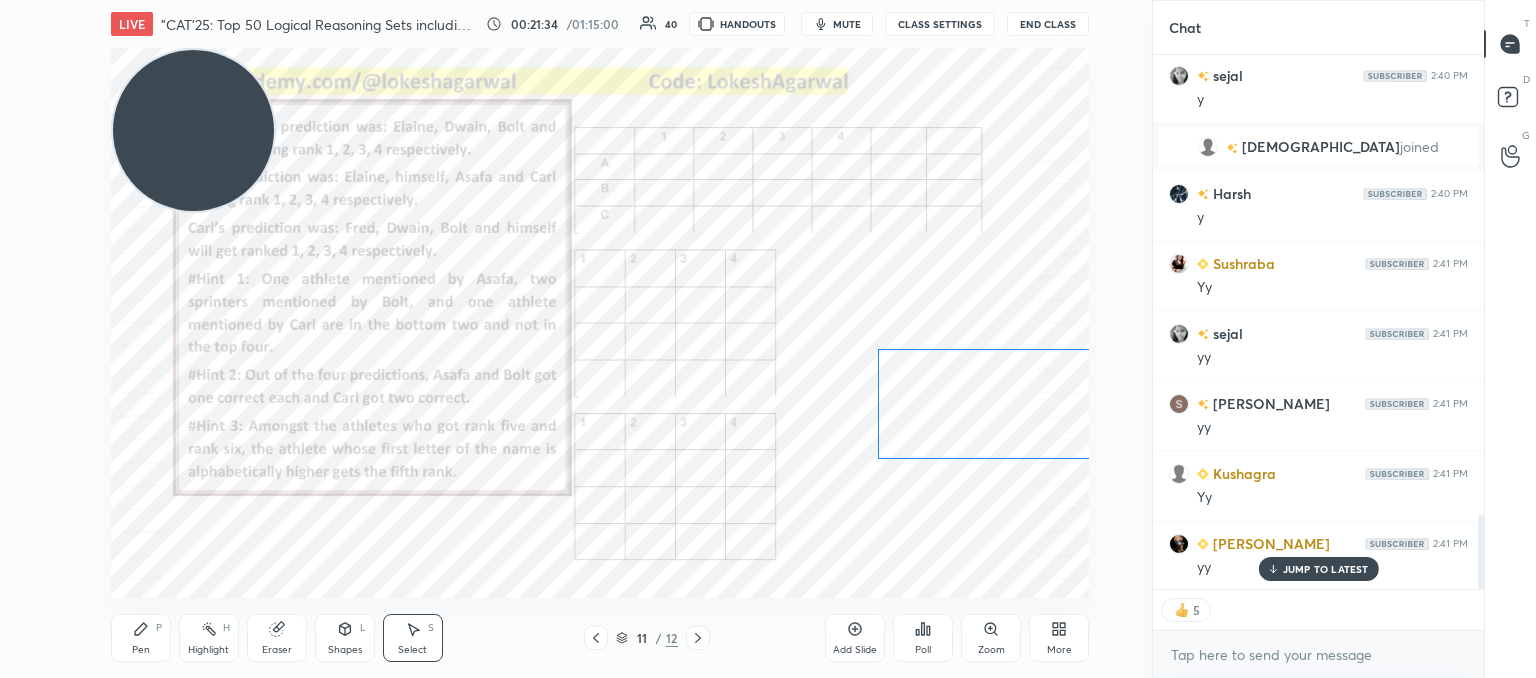 scroll, scrollTop: 3419, scrollLeft: 0, axis: vertical 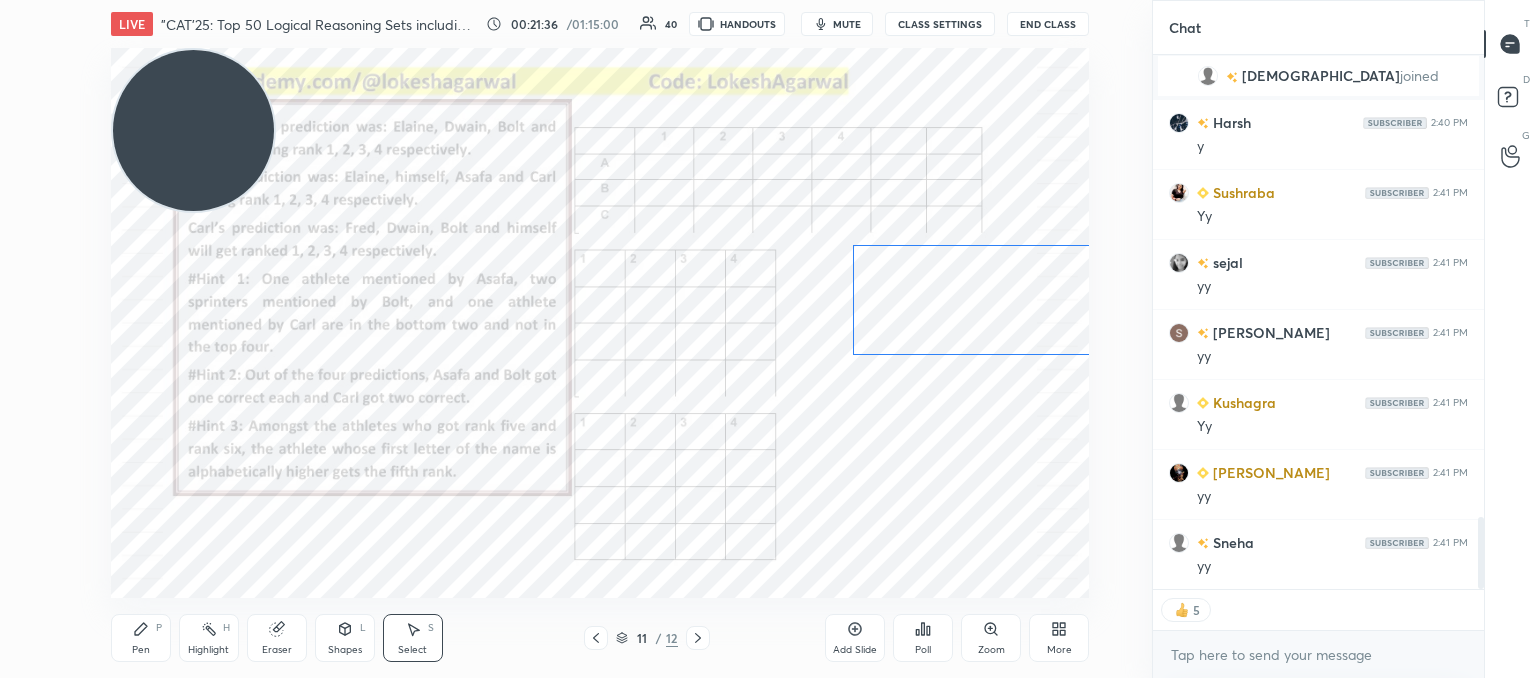 drag, startPoint x: 959, startPoint y: 519, endPoint x: 994, endPoint y: 309, distance: 212.89668 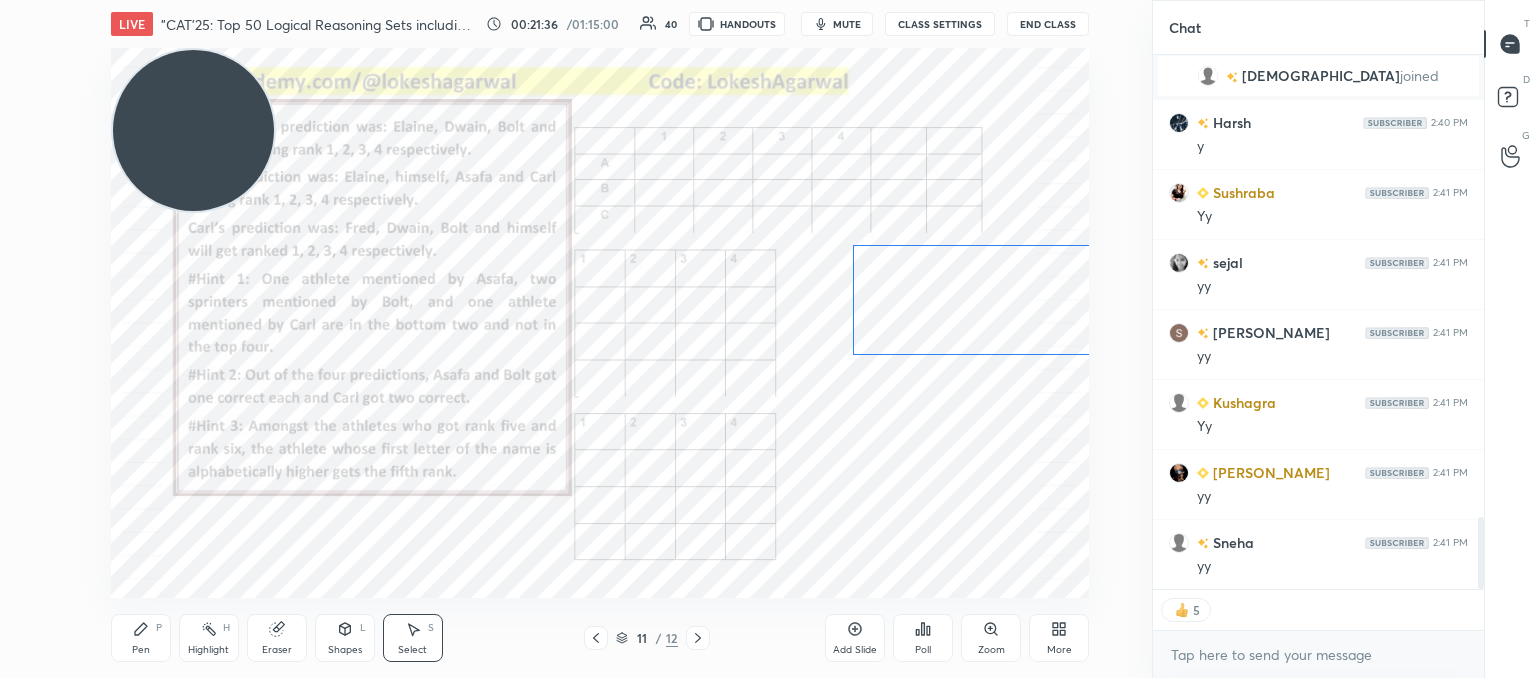 click on "0 ° Undo Copy Duplicate Duplicate to new slide Delete" at bounding box center [600, 323] 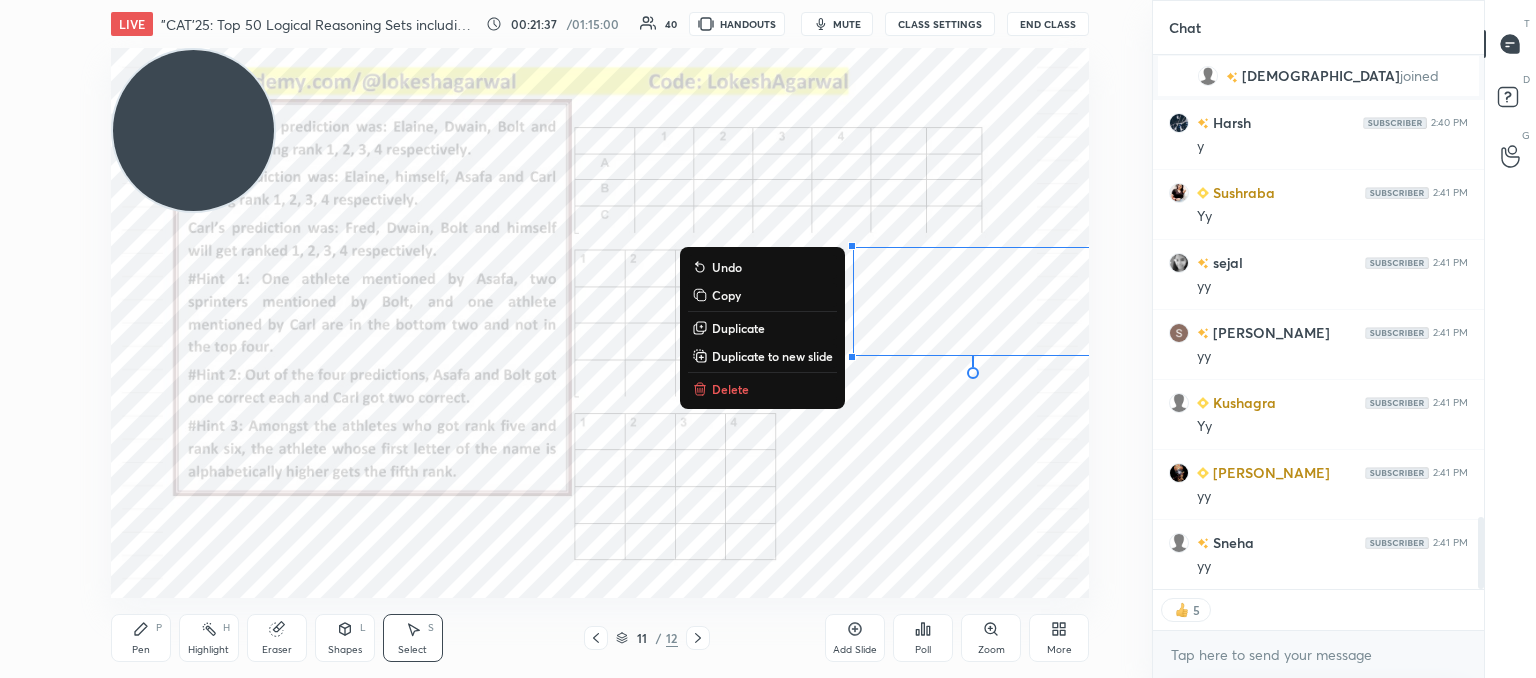 click on "0 ° Undo Copy Duplicate Duplicate to new slide Delete" at bounding box center (600, 323) 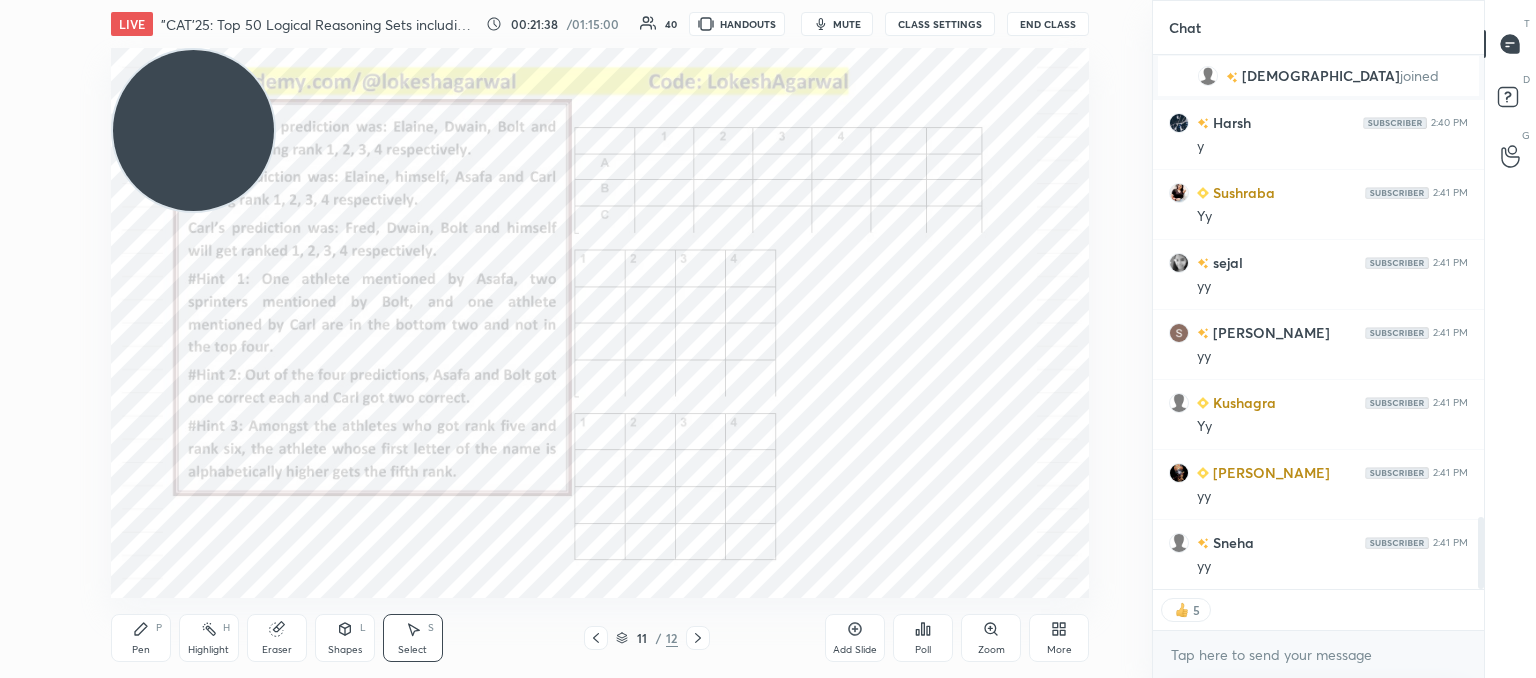 click on "Pen P" at bounding box center (141, 638) 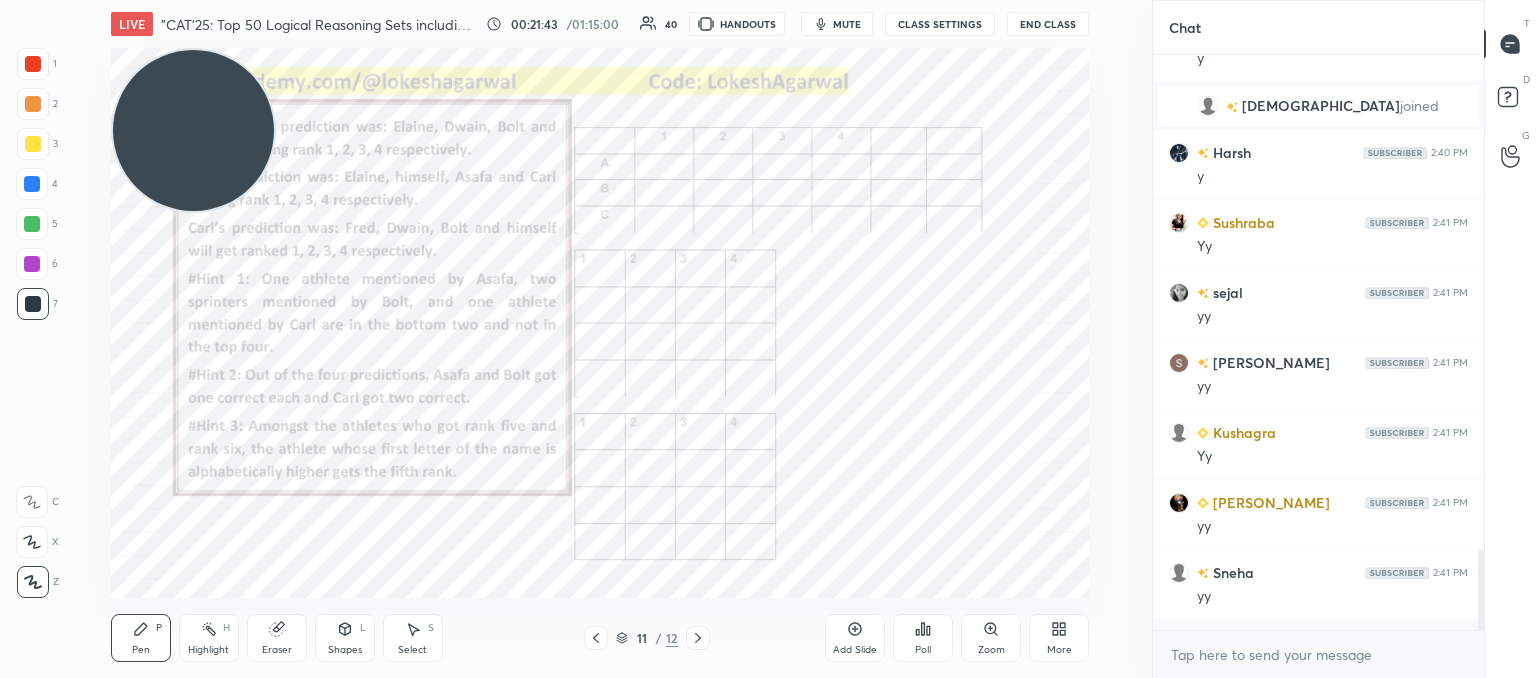scroll, scrollTop: 6, scrollLeft: 6, axis: both 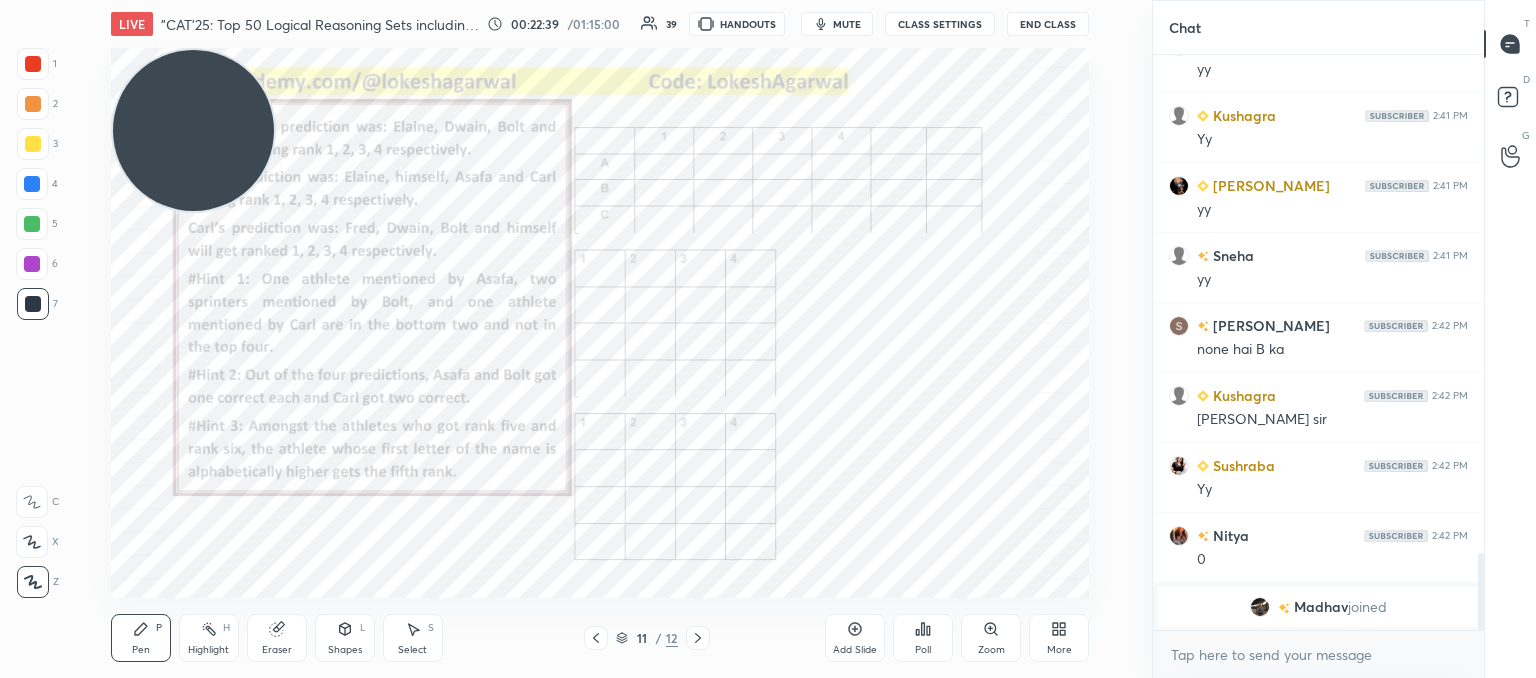 click on "Shapes L" at bounding box center (345, 638) 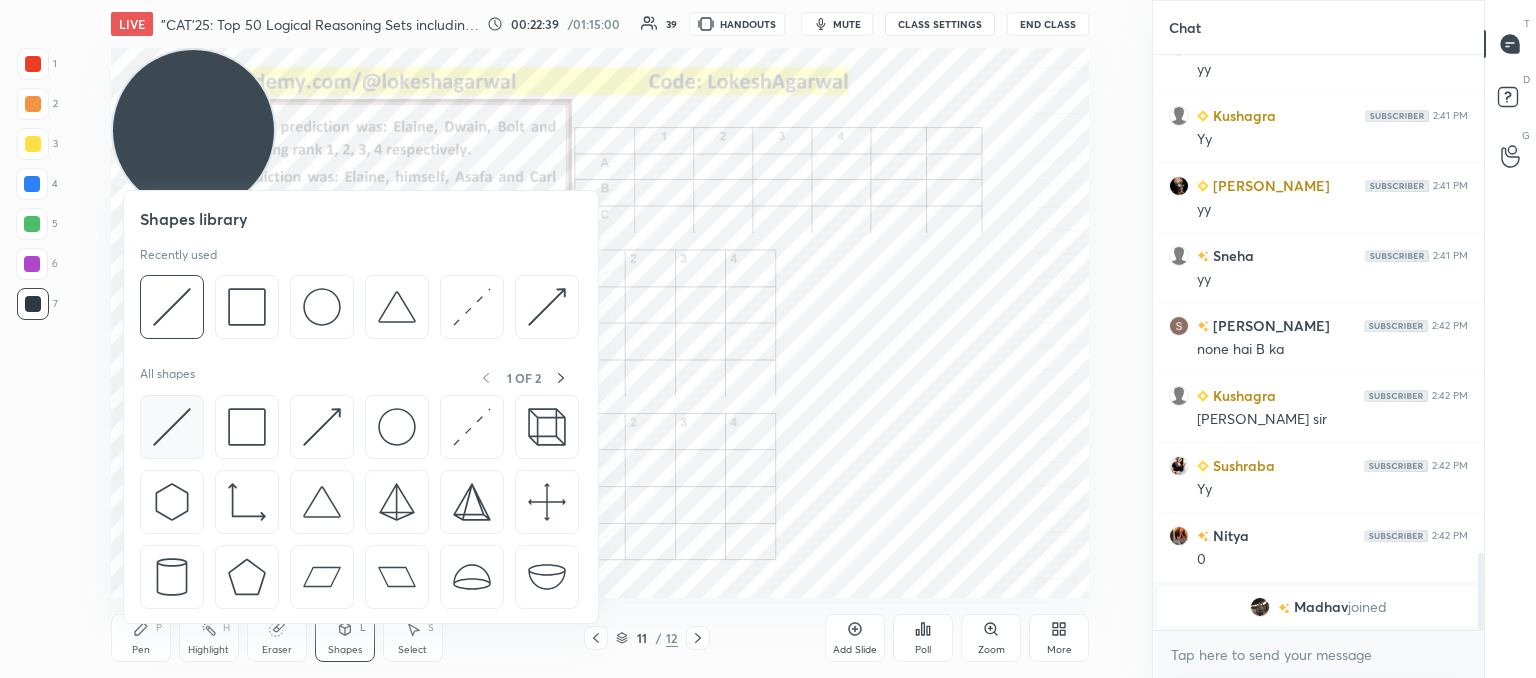 click at bounding box center (172, 427) 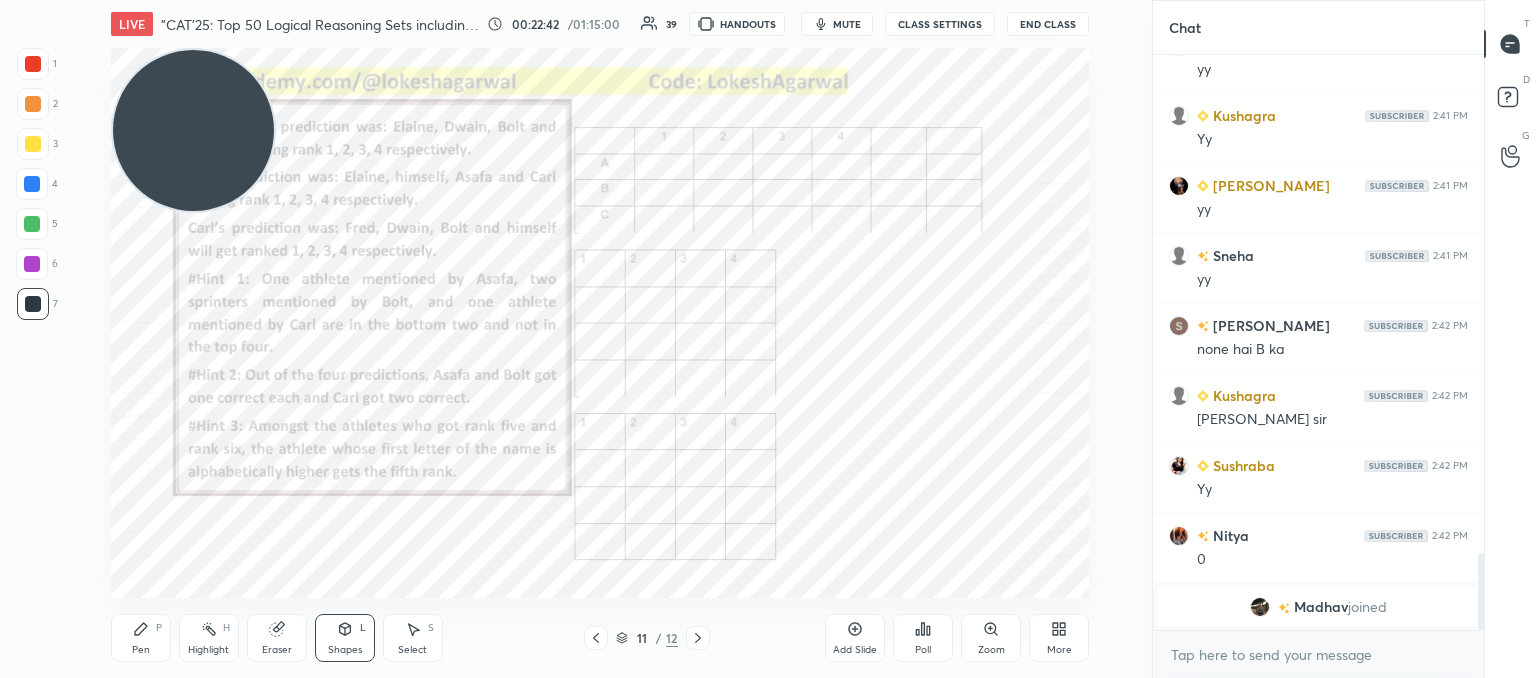 click 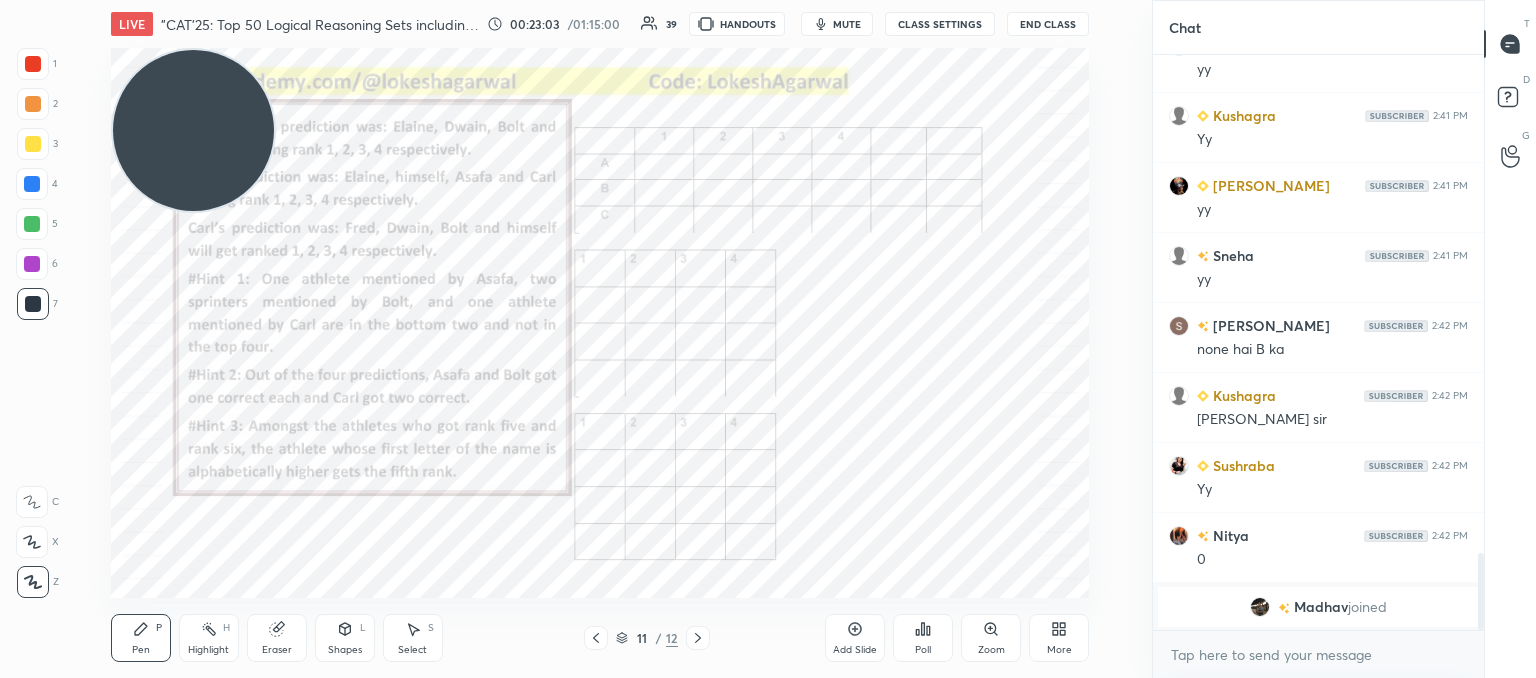 click on "Shapes L" at bounding box center [345, 638] 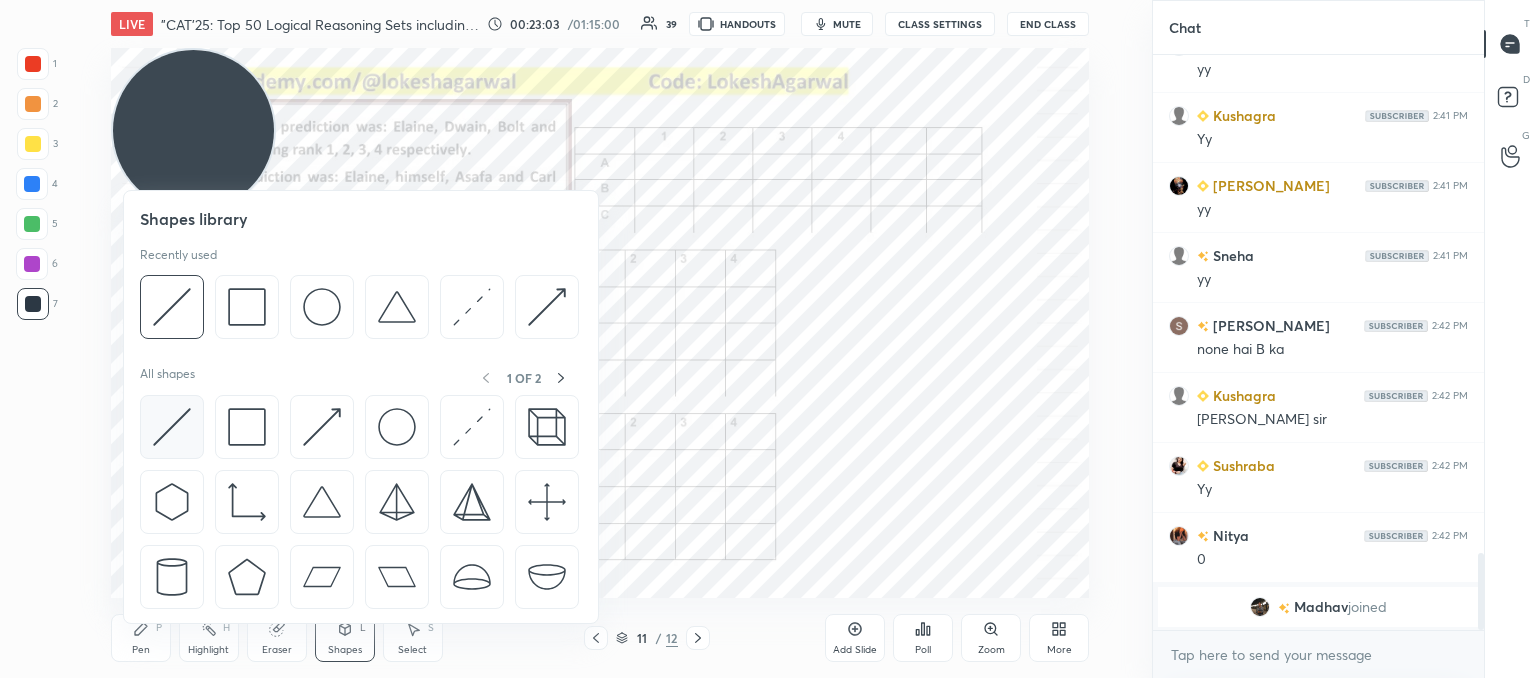 click at bounding box center (172, 427) 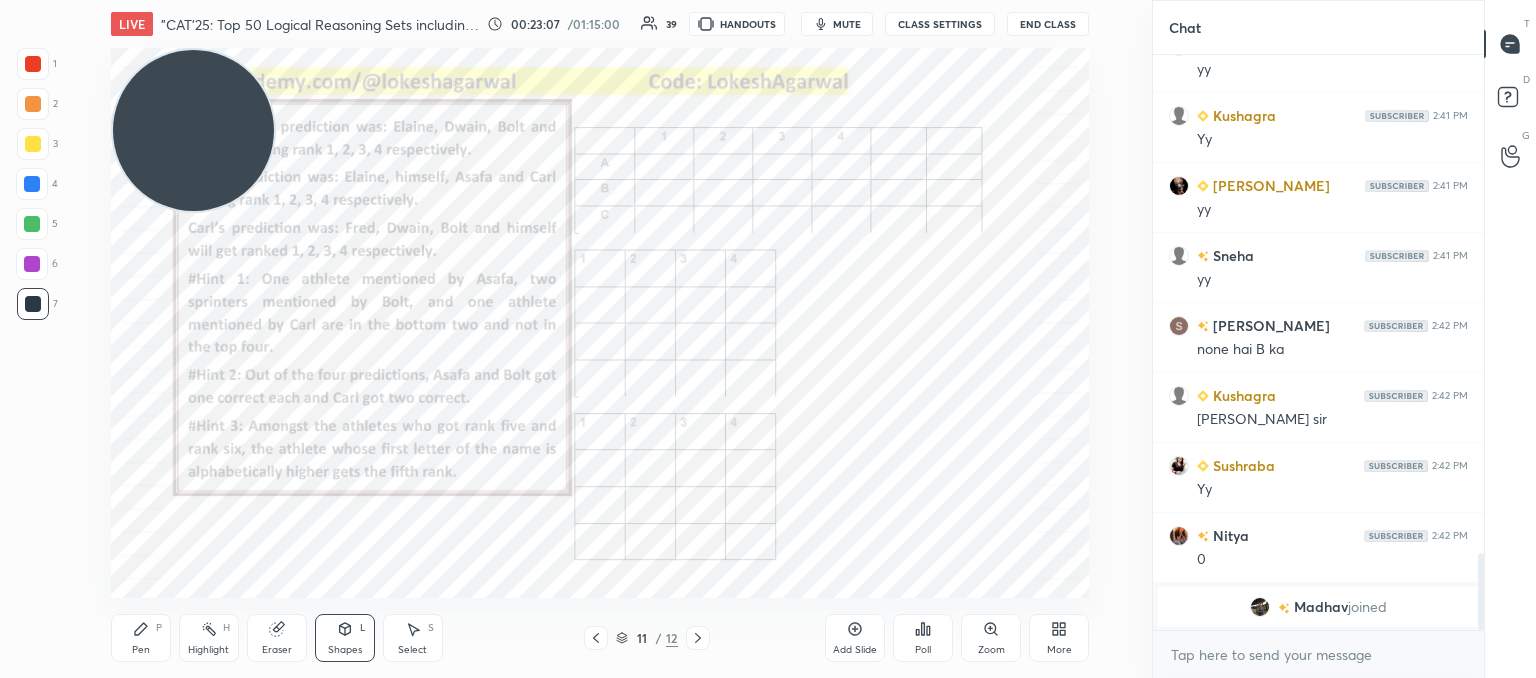 click on "Pen P" at bounding box center [141, 638] 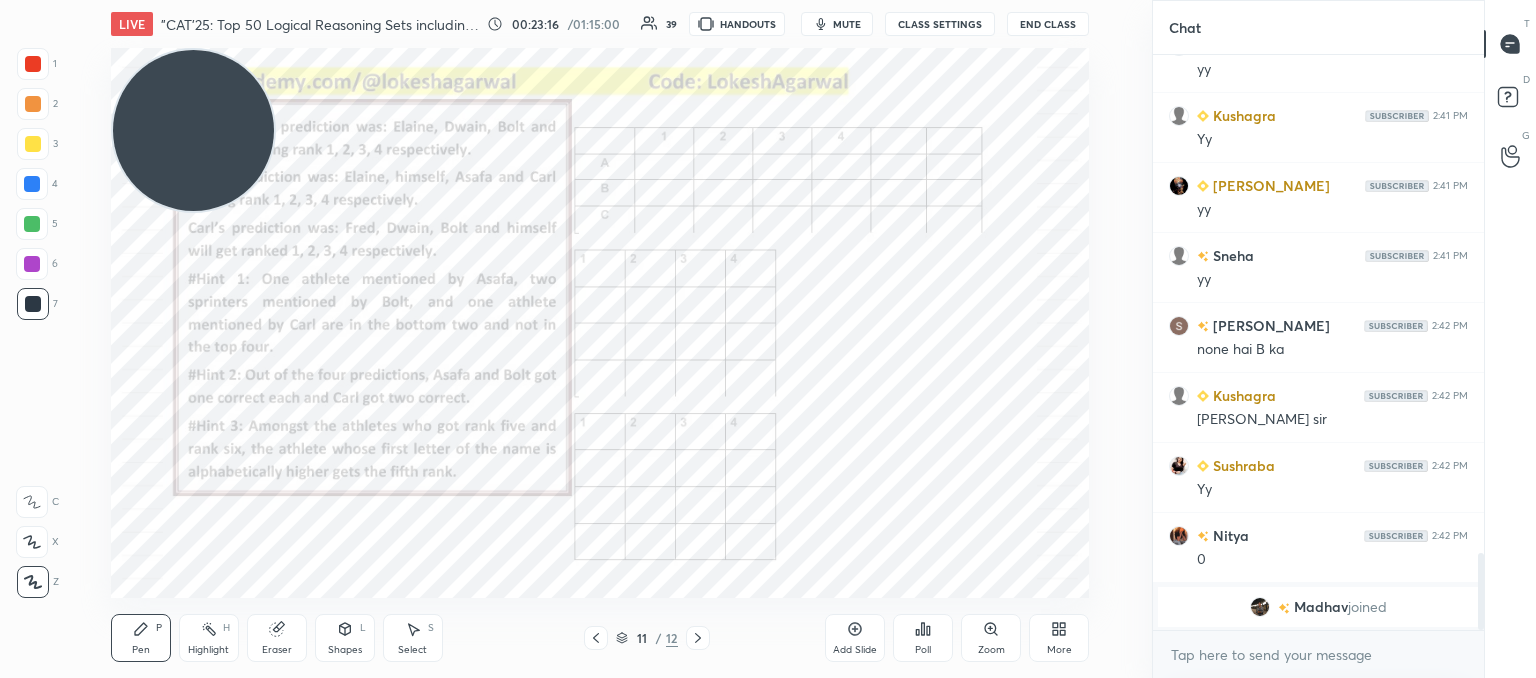 scroll, scrollTop: 529, scrollLeft: 325, axis: both 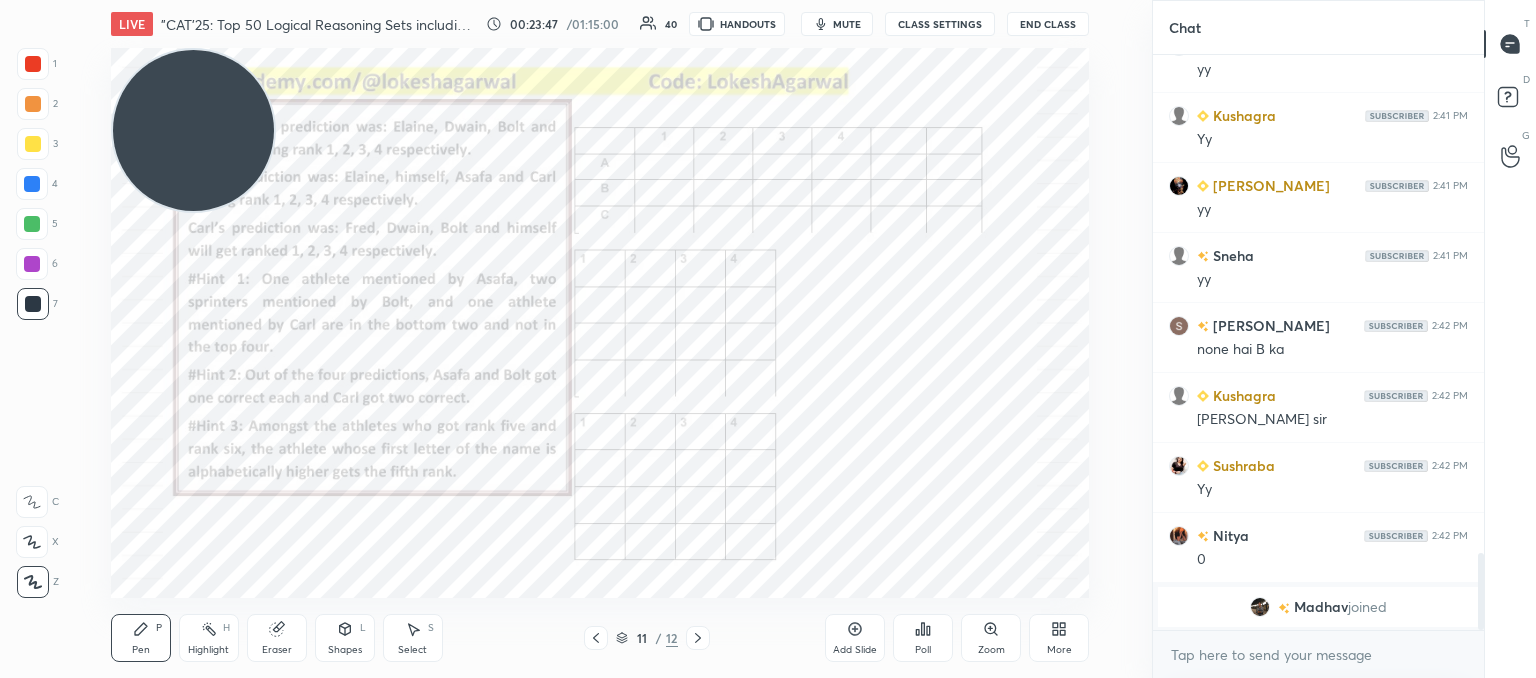 click on "Setting up your live class Poll for   secs No correct answer Start poll" at bounding box center [600, 323] 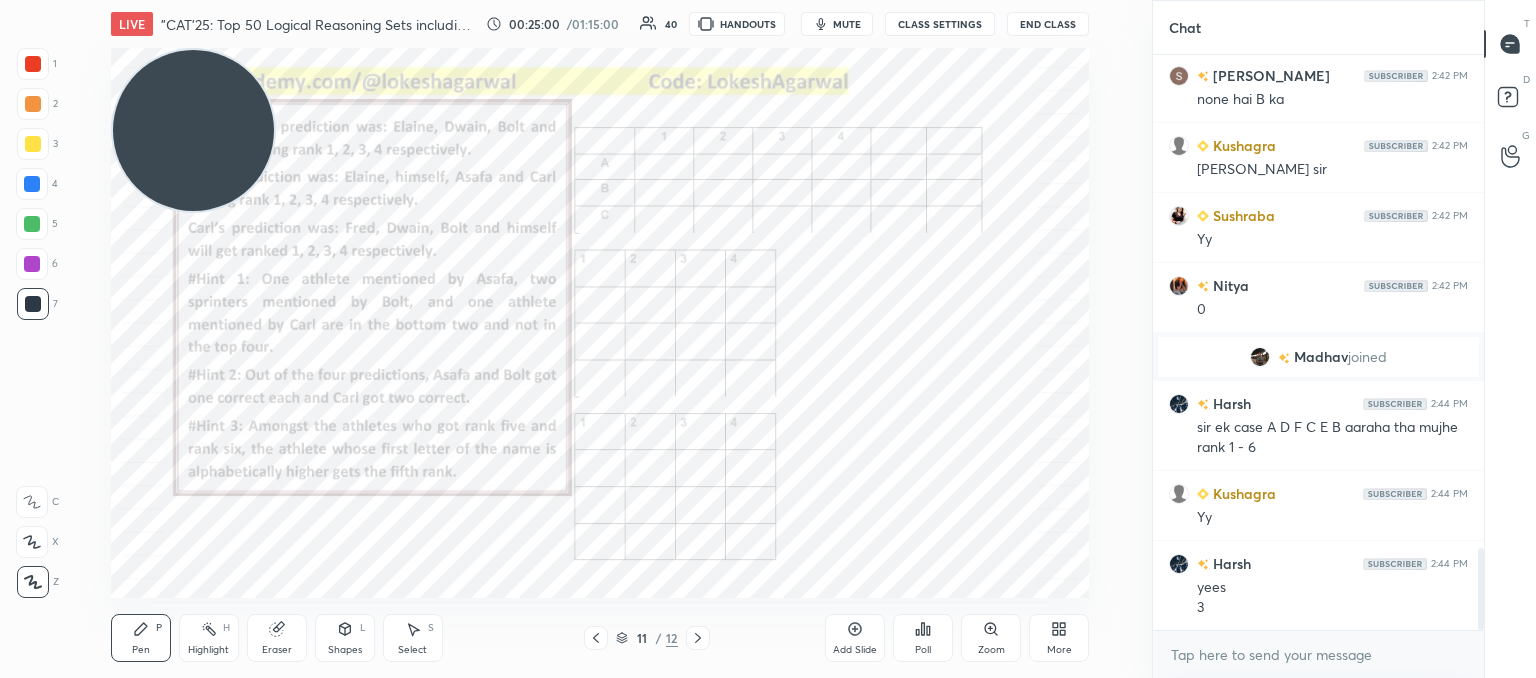 scroll, scrollTop: 3530, scrollLeft: 0, axis: vertical 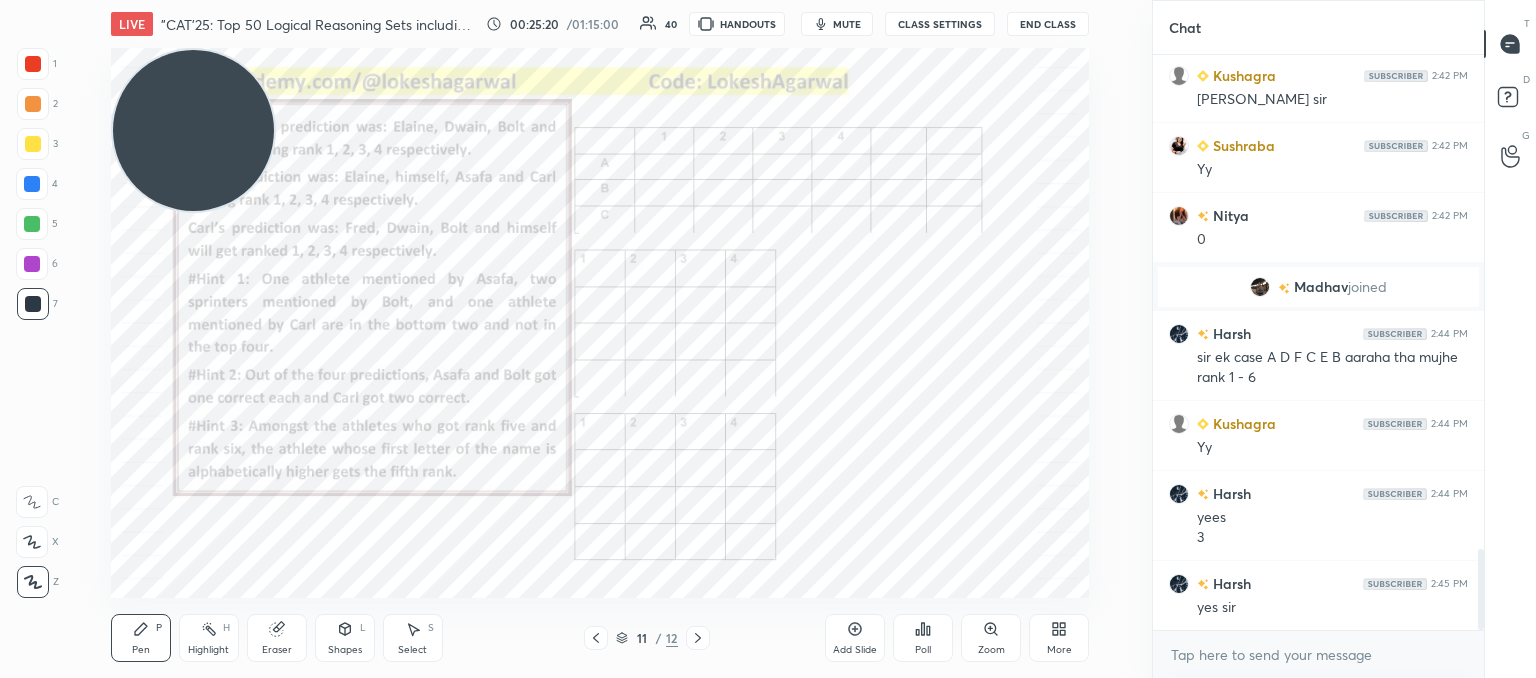 drag, startPoint x: 280, startPoint y: 634, endPoint x: 304, endPoint y: 601, distance: 40.804413 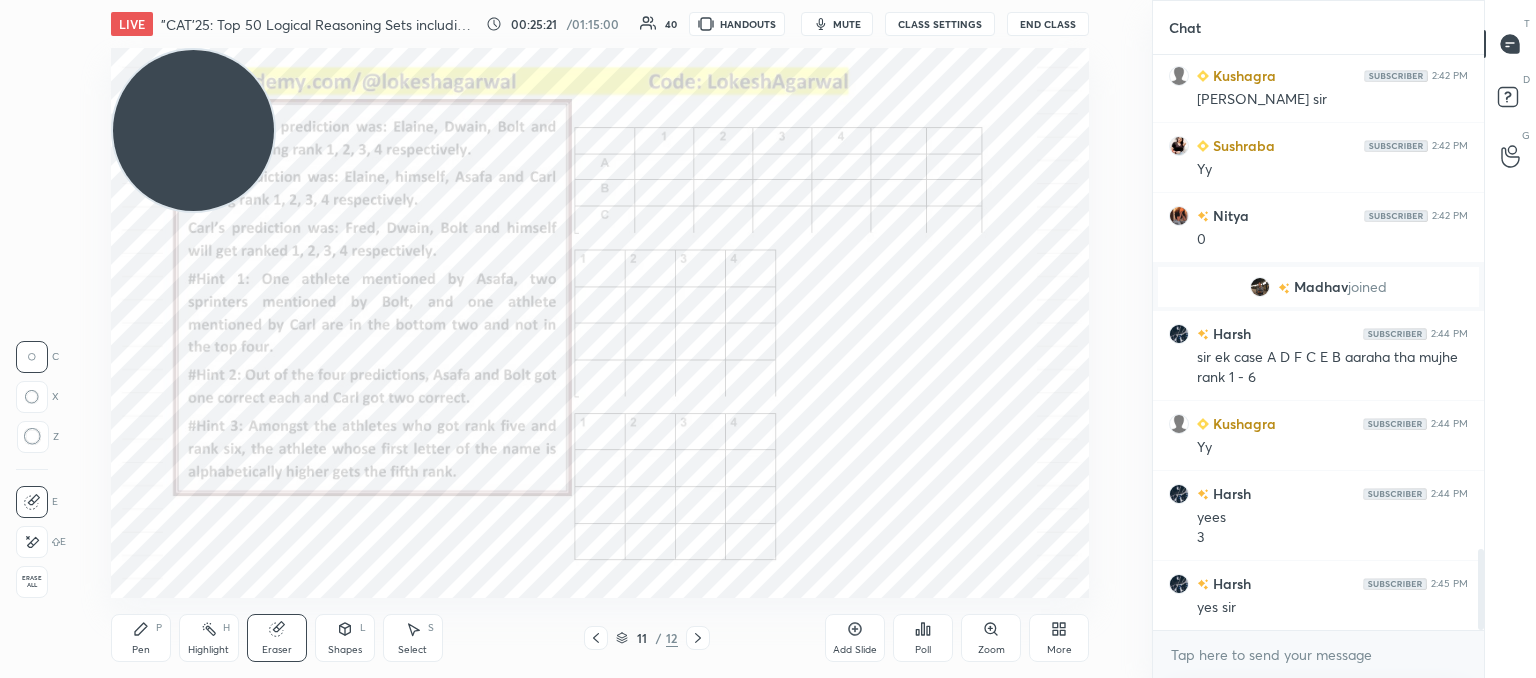 scroll, scrollTop: 3550, scrollLeft: 0, axis: vertical 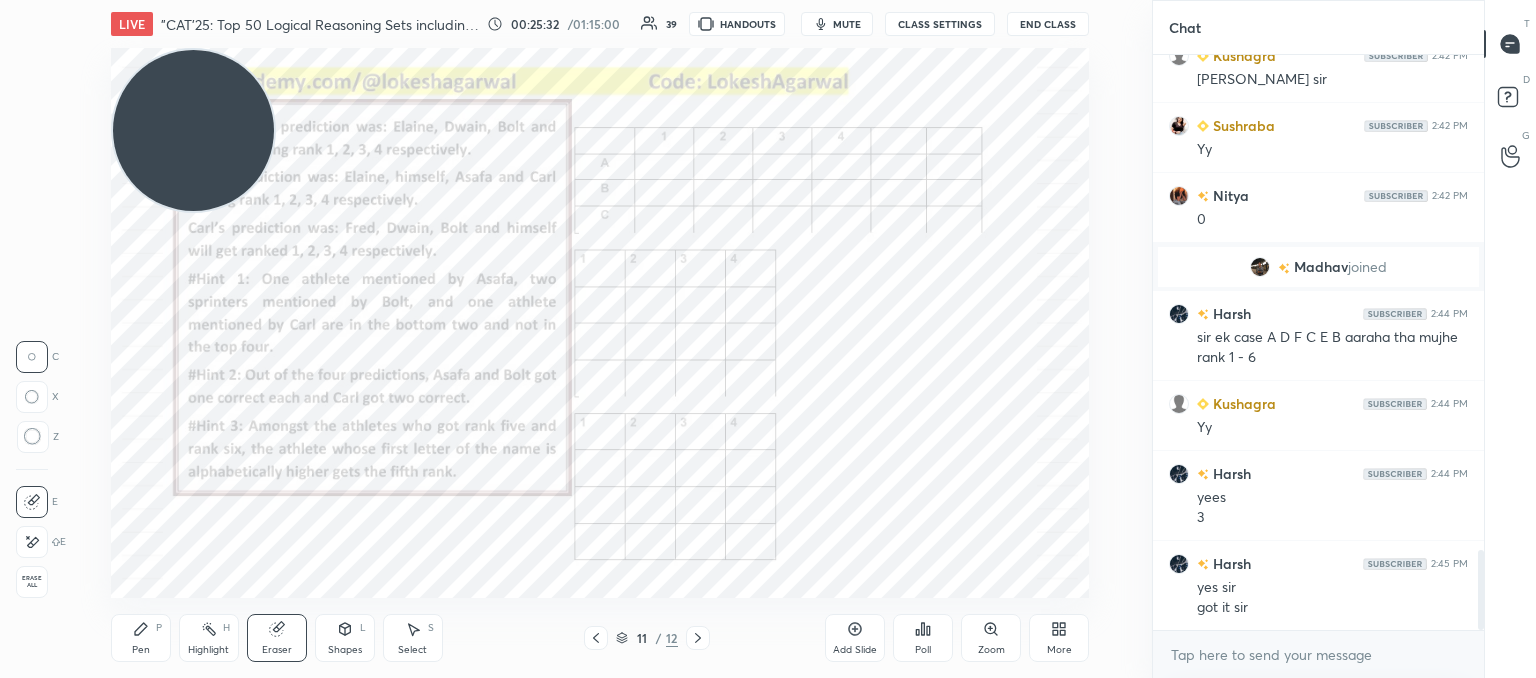 drag, startPoint x: 146, startPoint y: 638, endPoint x: 215, endPoint y: 601, distance: 78.29432 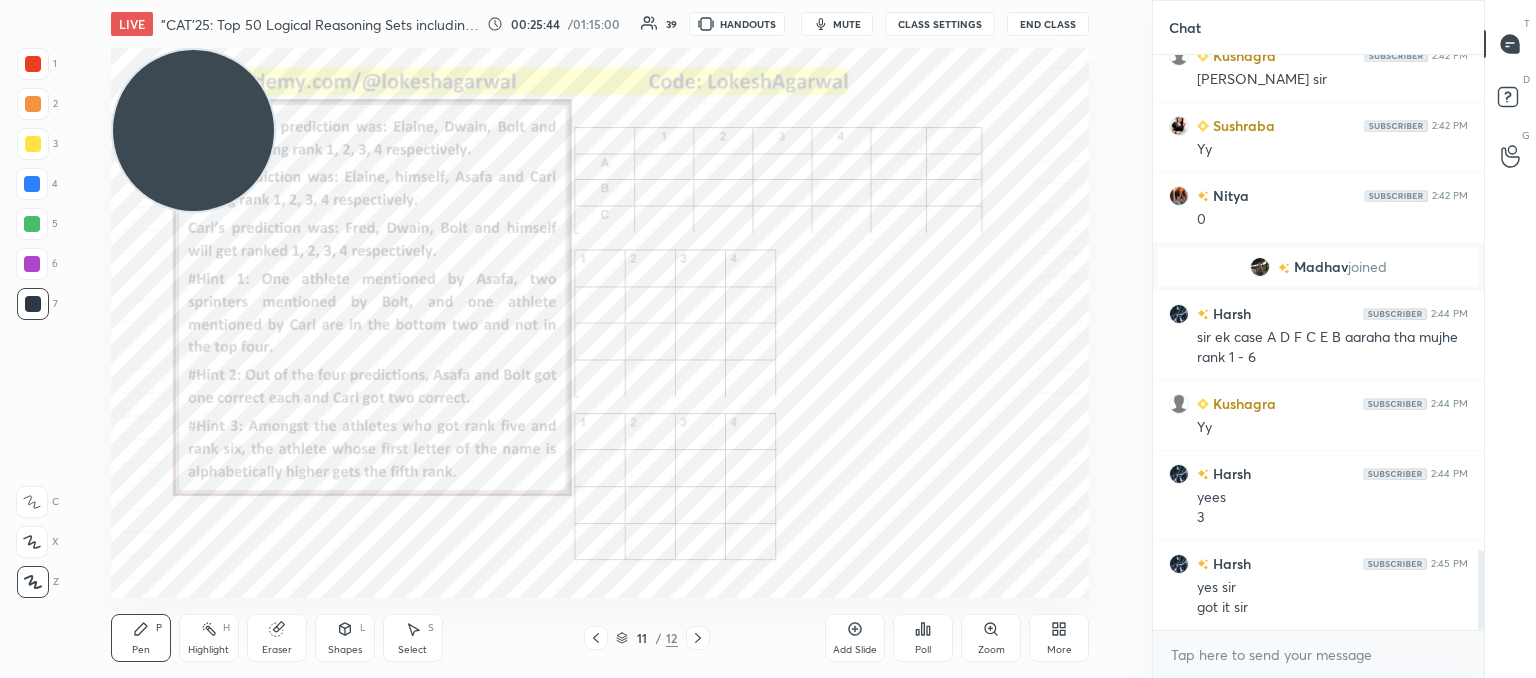 click 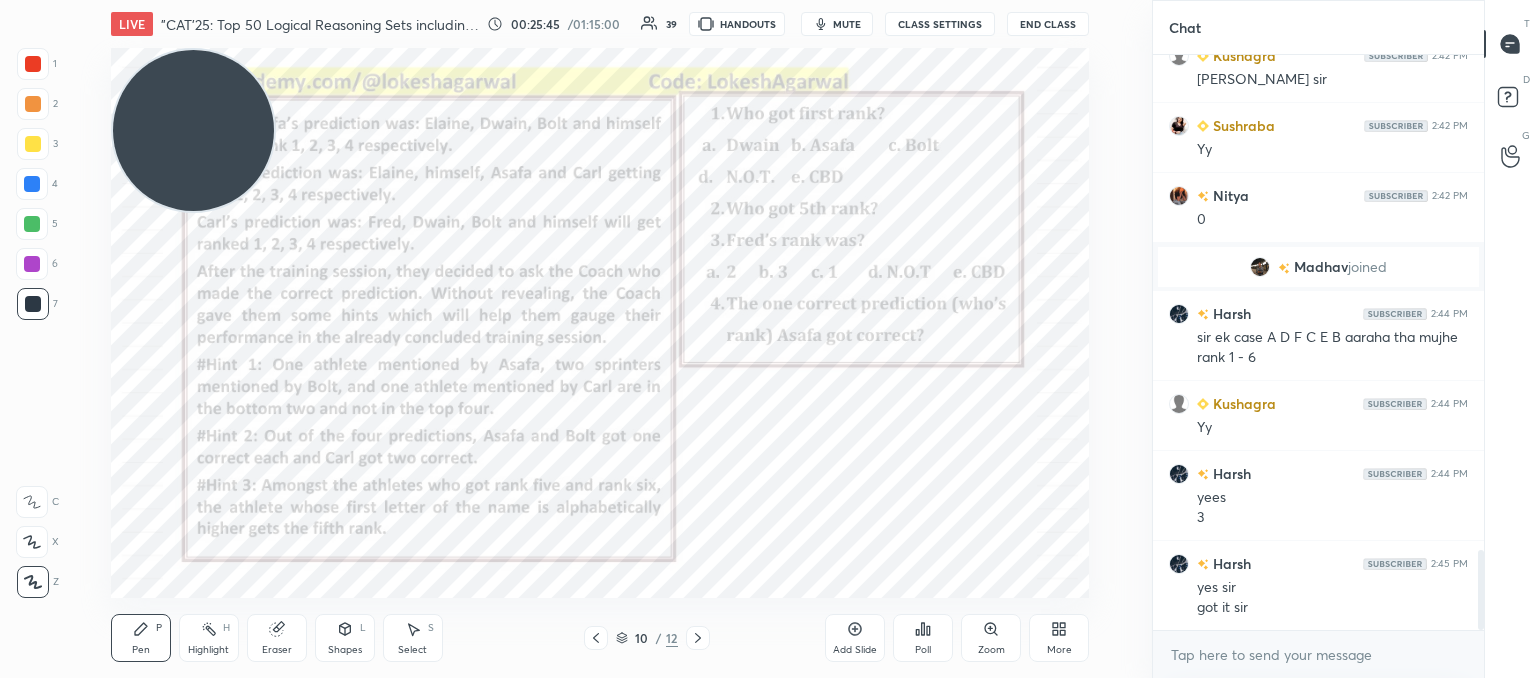 click 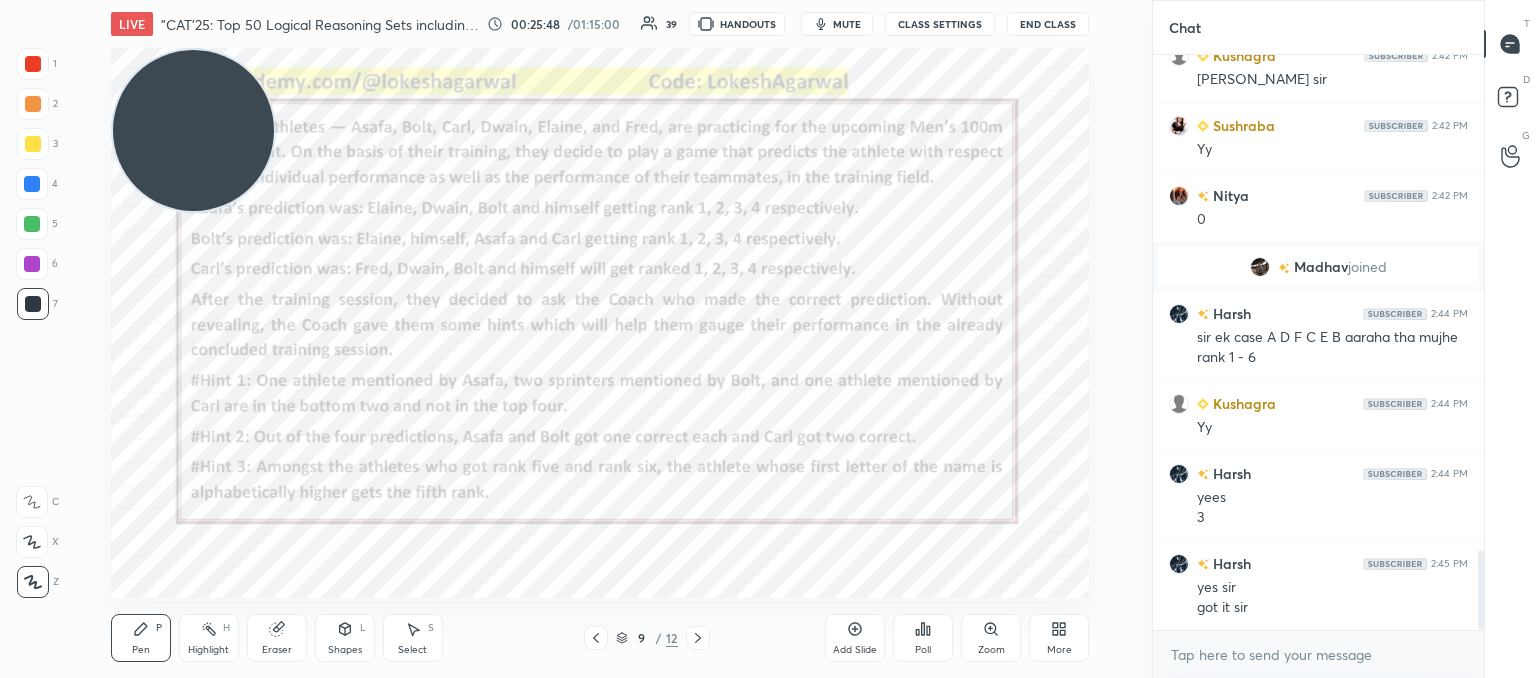 click on "Eraser" at bounding box center [277, 638] 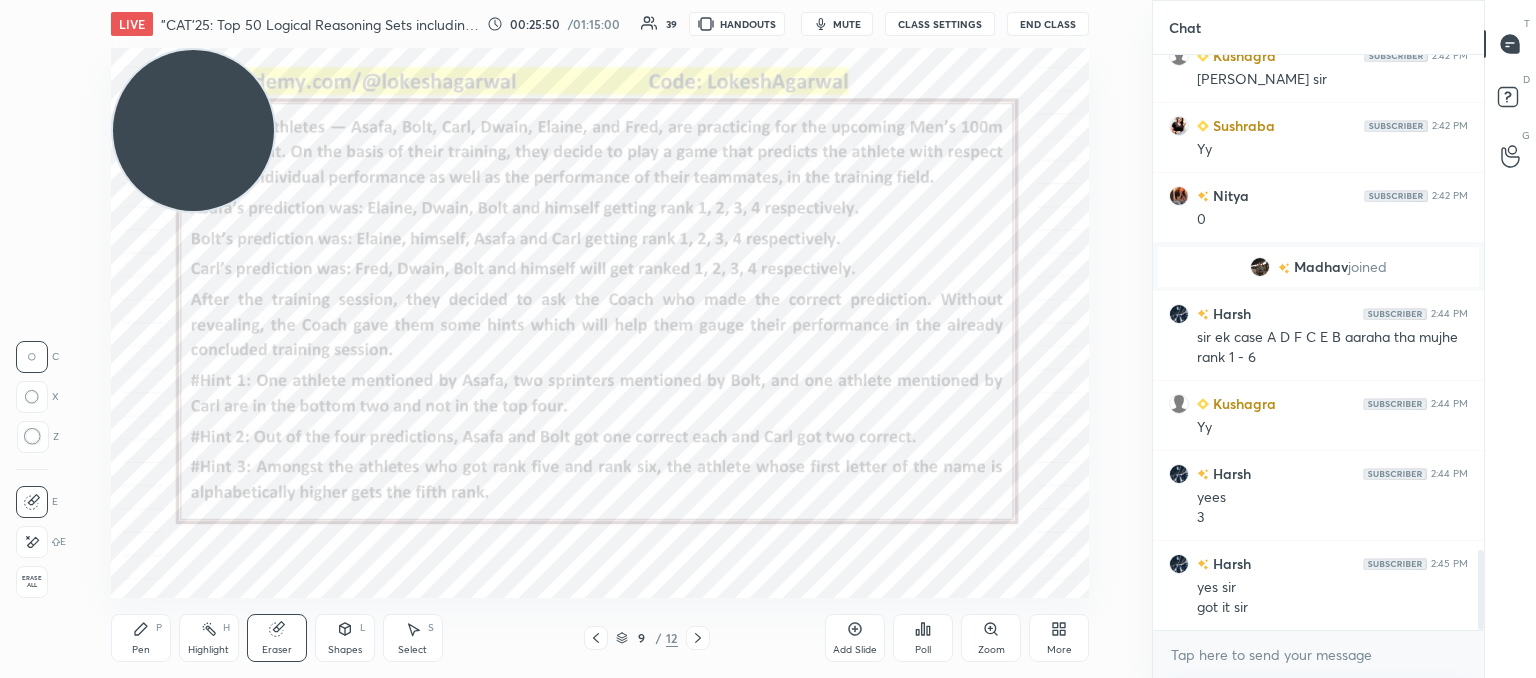 click 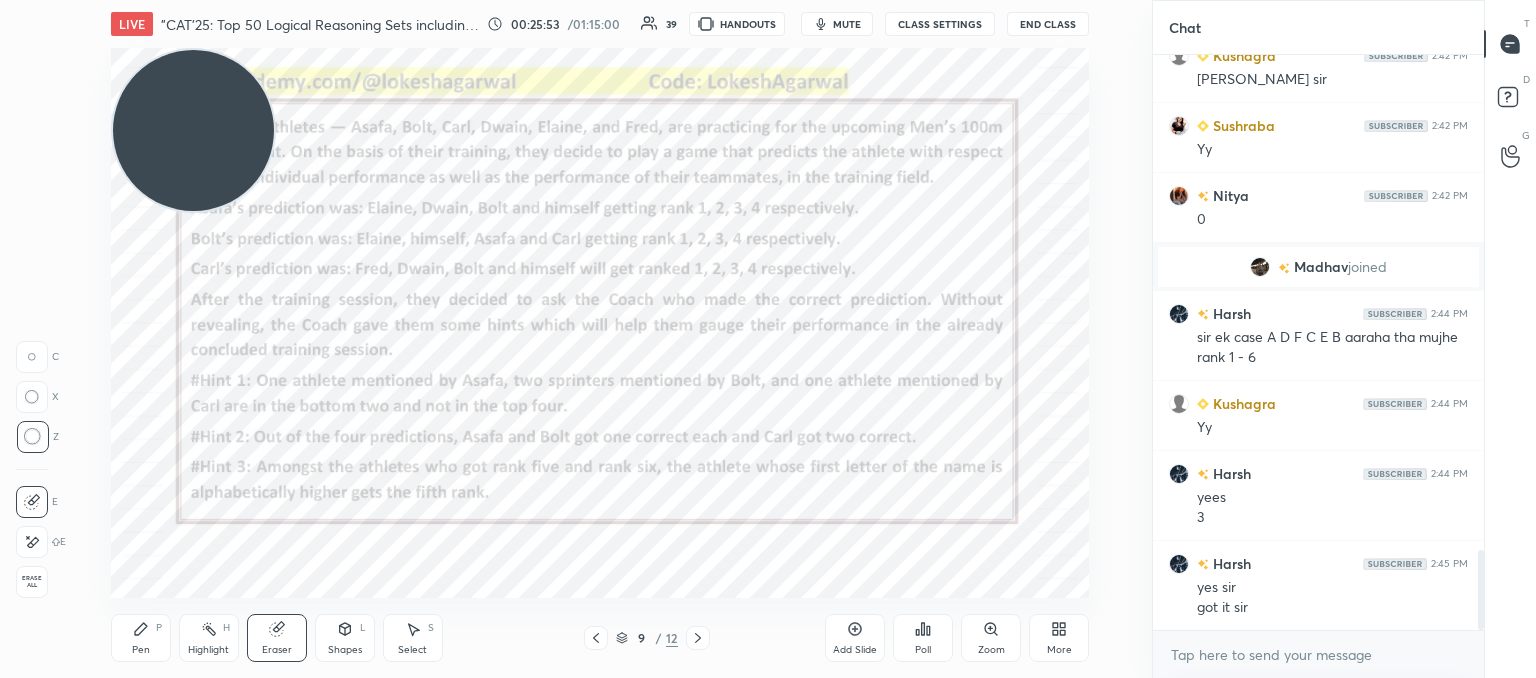 click at bounding box center [698, 638] 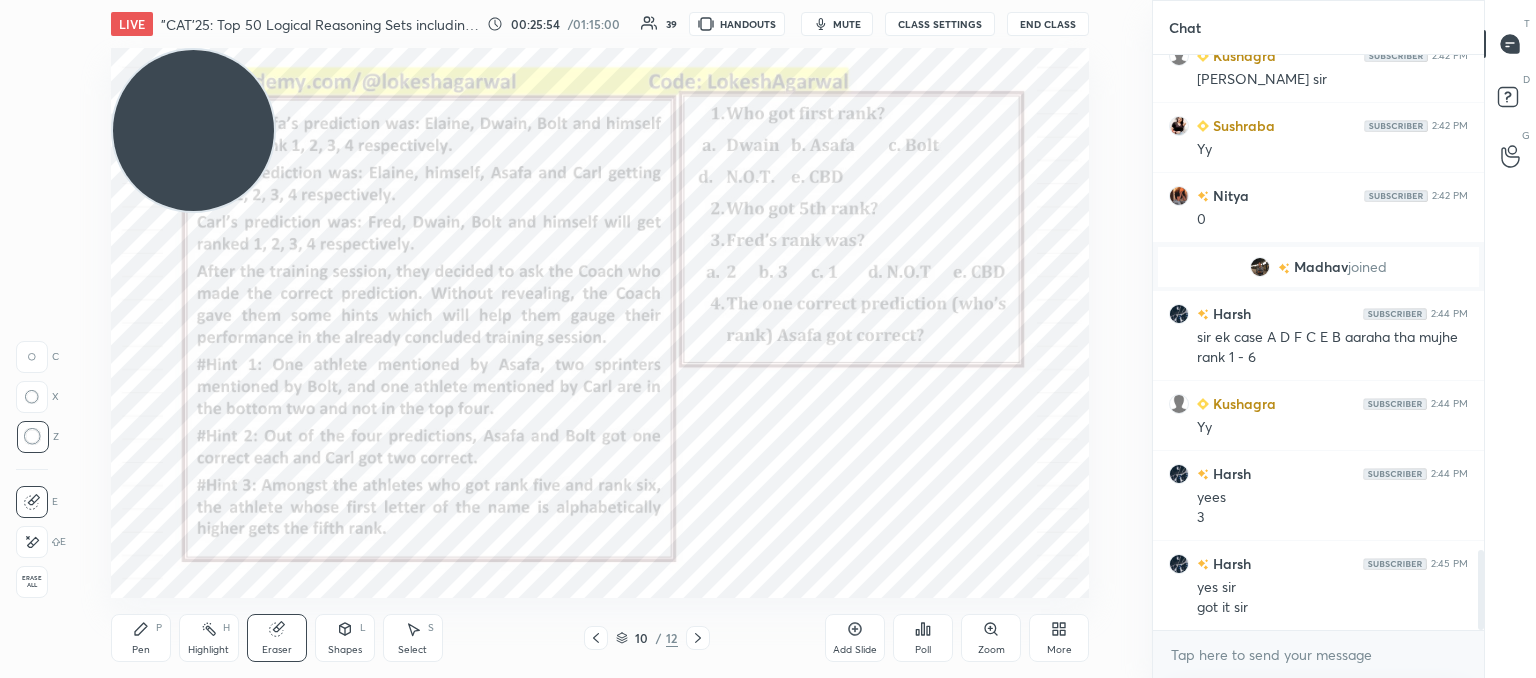 click at bounding box center (698, 638) 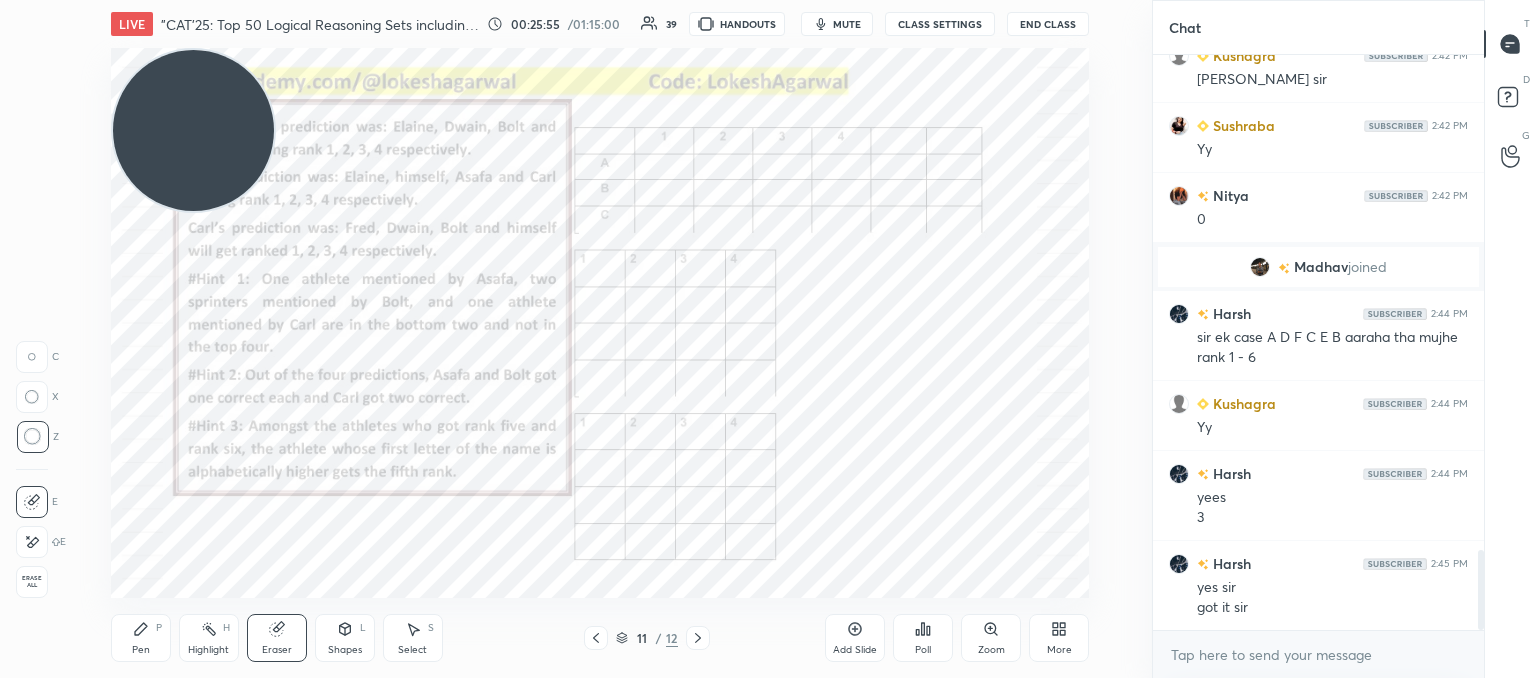 click at bounding box center [698, 638] 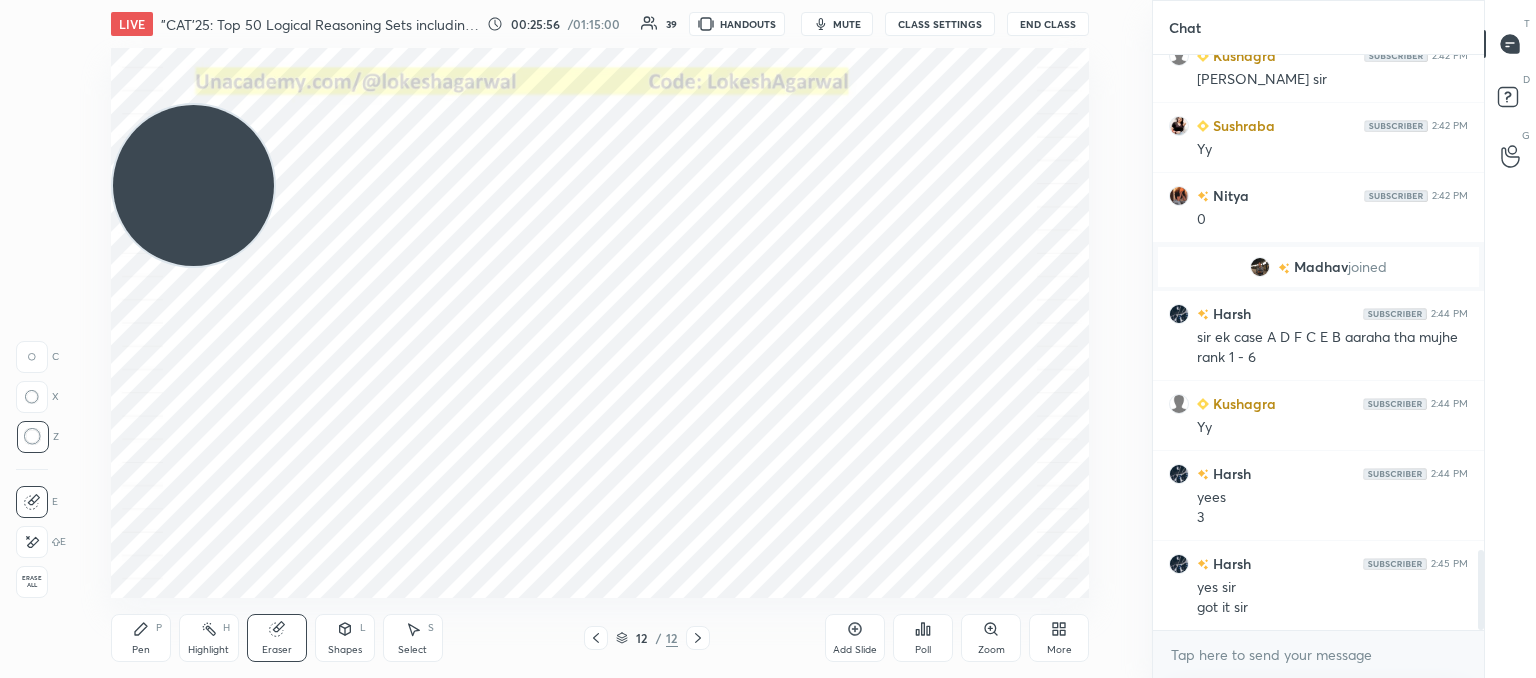 drag, startPoint x: 203, startPoint y: 147, endPoint x: 66, endPoint y: 502, distance: 380.51807 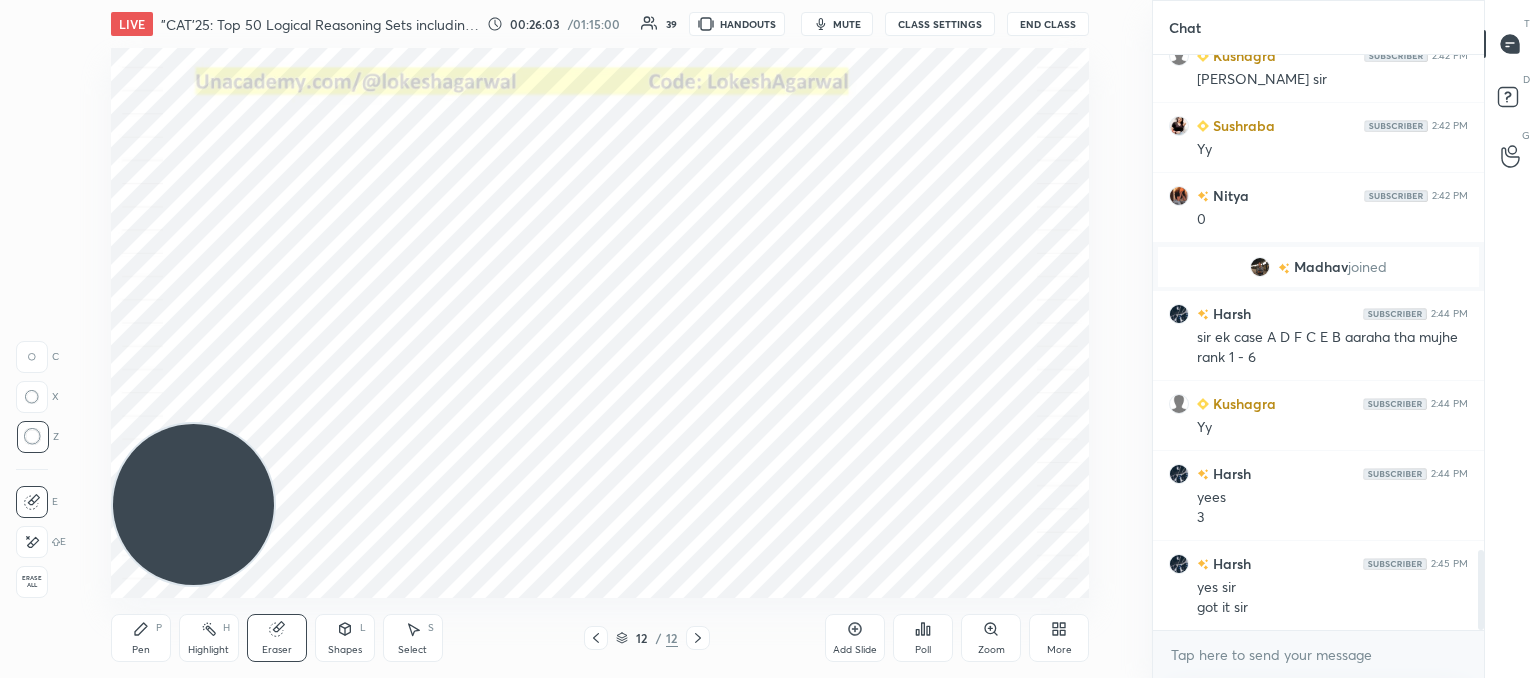 click on "More" at bounding box center [1059, 638] 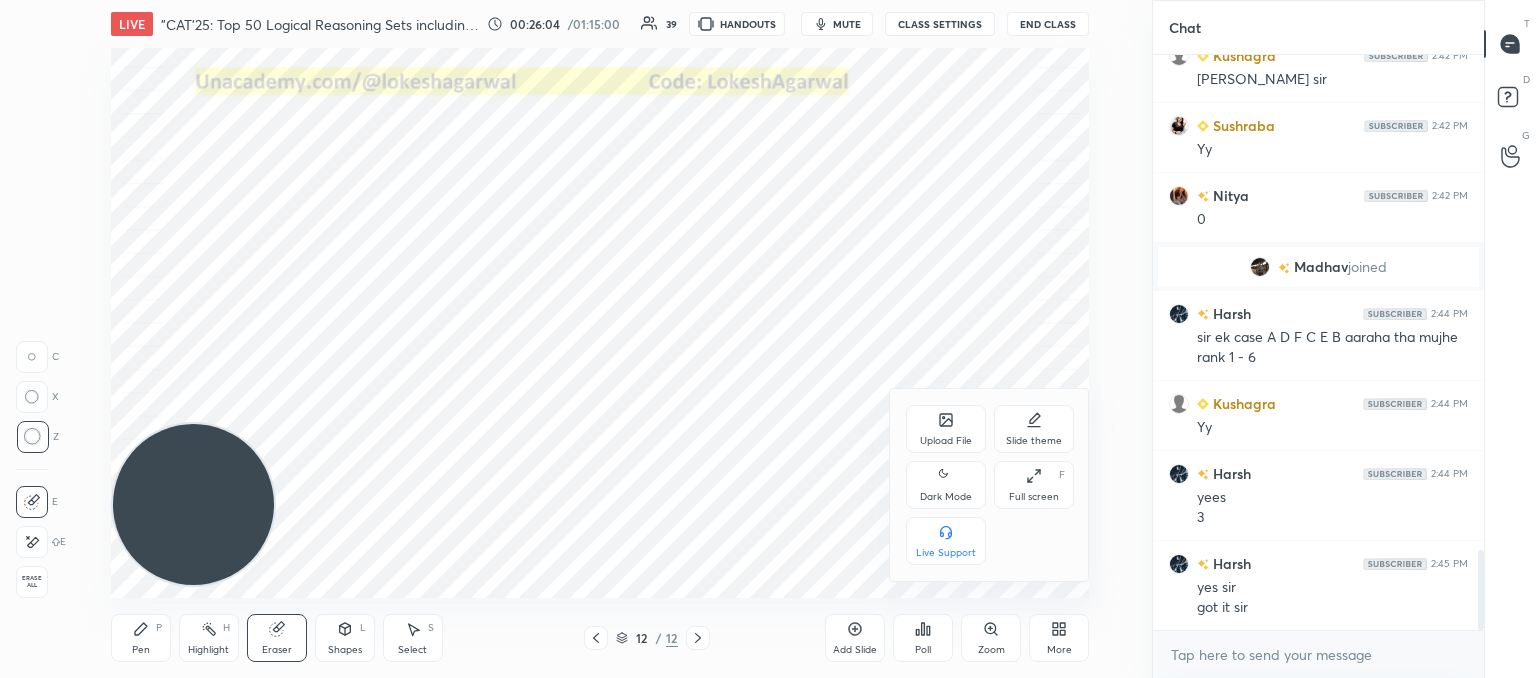 click on "Upload File" at bounding box center [946, 429] 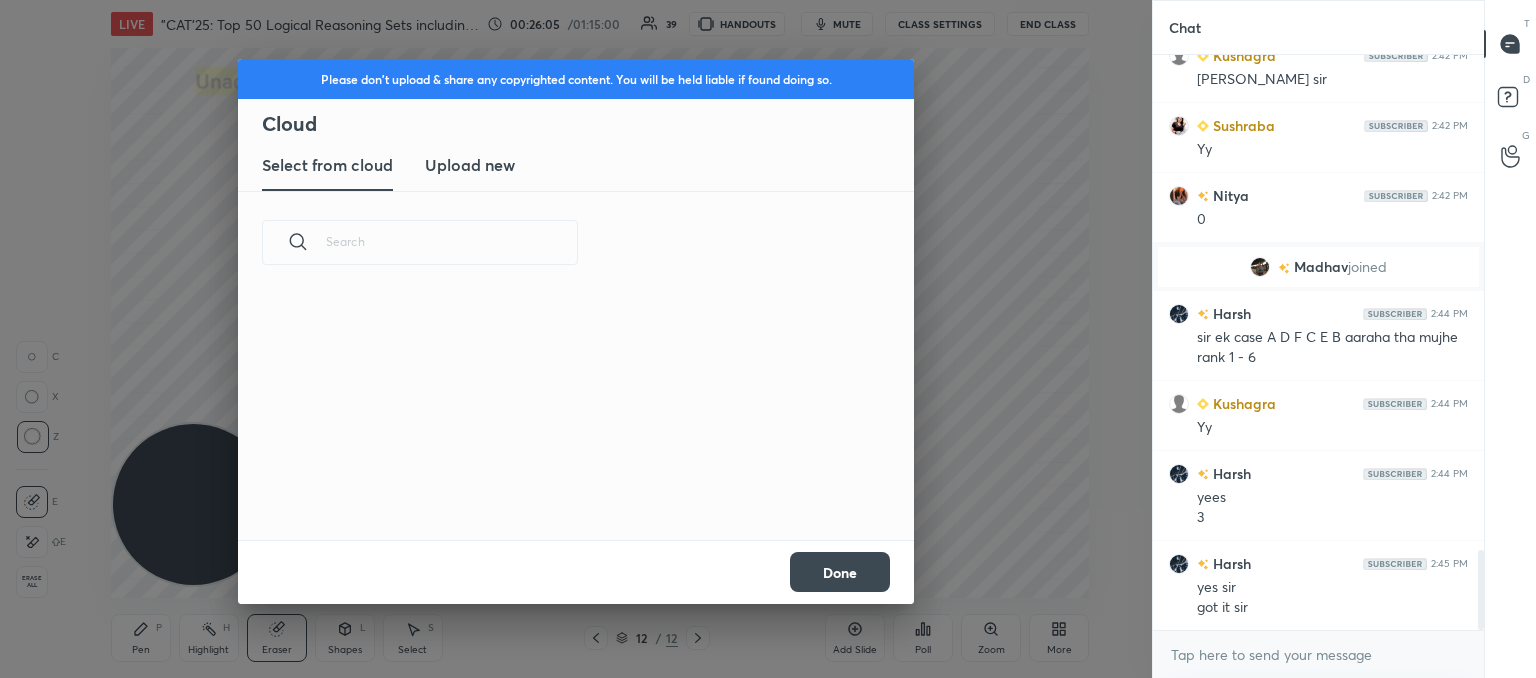 scroll, scrollTop: 5, scrollLeft: 10, axis: both 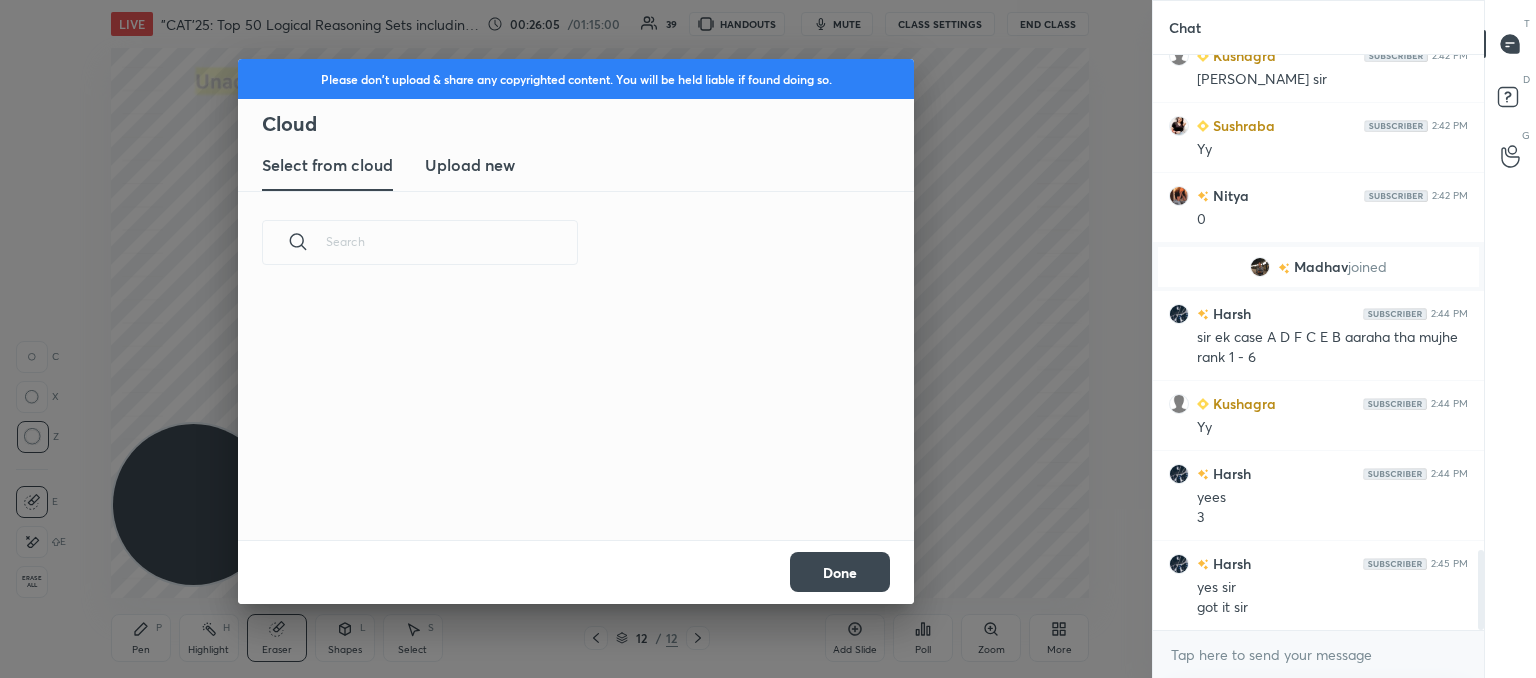 click on "Upload new" at bounding box center [470, 165] 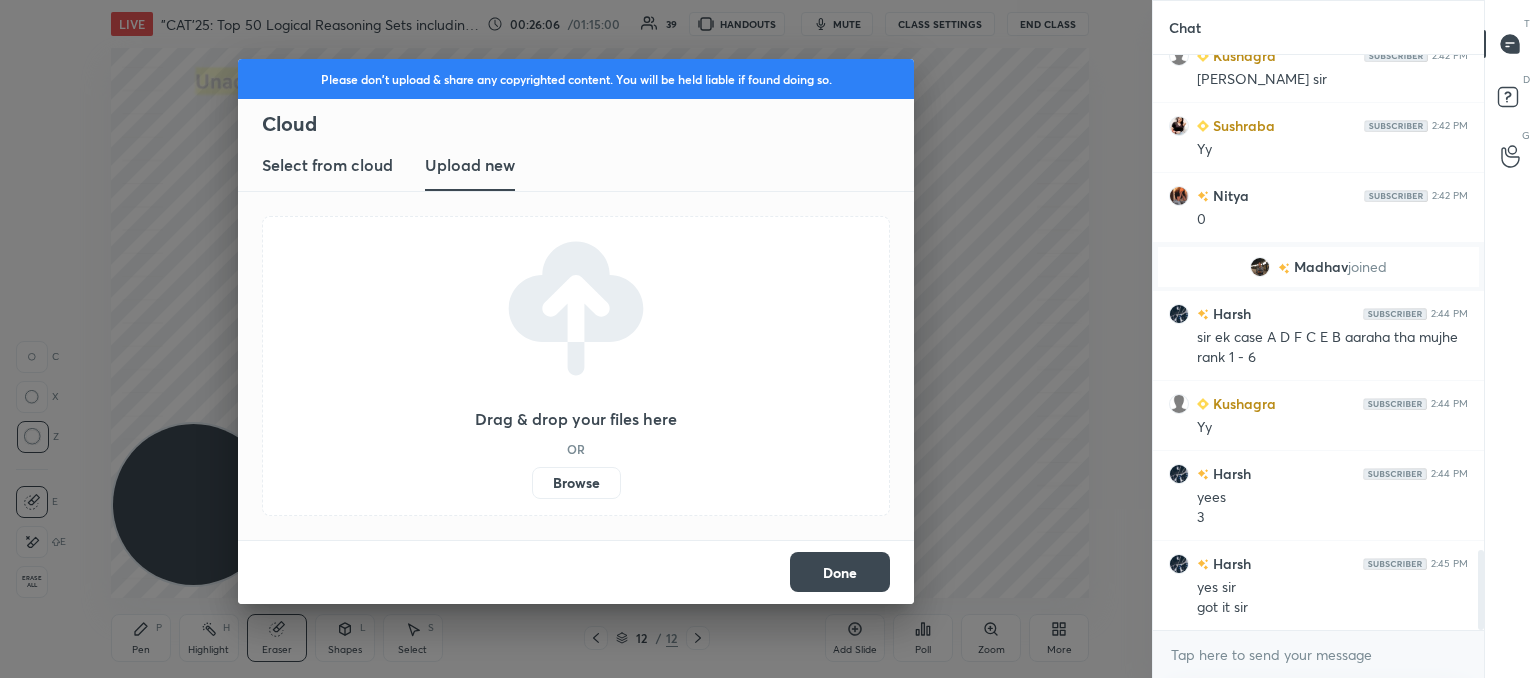 click on "Browse" at bounding box center [576, 483] 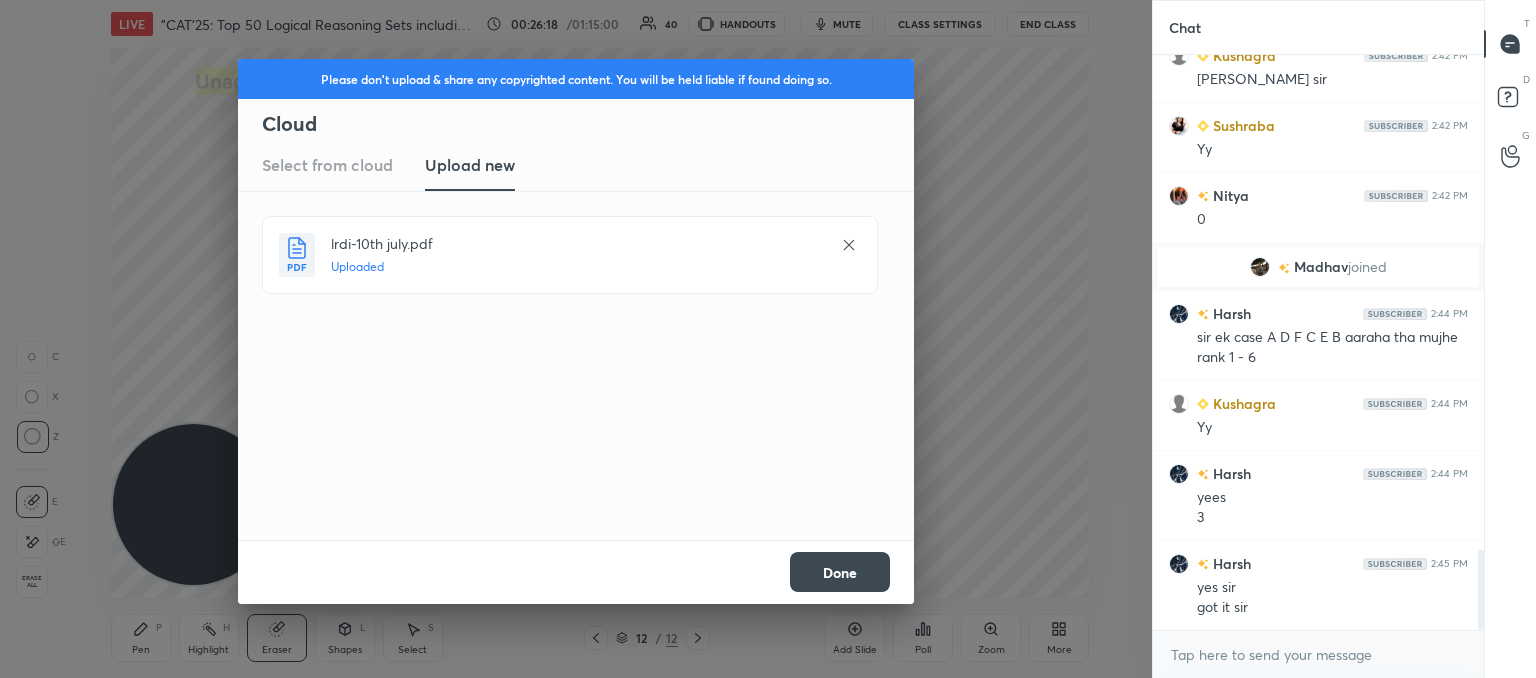 click on "Done" at bounding box center (840, 572) 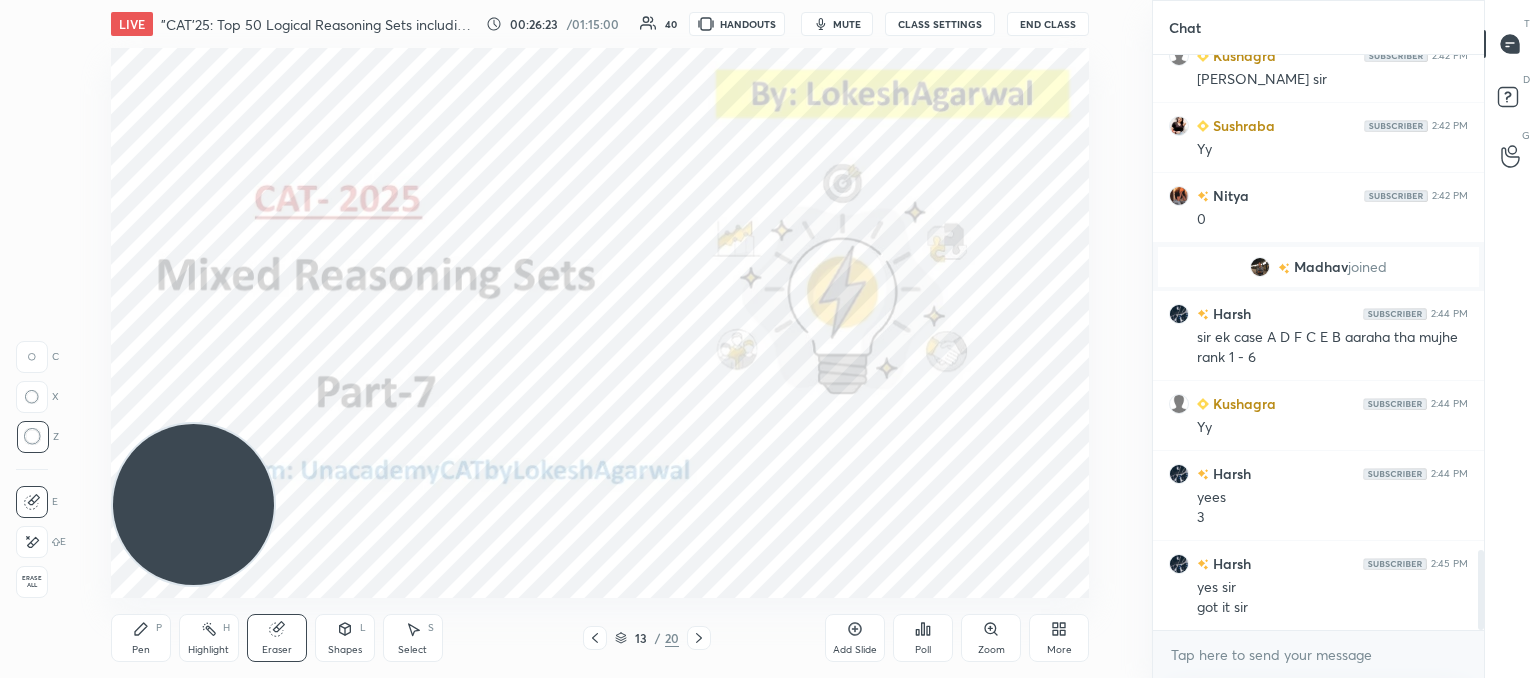 click on "Pen P" at bounding box center (141, 638) 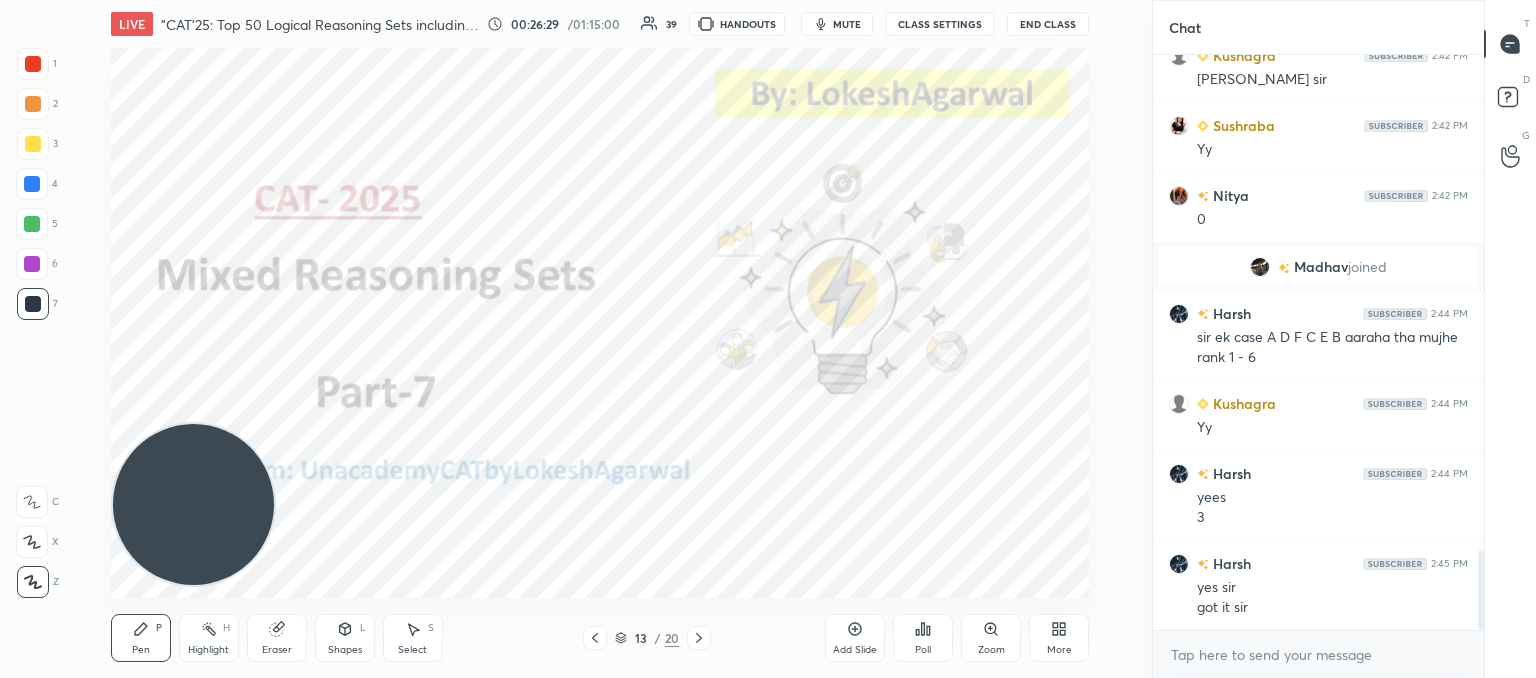 scroll, scrollTop: 3638, scrollLeft: 0, axis: vertical 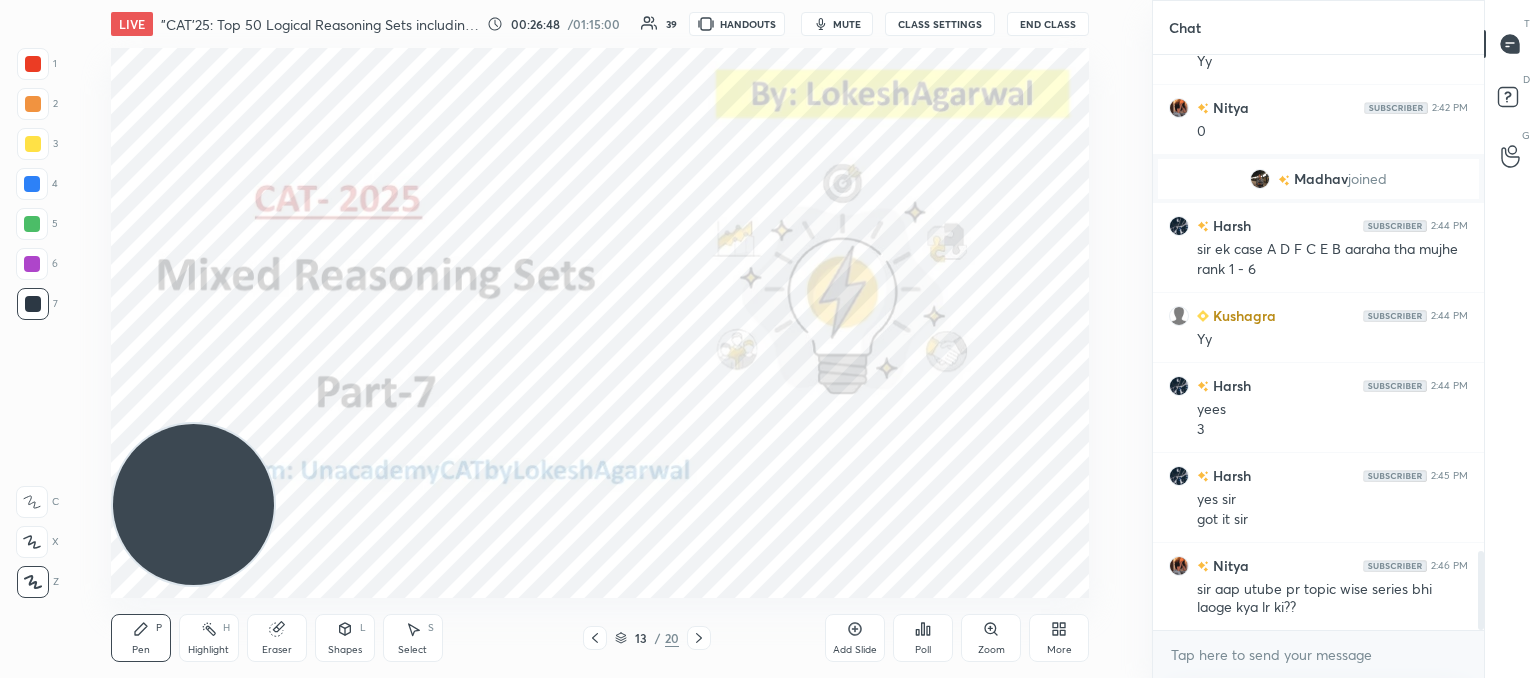 click at bounding box center [595, 638] 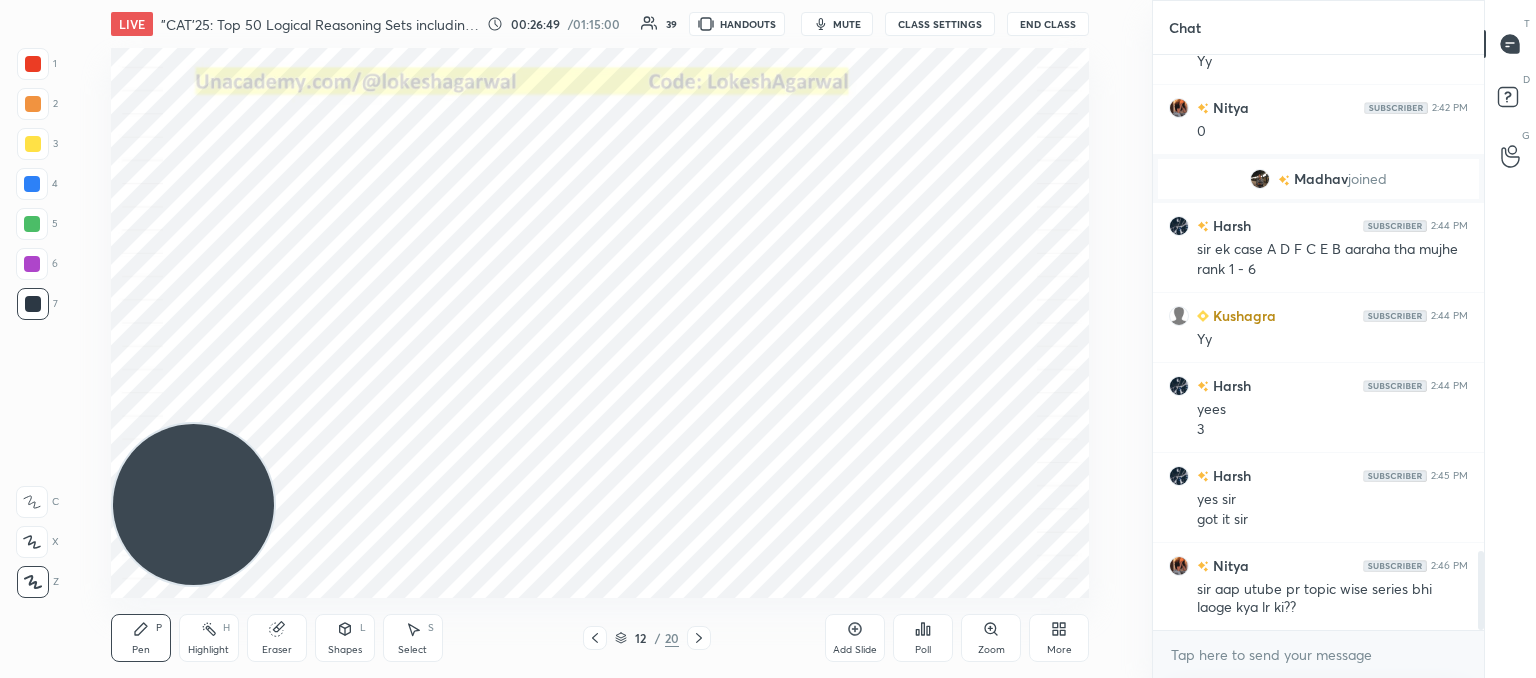 click at bounding box center [699, 638] 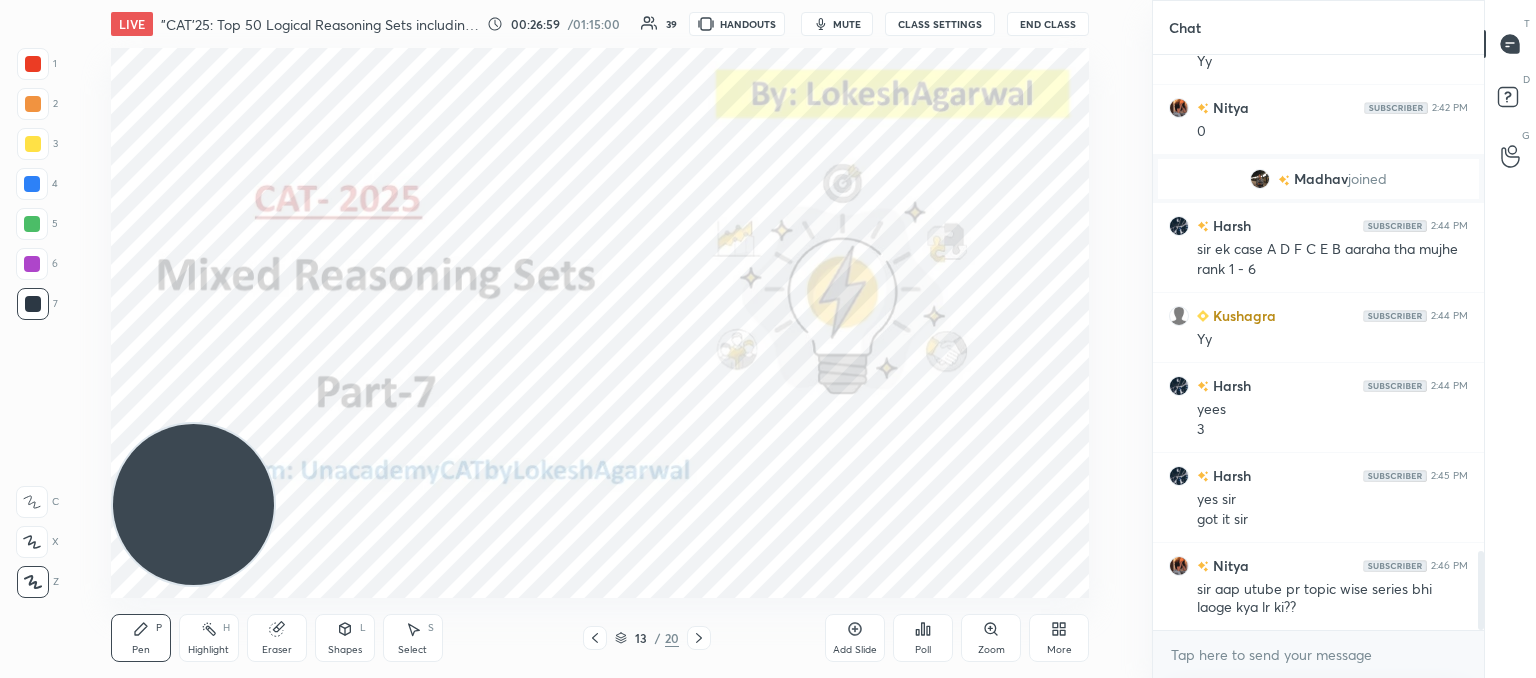 click on "Select" at bounding box center (412, 650) 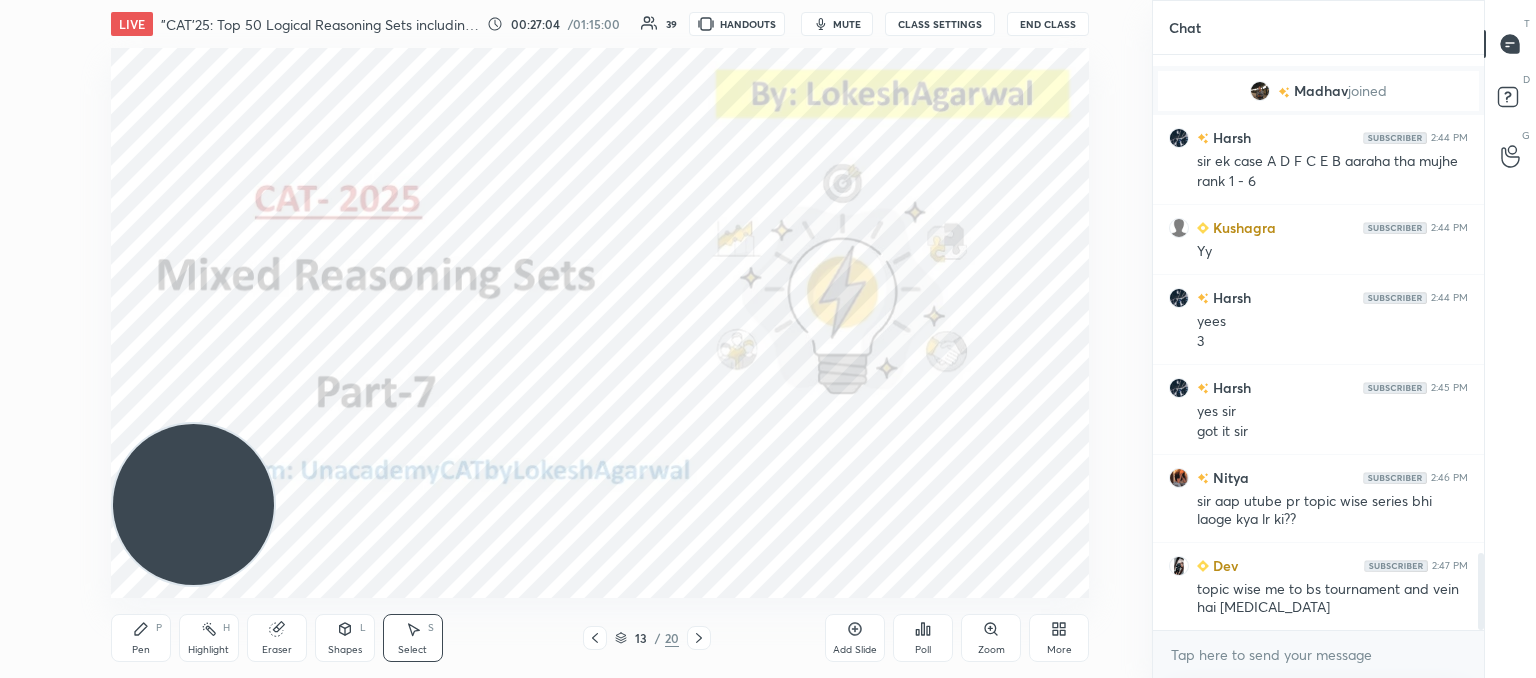 scroll, scrollTop: 3814, scrollLeft: 0, axis: vertical 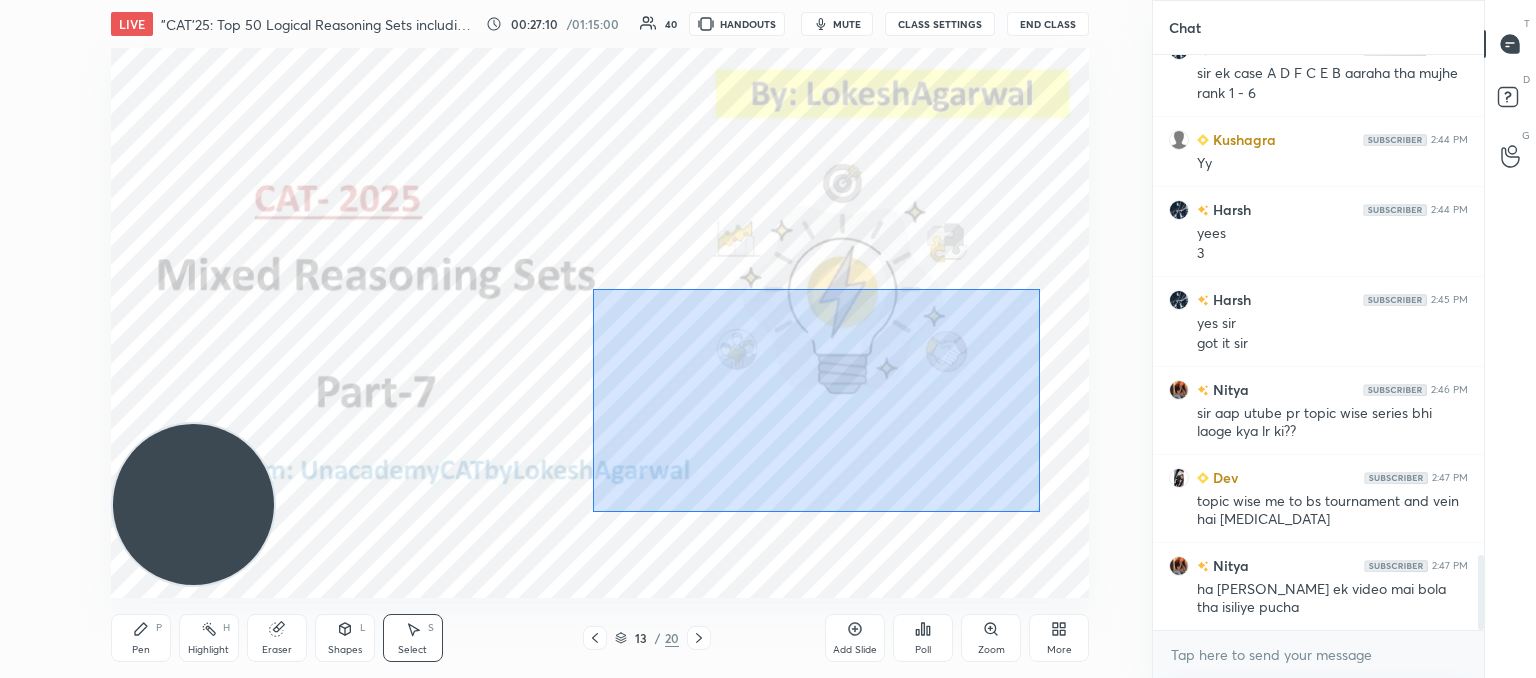 drag, startPoint x: 1040, startPoint y: 512, endPoint x: 791, endPoint y: 276, distance: 343.06998 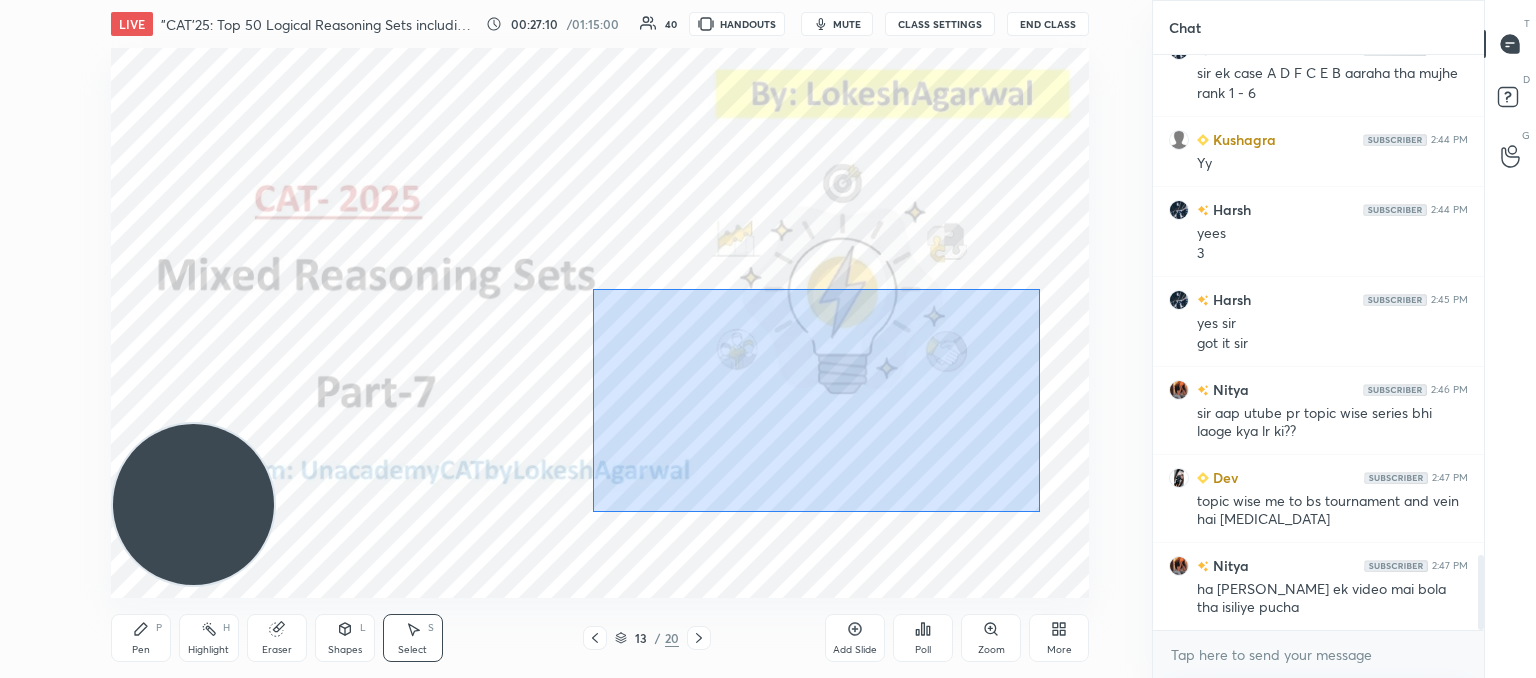 click on "0 ° Undo Copy Duplicate Duplicate to new slide Delete" at bounding box center [600, 323] 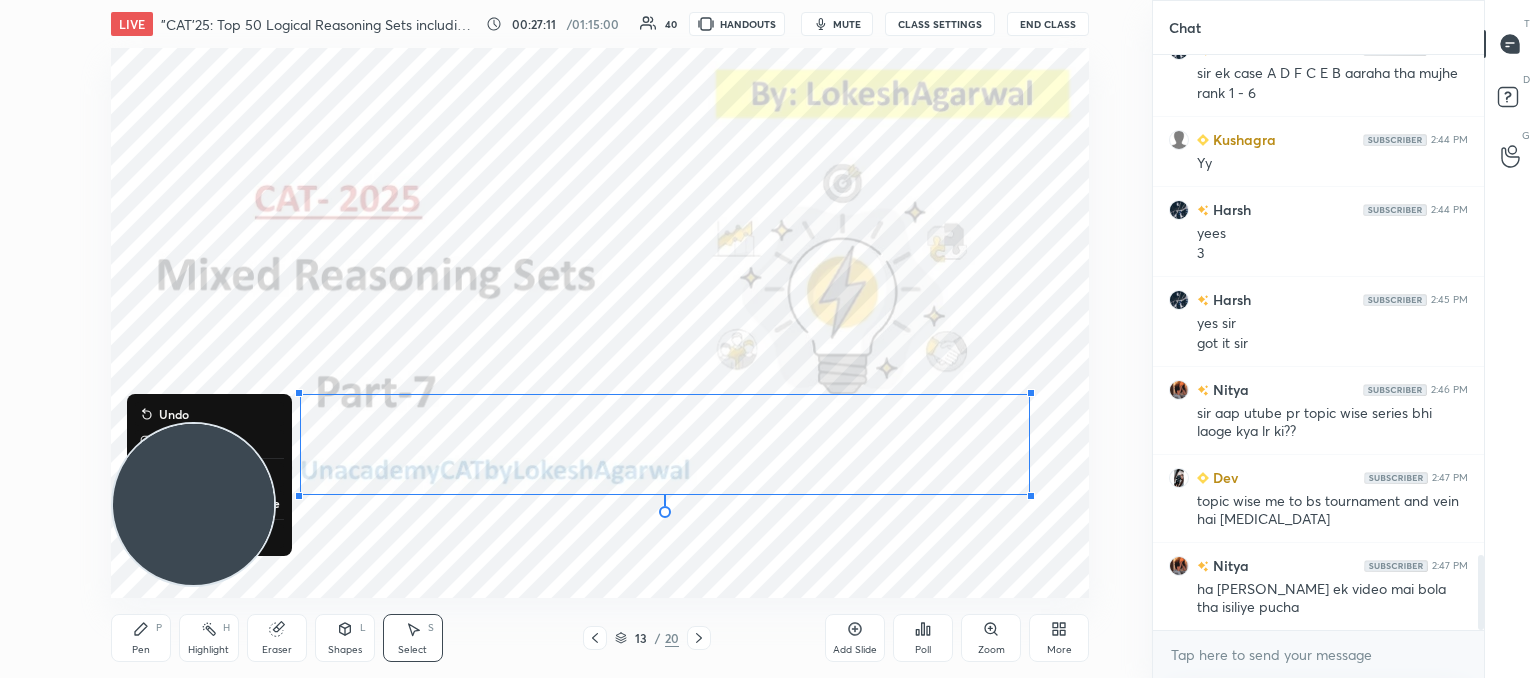 click on "0 ° Undo Copy Duplicate Duplicate to new slide Delete" at bounding box center (600, 323) 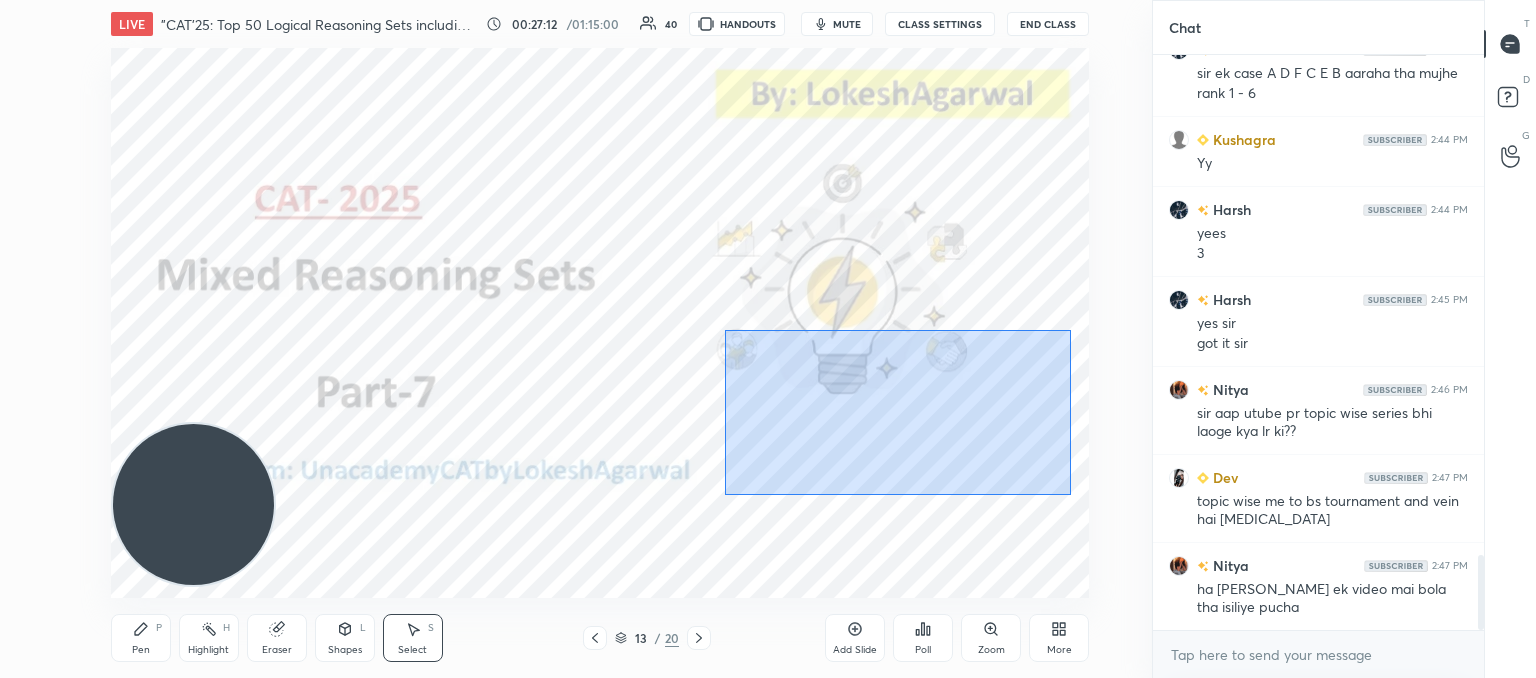 drag, startPoint x: 1071, startPoint y: 494, endPoint x: 724, endPoint y: 330, distance: 383.80334 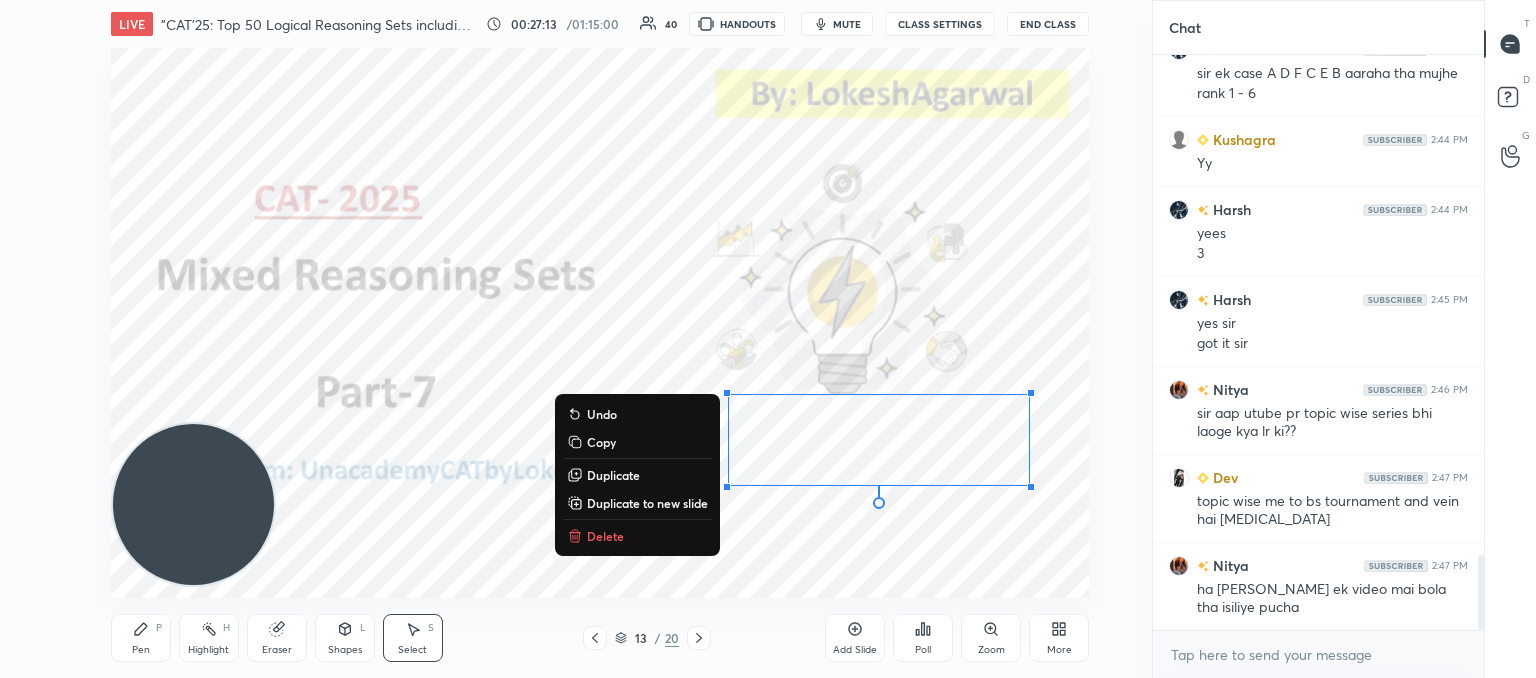 click on "Delete" at bounding box center [605, 536] 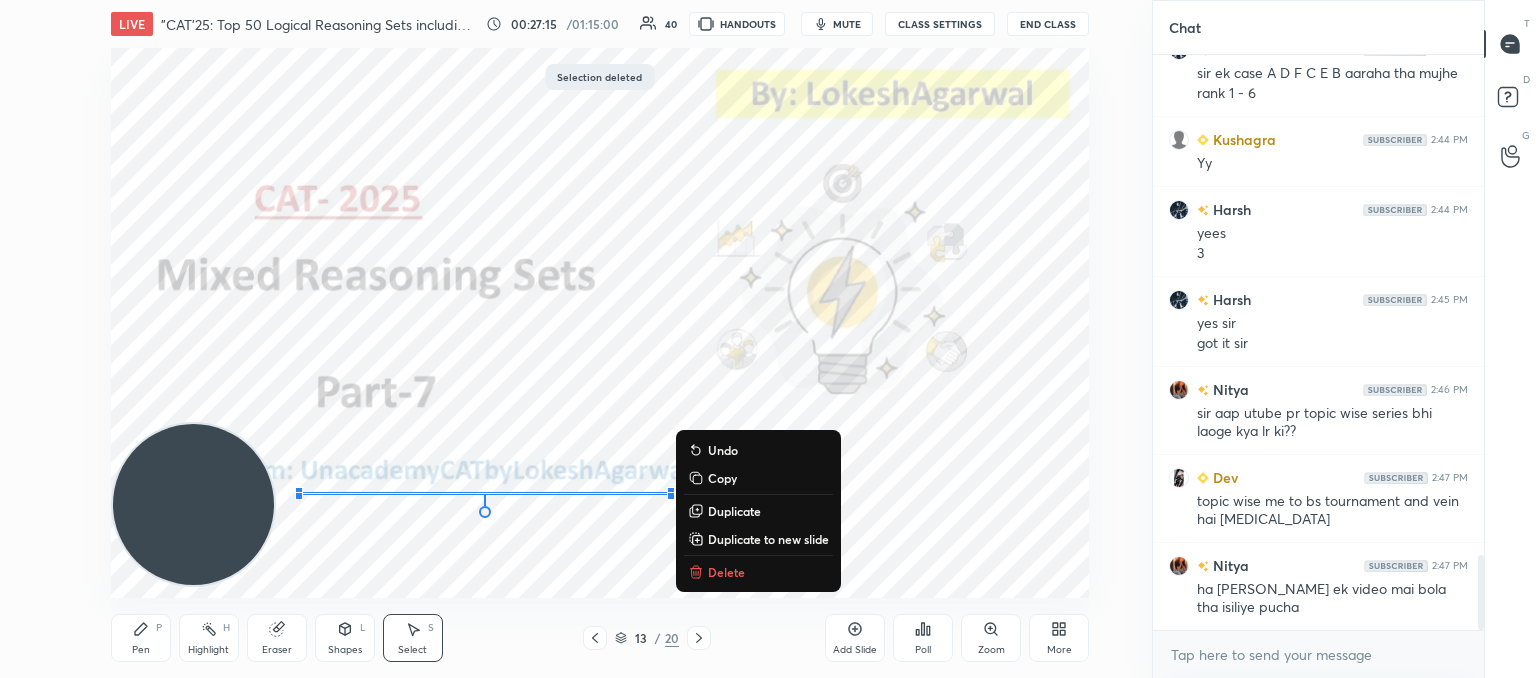 drag, startPoint x: 764, startPoint y: 527, endPoint x: 269, endPoint y: 277, distance: 554.5494 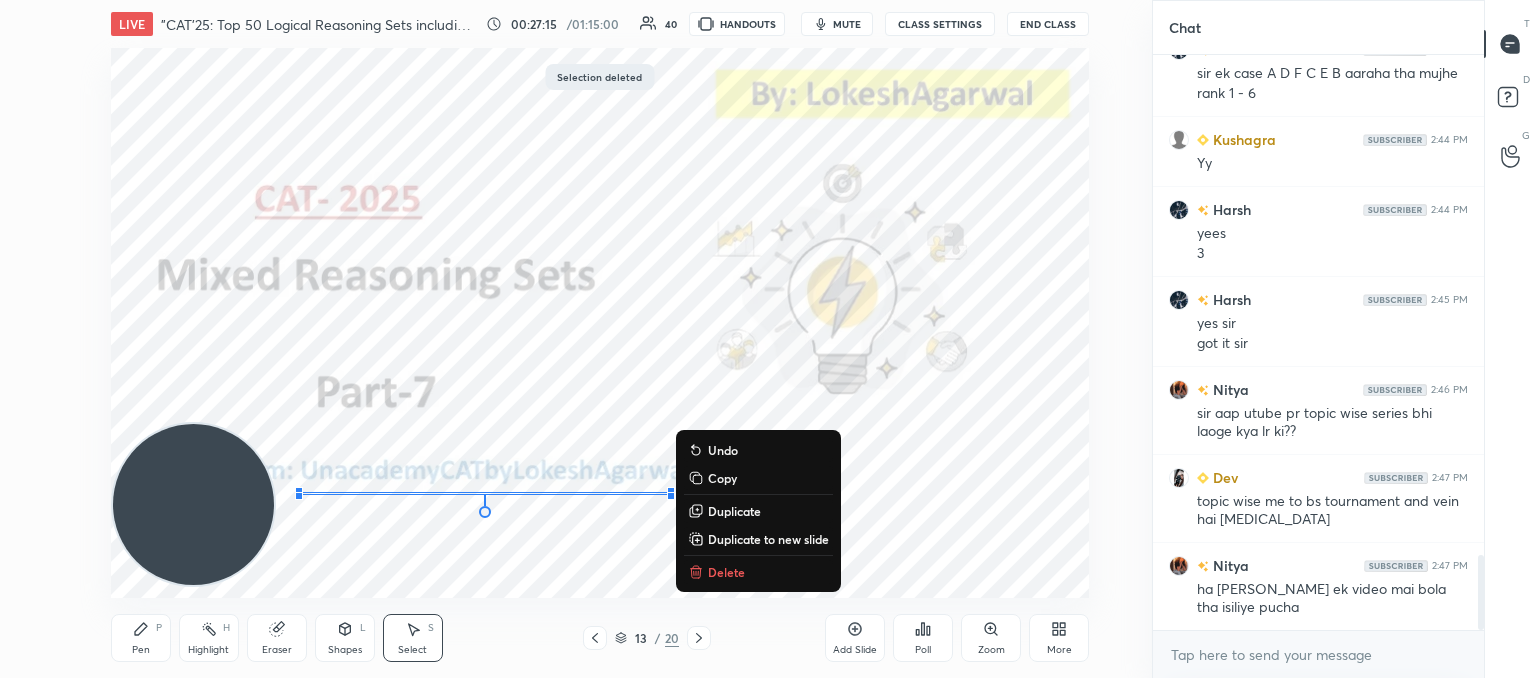 click on "0 ° Undo Copy Duplicate Duplicate to new slide Delete" at bounding box center [600, 323] 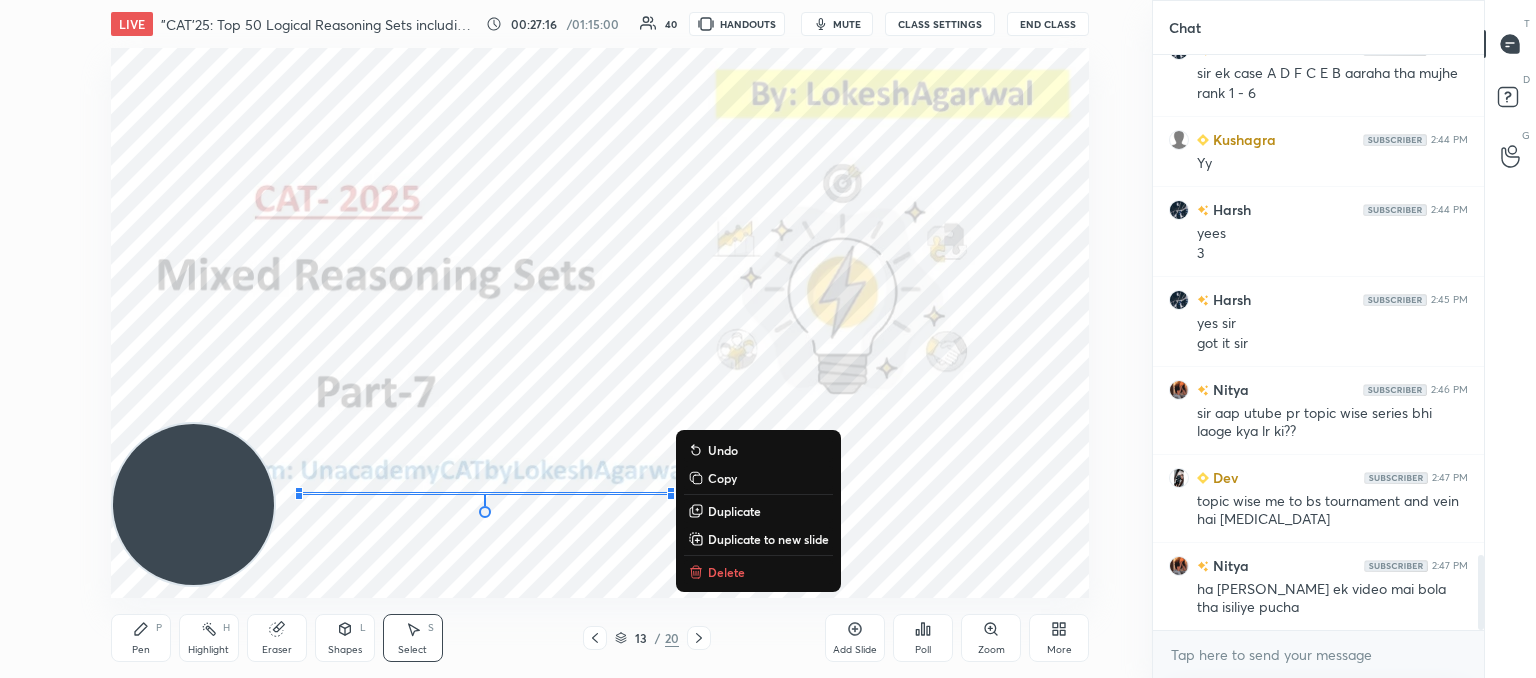 click on "0 ° Undo Copy Duplicate Duplicate to new slide Delete" at bounding box center [600, 323] 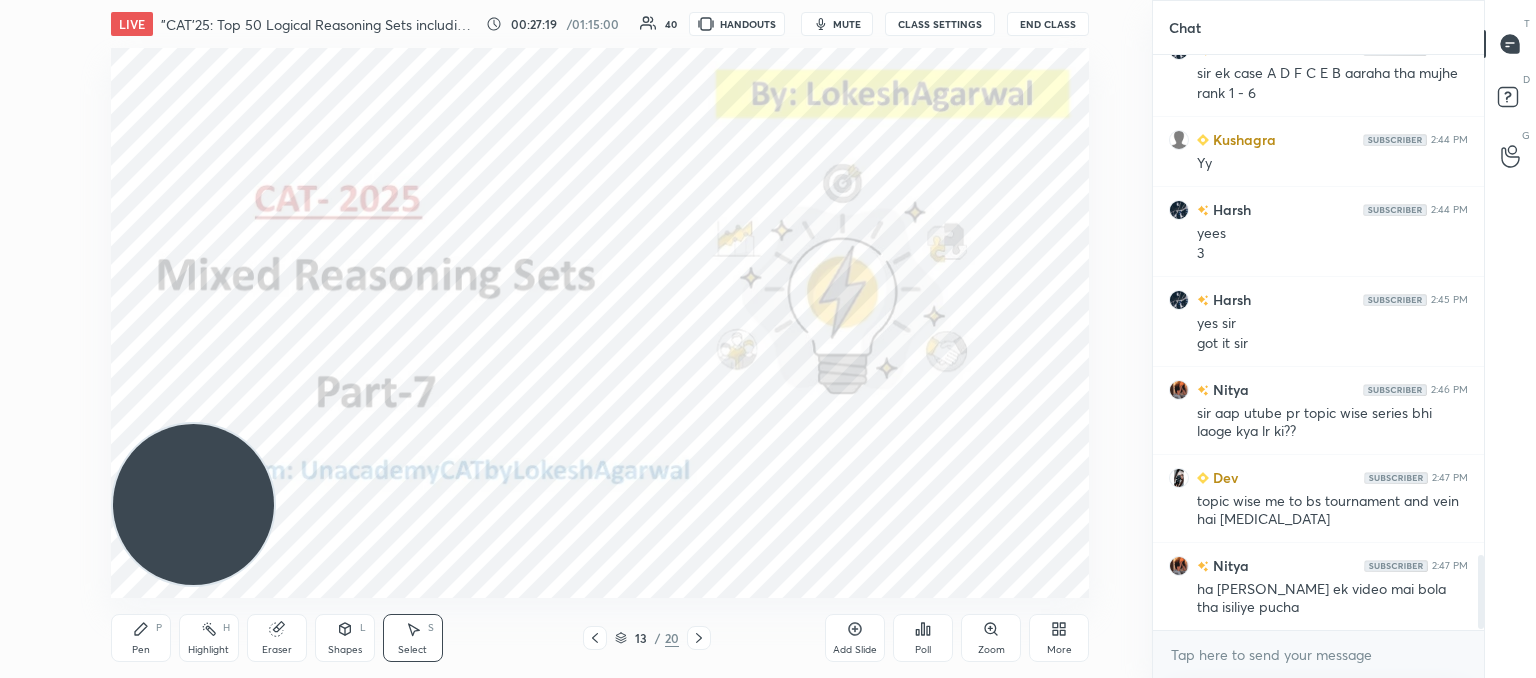 scroll, scrollTop: 3884, scrollLeft: 0, axis: vertical 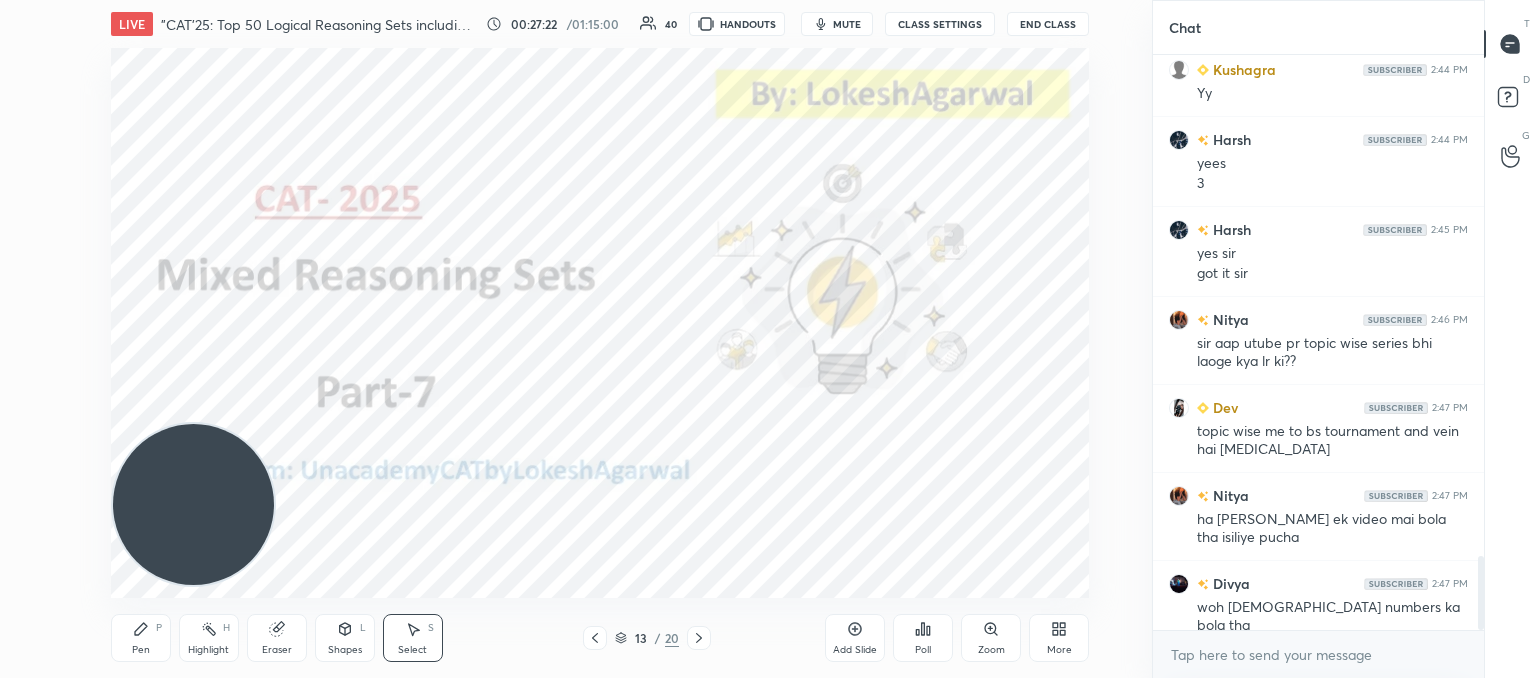 click 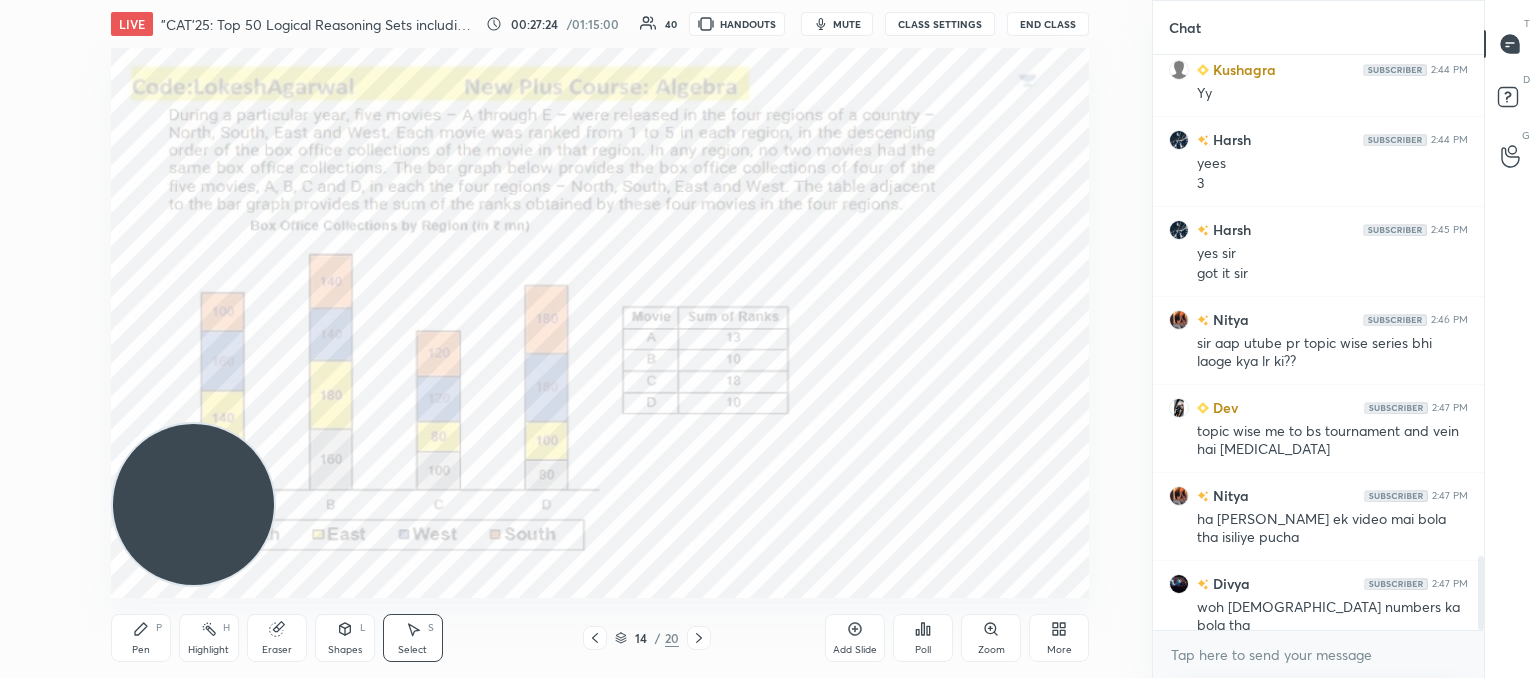click on "mute" at bounding box center (847, 24) 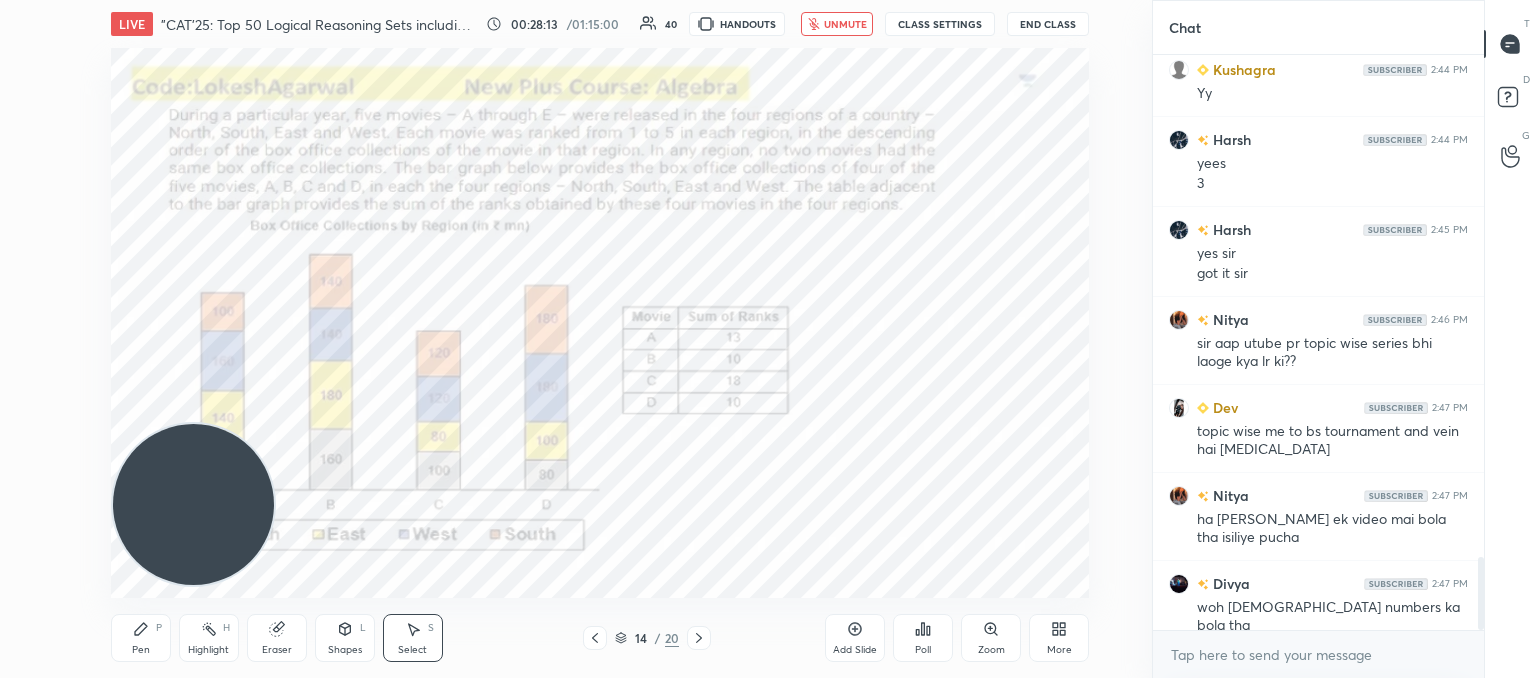 scroll, scrollTop: 3932, scrollLeft: 0, axis: vertical 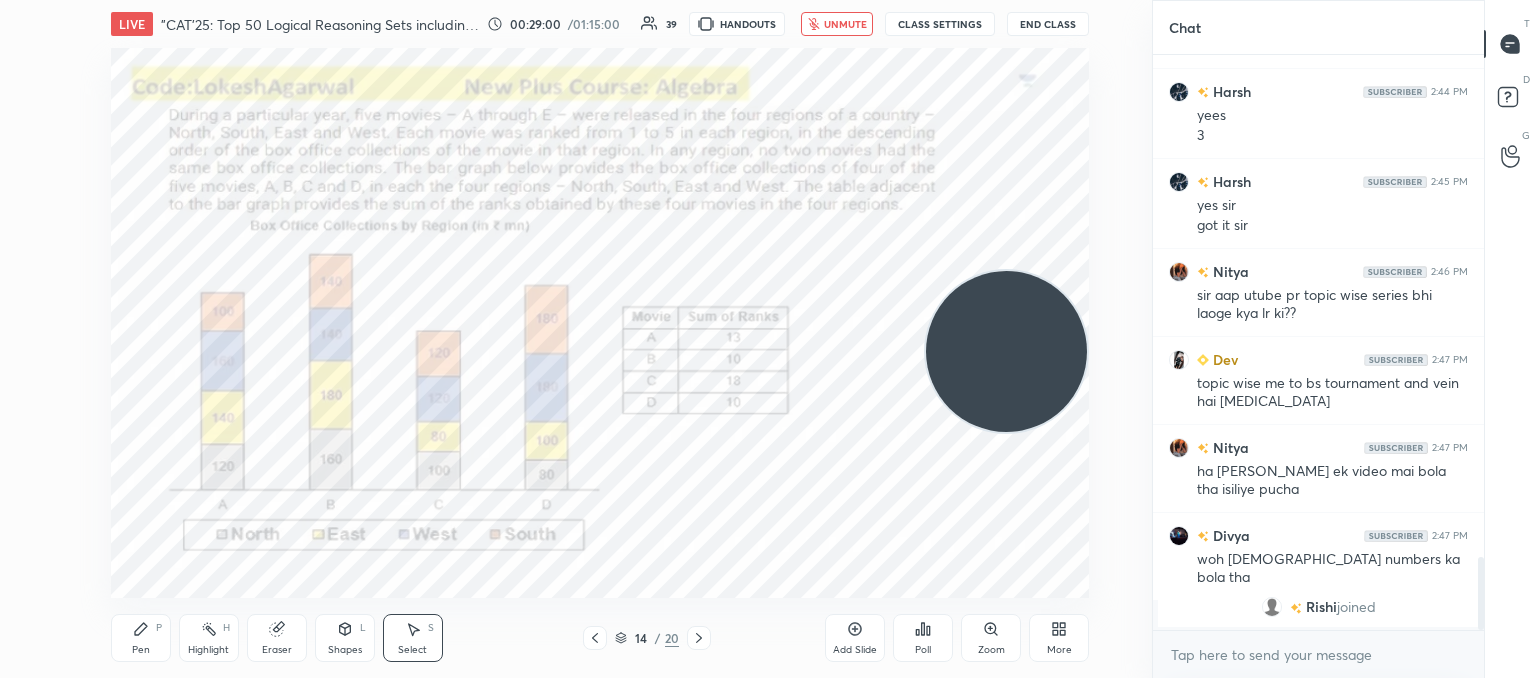 drag, startPoint x: 203, startPoint y: 500, endPoint x: 1020, endPoint y: 347, distance: 831.20276 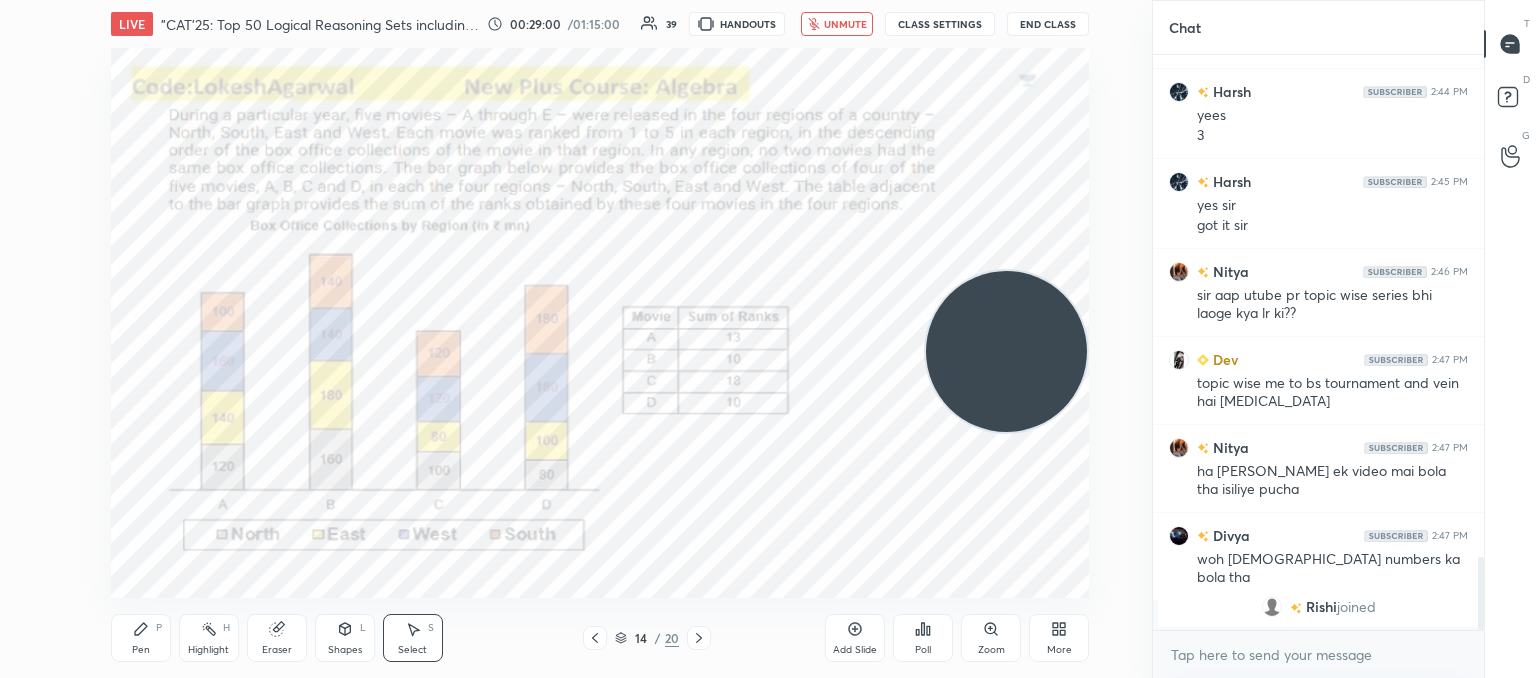 click at bounding box center (1006, 351) 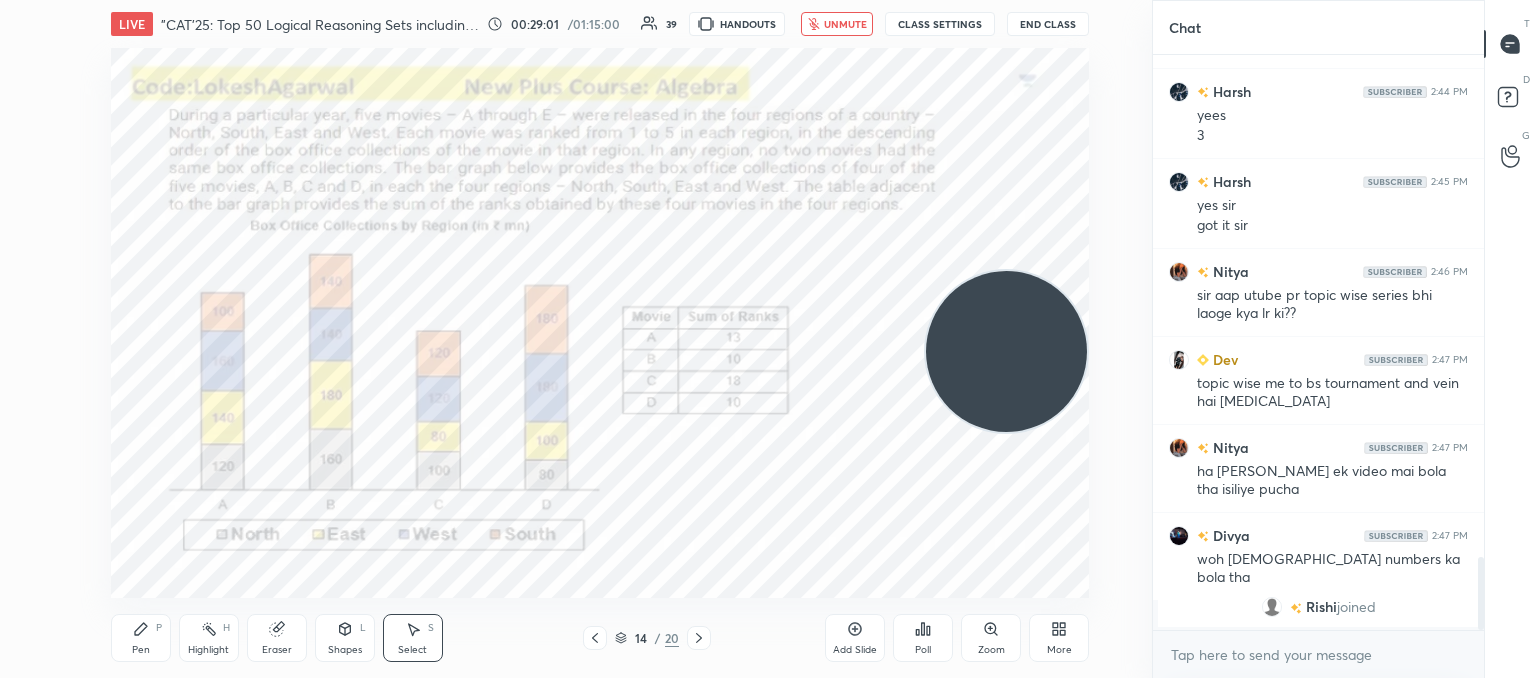 click on "unmute" at bounding box center (845, 24) 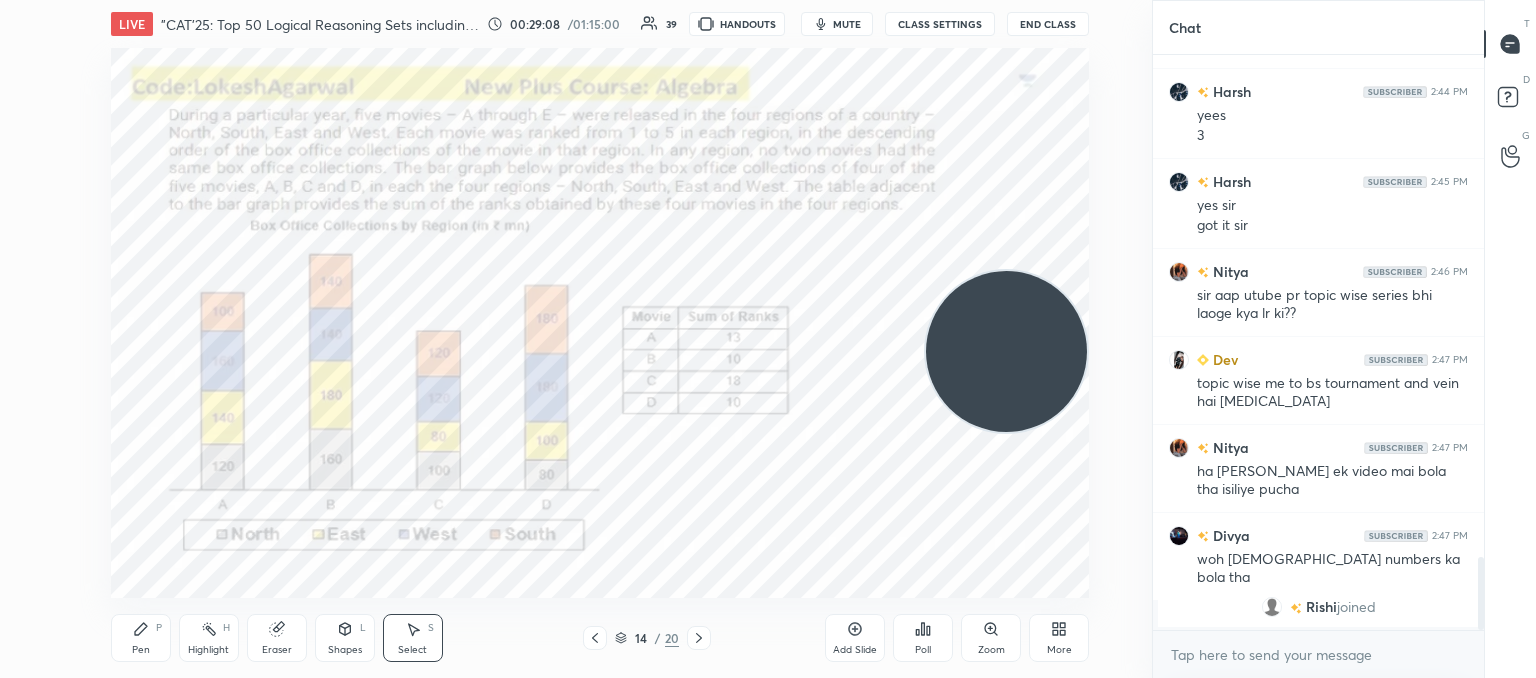 click on "mute" at bounding box center [847, 24] 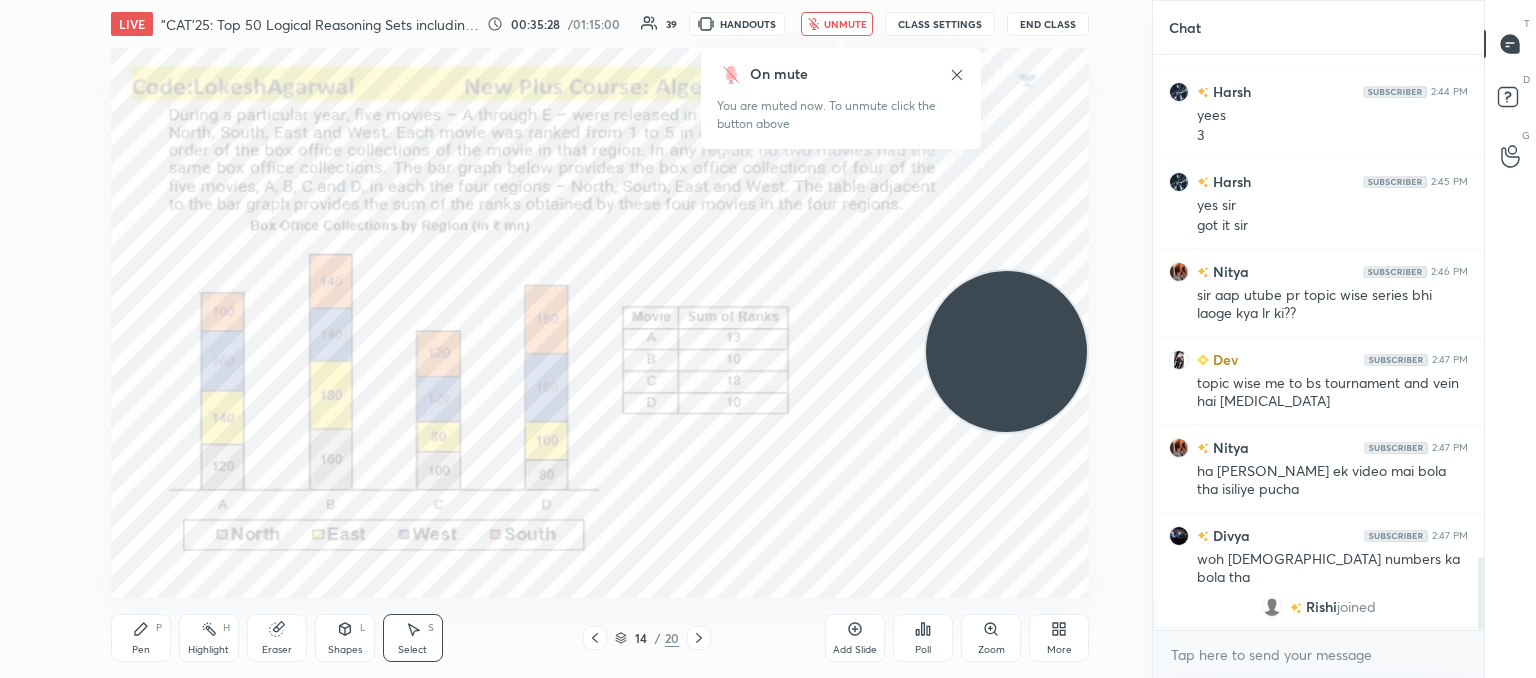 click on "unmute" at bounding box center [845, 24] 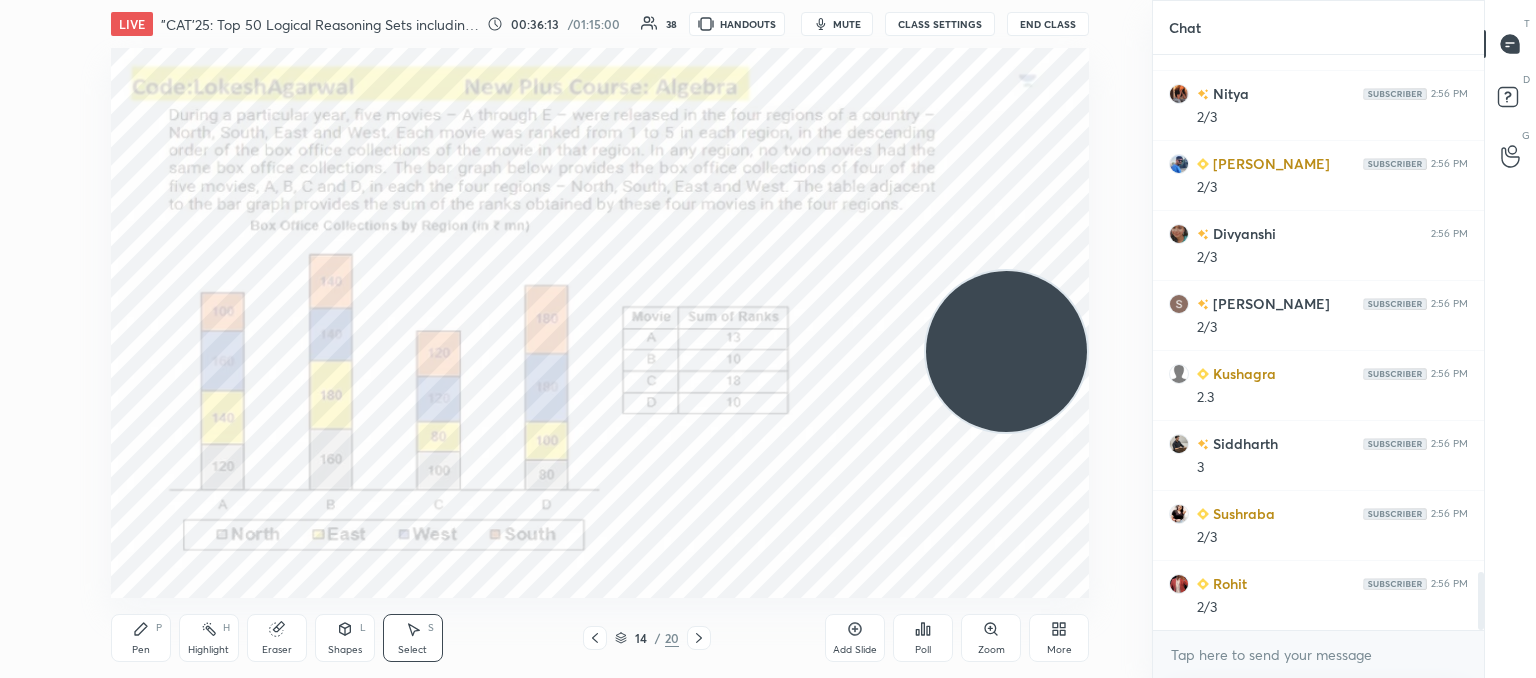 scroll, scrollTop: 5244, scrollLeft: 0, axis: vertical 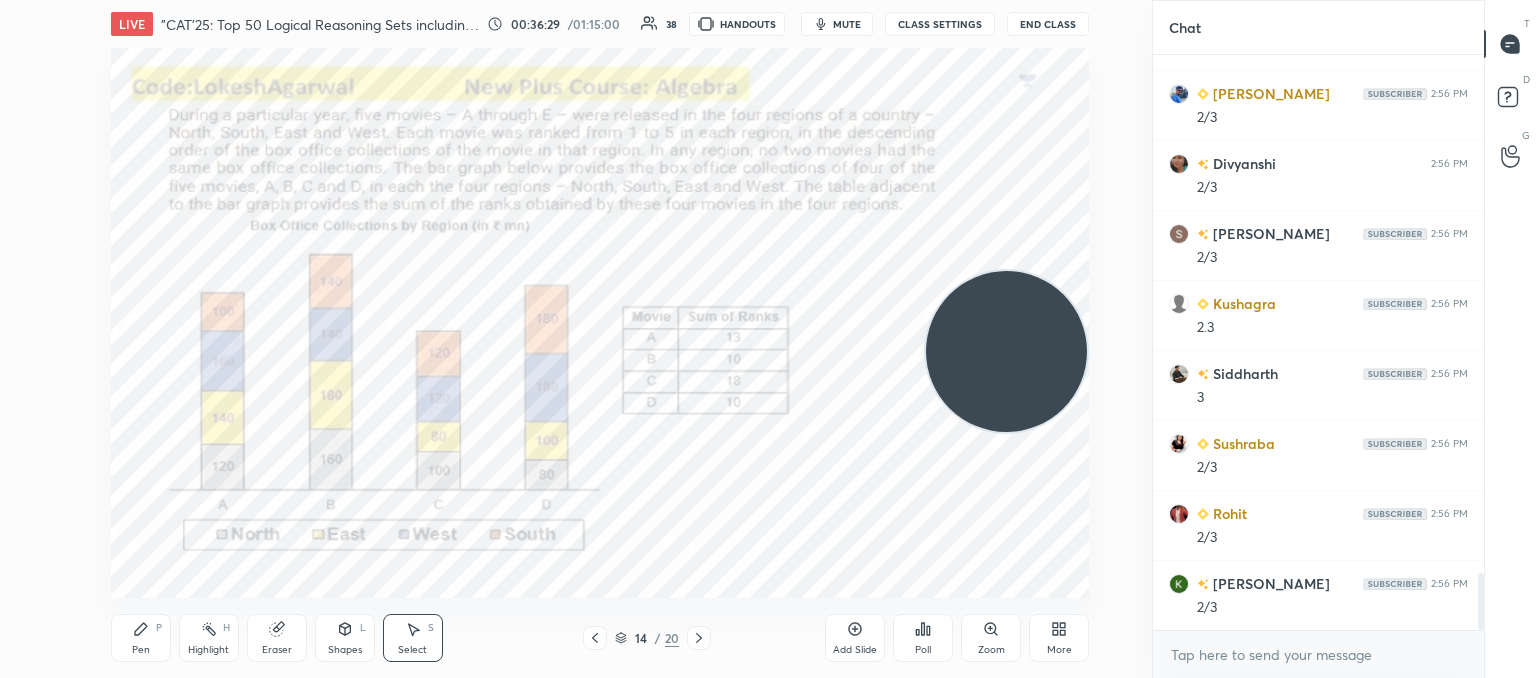 click on "mute" at bounding box center [847, 24] 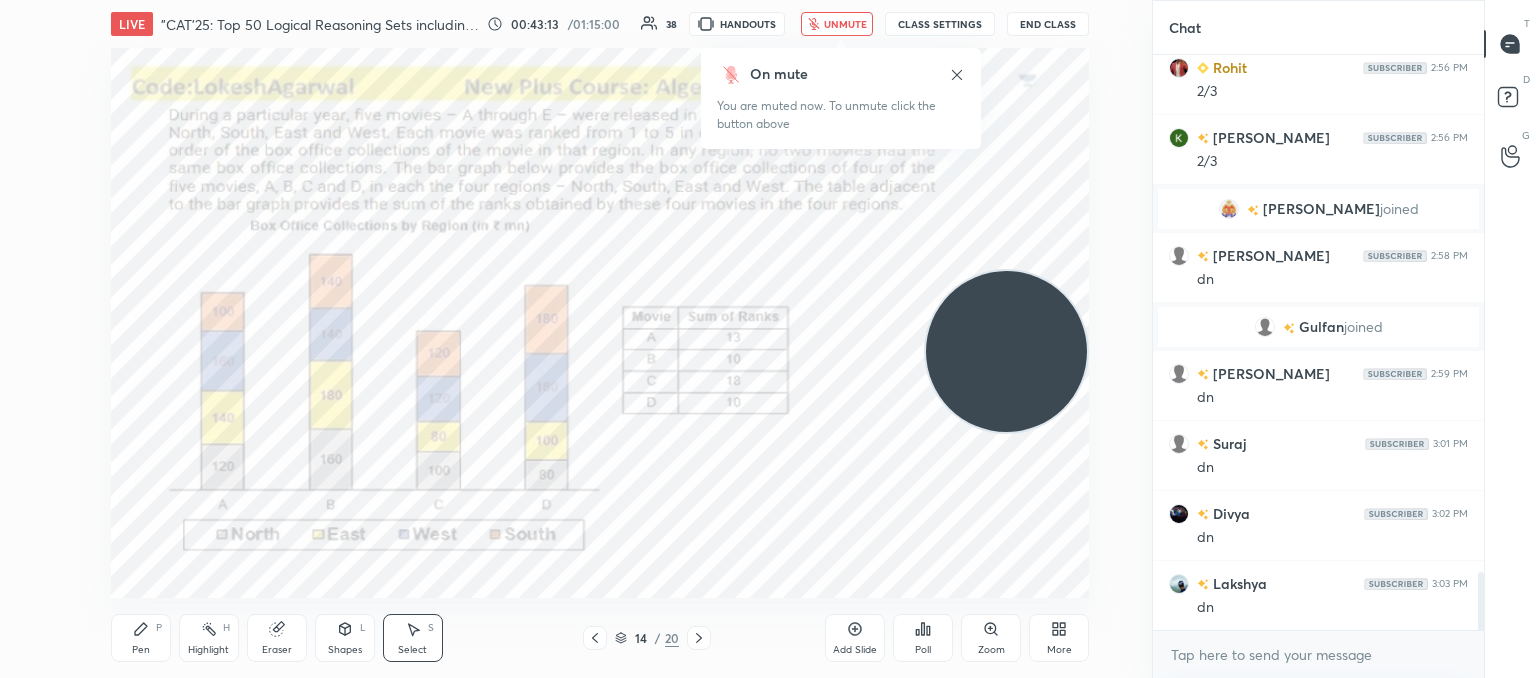 scroll, scrollTop: 5160, scrollLeft: 0, axis: vertical 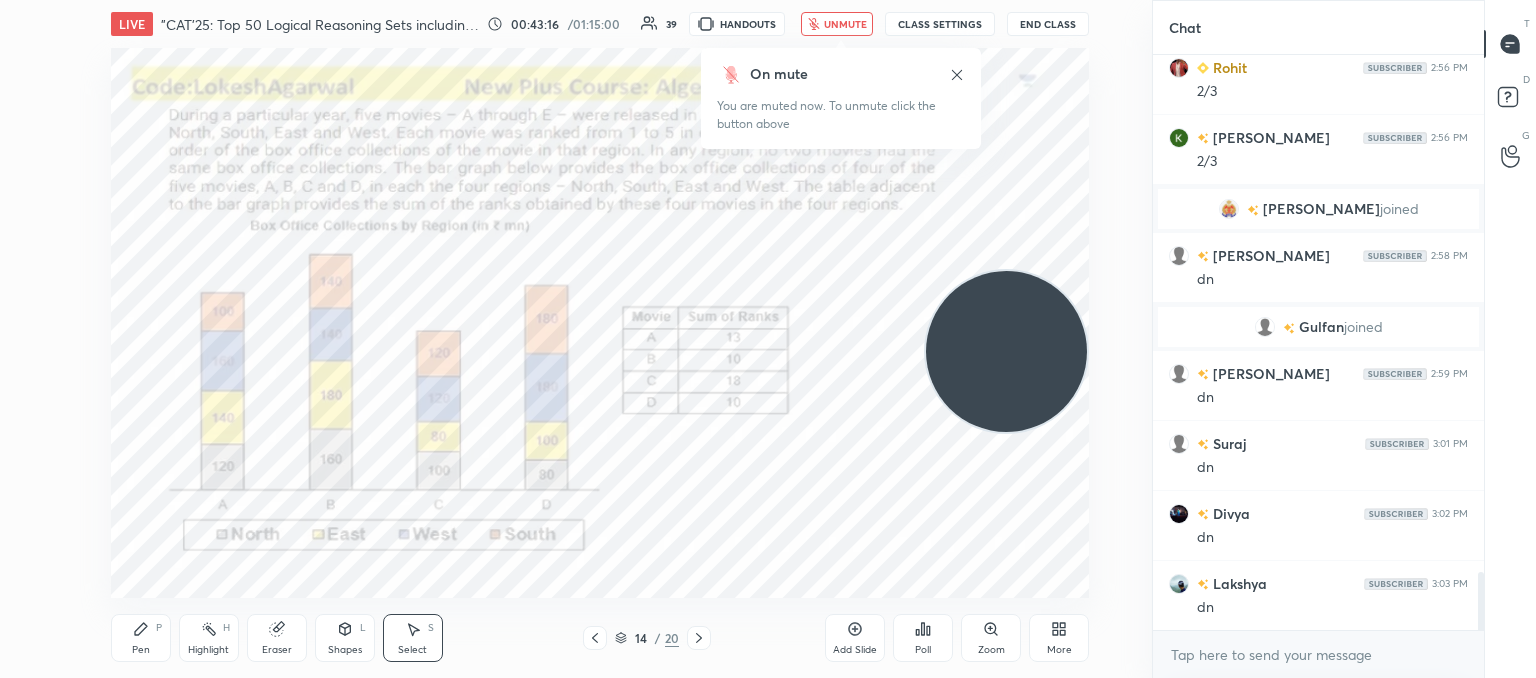 drag, startPoint x: 820, startPoint y: 25, endPoint x: 824, endPoint y: 45, distance: 20.396078 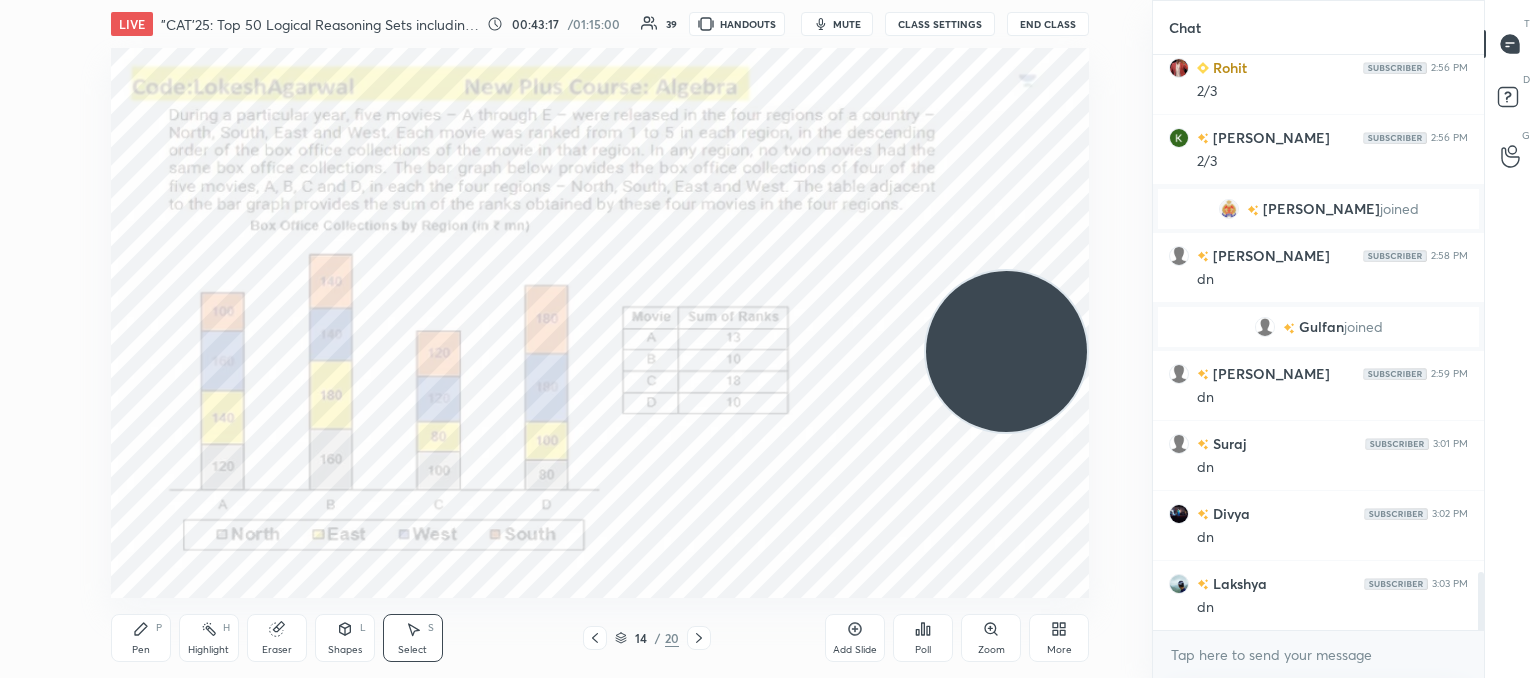 click 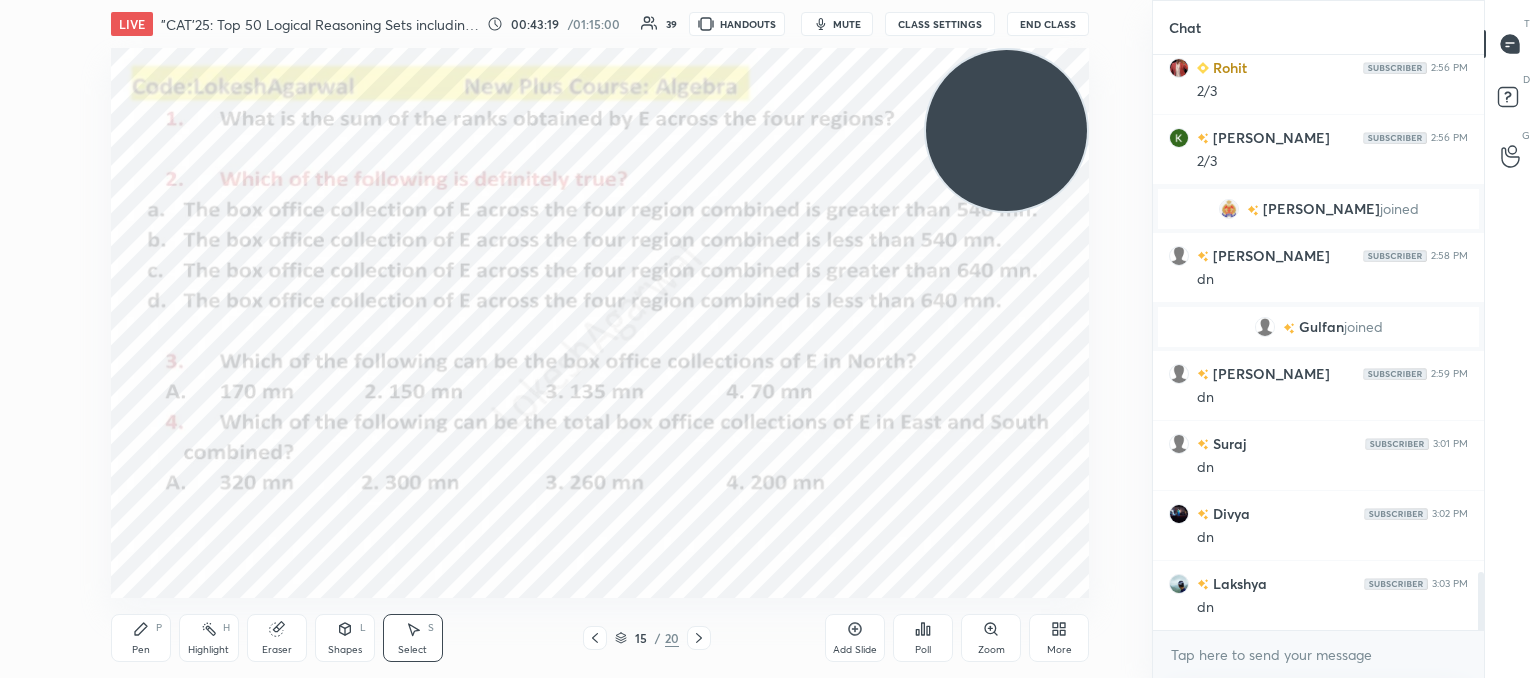 drag, startPoint x: 986, startPoint y: 345, endPoint x: 1042, endPoint y: 68, distance: 282.60397 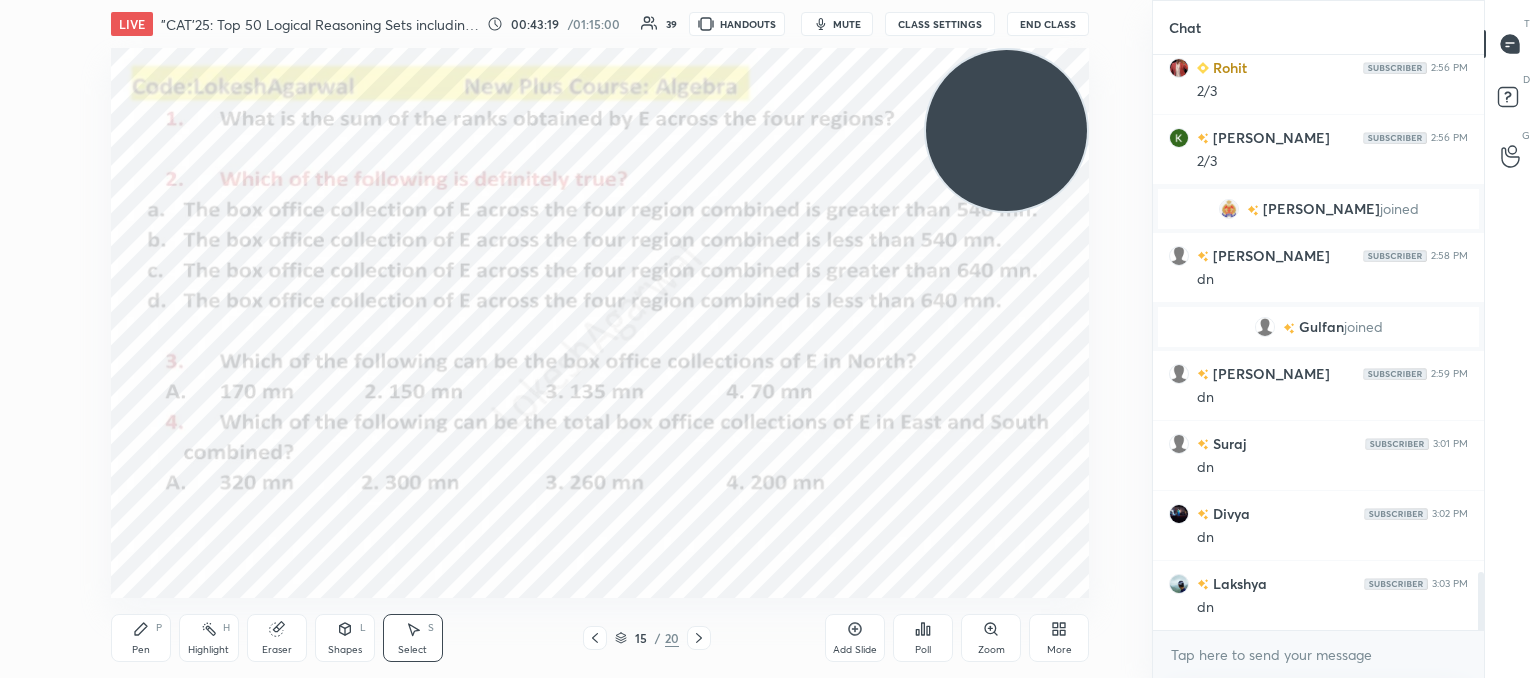 click at bounding box center [1006, 130] 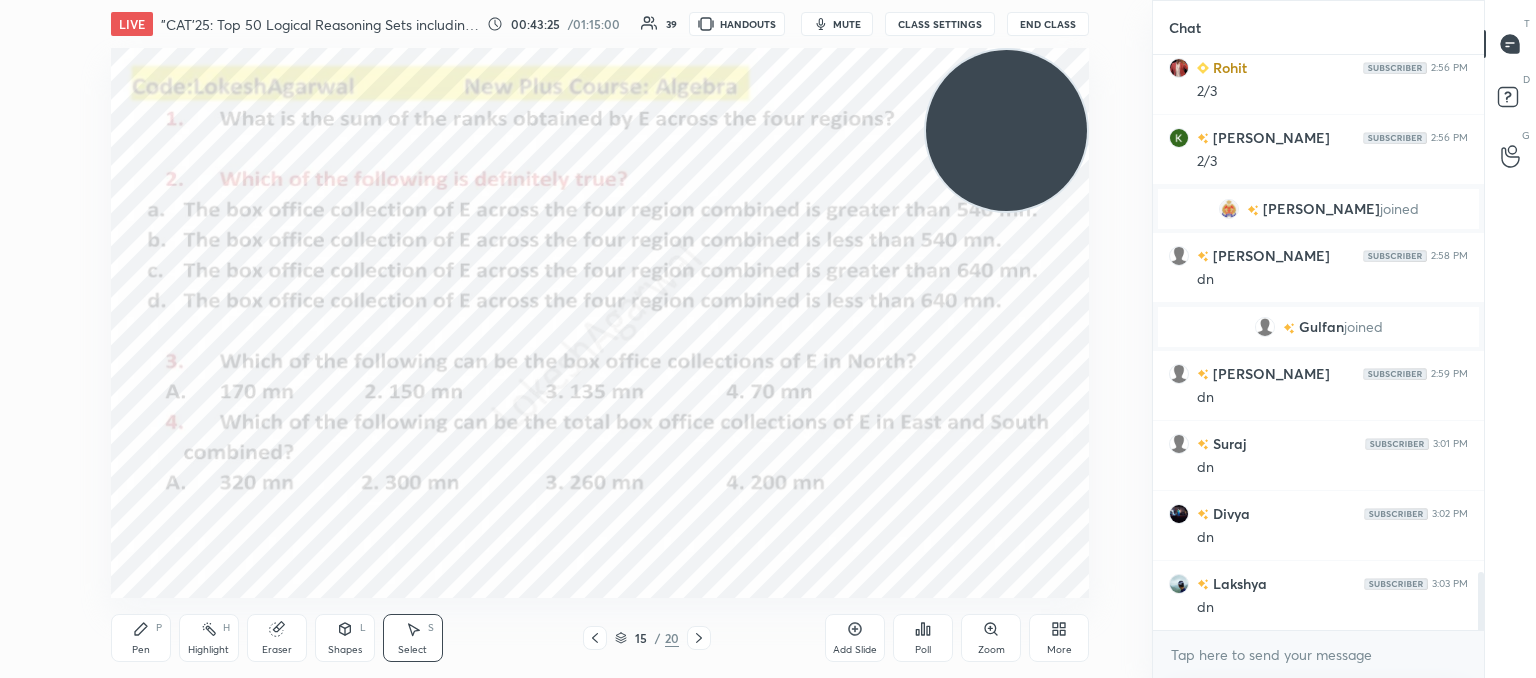 drag, startPoint x: 151, startPoint y: 623, endPoint x: 151, endPoint y: 599, distance: 24 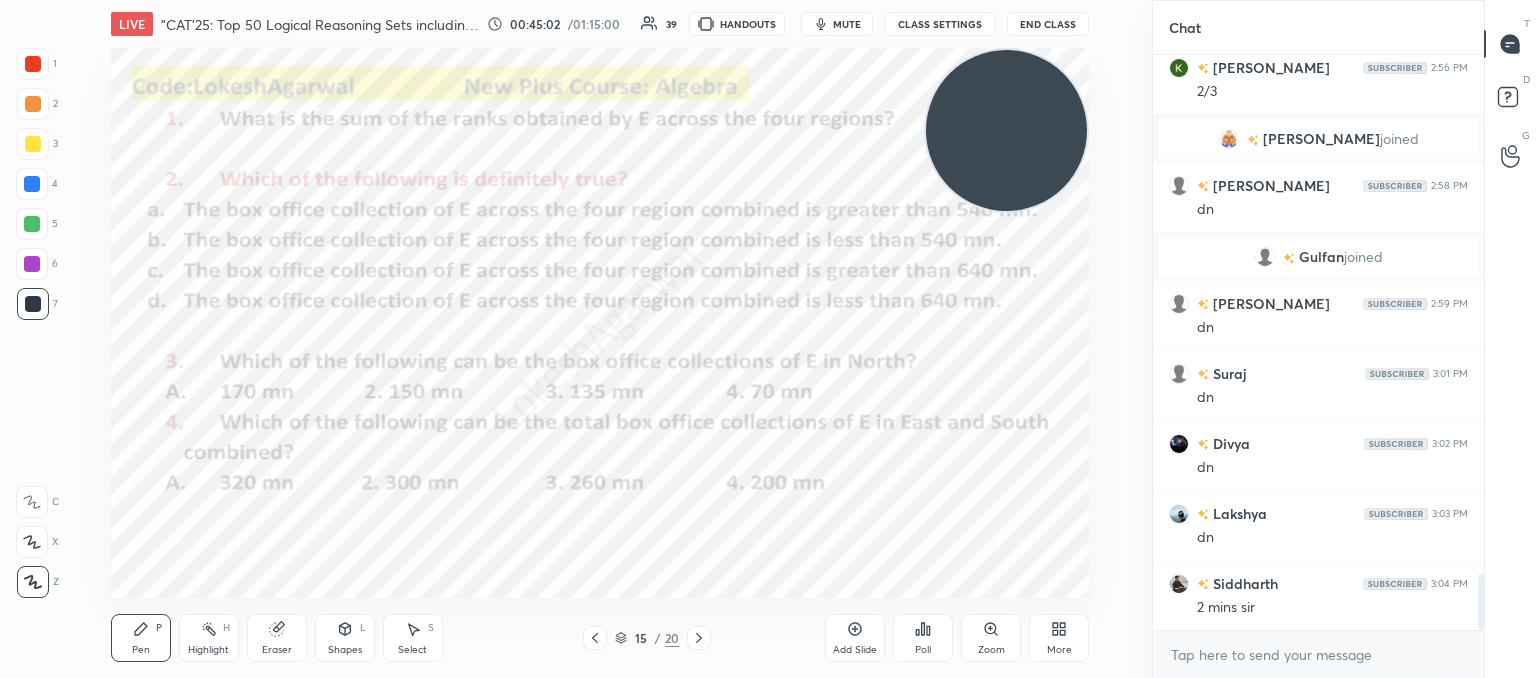 scroll, scrollTop: 5300, scrollLeft: 0, axis: vertical 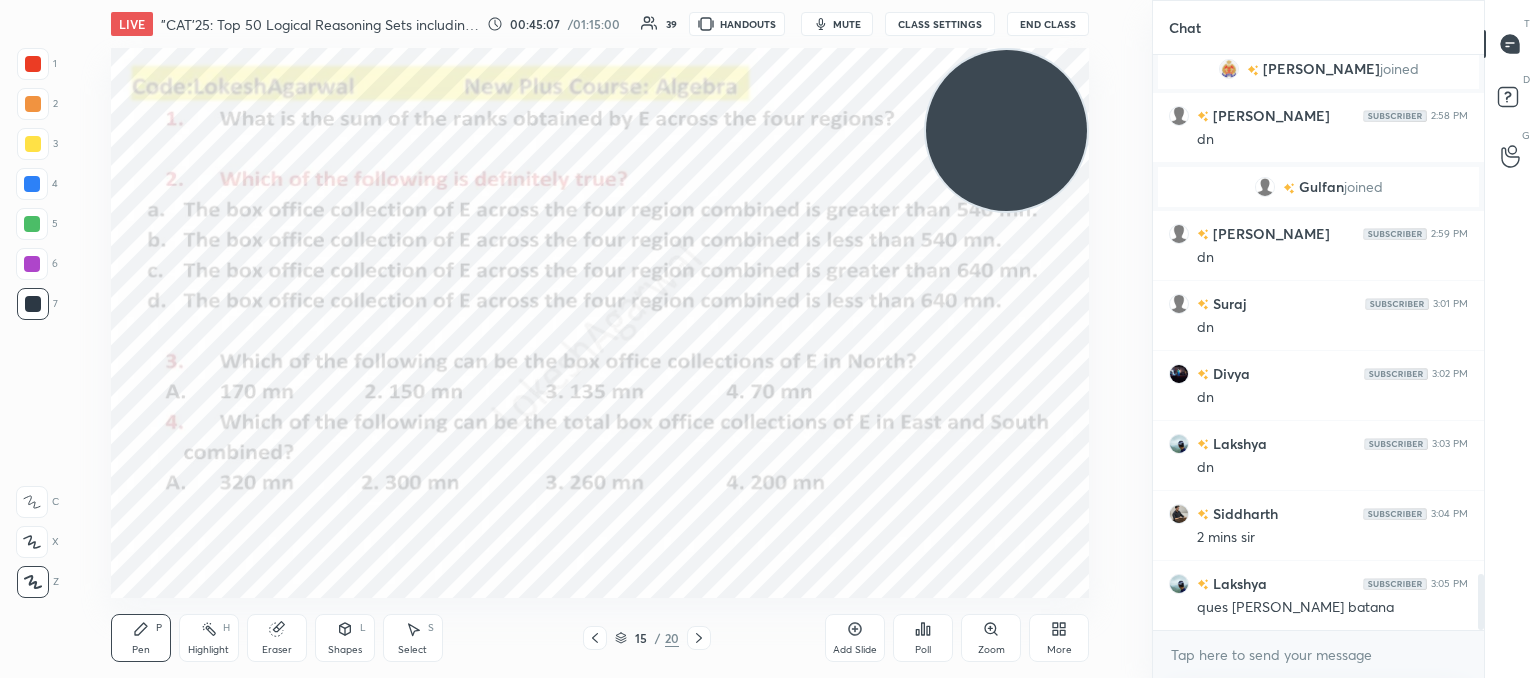 click 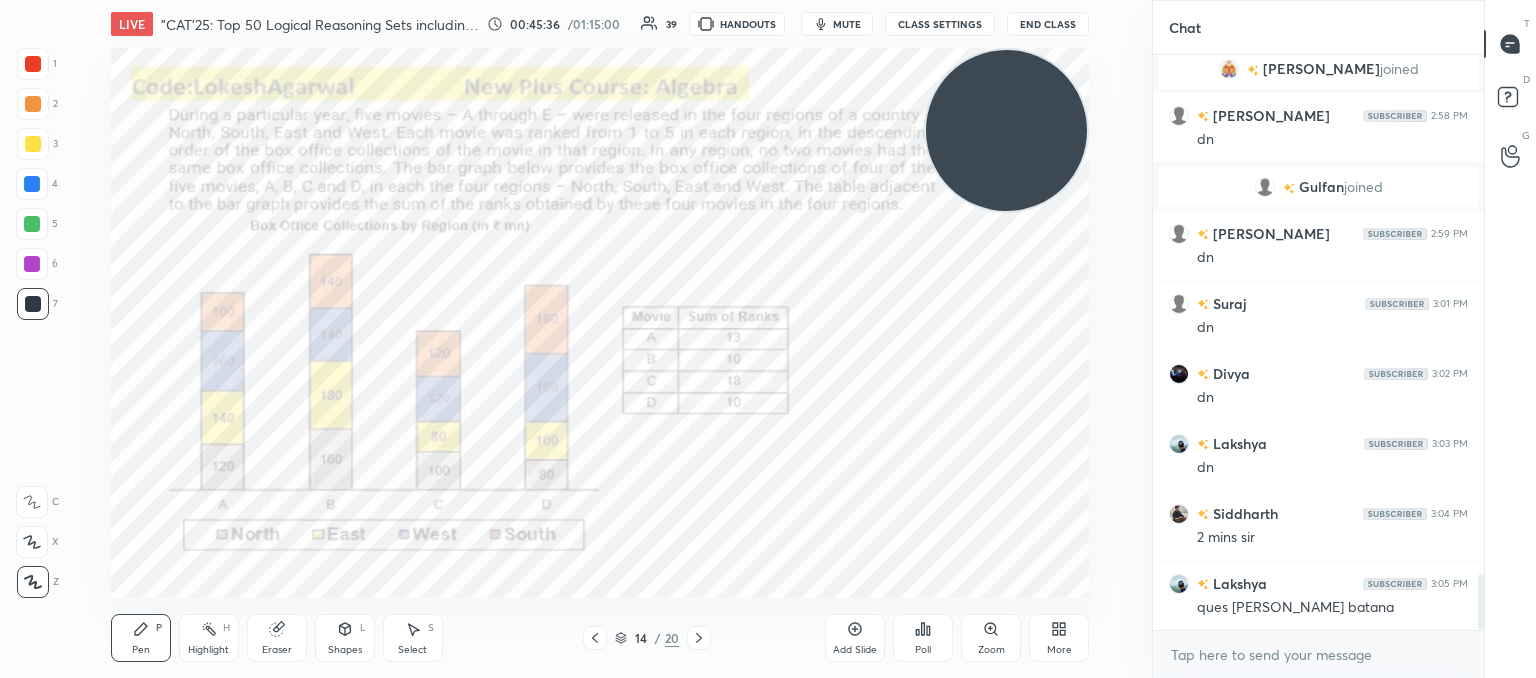 scroll, scrollTop: 5348, scrollLeft: 0, axis: vertical 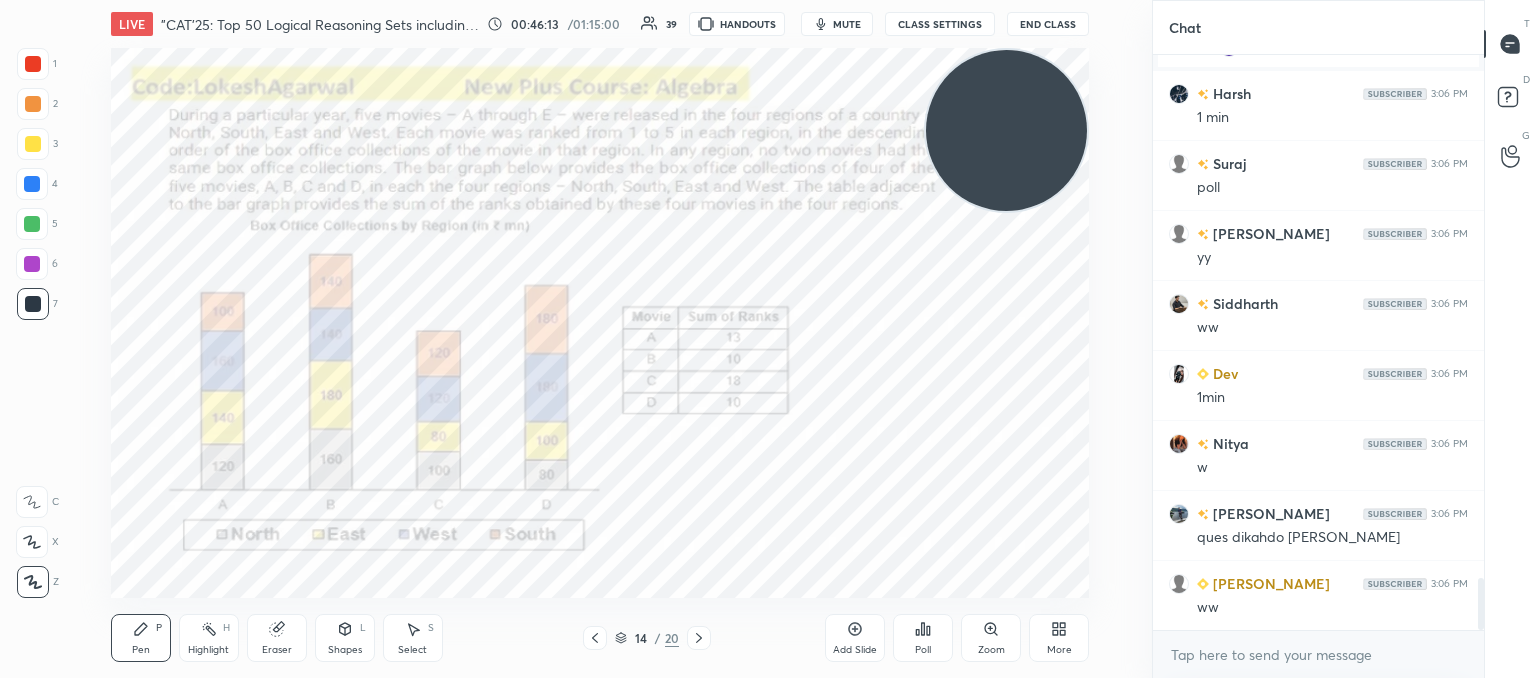 click 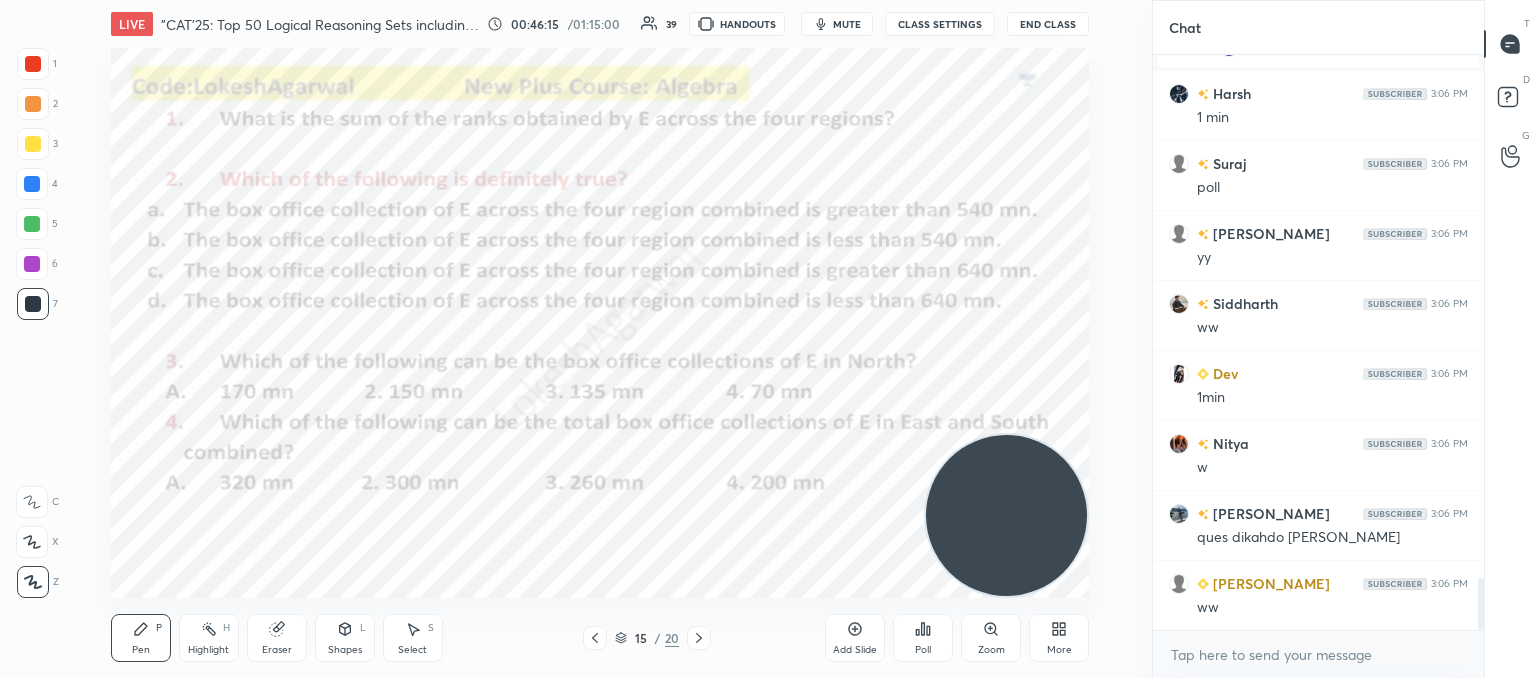 drag, startPoint x: 985, startPoint y: 112, endPoint x: 1115, endPoint y: 530, distance: 437.74878 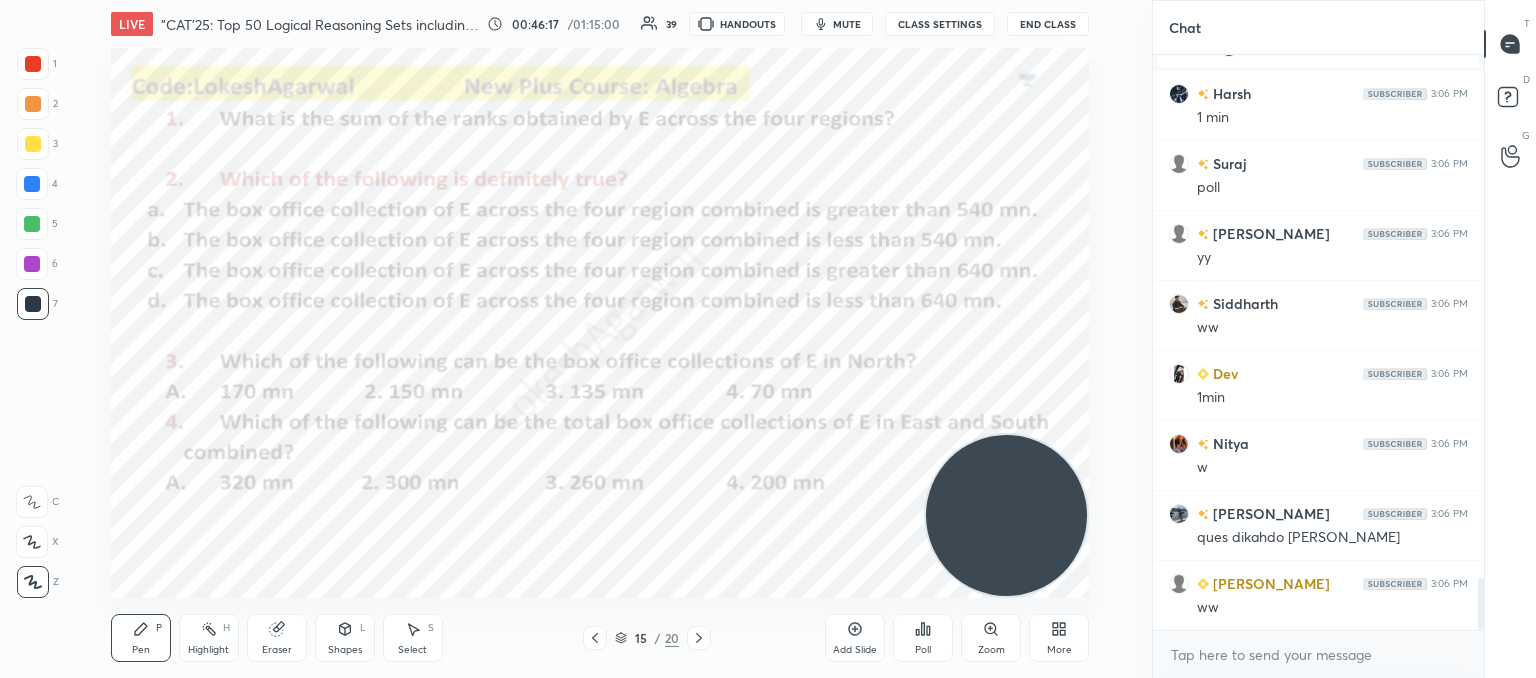 click at bounding box center (595, 638) 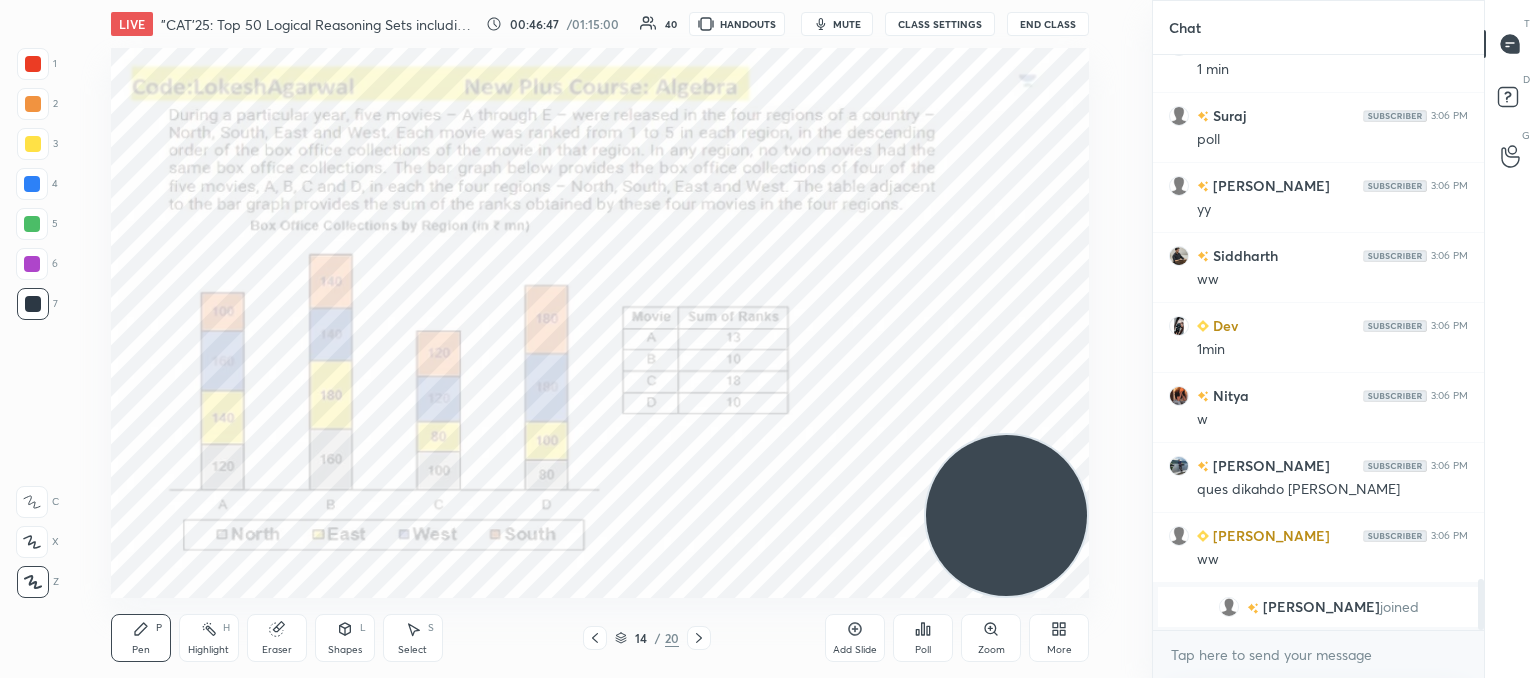 scroll, scrollTop: 5706, scrollLeft: 0, axis: vertical 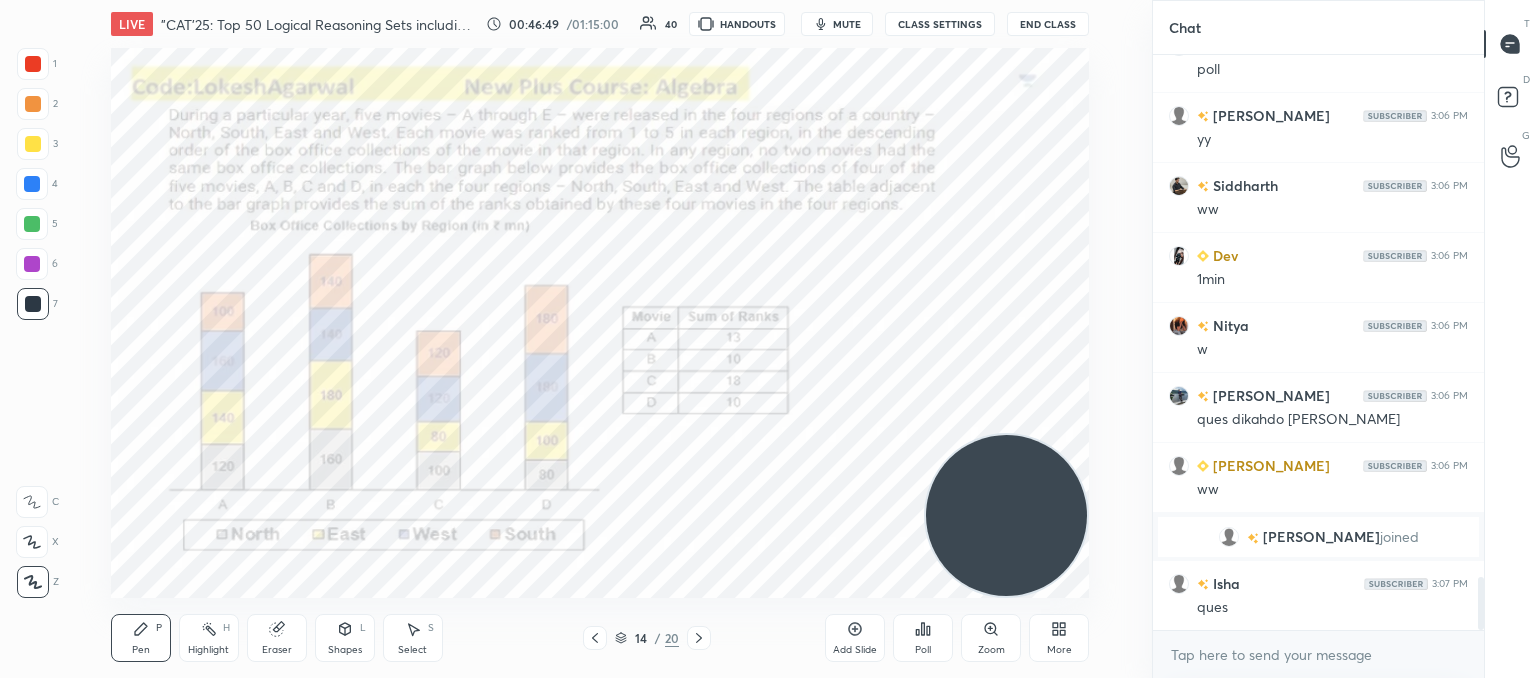click at bounding box center (699, 638) 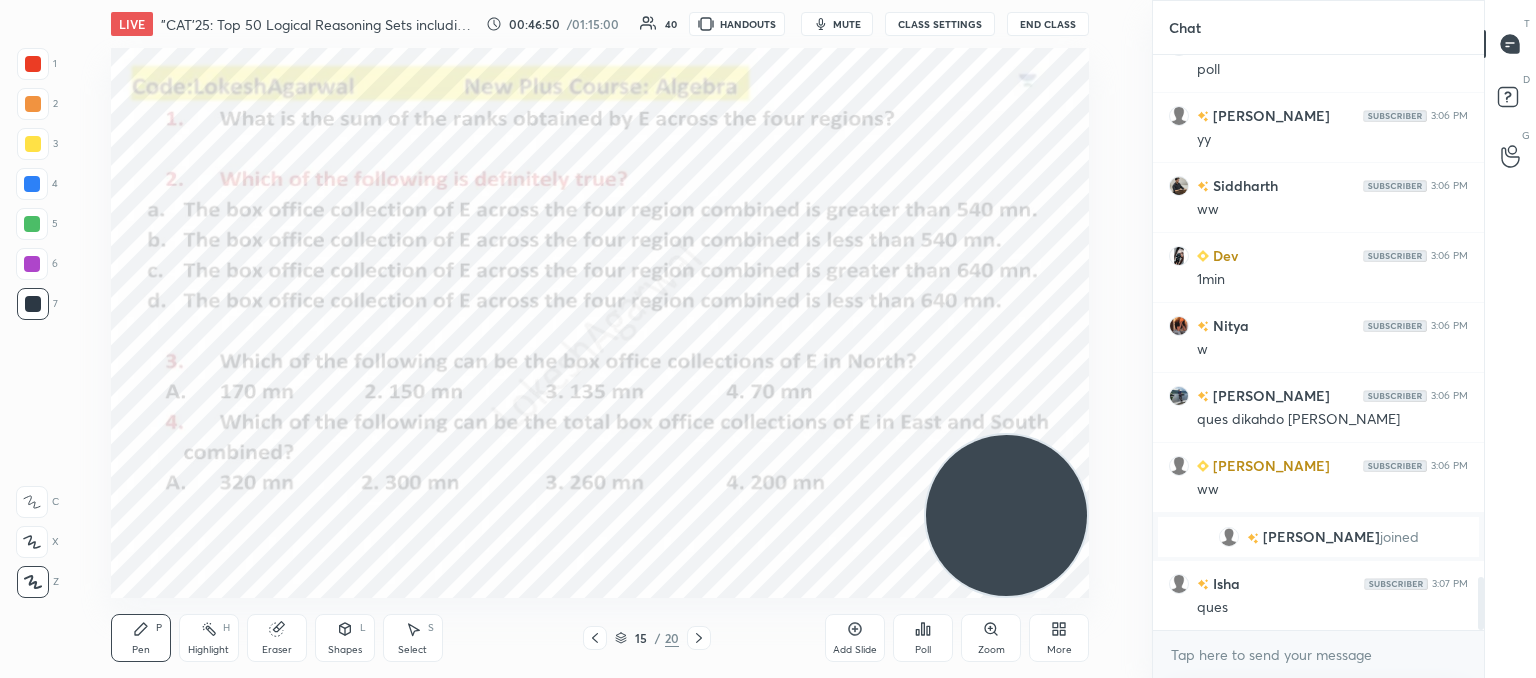 click on "CLASS SETTINGS" at bounding box center [940, 24] 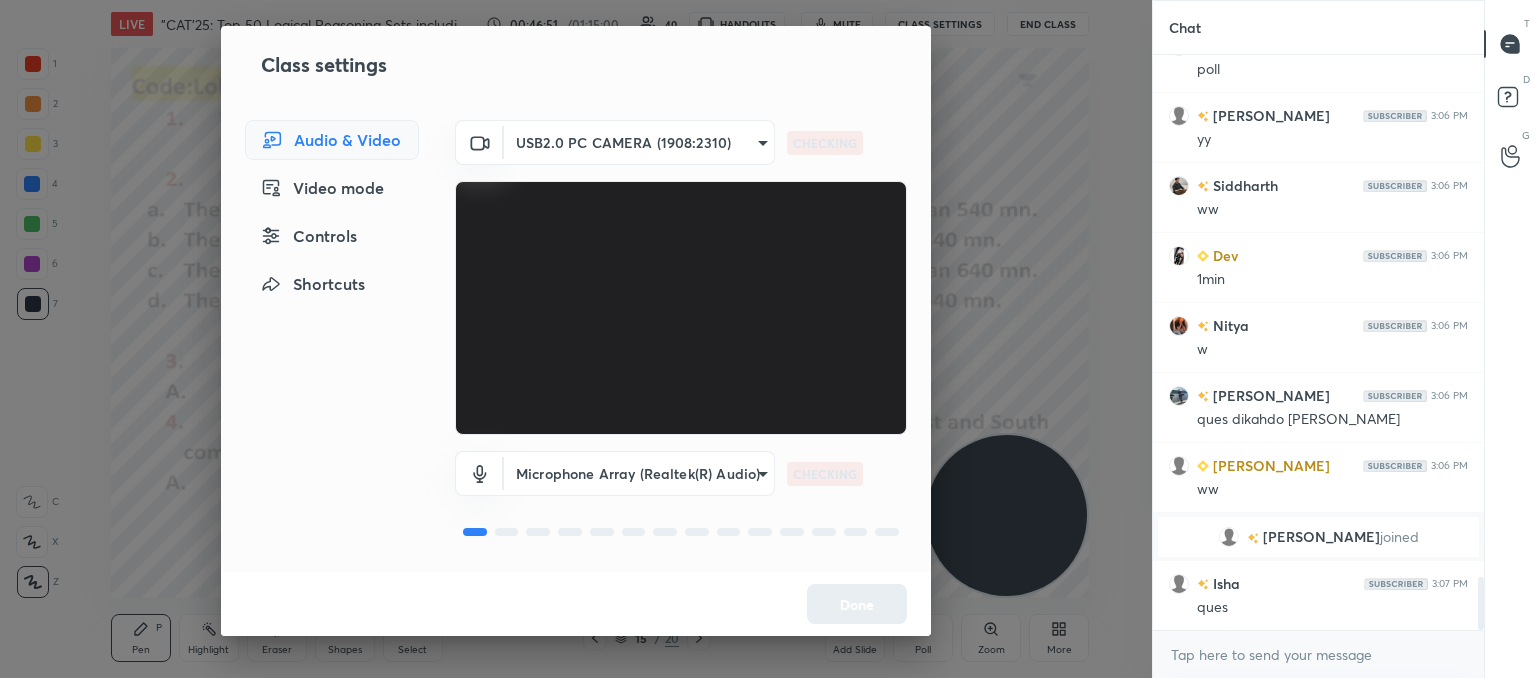 click on "1 2 3 4 5 6 7 C X Z C X Z E E Erase all   H H LIVE "CAT'25: Top 50 Logical Reasoning Sets including PYQs" 00:46:51 /  01:15:00 40 HANDOUTS mute CLASS SETTINGS End Class Setting up your live class Poll for   secs No correct answer Start poll Back "CAT'25: Top 50 Logical Reasoning Sets including PYQs" [PERSON_NAME] Pen P Highlight H Eraser Shapes L Select S 15 / 20 Add Slide Poll Zoom More Chat Harsh 3:06 PM 1 min Suraj 3:06 PM poll [PERSON_NAME] 3:06 PM yy [PERSON_NAME] 3:06 PM ww Dev 3:06 PM 1min Nitya 3:06 PM w [GEOGRAPHIC_DATA] 3:06 PM ques dikahdo sir ek [PERSON_NAME] 3:06 PM ww [PERSON_NAME]  joined Isha 3:07 PM ques JUMP TO LATEST Enable hand raising Enable raise hand to speak to learners. Once enabled, chat will be turned off temporarily. Enable x   introducing Raise a hand with a doubt Now learners can raise their hand along with a doubt  How it works? Doubts asked by learners will show up here NEW DOUBTS ASKED No one has raised a hand yet Can't raise hand Got it T Messages (T) D Doubts (D) G Raise Hand (G) Report an issue ​" at bounding box center (768, 339) 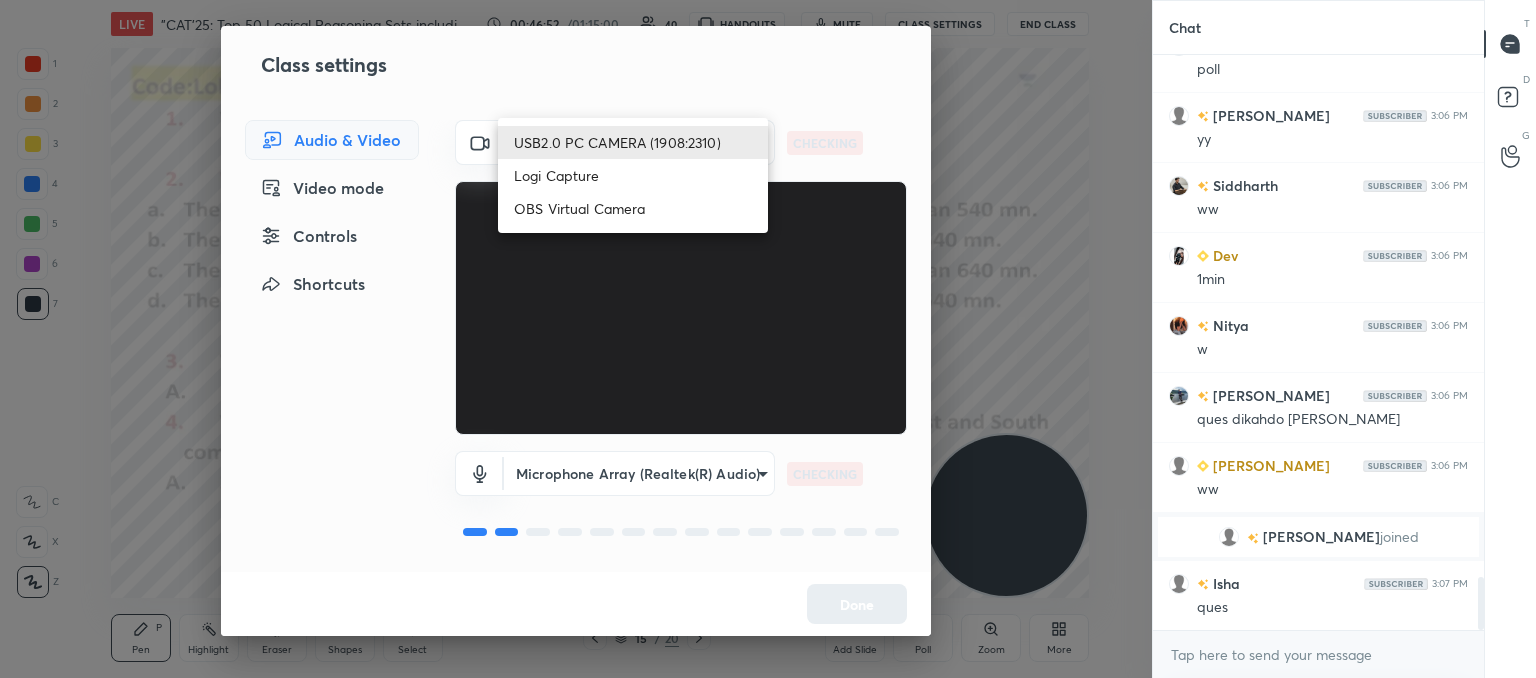 click on "Logi Capture" at bounding box center (633, 175) 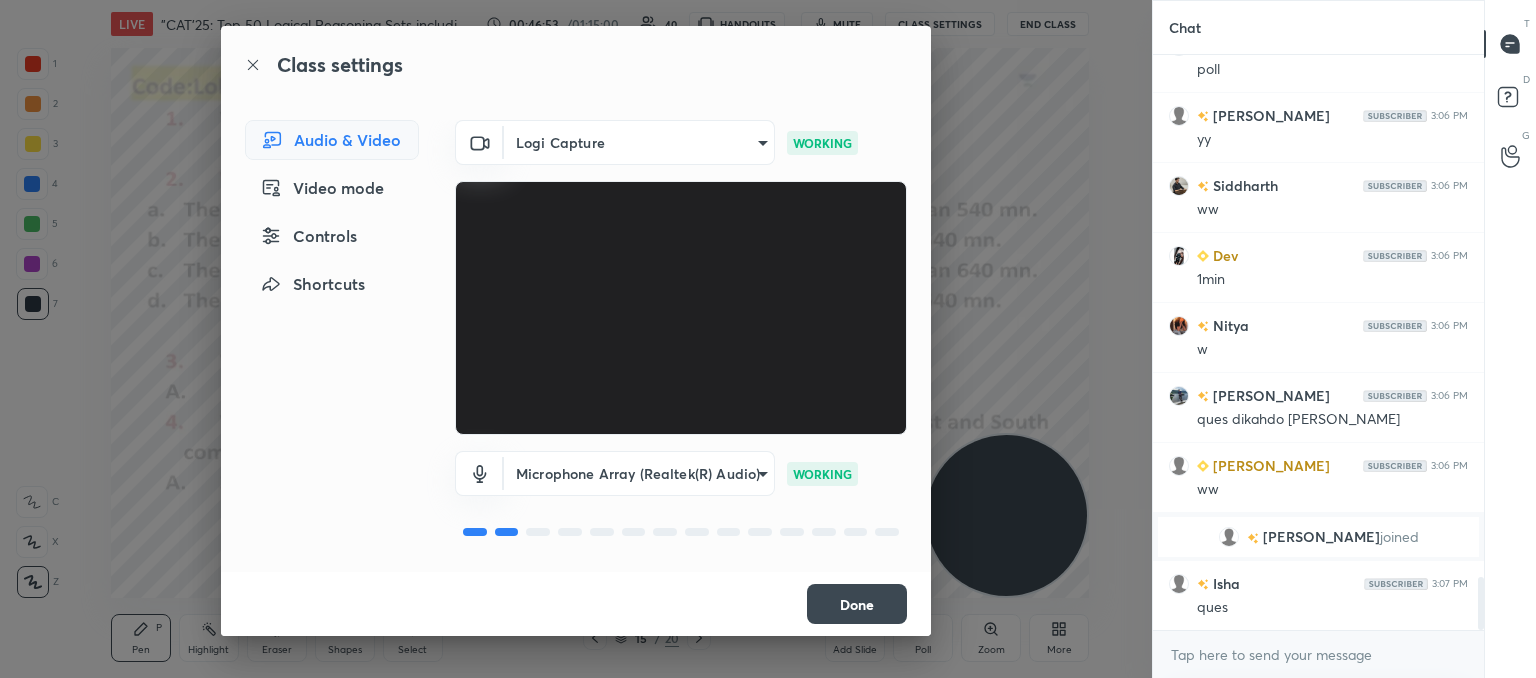 click on "Done" at bounding box center (857, 604) 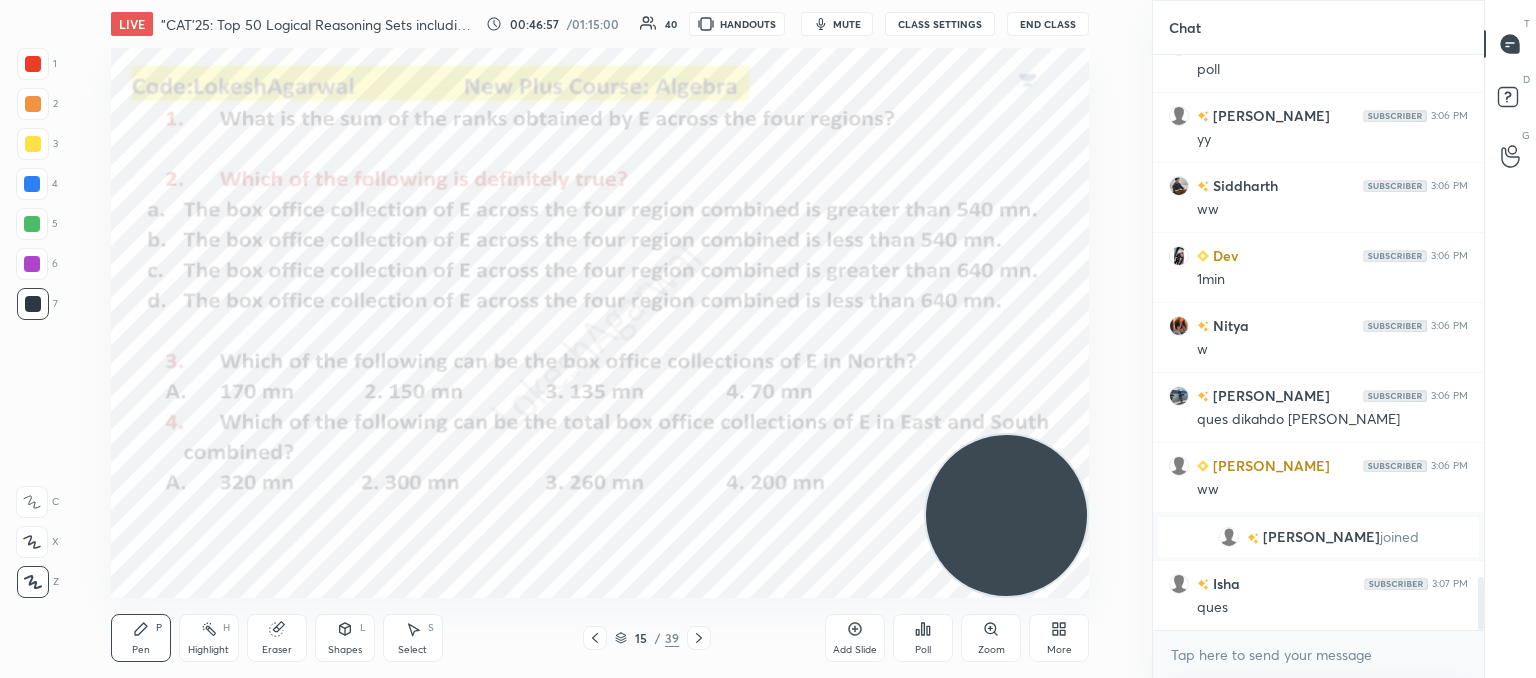 click on "mute" at bounding box center (847, 24) 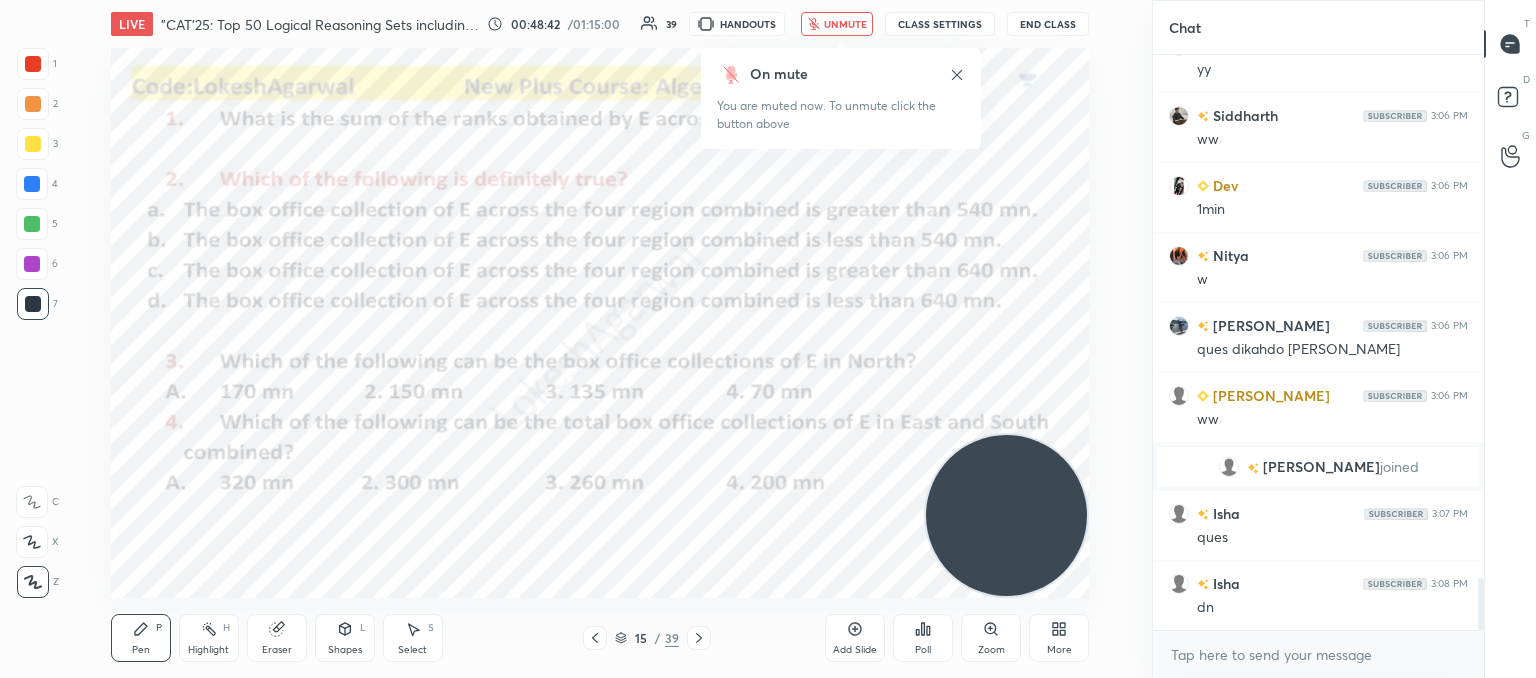 scroll, scrollTop: 5846, scrollLeft: 0, axis: vertical 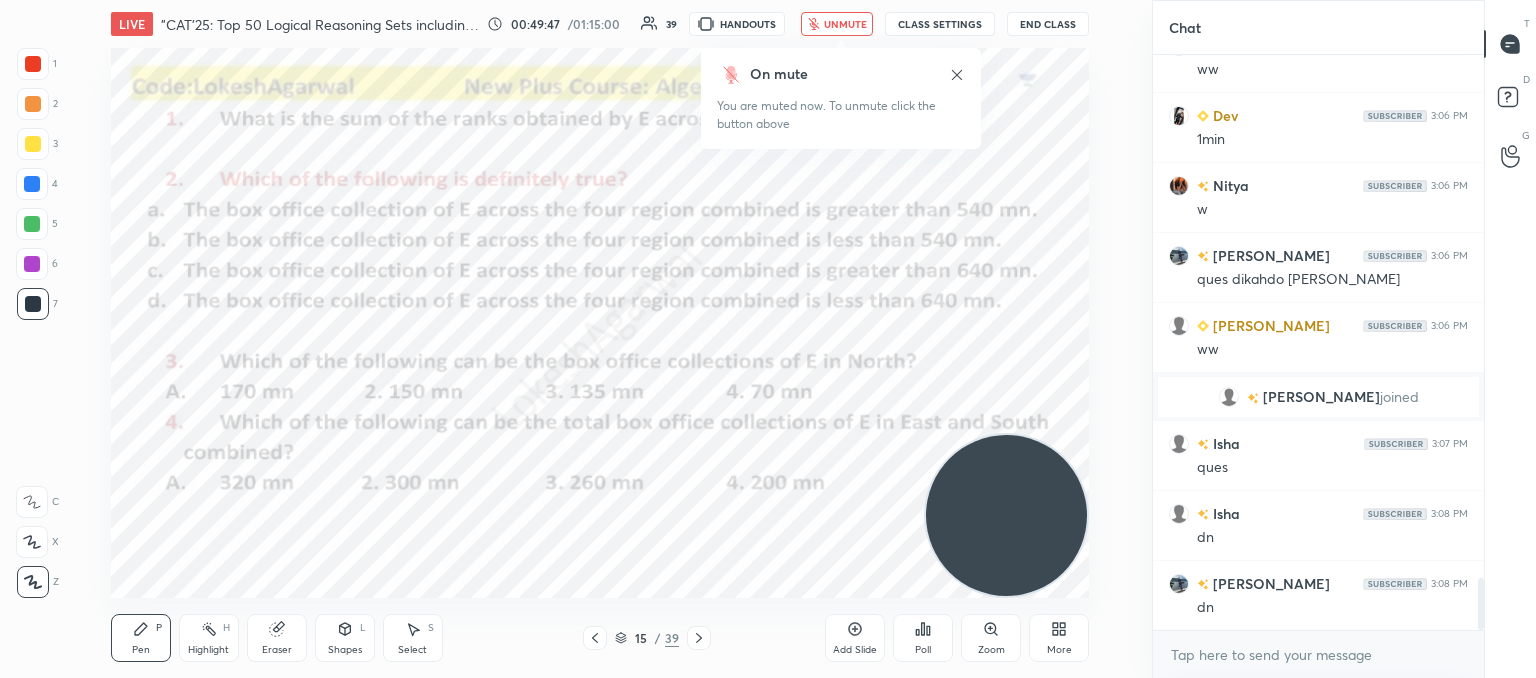 click on "unmute" at bounding box center (845, 24) 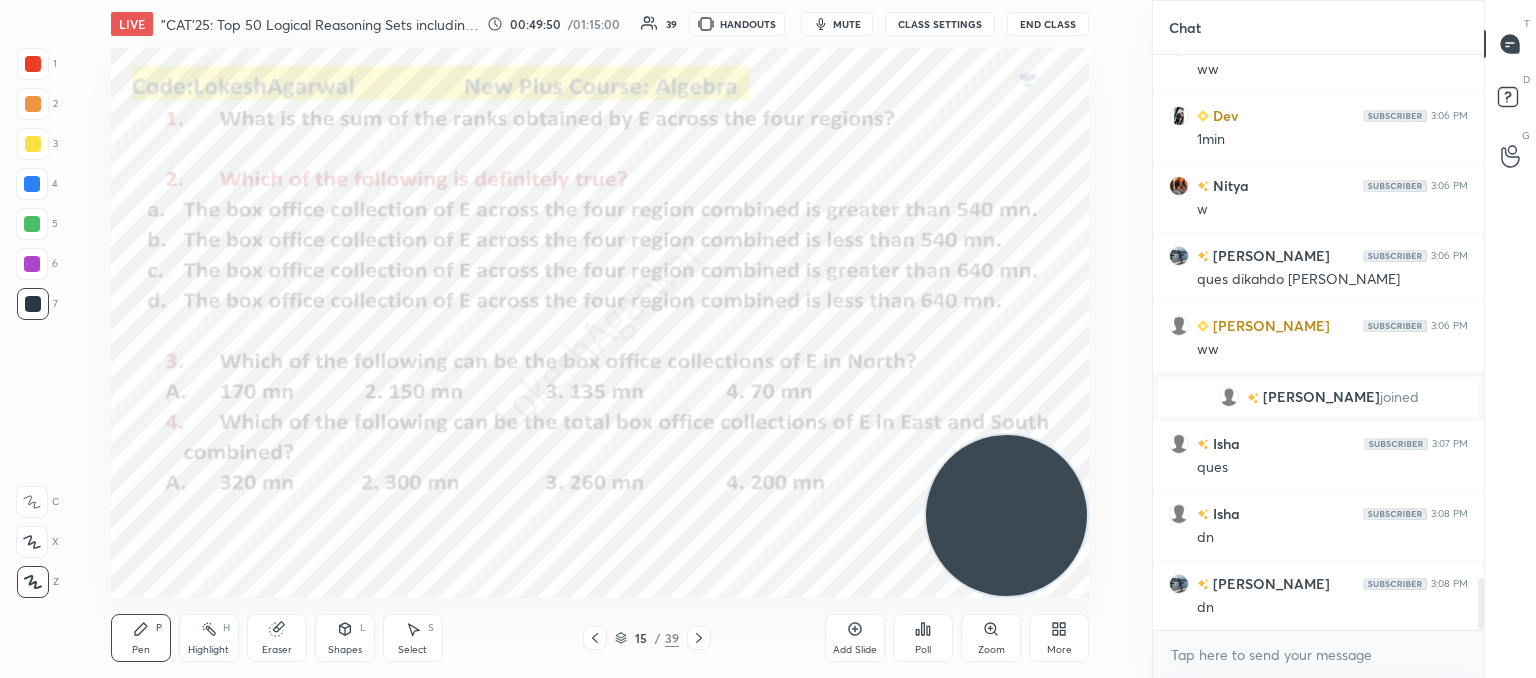 click on "CLASS SETTINGS" at bounding box center (940, 24) 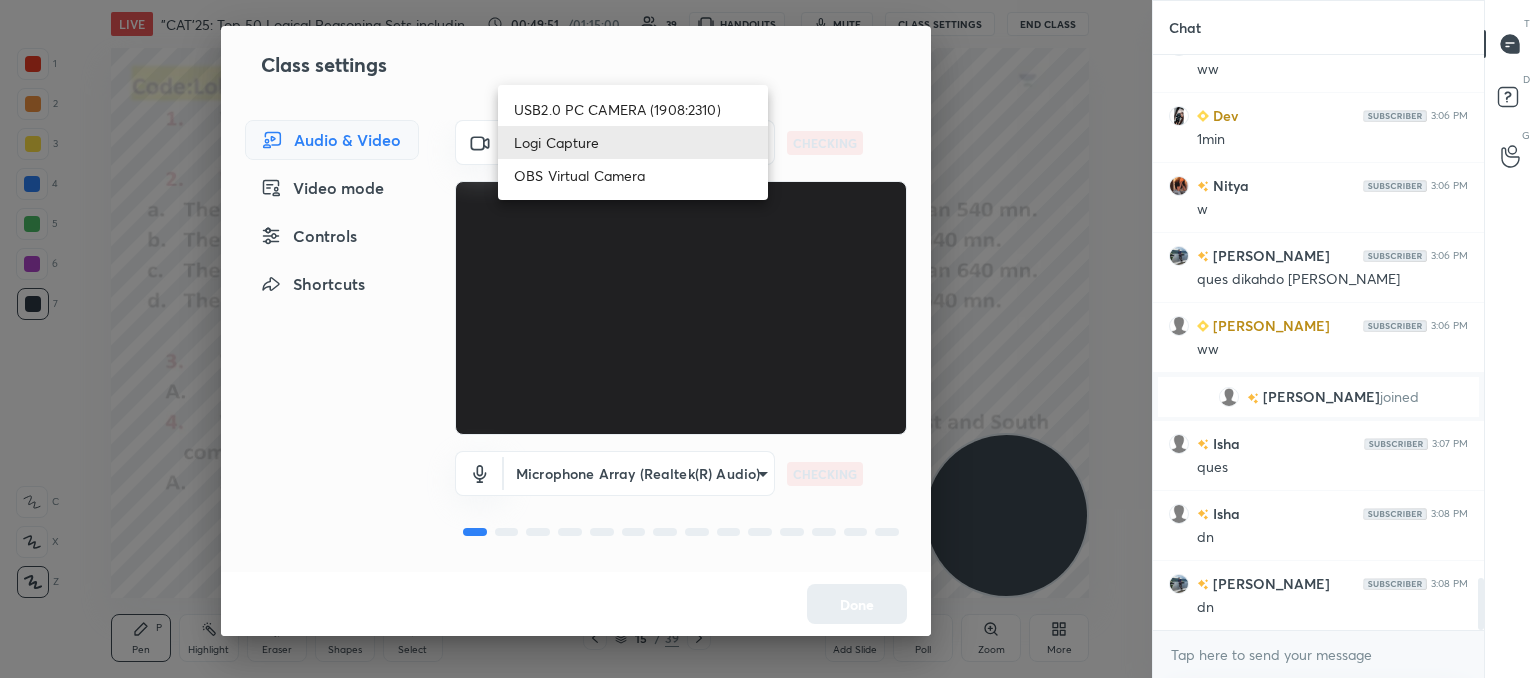click on "1 2 3 4 5 6 7 C X Z C X Z E E Erase all   H H LIVE "CAT'25: Top 50 Logical Reasoning Sets including PYQs" 00:49:51 /  01:15:00 39 HANDOUTS mute CLASS SETTINGS End Class Setting up your live class Poll for   secs No correct answer Start poll Back "CAT'25: Top 50 Logical Reasoning Sets including PYQs" [PERSON_NAME] Pen P Highlight H Eraser Shapes L Select S 15 / 39 Add Slide Poll Zoom More Chat [PERSON_NAME] 3:06 PM [PERSON_NAME] 3:06 PM ww Dev 3:06 PM 1min Nitya 3:06 PM w [GEOGRAPHIC_DATA] 3:06 PM ques dikahdo sir ek [PERSON_NAME] 3:06 PM ww [PERSON_NAME]  joined Isha 3:07 PM ques Isha 3:08 PM dn Dhruv 3:08 PM dn JUMP TO LATEST Enable hand raising Enable raise hand to speak to learners. Once enabled, chat will be turned off temporarily. Enable x   introducing Raise a hand with a doubt Now learners can raise their hand along with a doubt  How it works? Doubts asked by learners will show up here NEW DOUBTS ASKED No one has raised a hand yet Can't raise hand Got it T Messages (T) D Doubts (D) G Raise Hand (G) Report an issue Buffering" at bounding box center [768, 339] 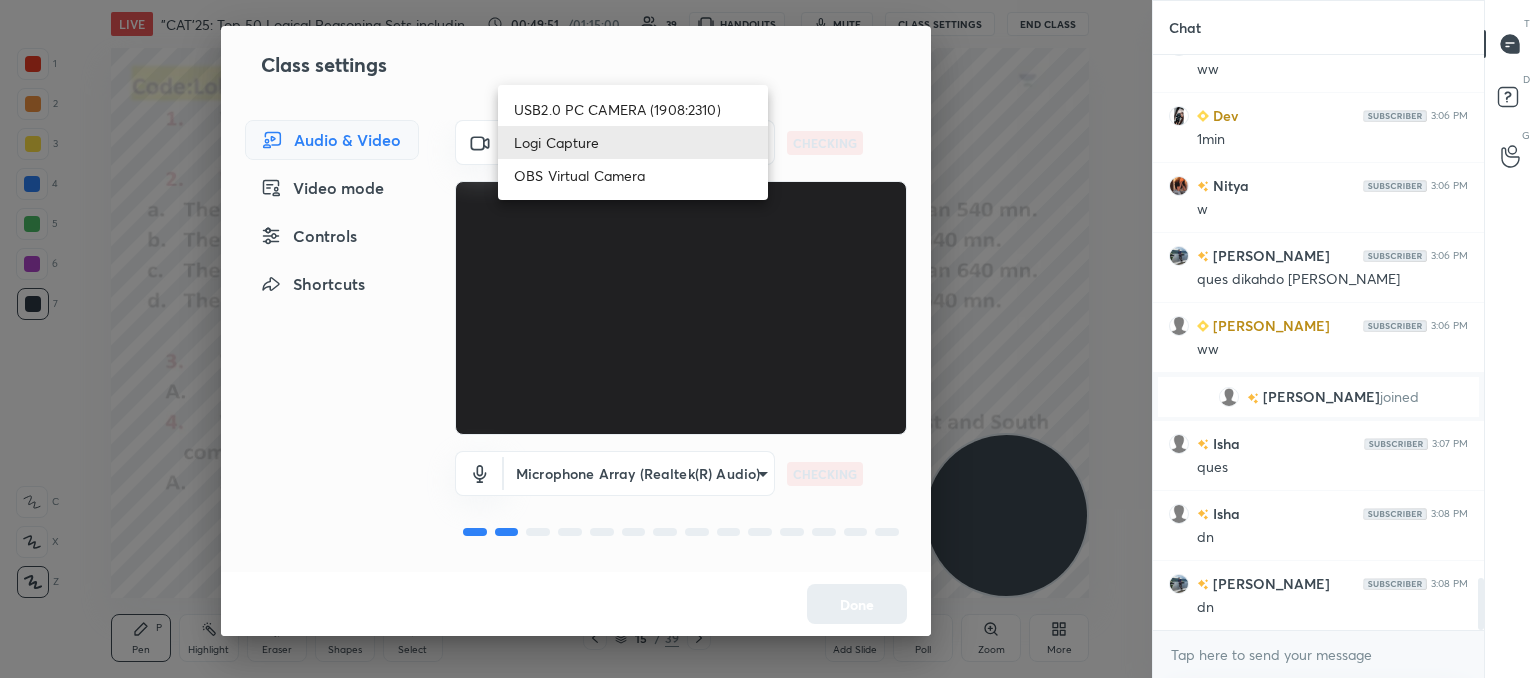 click on "USB2.0 PC CAMERA (1908:2310)" at bounding box center (633, 109) 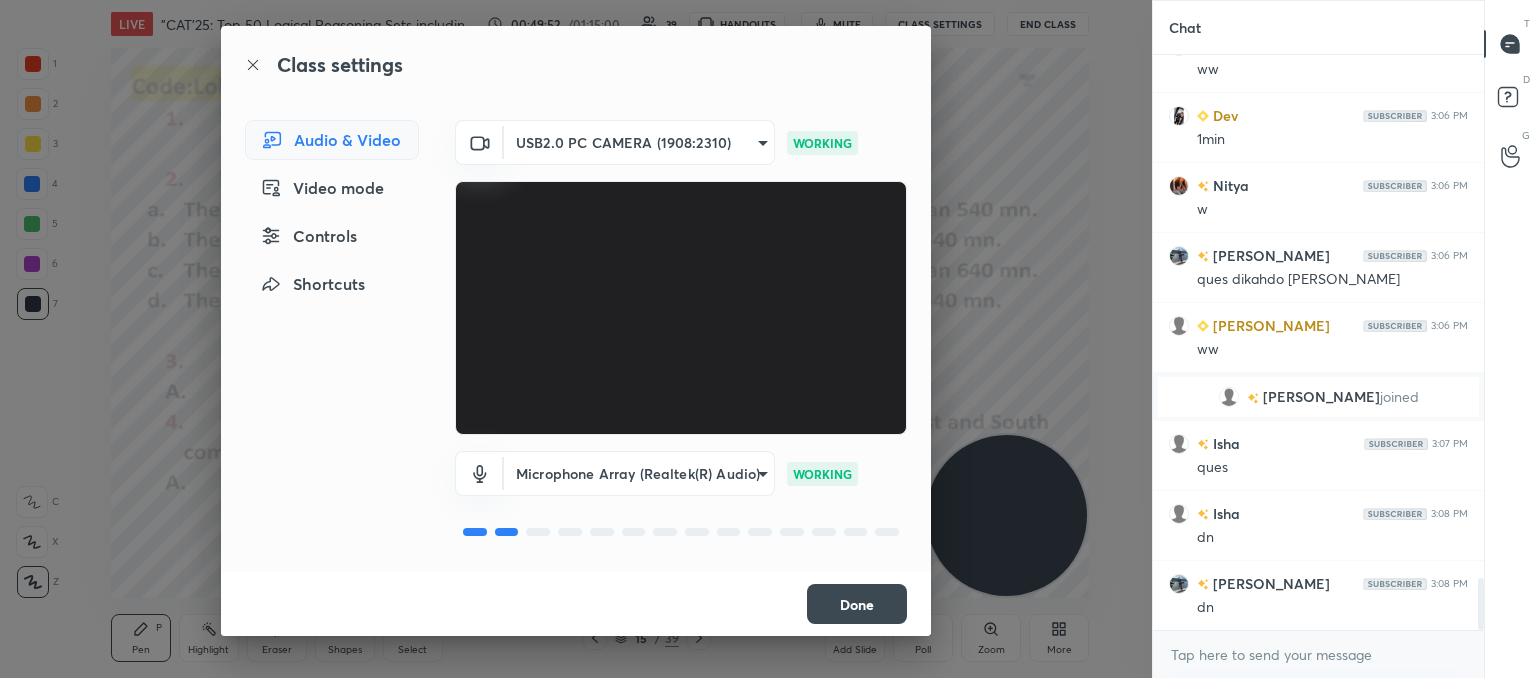 click on "Done" at bounding box center (857, 604) 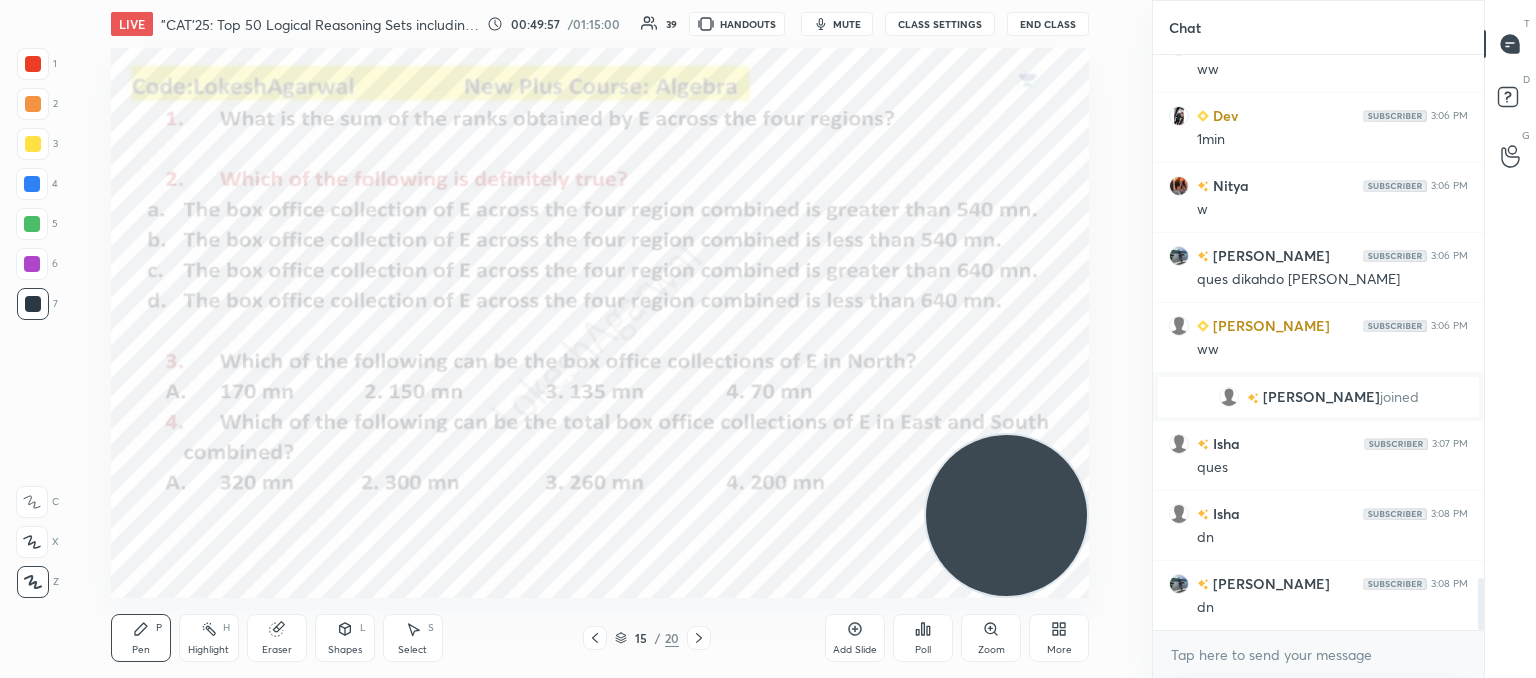 click on "Poll" at bounding box center [923, 650] 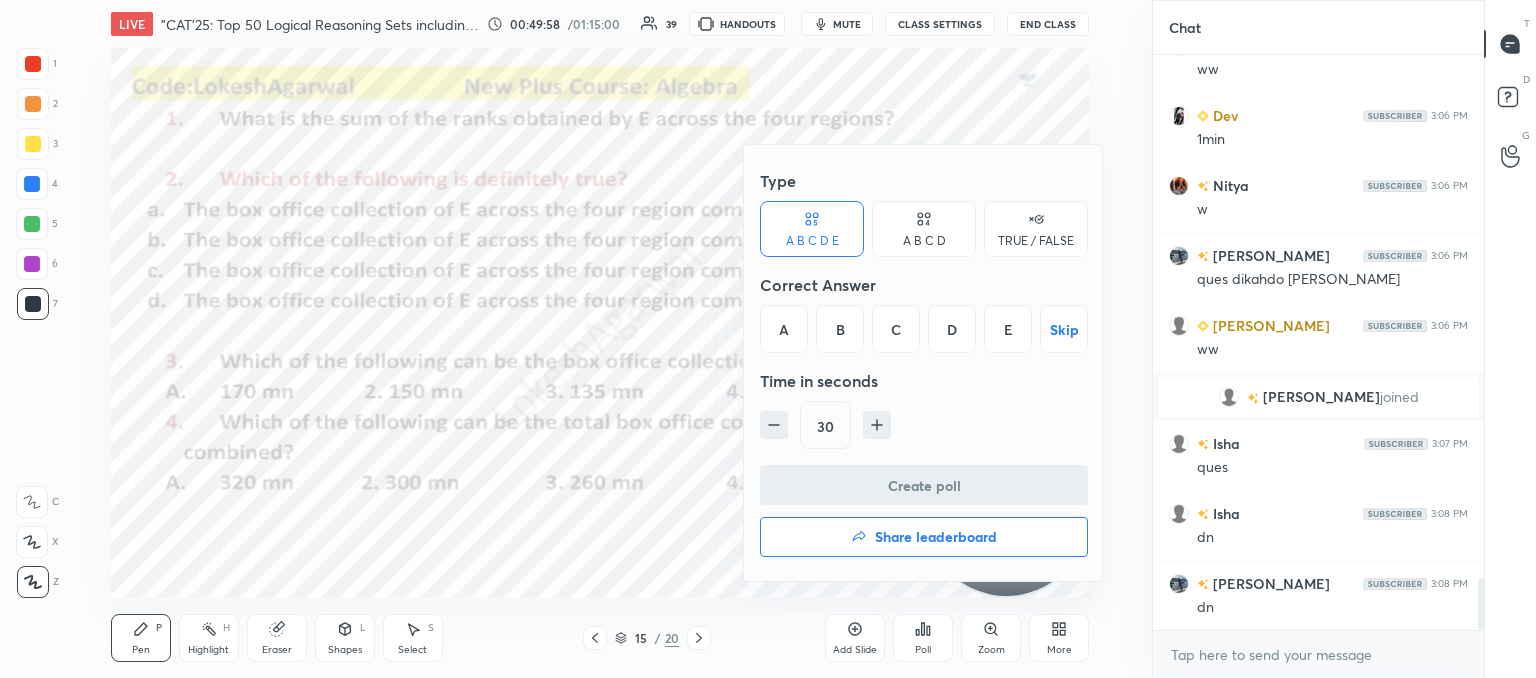 click on "C" at bounding box center [896, 329] 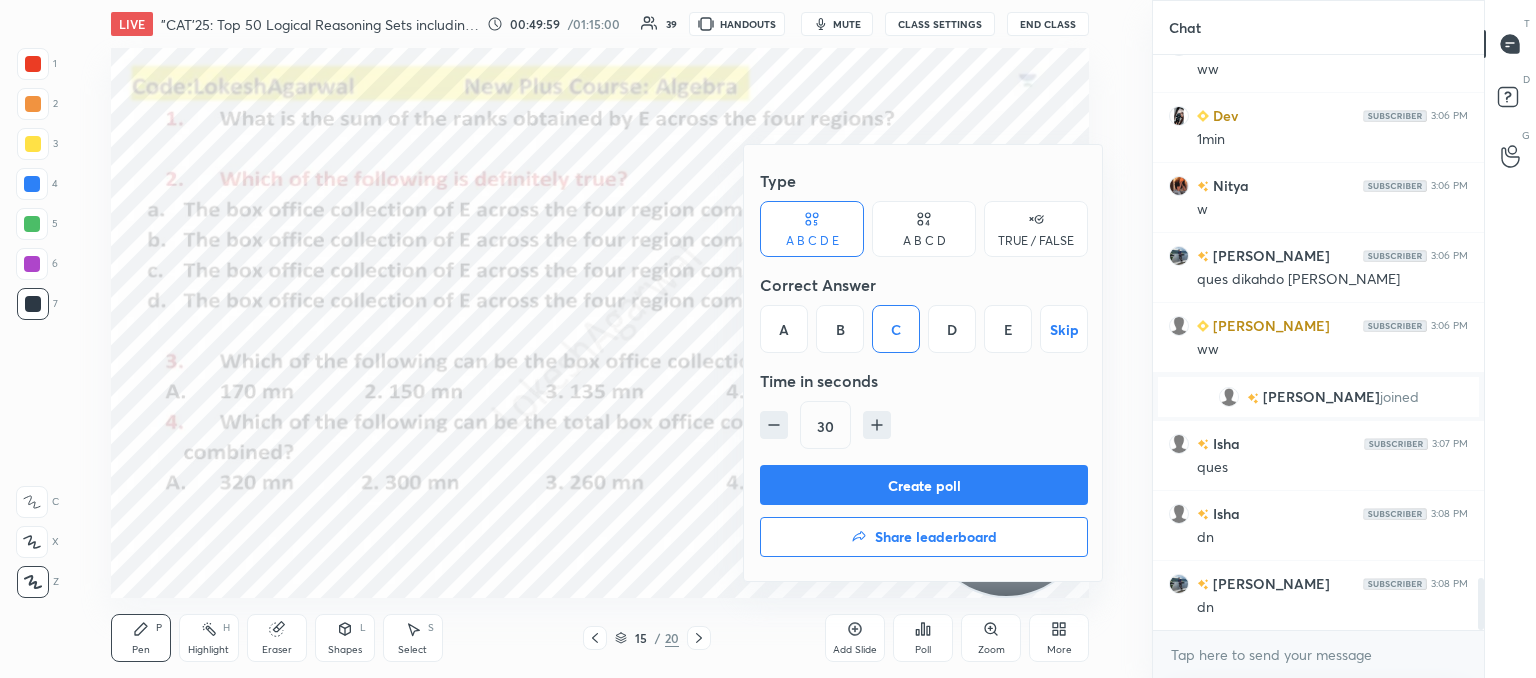 click on "Create poll" at bounding box center [924, 485] 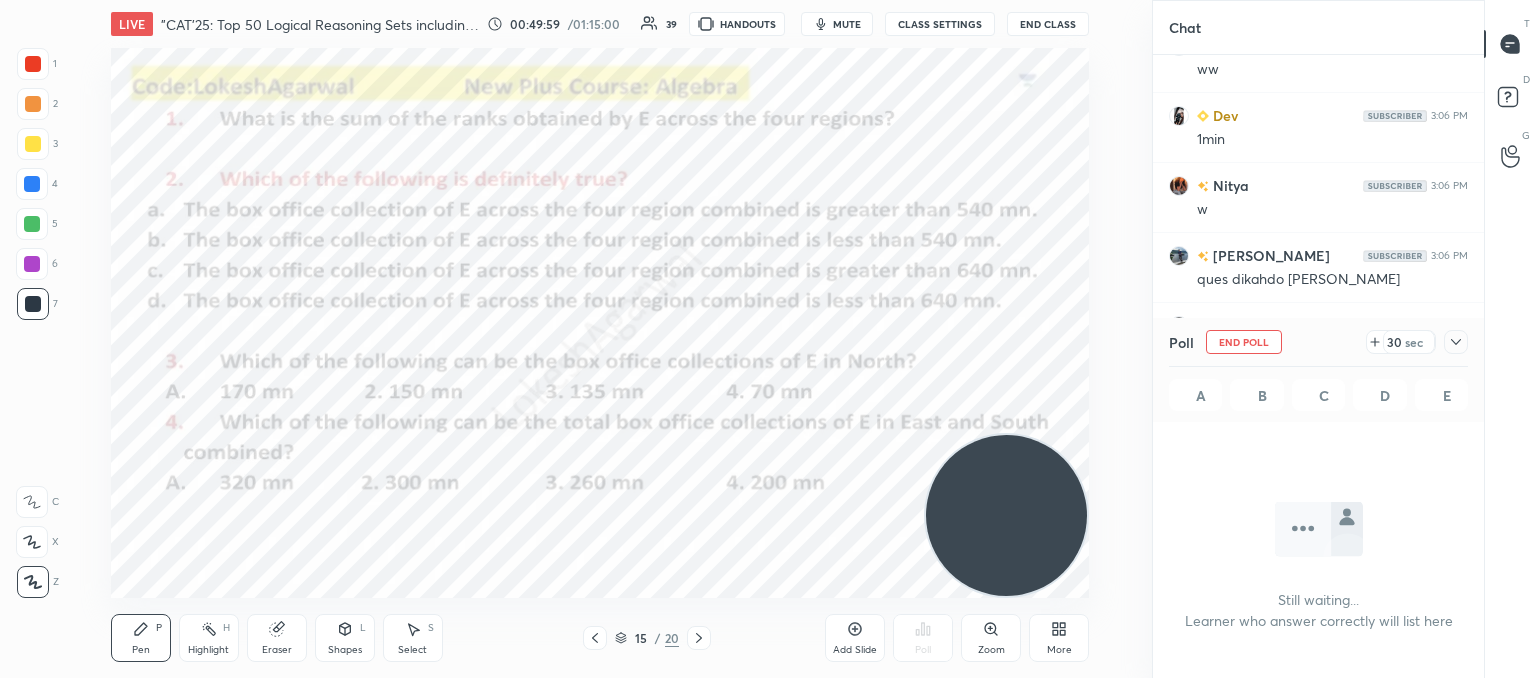 scroll, scrollTop: 472, scrollLeft: 325, axis: both 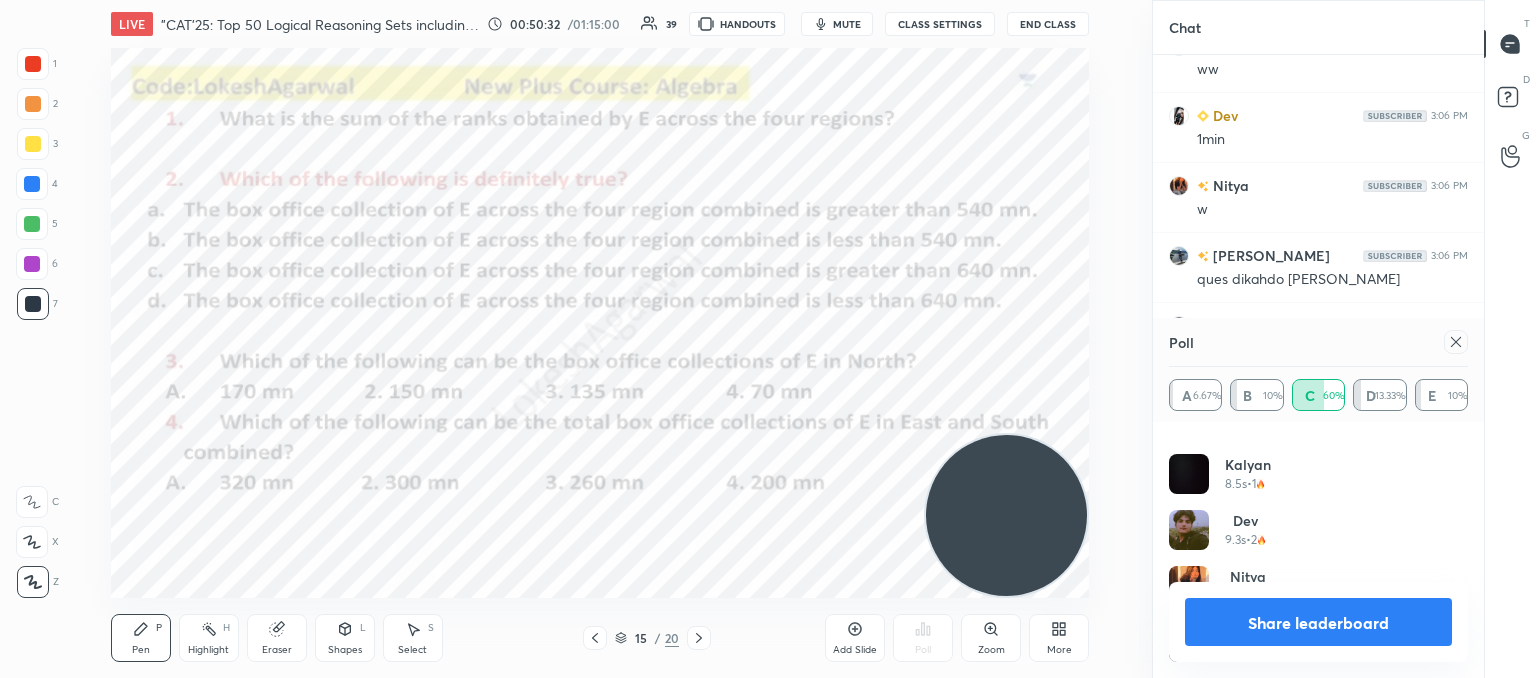click 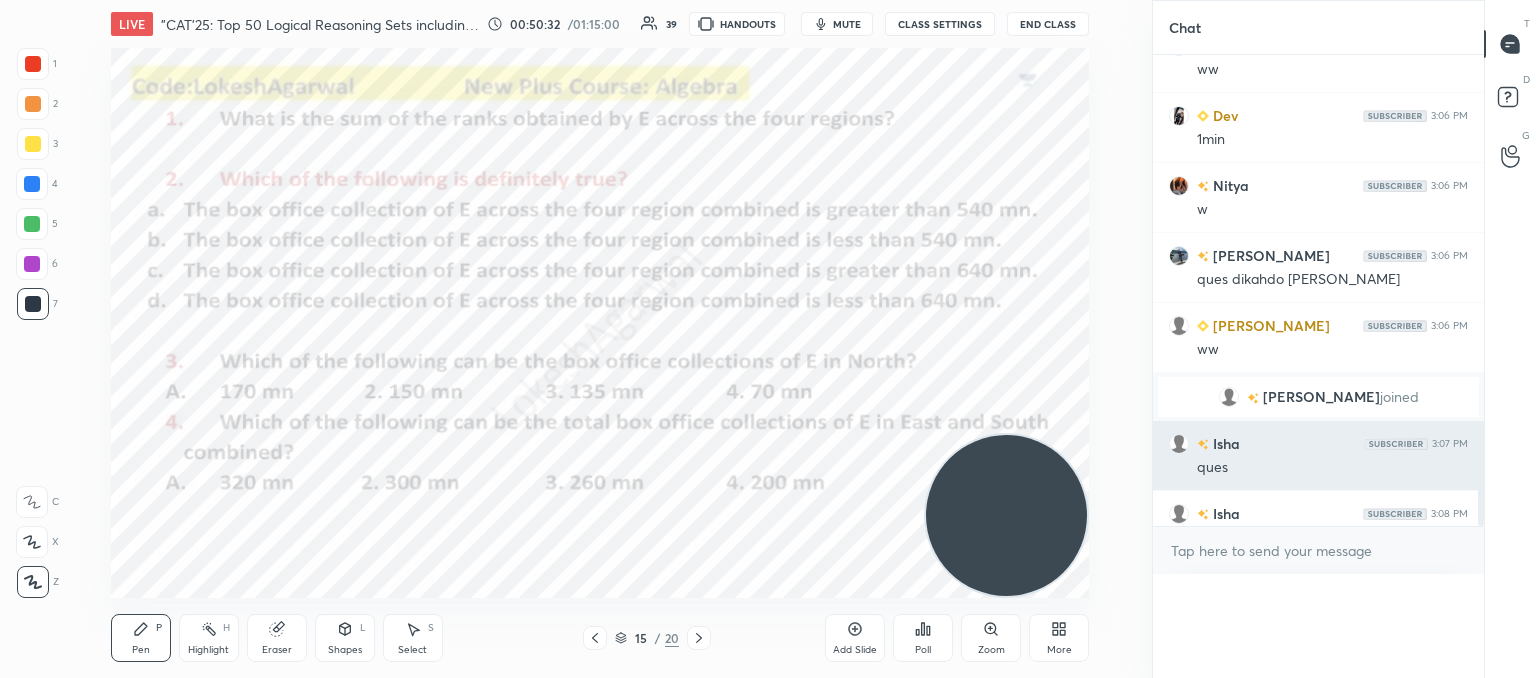 scroll, scrollTop: 0, scrollLeft: 0, axis: both 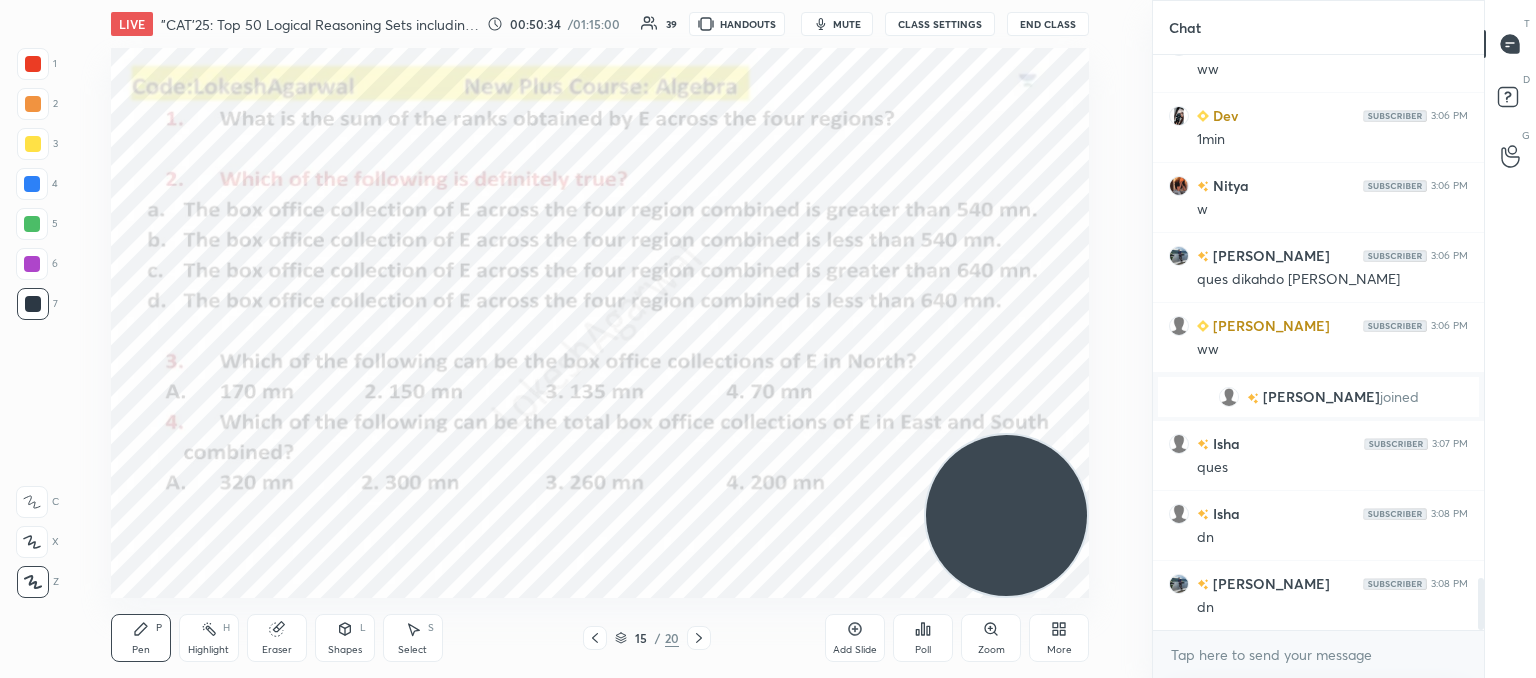 click on "Poll" at bounding box center (923, 650) 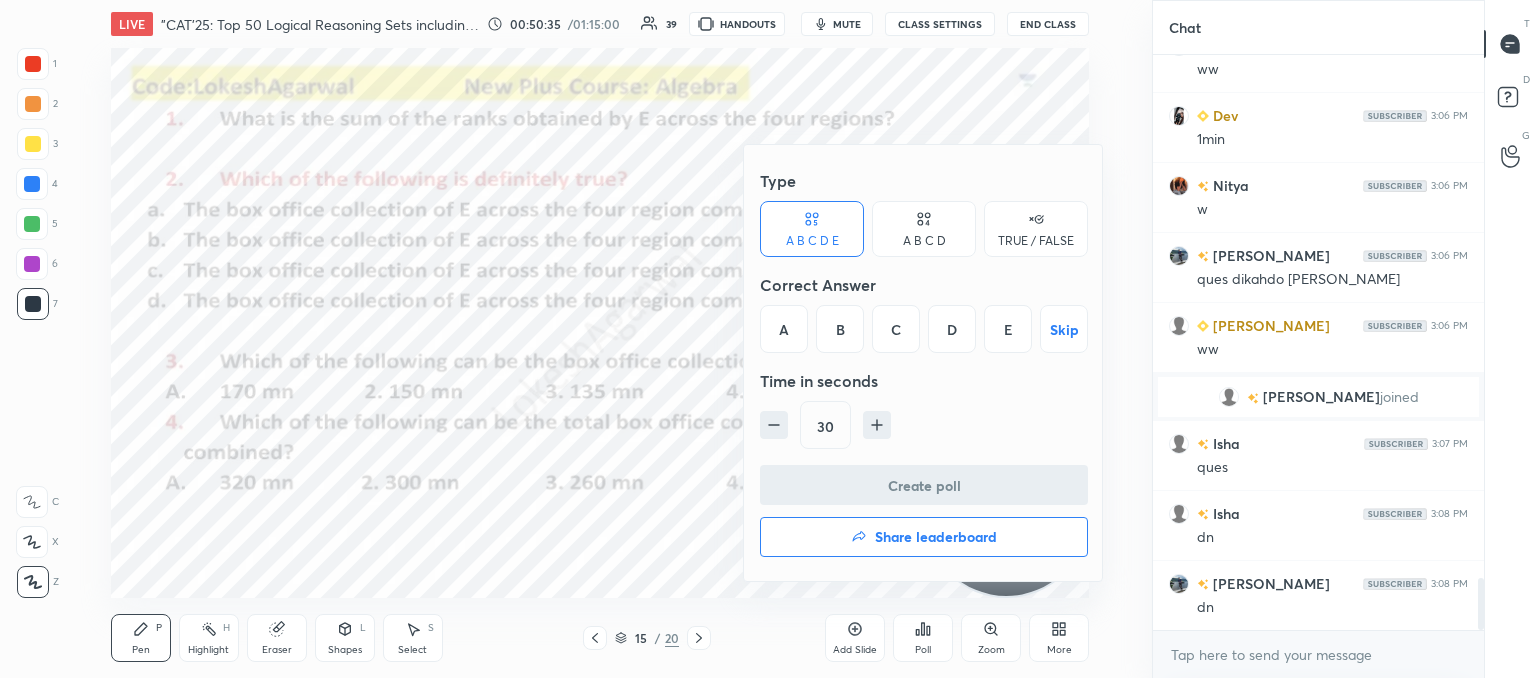 click on "A B C D" at bounding box center [924, 229] 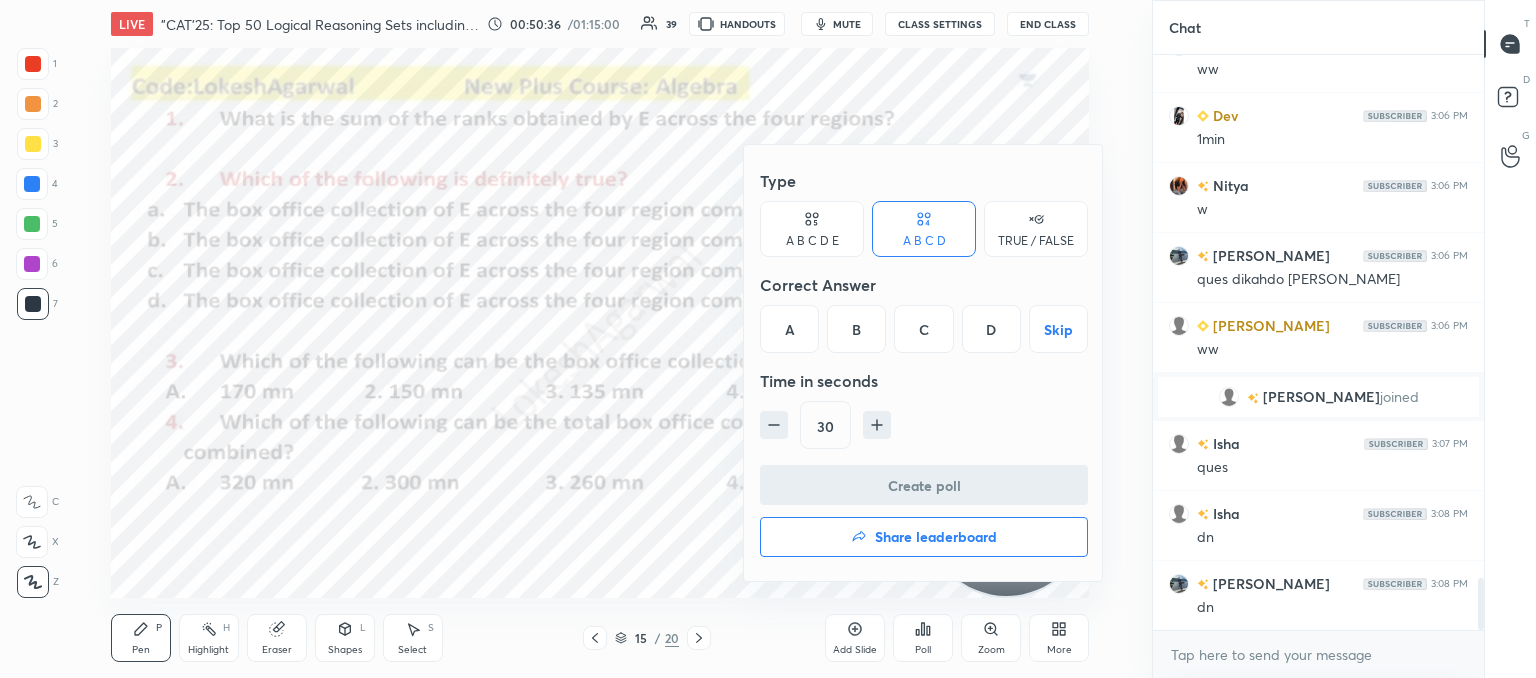 click on "A" at bounding box center [789, 329] 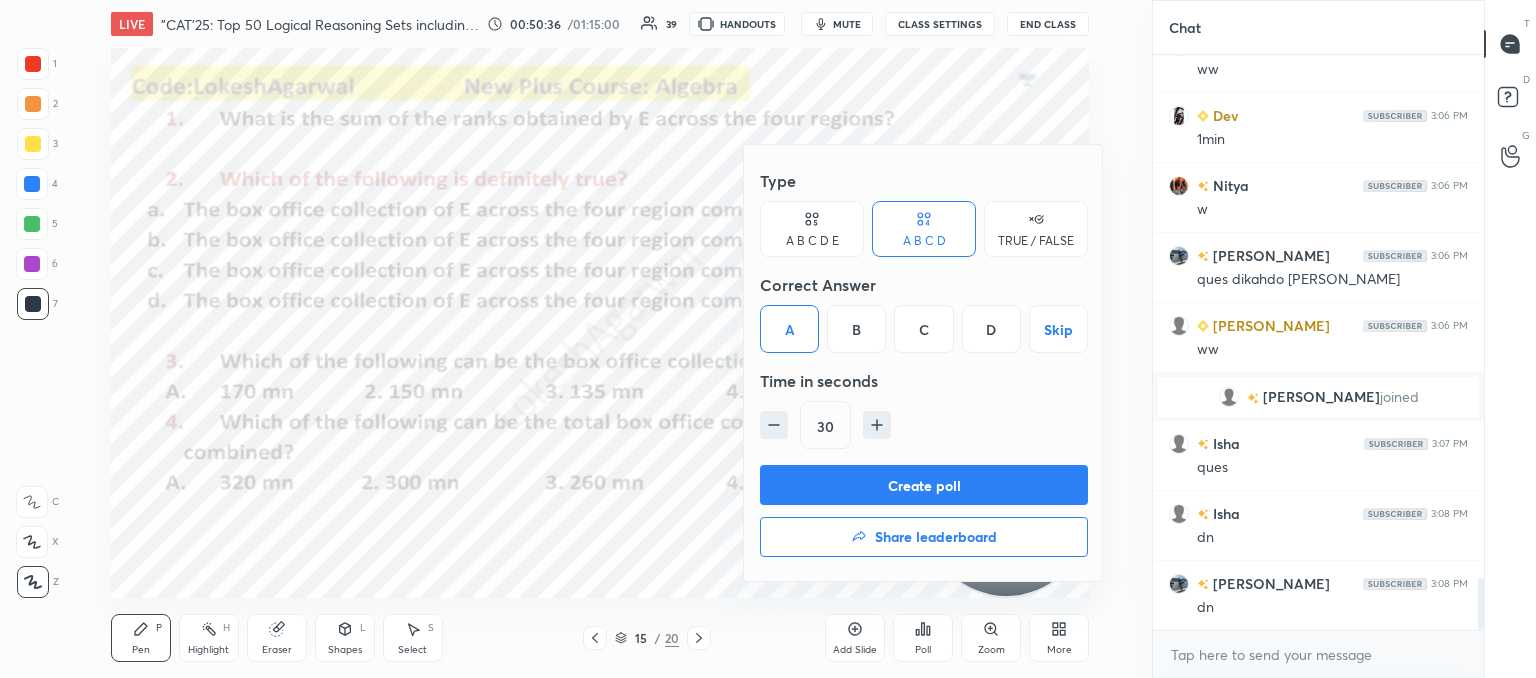 click on "Create poll" at bounding box center (924, 485) 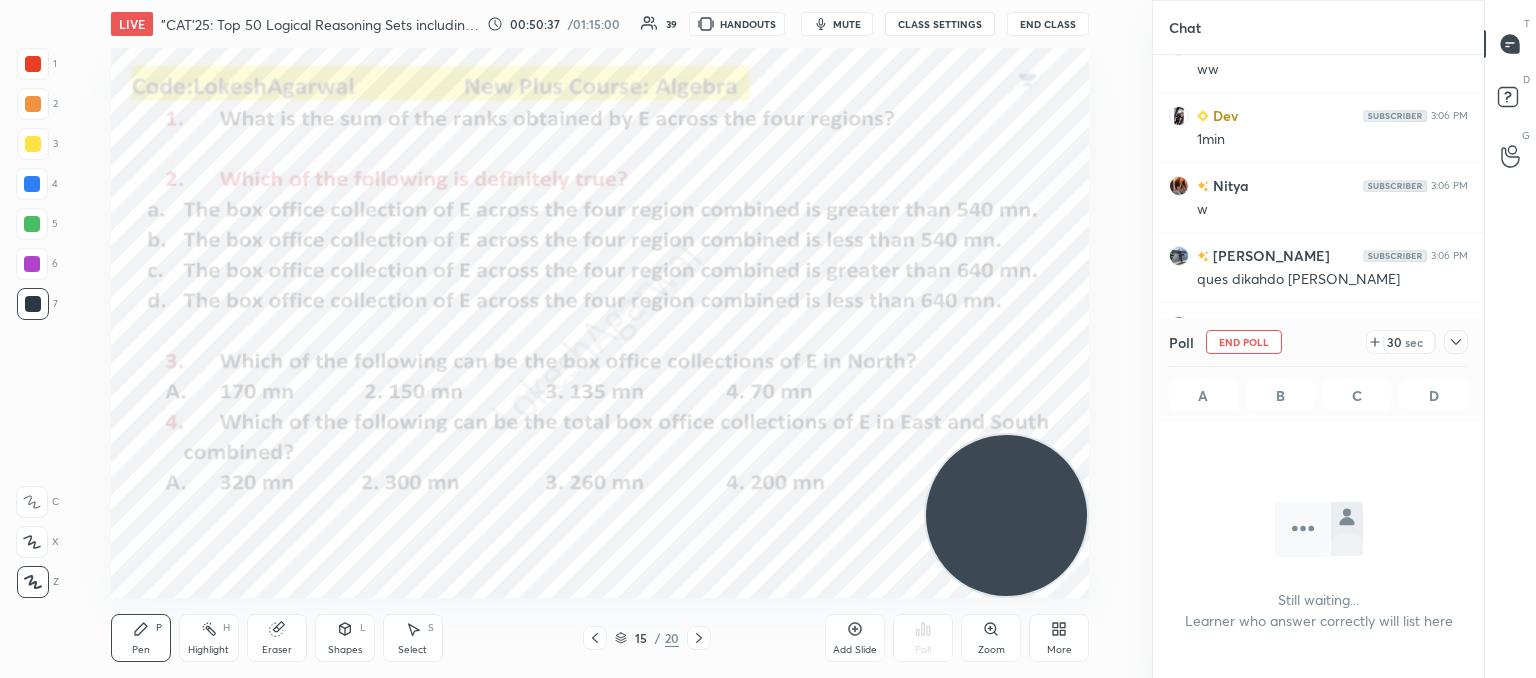 scroll, scrollTop: 468, scrollLeft: 325, axis: both 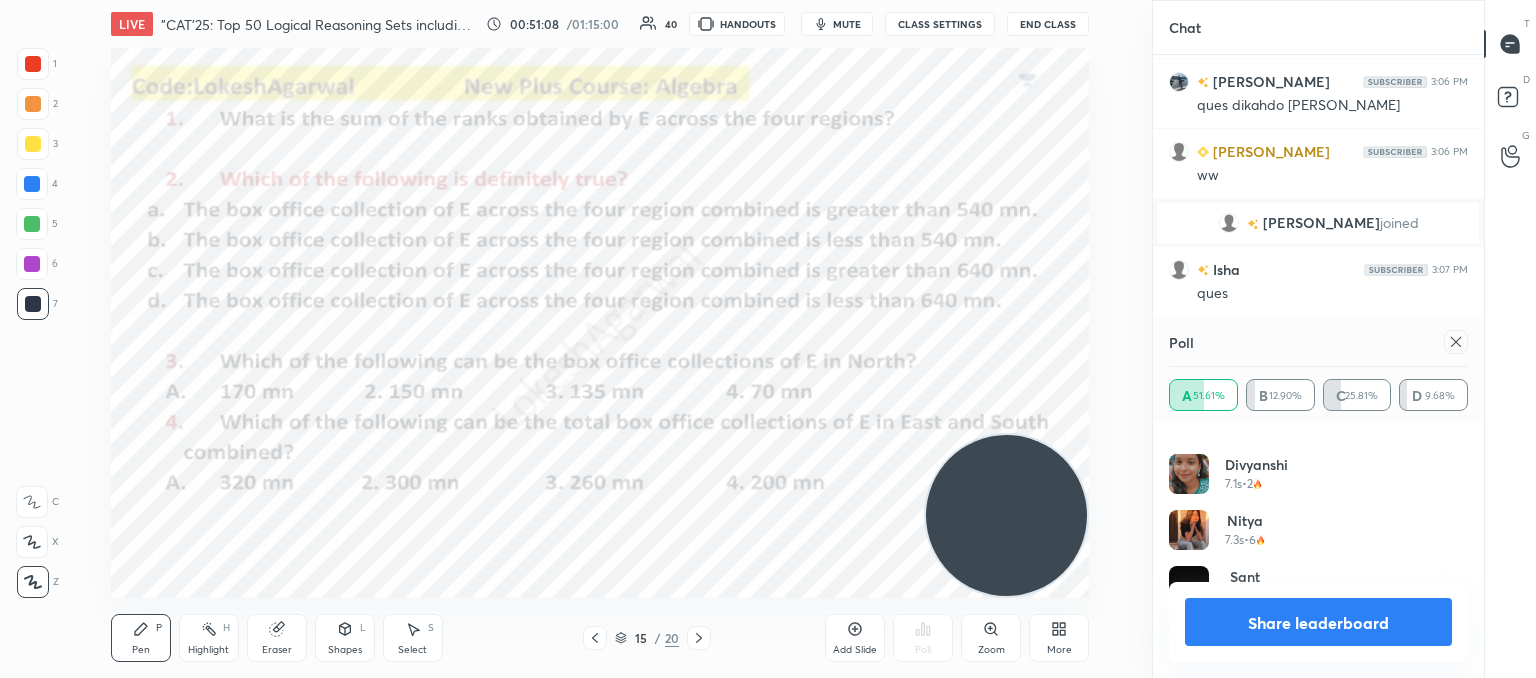 click 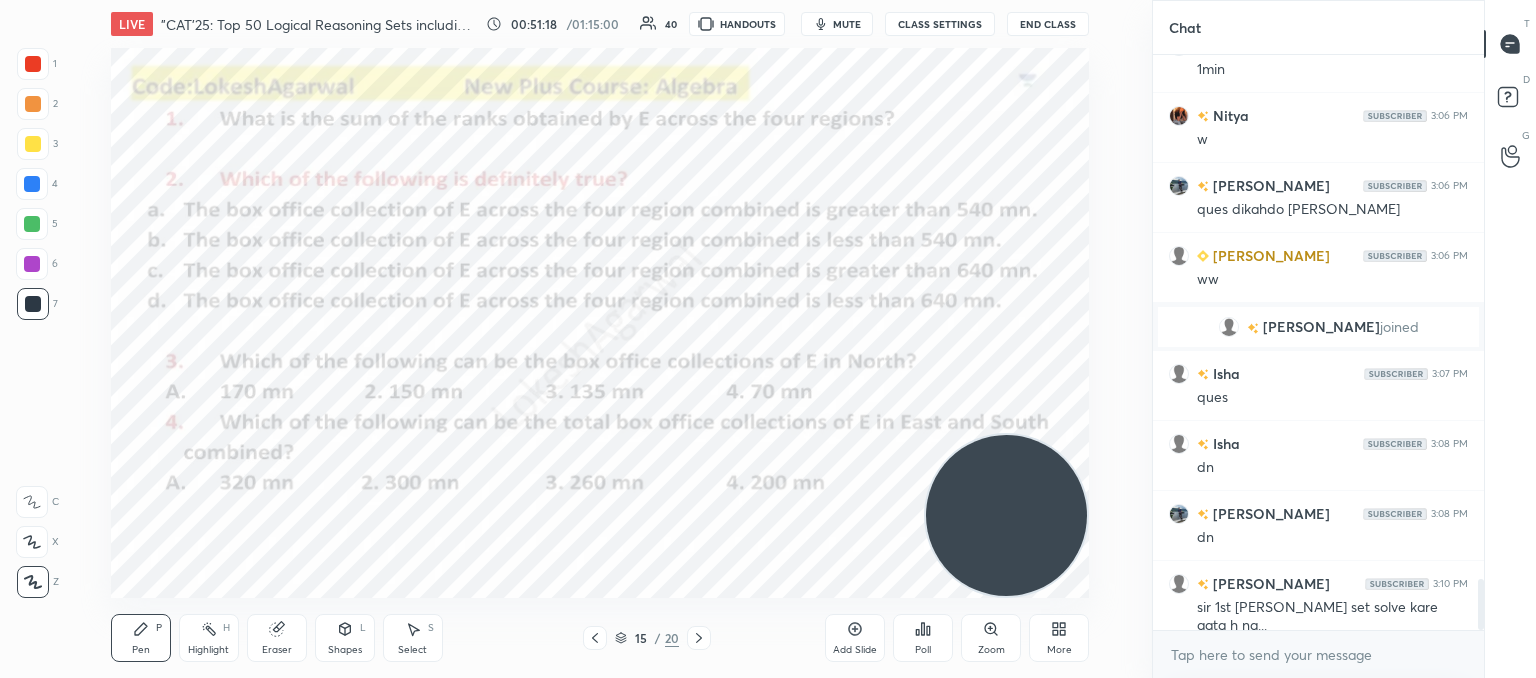 drag, startPoint x: 592, startPoint y: 636, endPoint x: 621, endPoint y: 609, distance: 39.623226 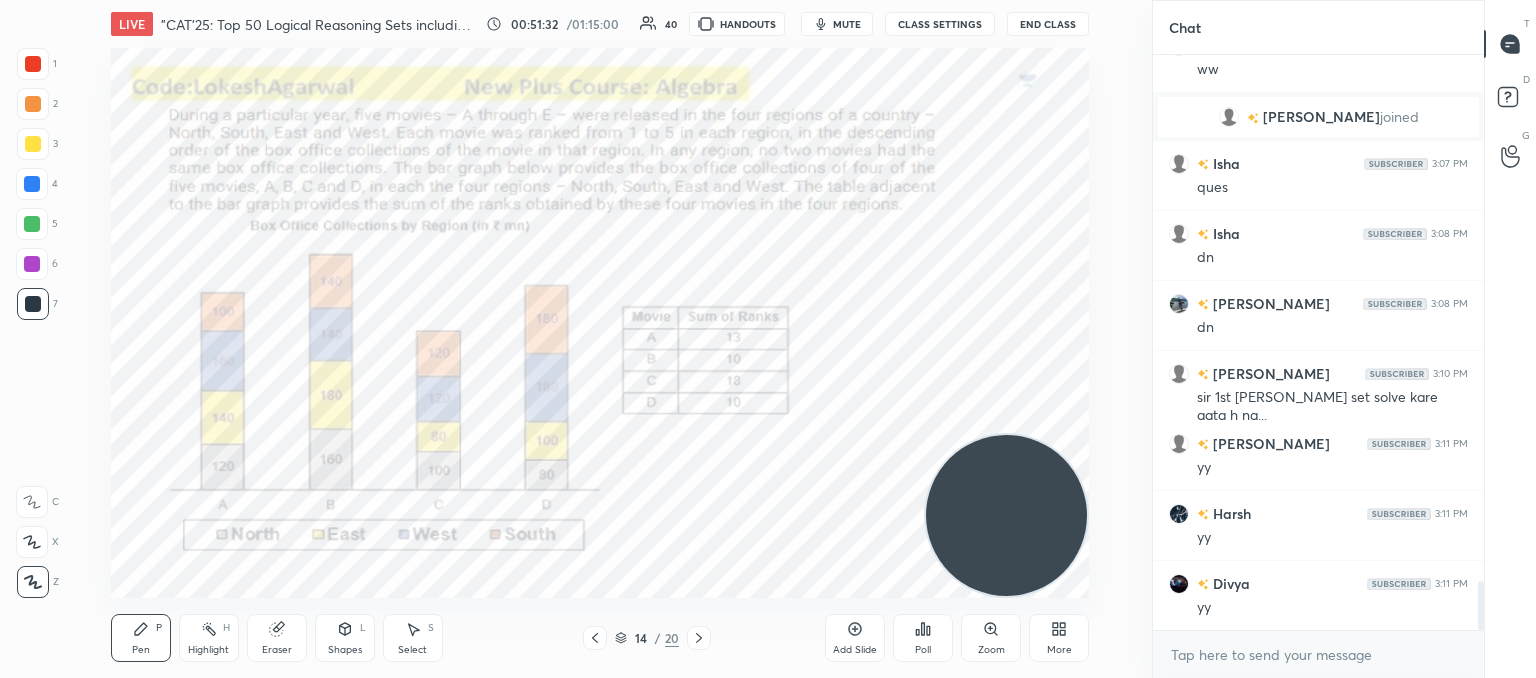 click 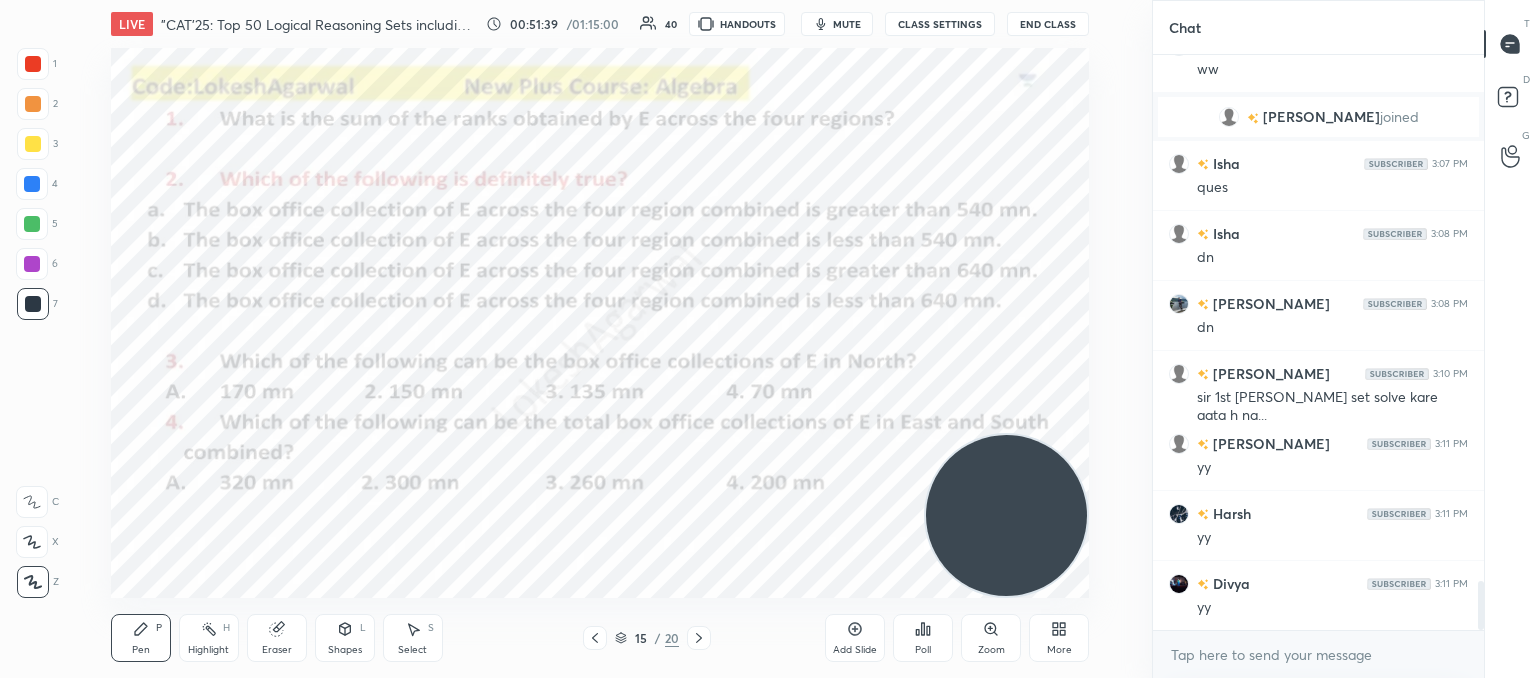 click 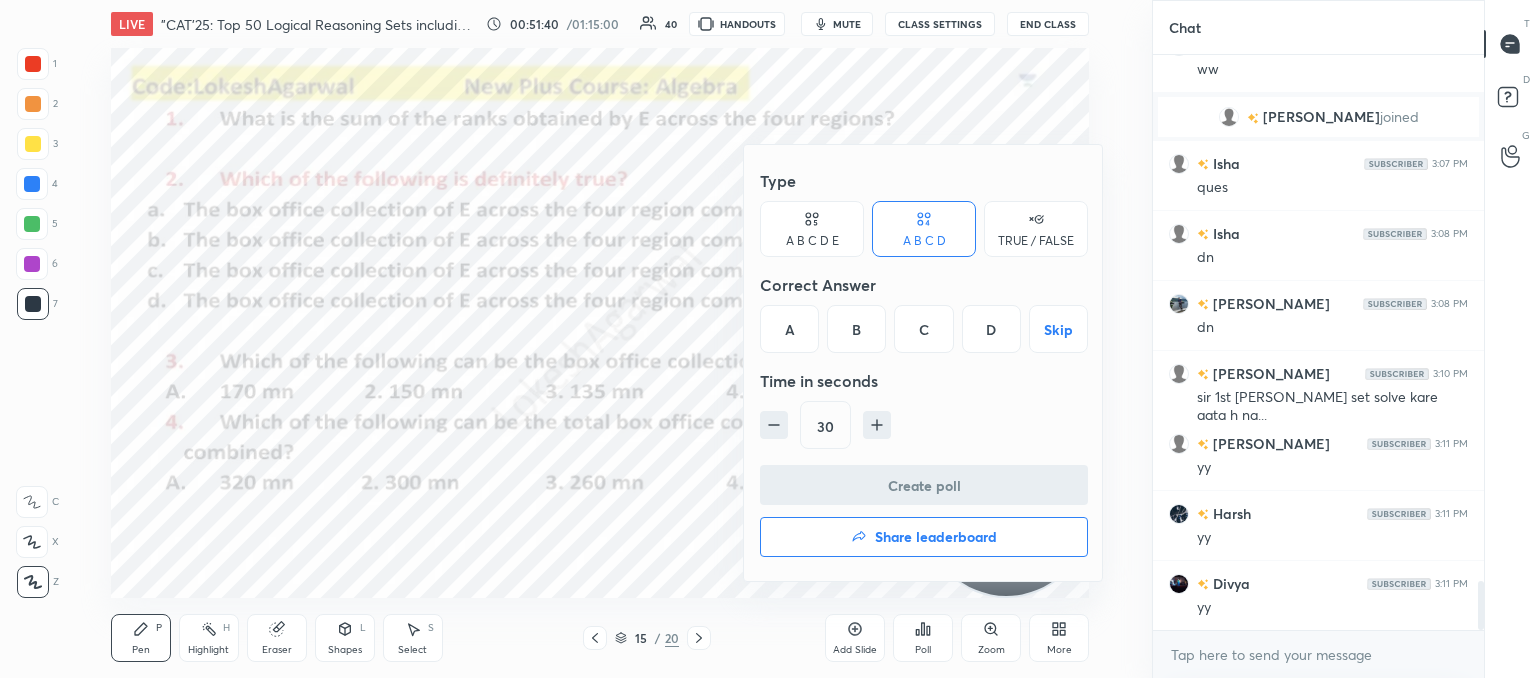 click on "A" at bounding box center [789, 329] 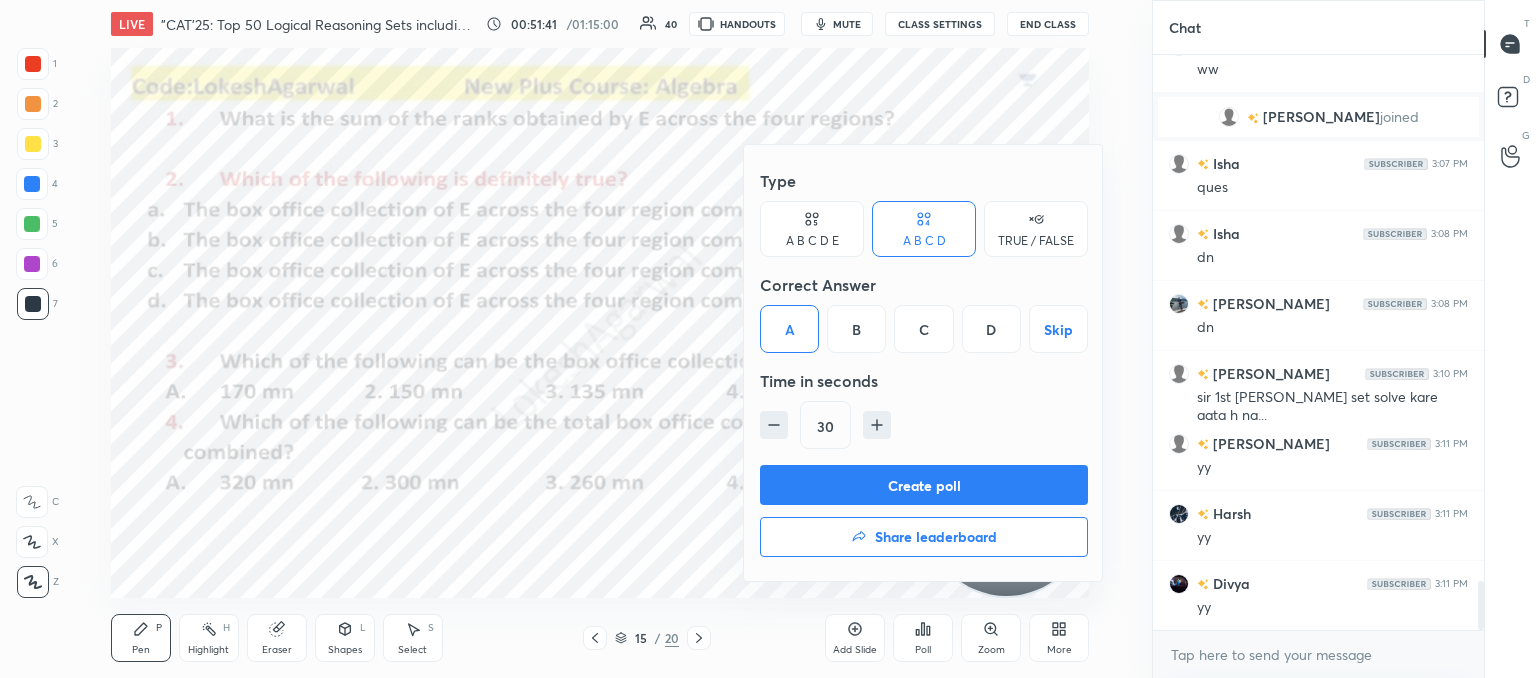 click on "Create poll" at bounding box center [924, 485] 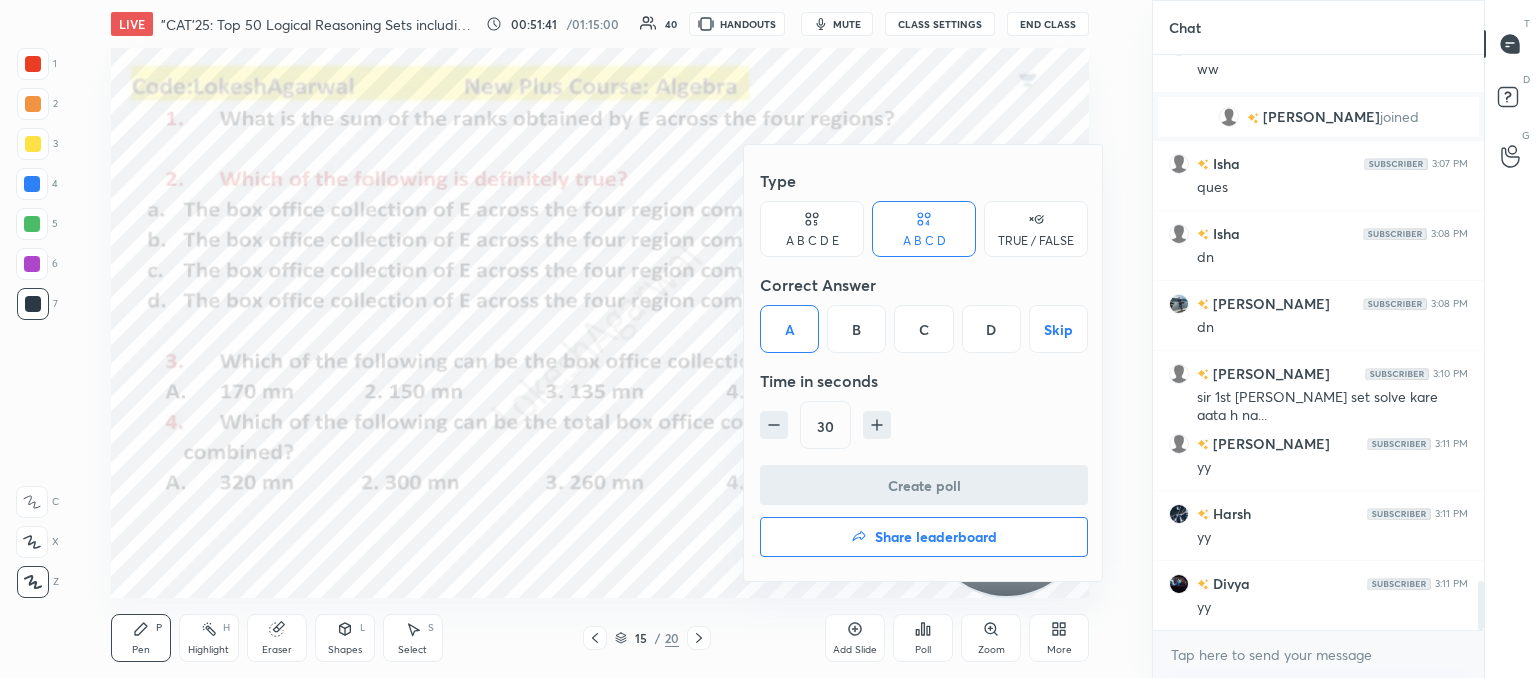 scroll, scrollTop: 360, scrollLeft: 325, axis: both 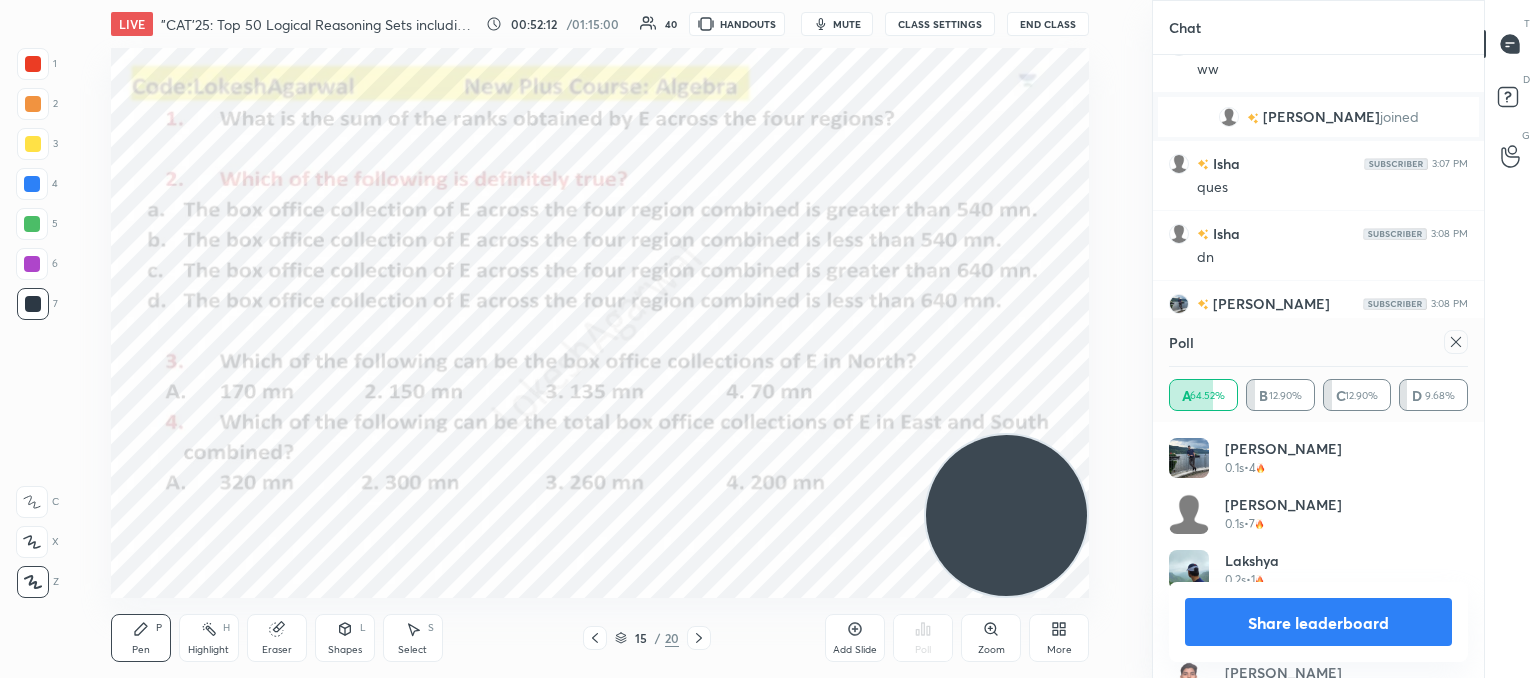 click 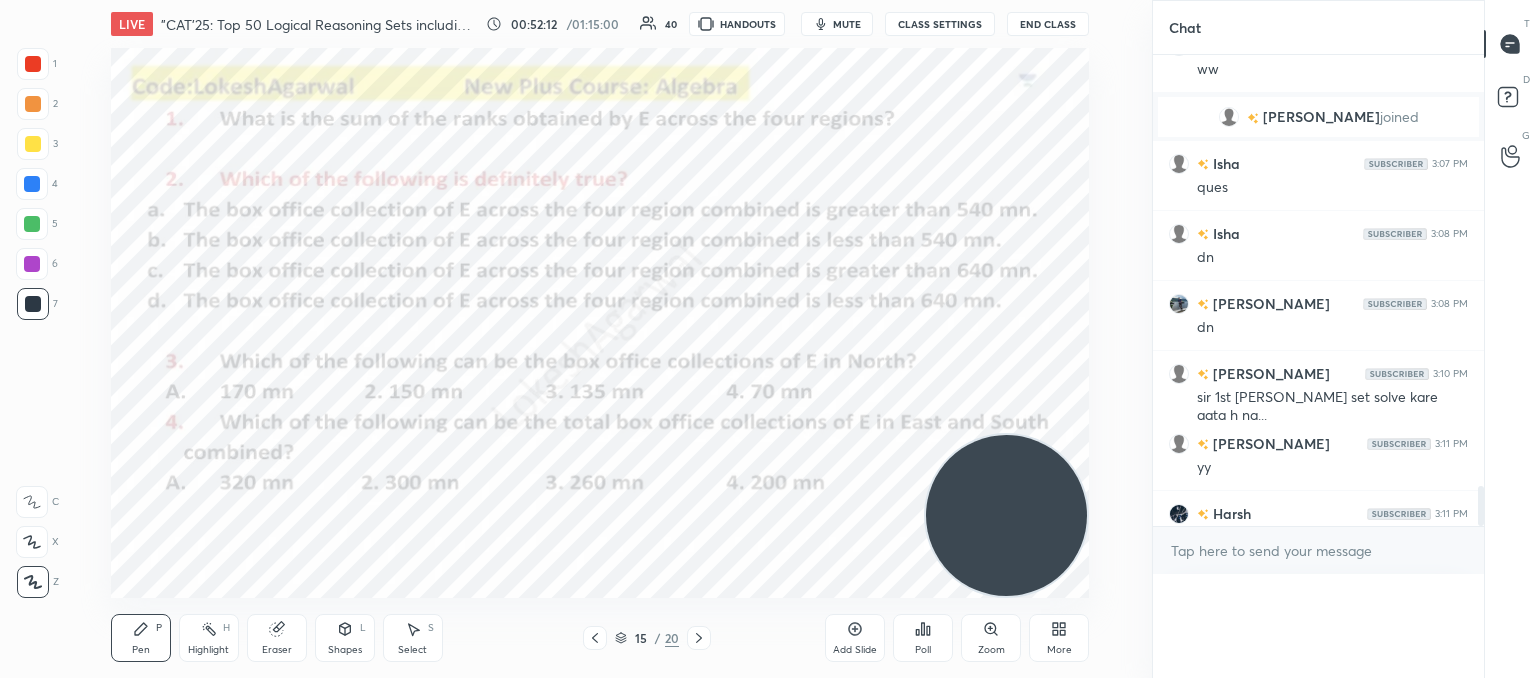 scroll, scrollTop: 0, scrollLeft: 6, axis: horizontal 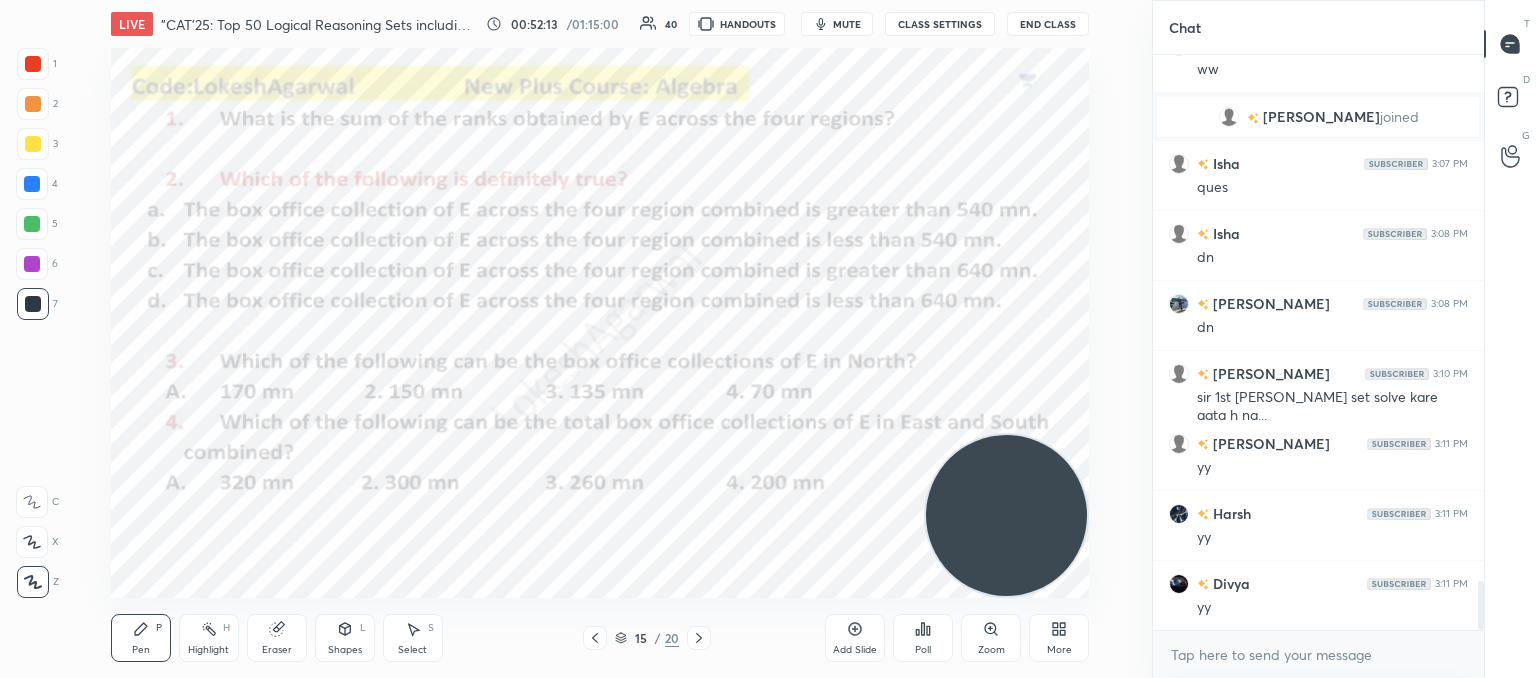 click 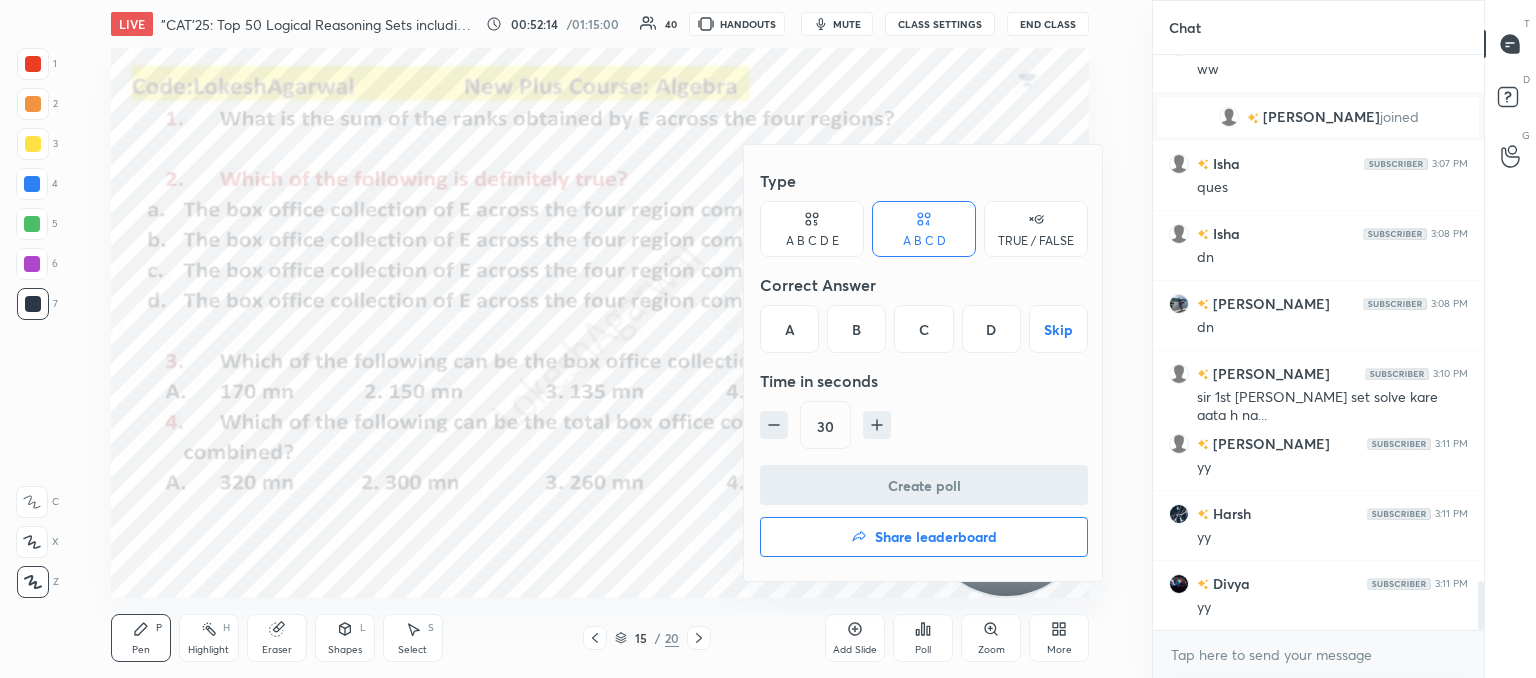 click on "C" at bounding box center (923, 329) 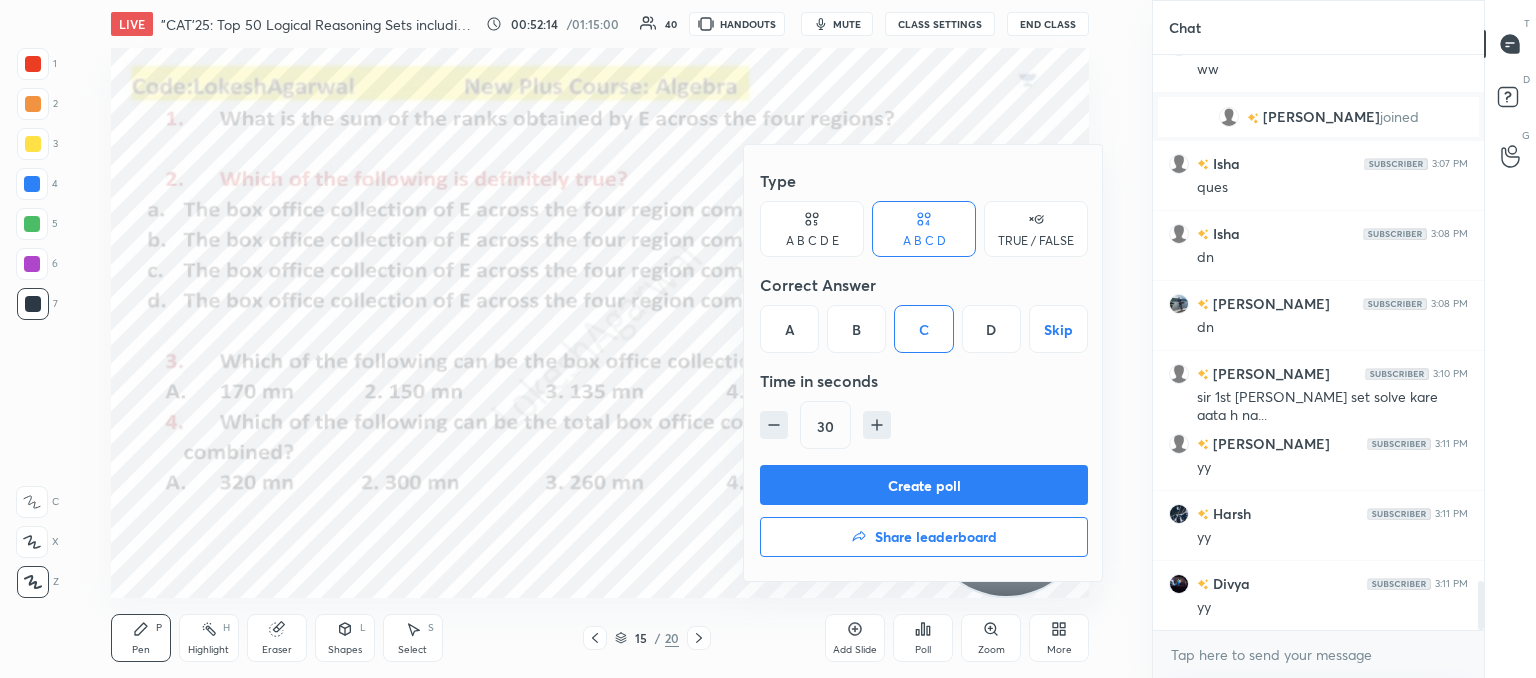 click on "Create poll" at bounding box center [924, 485] 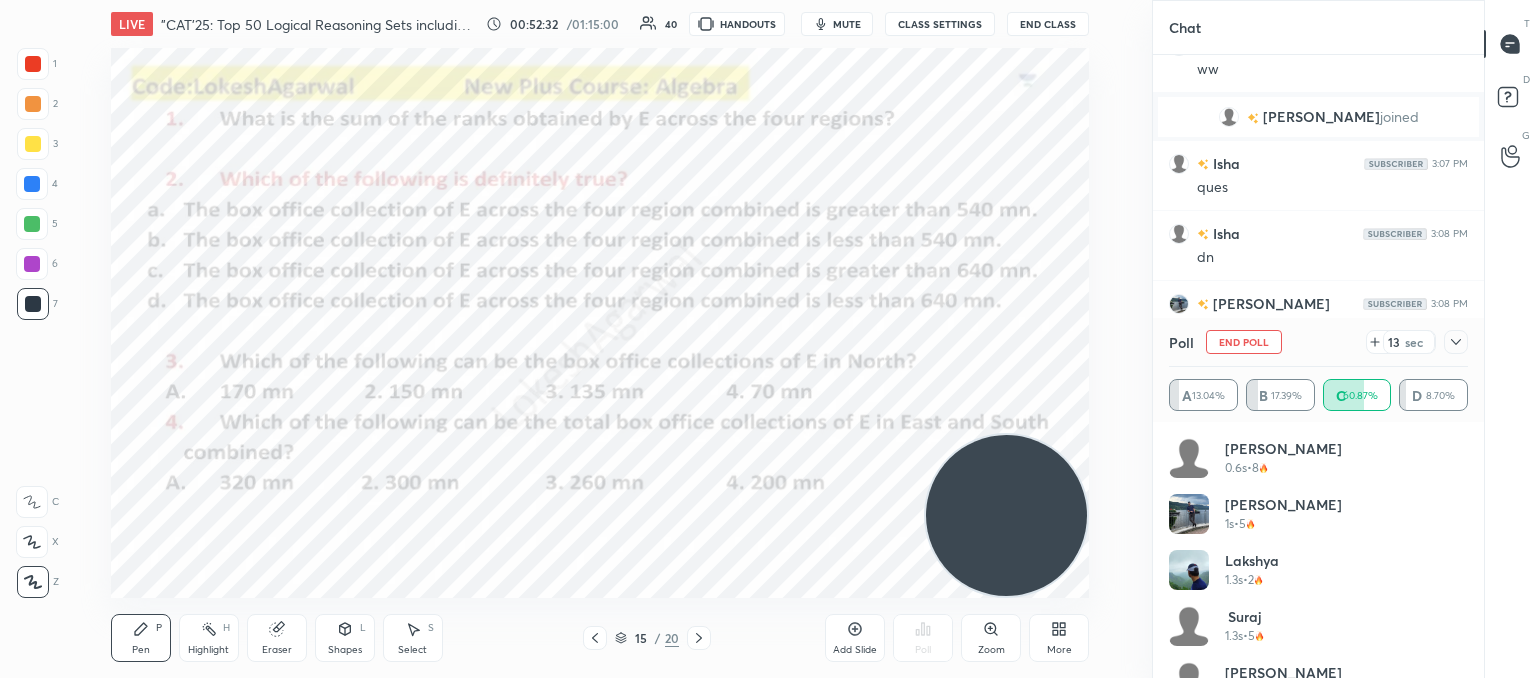 click 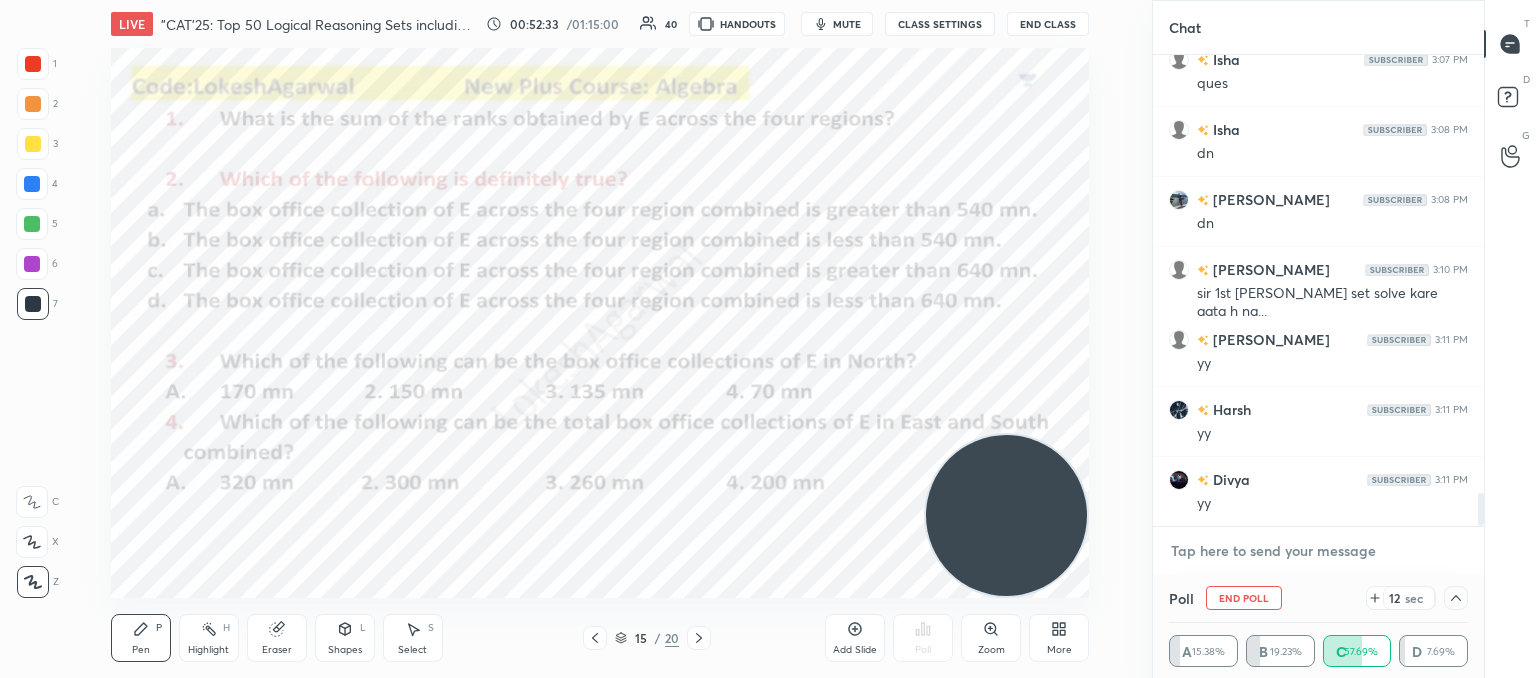 click at bounding box center [1318, 551] 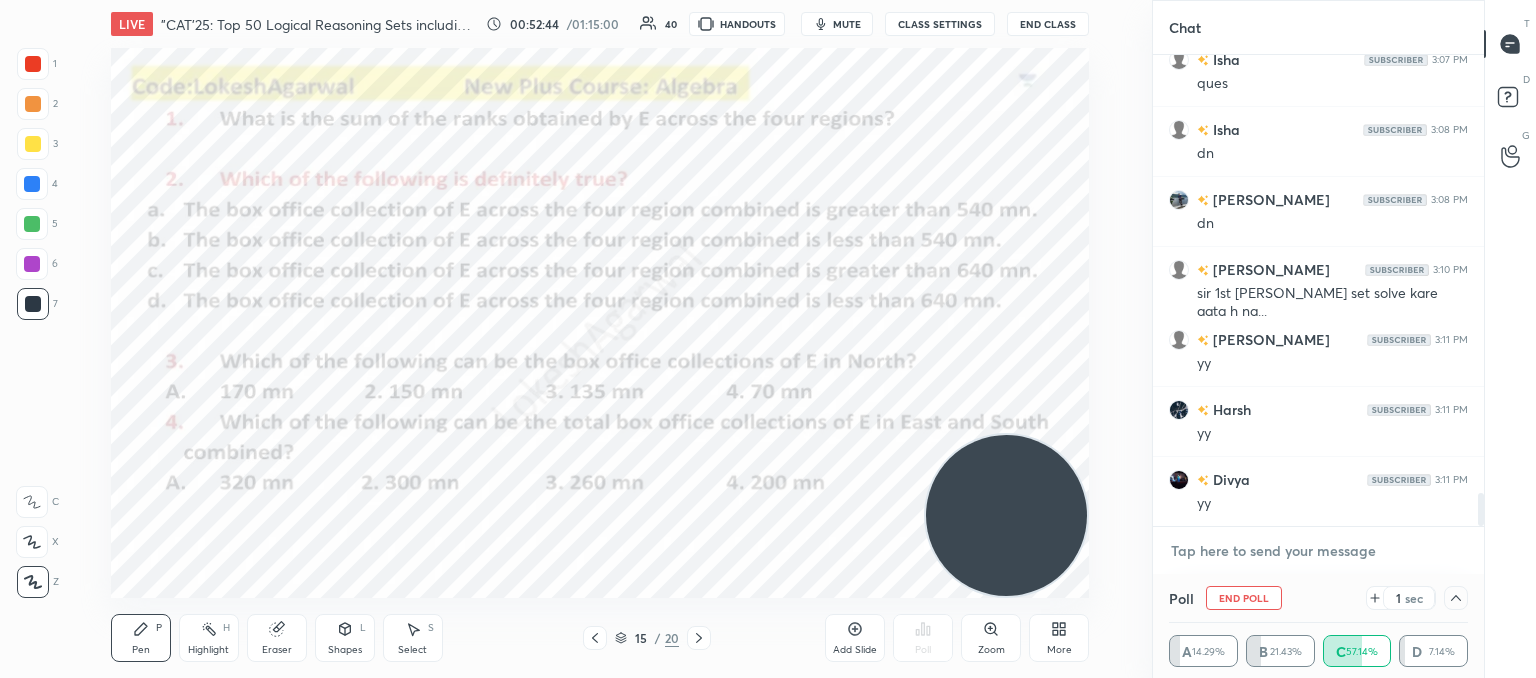 click at bounding box center [1318, 551] 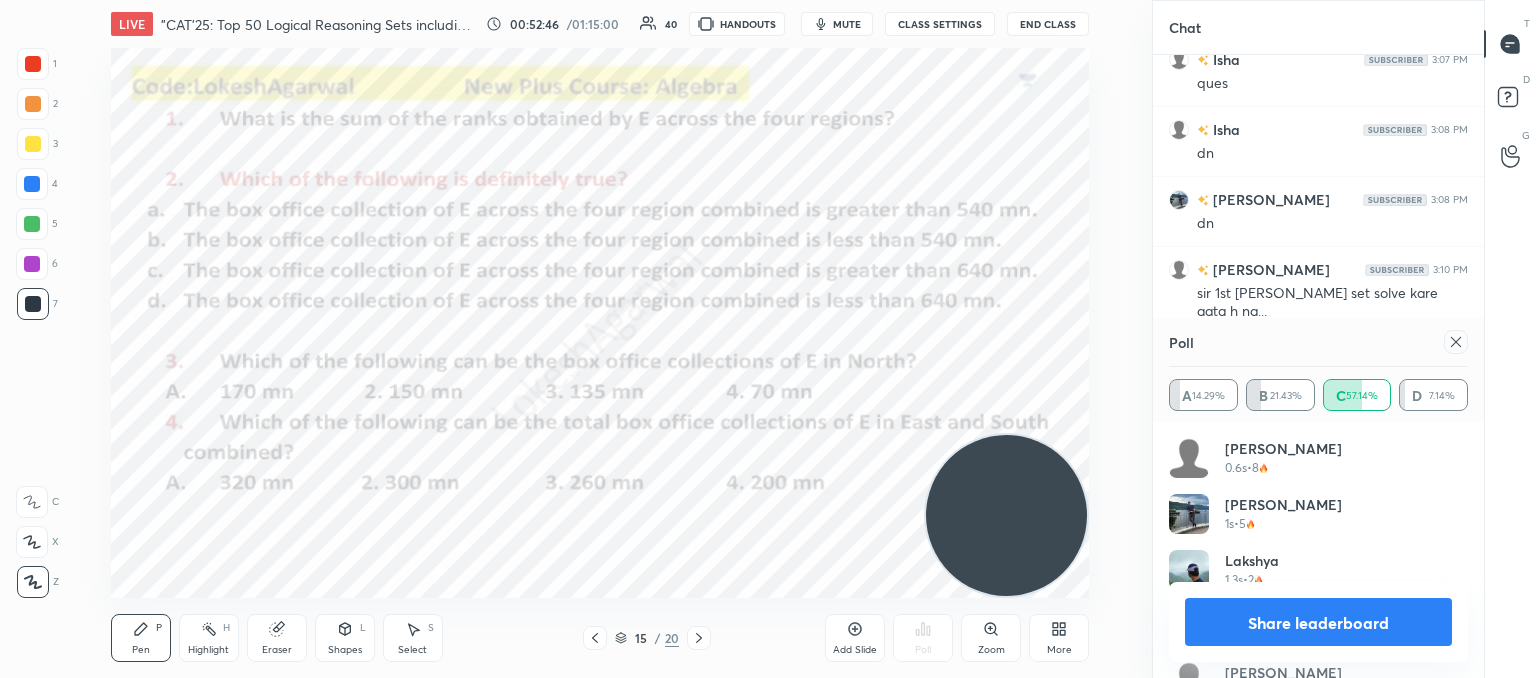 click 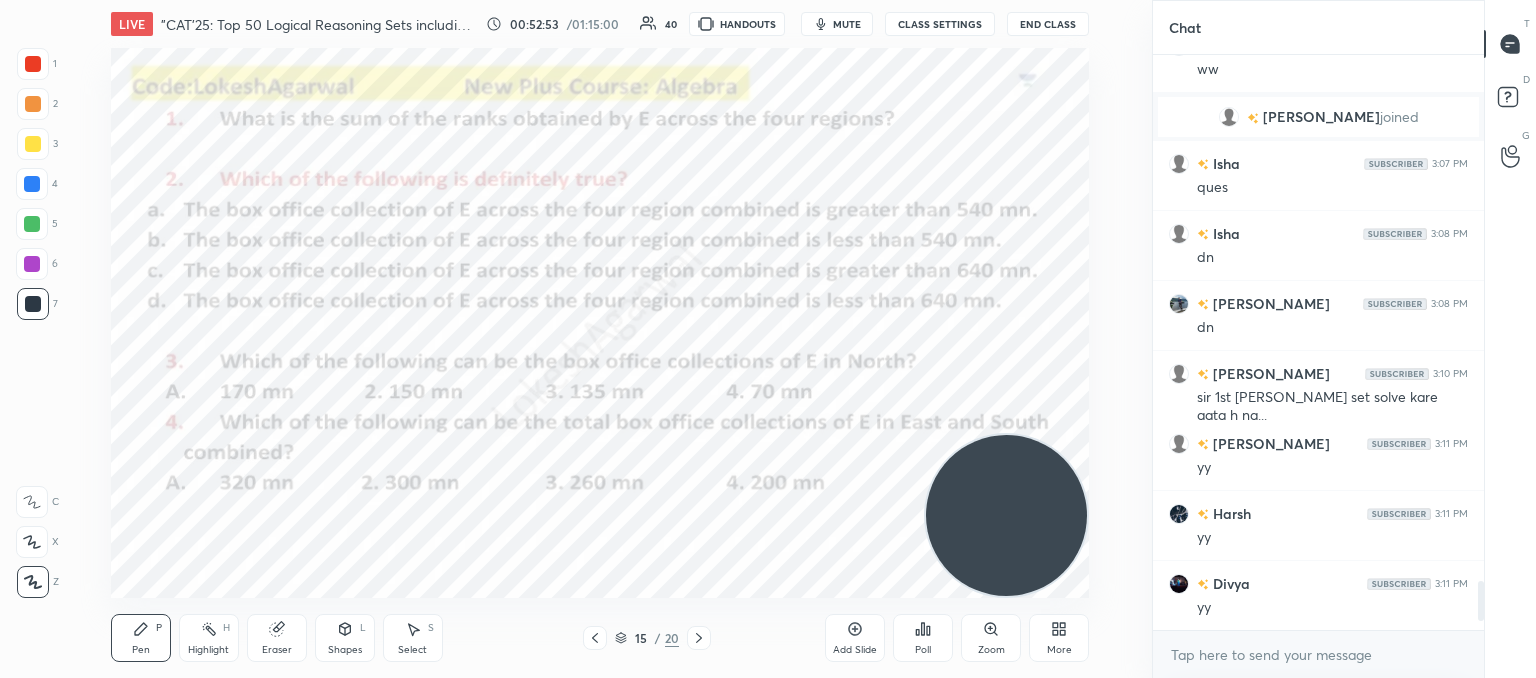 click 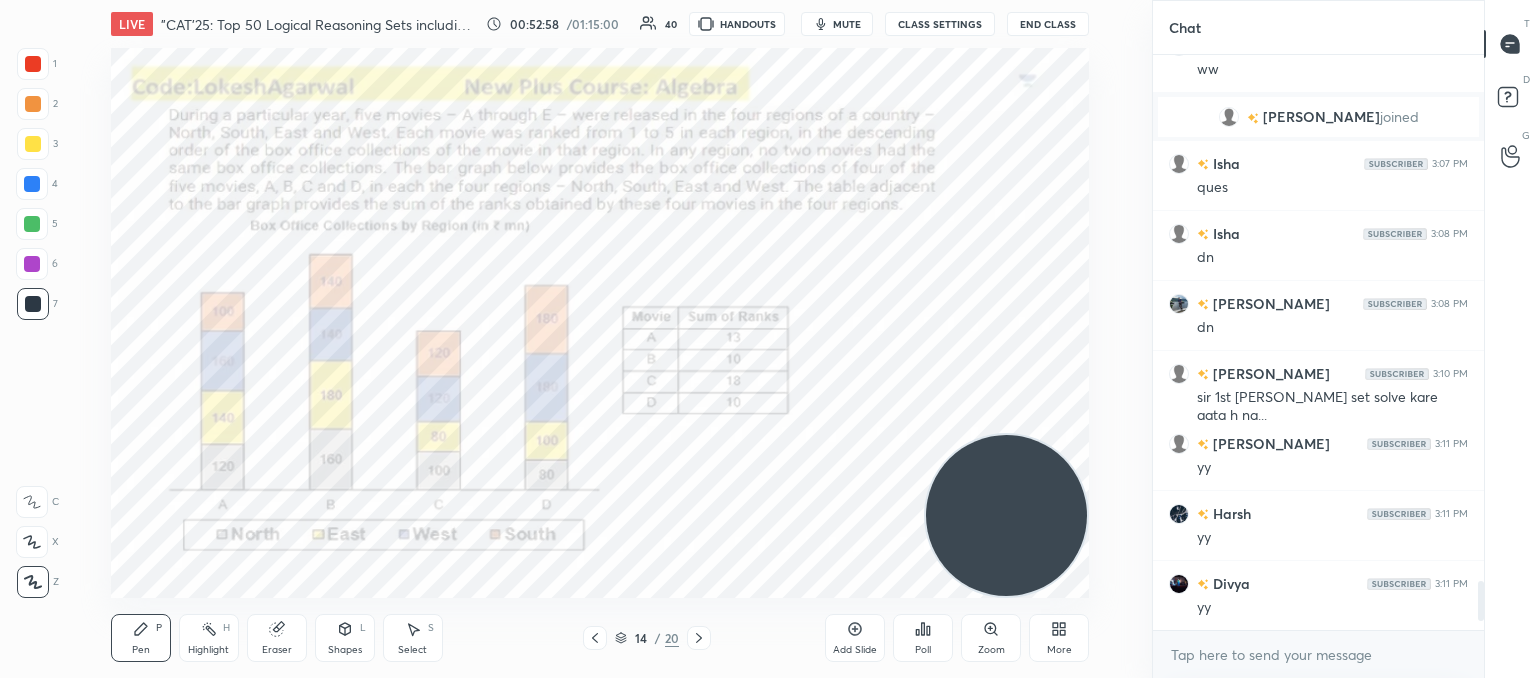 click on "Eraser" at bounding box center [277, 638] 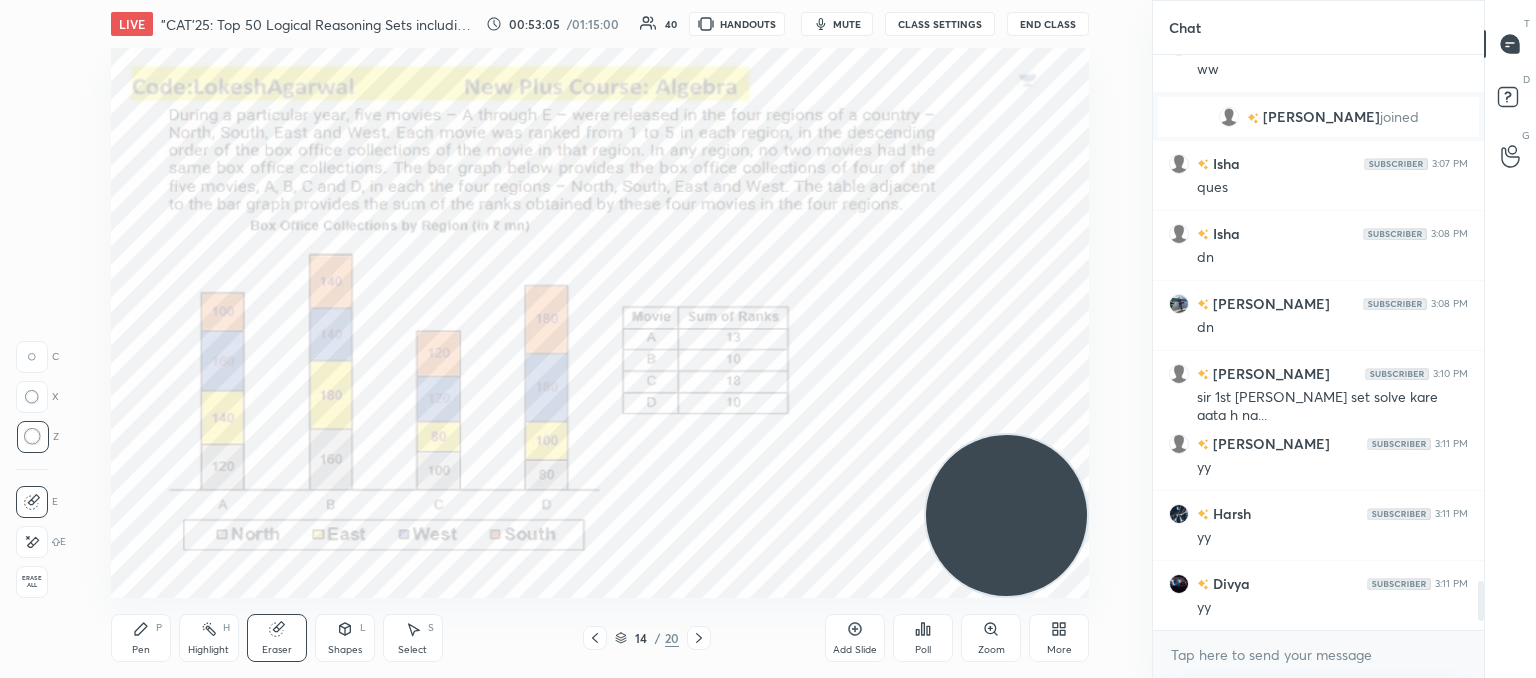 click on "Pen P Highlight H Eraser Shapes L Select S 14 / 20 Add Slide Poll Zoom More" at bounding box center (600, 638) 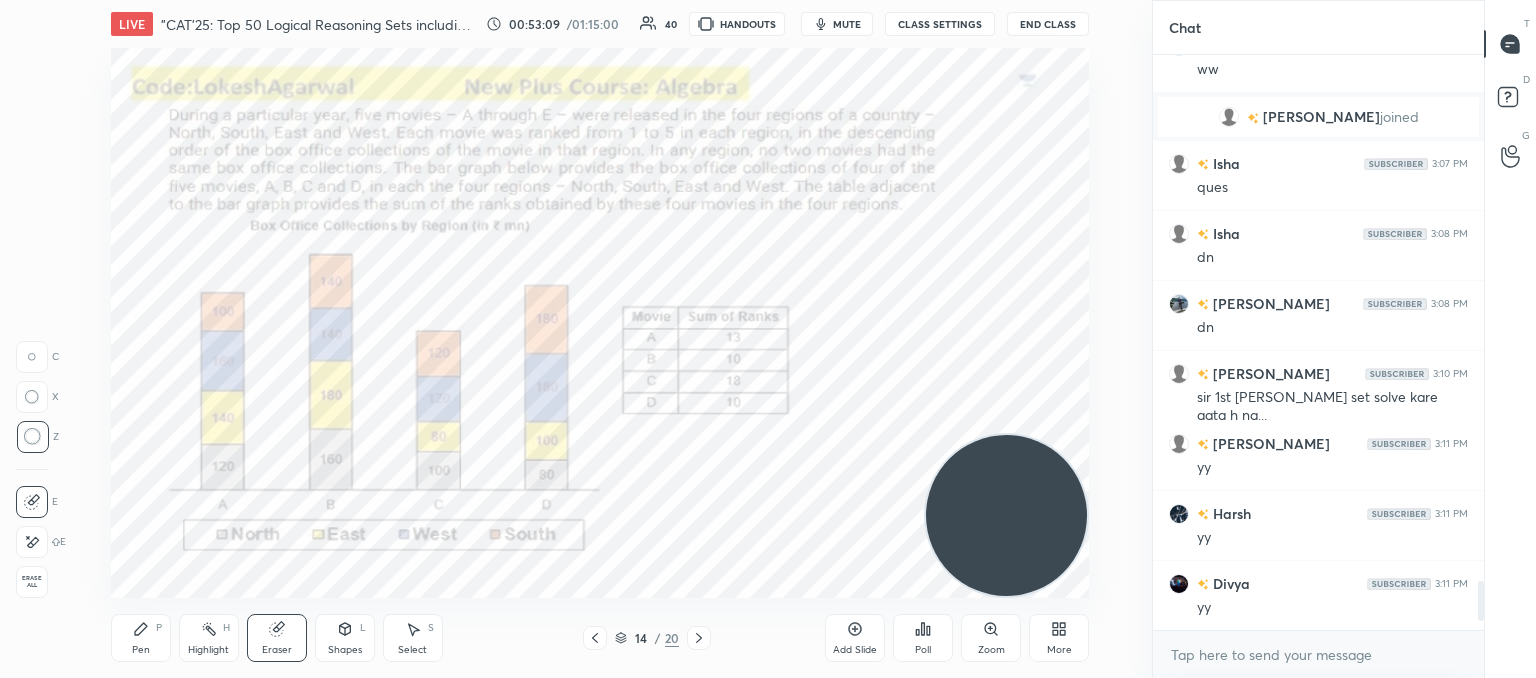 click on "Pen P" at bounding box center [141, 638] 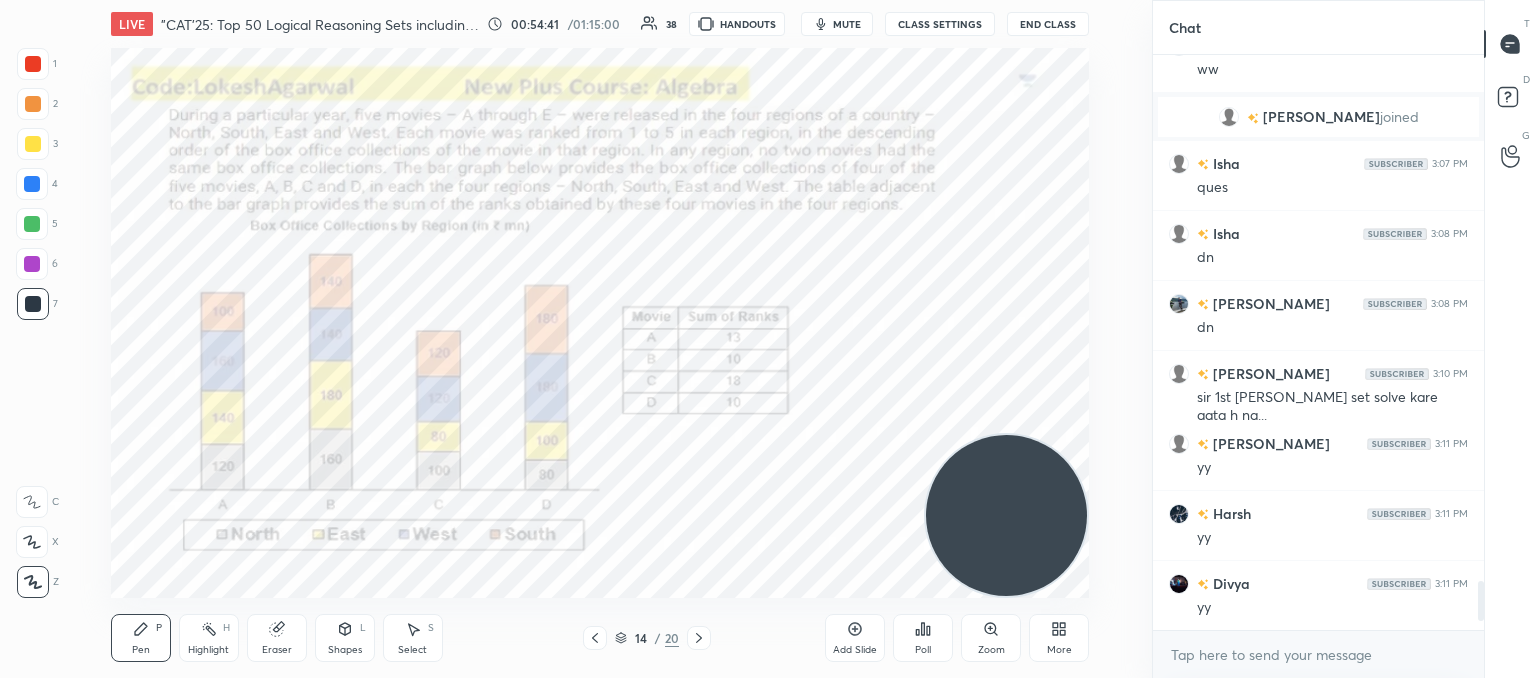 click 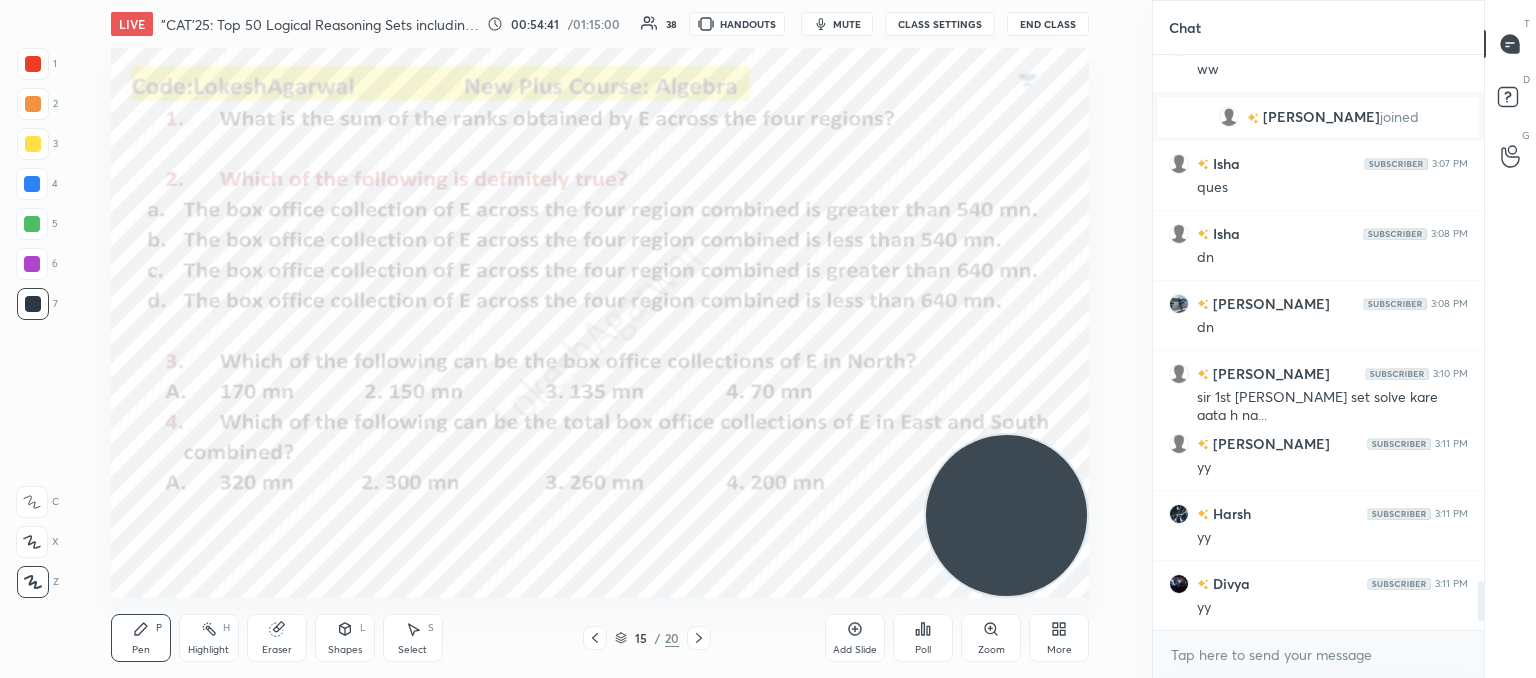 click 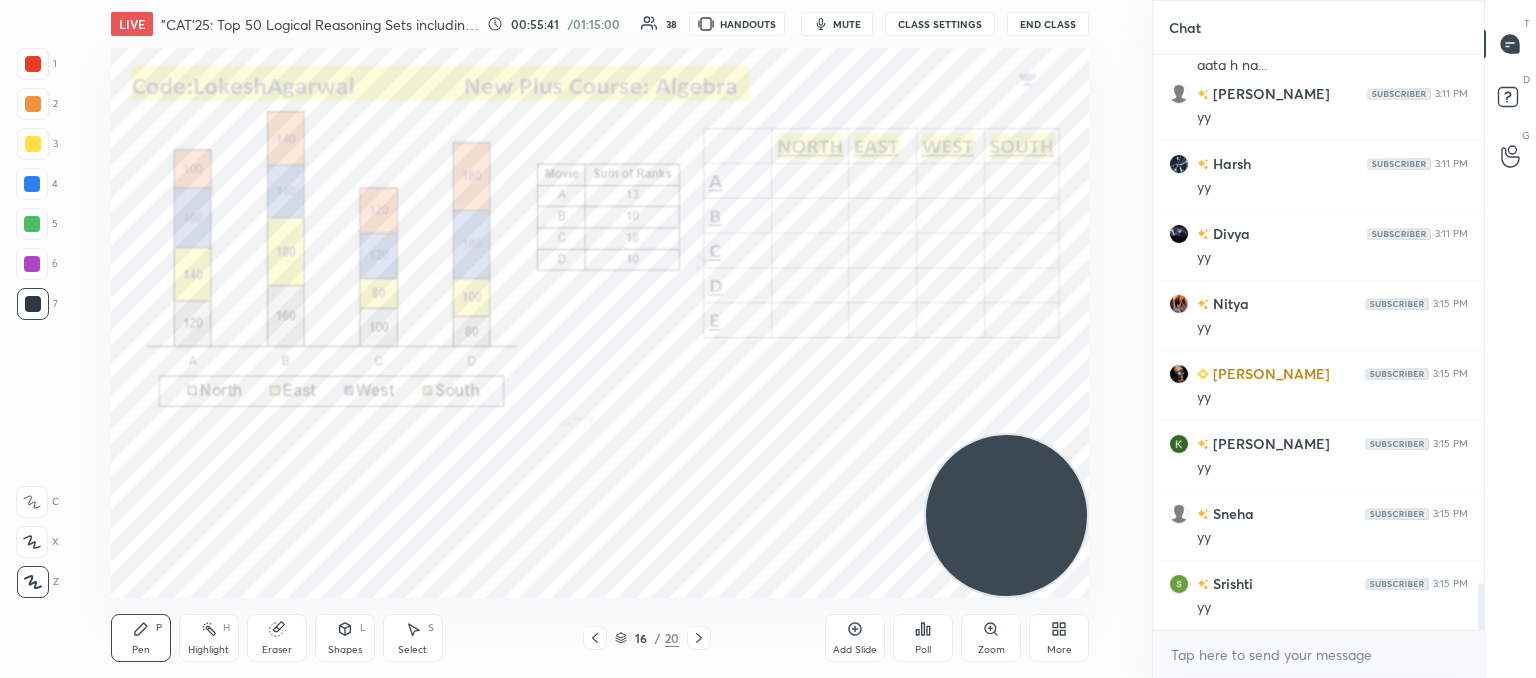 scroll, scrollTop: 6546, scrollLeft: 0, axis: vertical 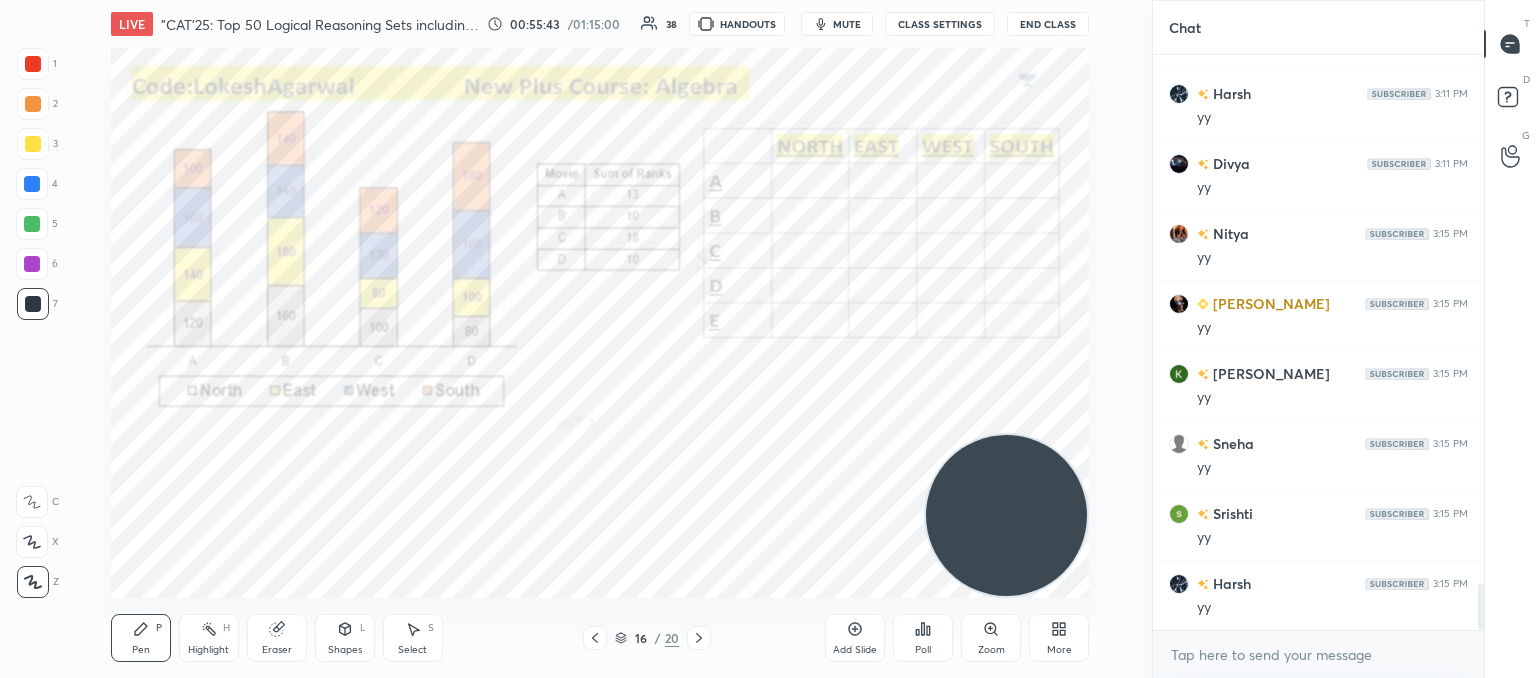 drag, startPoint x: 283, startPoint y: 635, endPoint x: 280, endPoint y: 605, distance: 30.149628 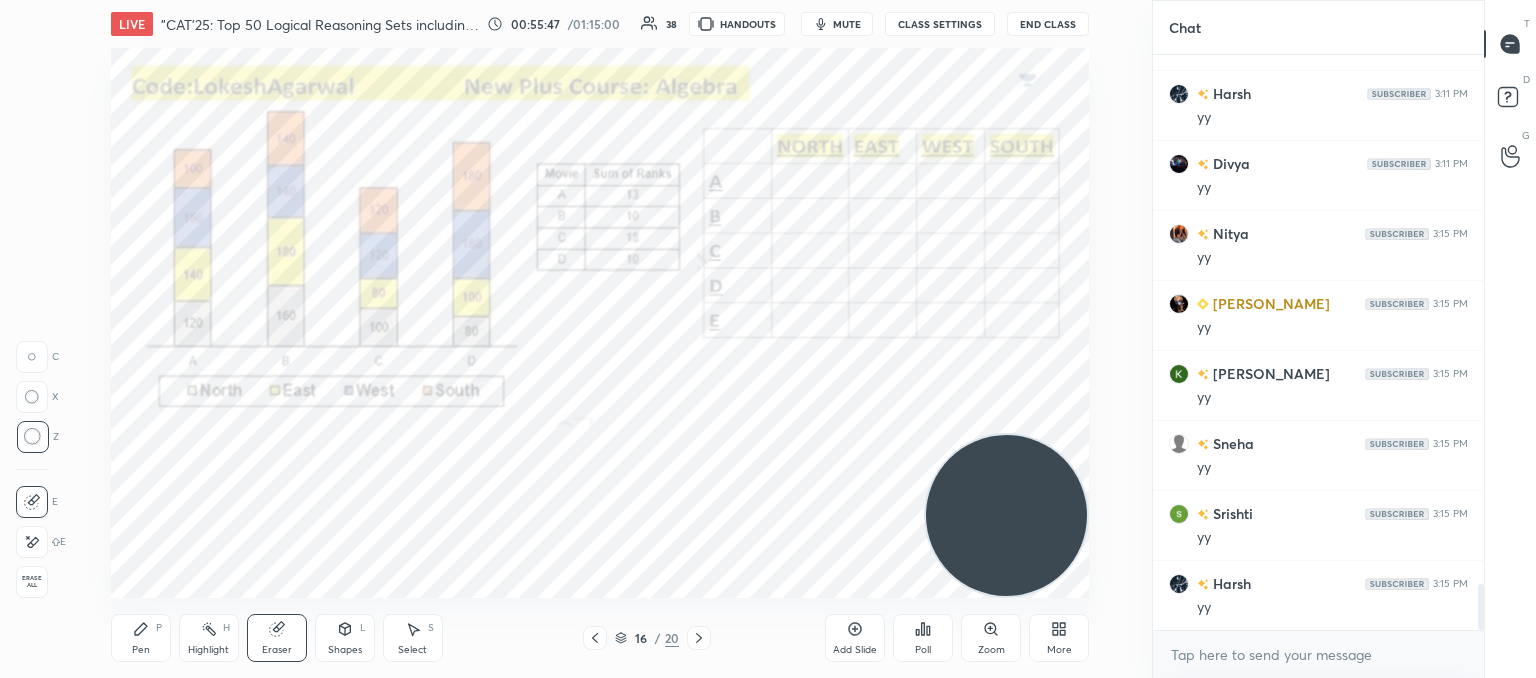 click on "Pen P" at bounding box center (141, 638) 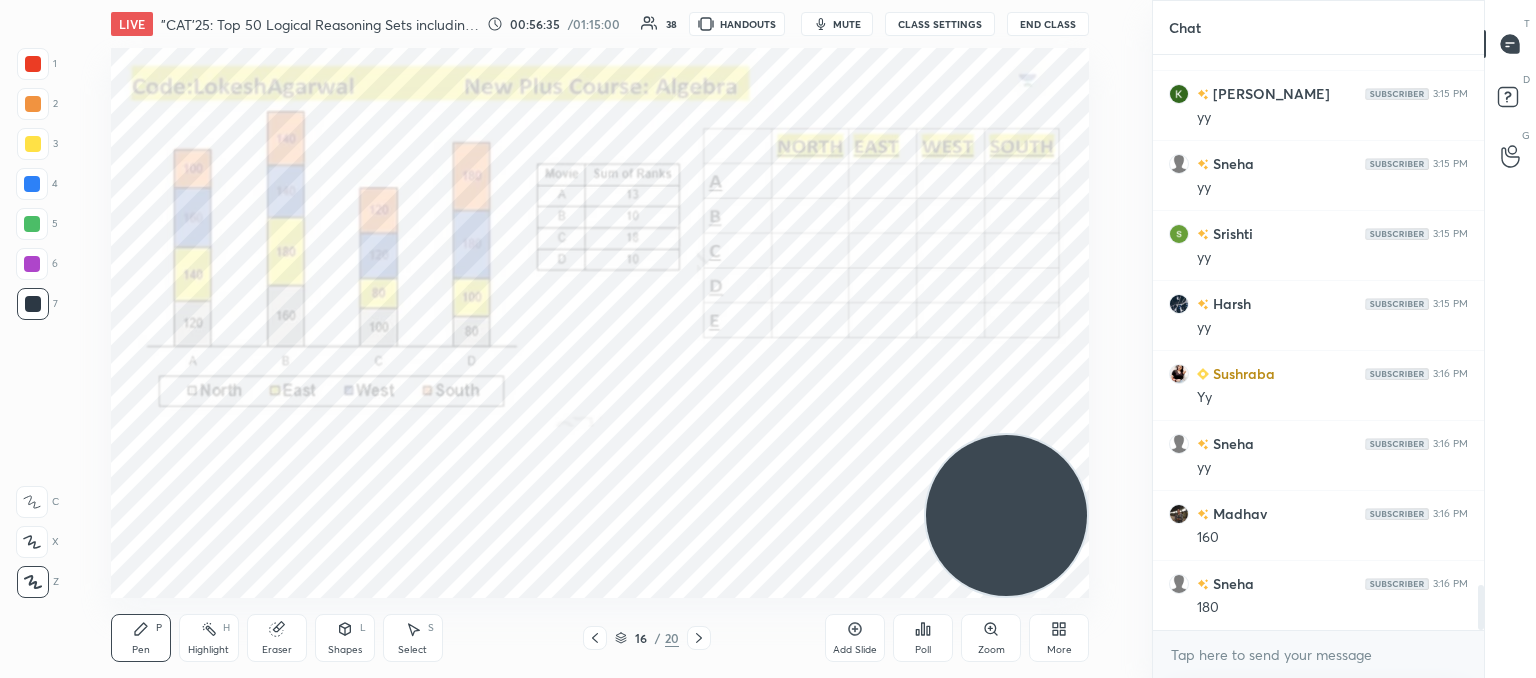 scroll, scrollTop: 6896, scrollLeft: 0, axis: vertical 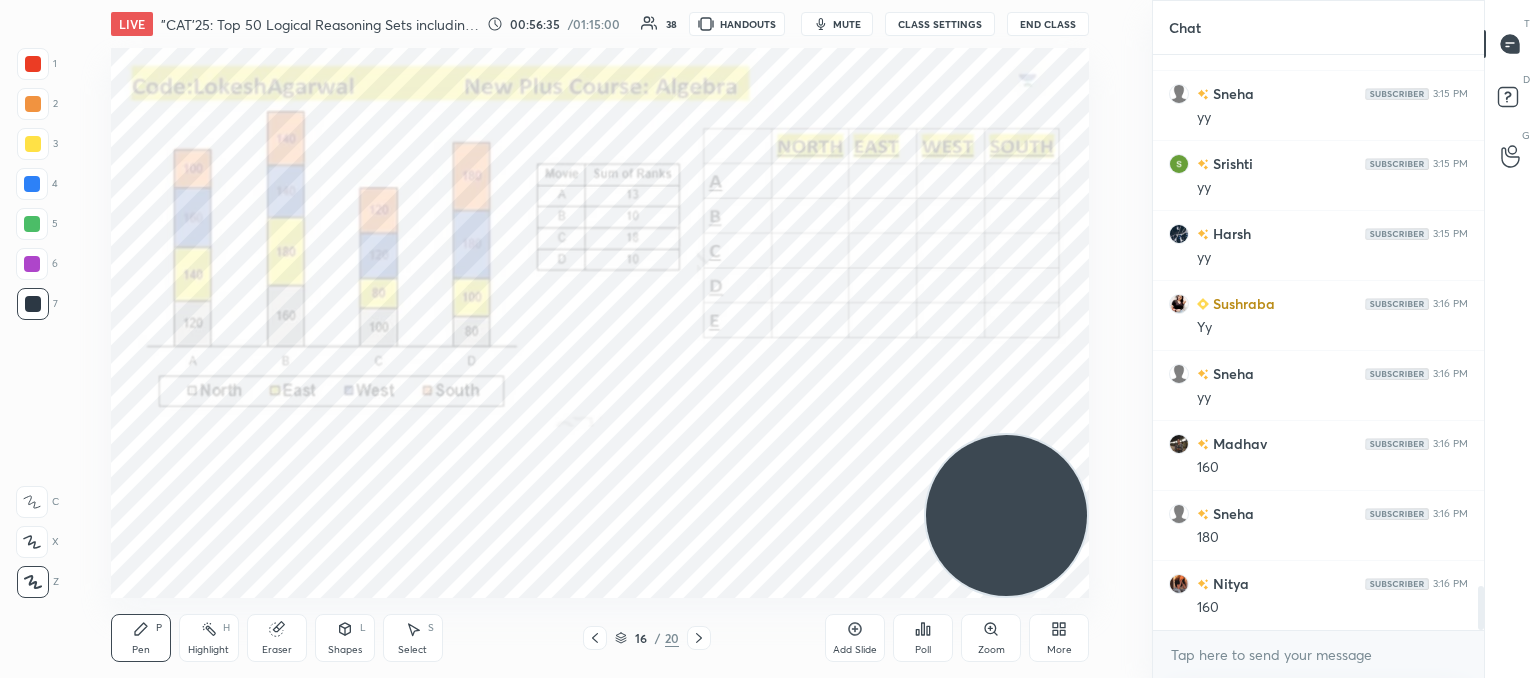 click on "Zoom" at bounding box center [991, 638] 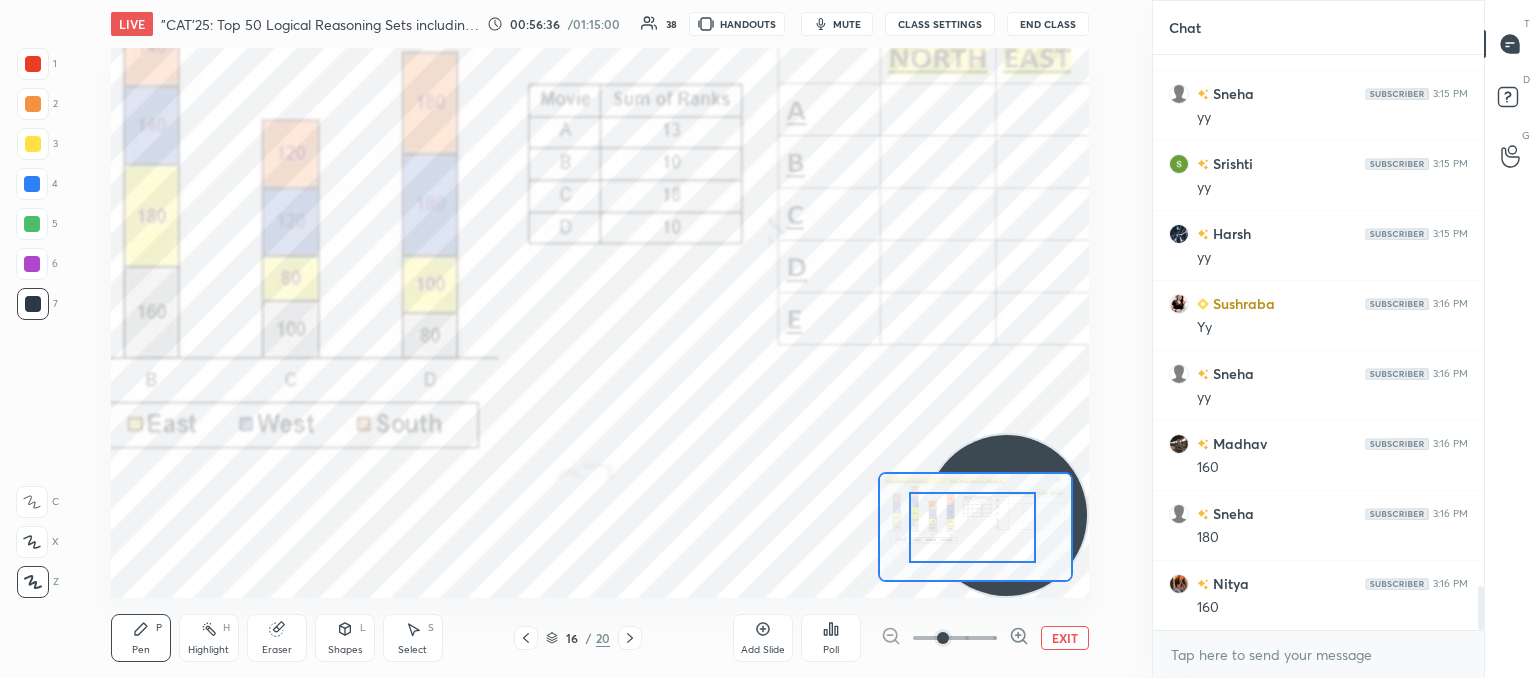 drag, startPoint x: 1015, startPoint y: 539, endPoint x: 973, endPoint y: 548, distance: 42.953465 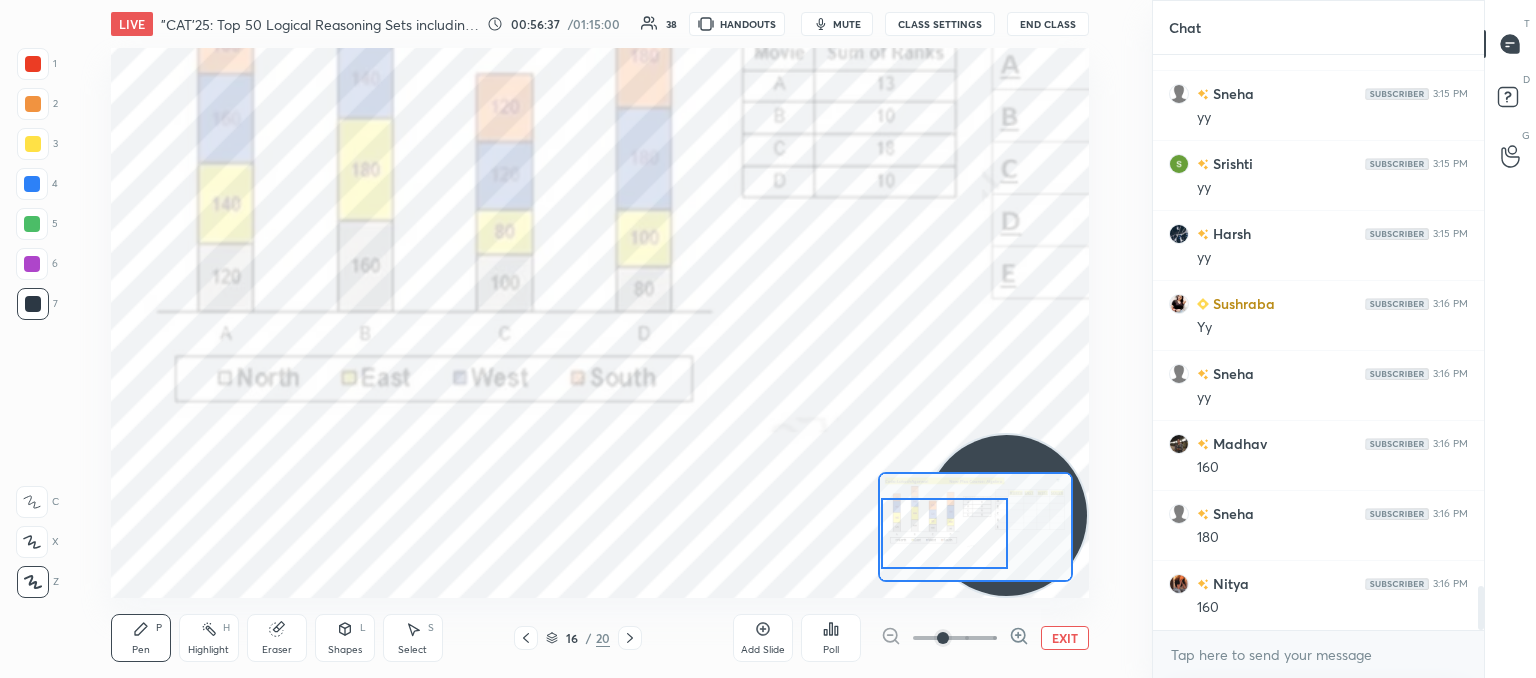 scroll, scrollTop: 6966, scrollLeft: 0, axis: vertical 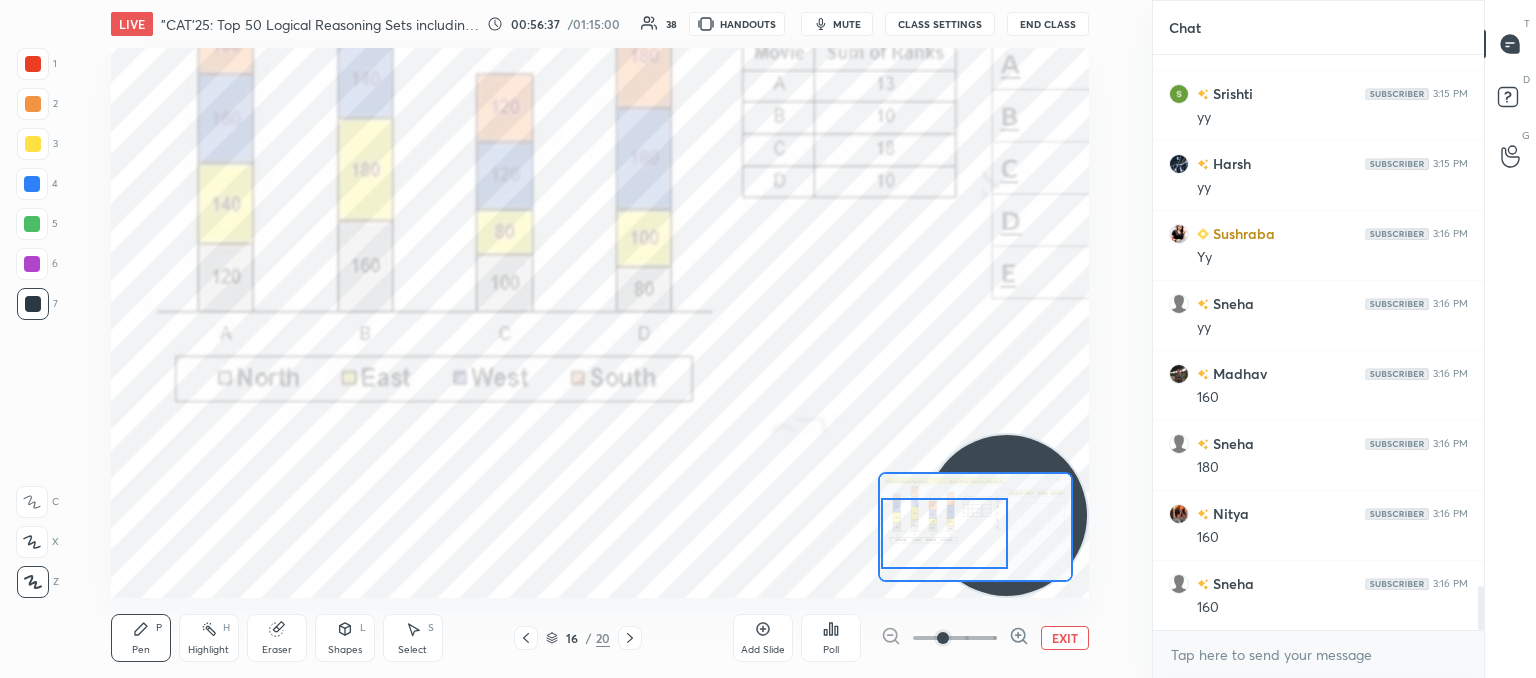 drag, startPoint x: 999, startPoint y: 548, endPoint x: 968, endPoint y: 551, distance: 31.144823 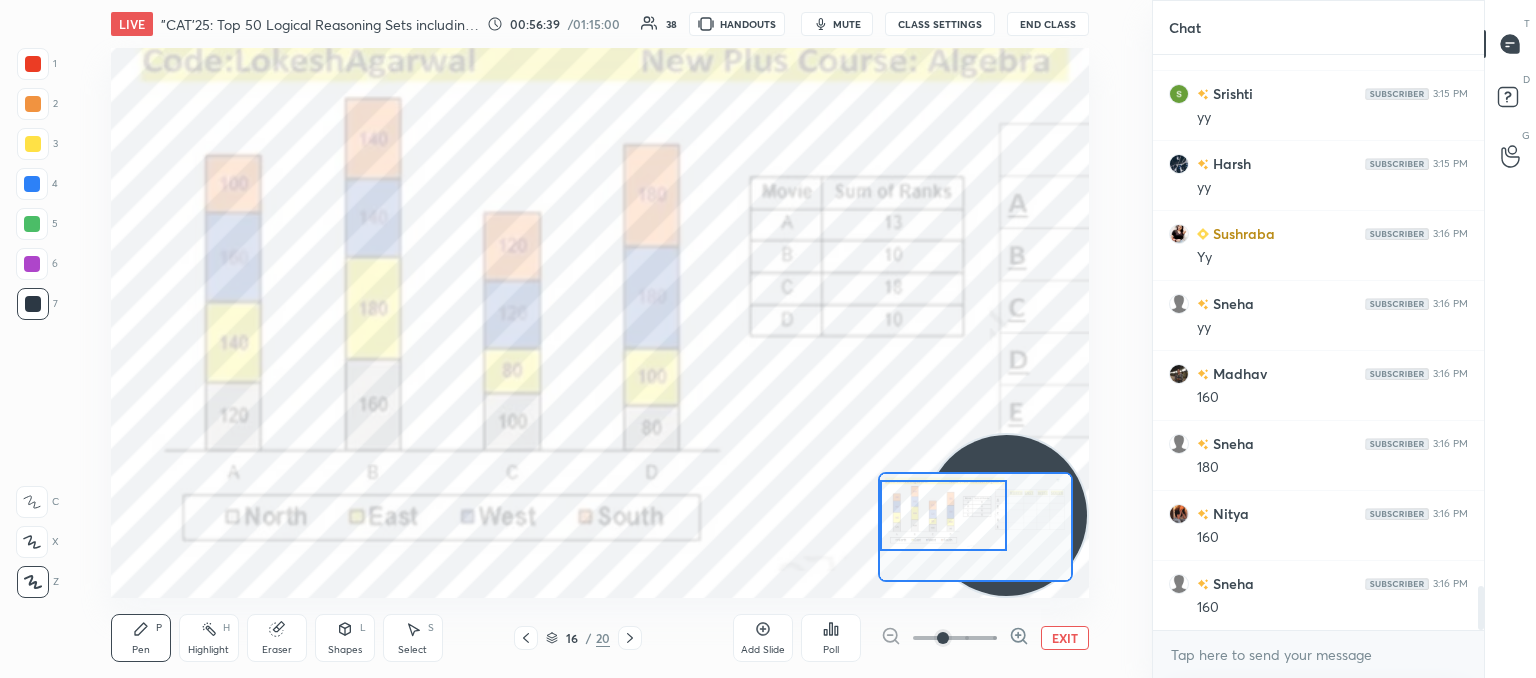 drag, startPoint x: 968, startPoint y: 544, endPoint x: 952, endPoint y: 535, distance: 18.35756 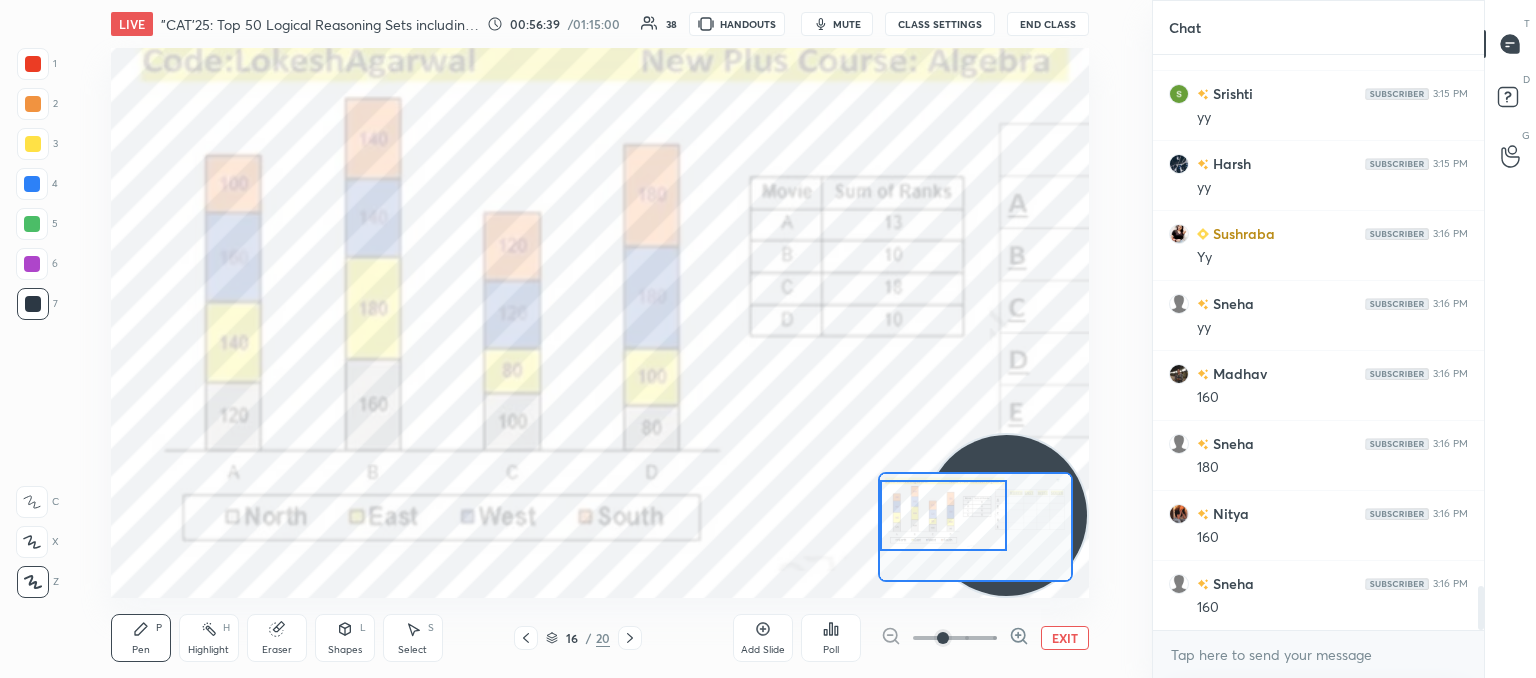 click at bounding box center [944, 515] 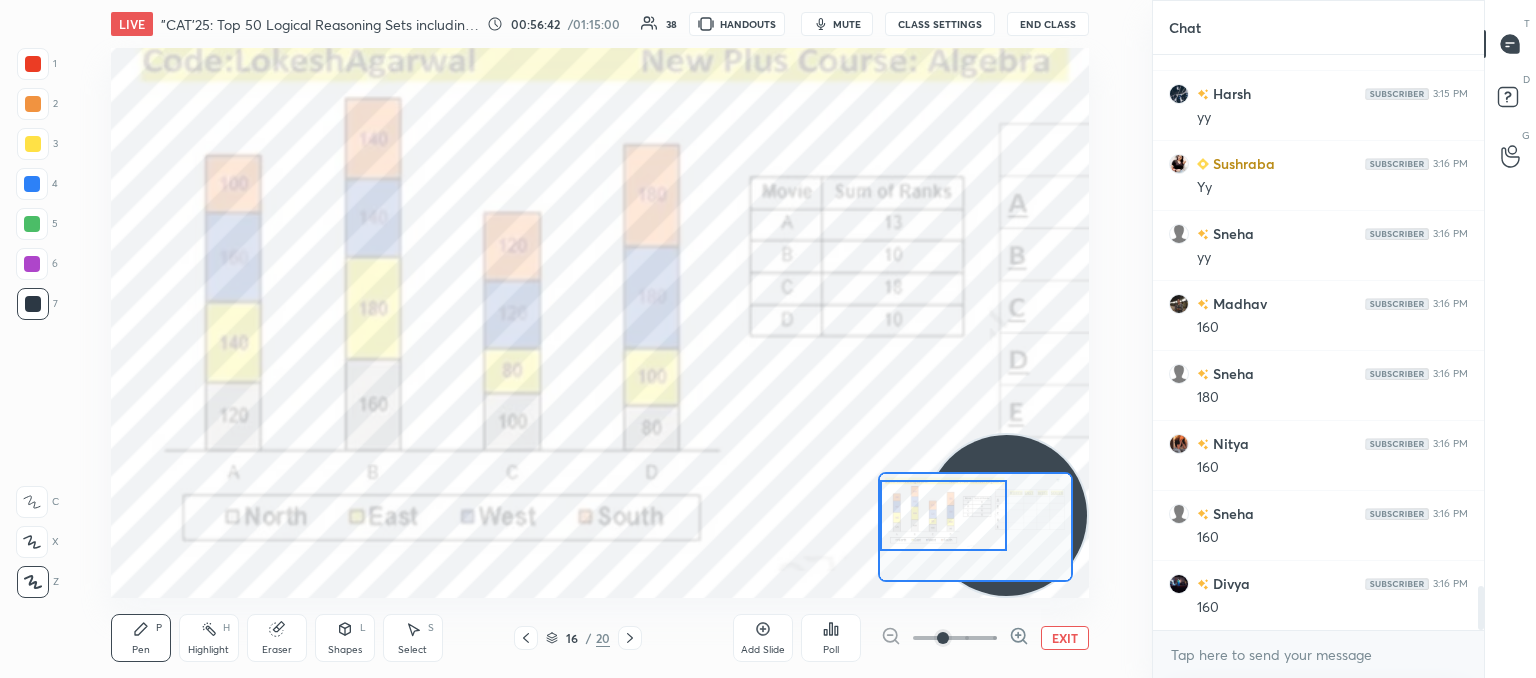 scroll, scrollTop: 7106, scrollLeft: 0, axis: vertical 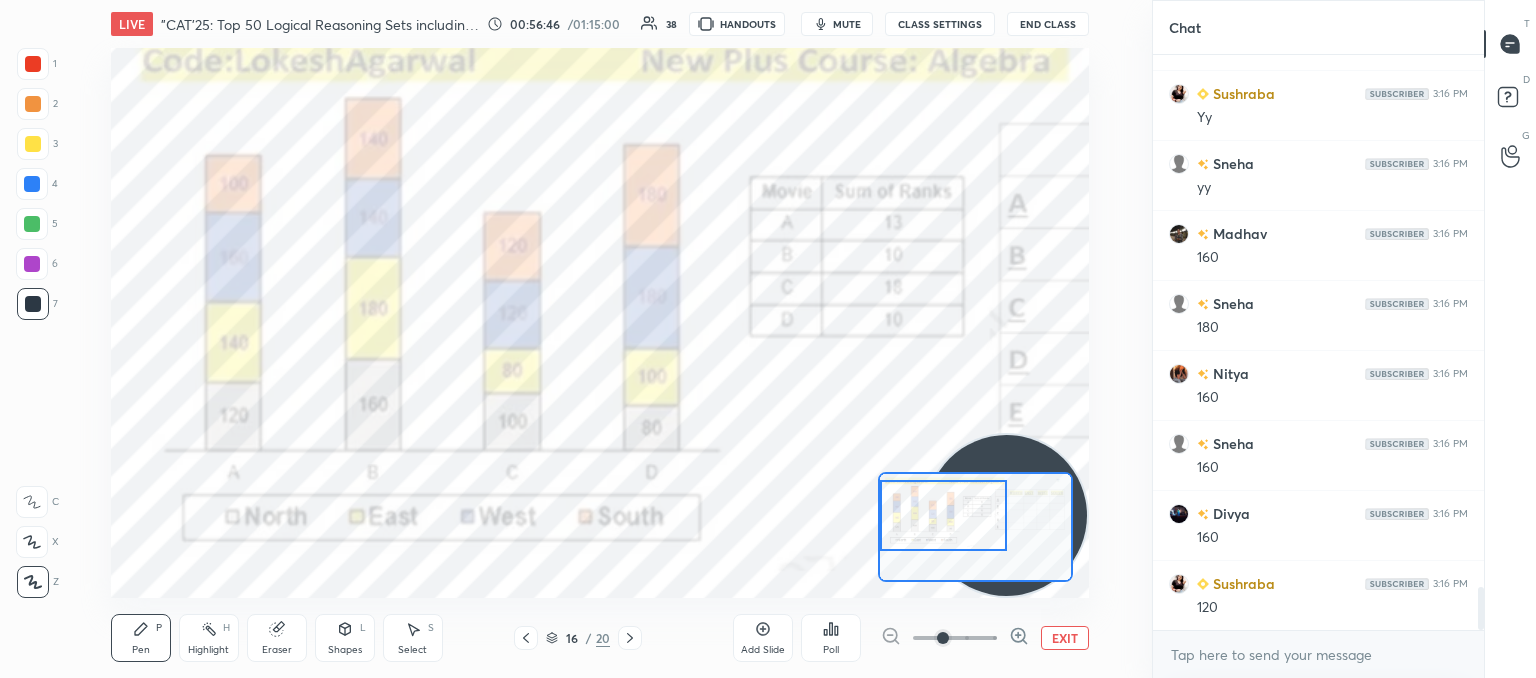 click on "EXIT" at bounding box center [1065, 638] 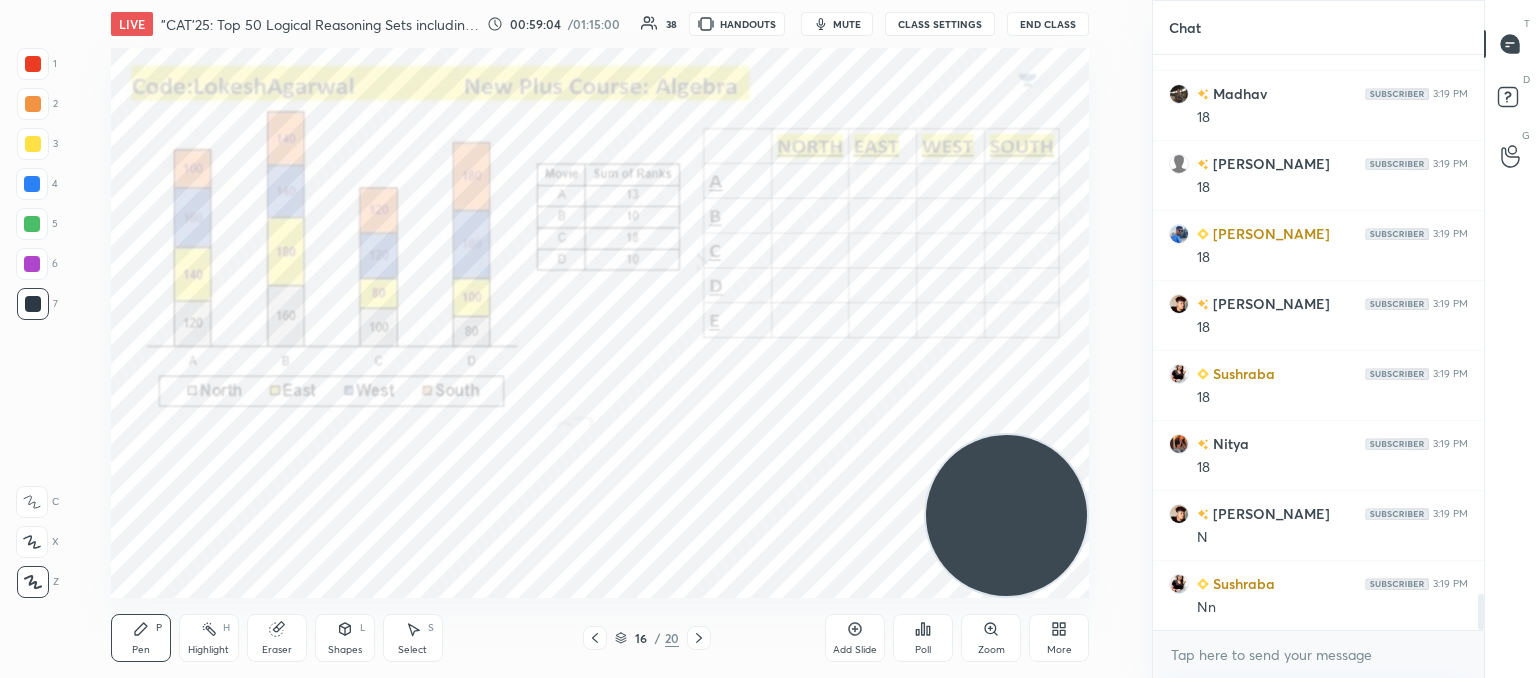 scroll, scrollTop: 8646, scrollLeft: 0, axis: vertical 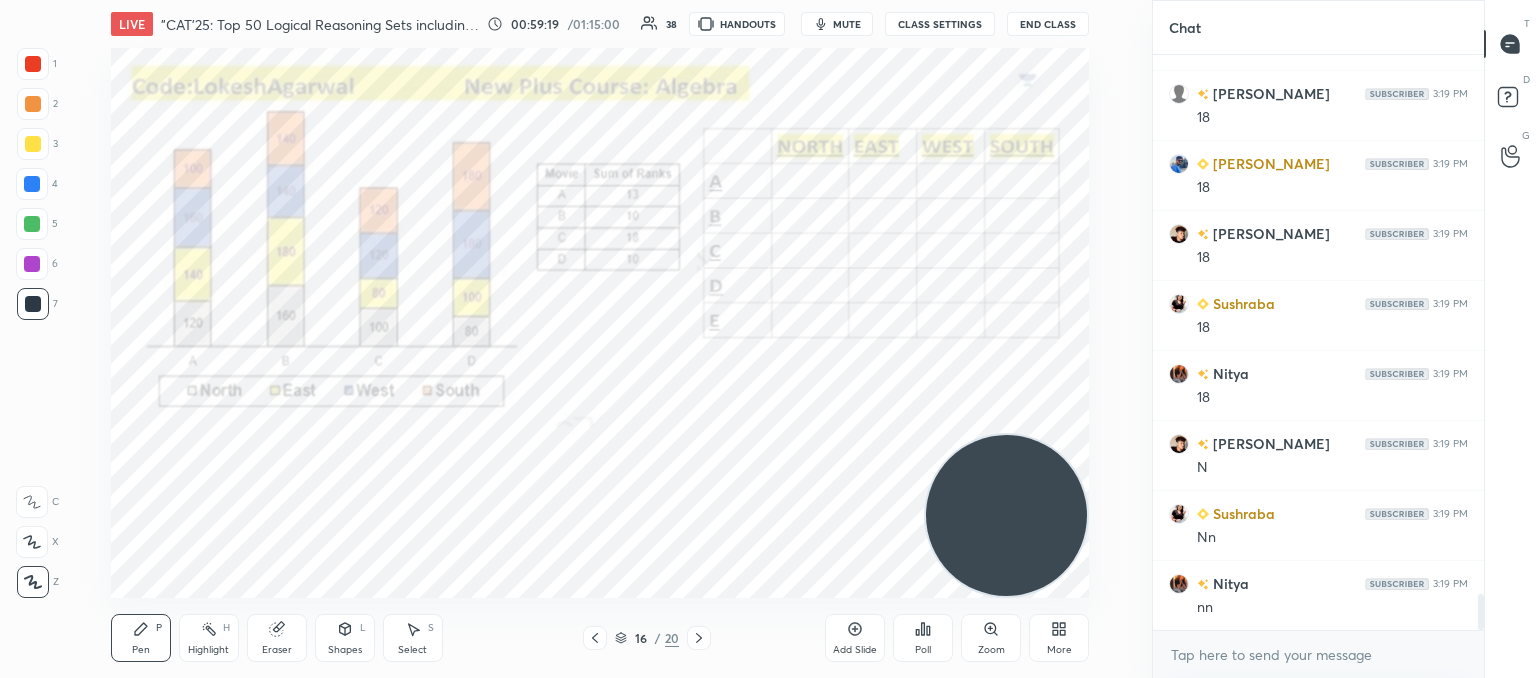 click 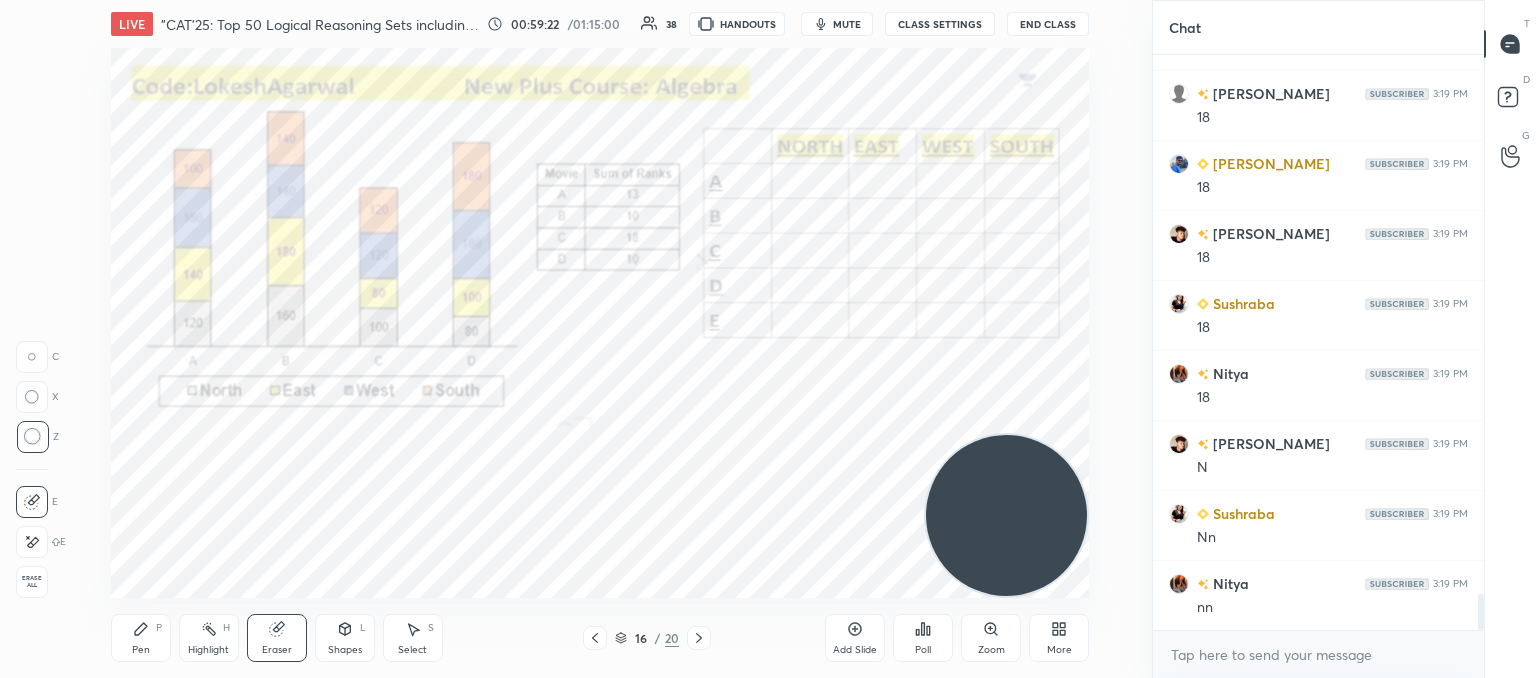 click on "Pen P" at bounding box center [141, 638] 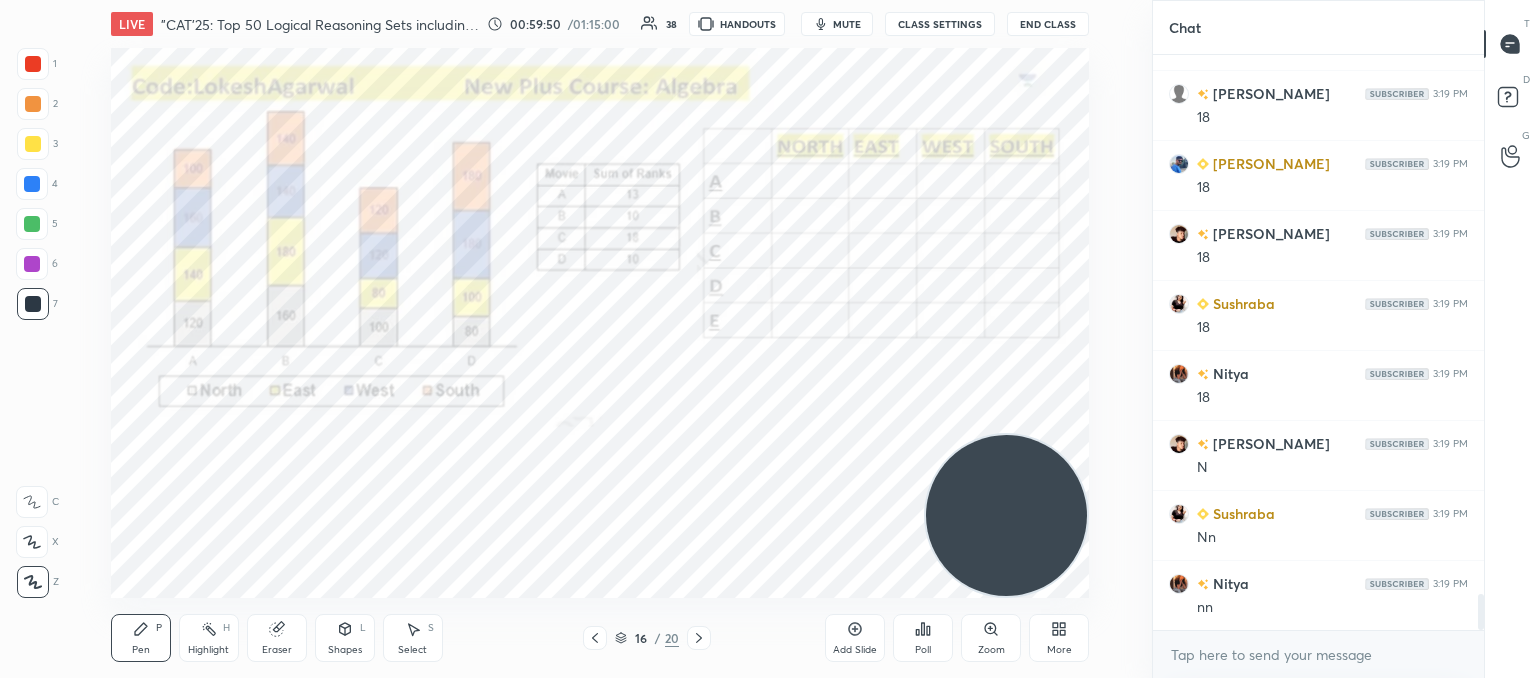 scroll, scrollTop: 529, scrollLeft: 325, axis: both 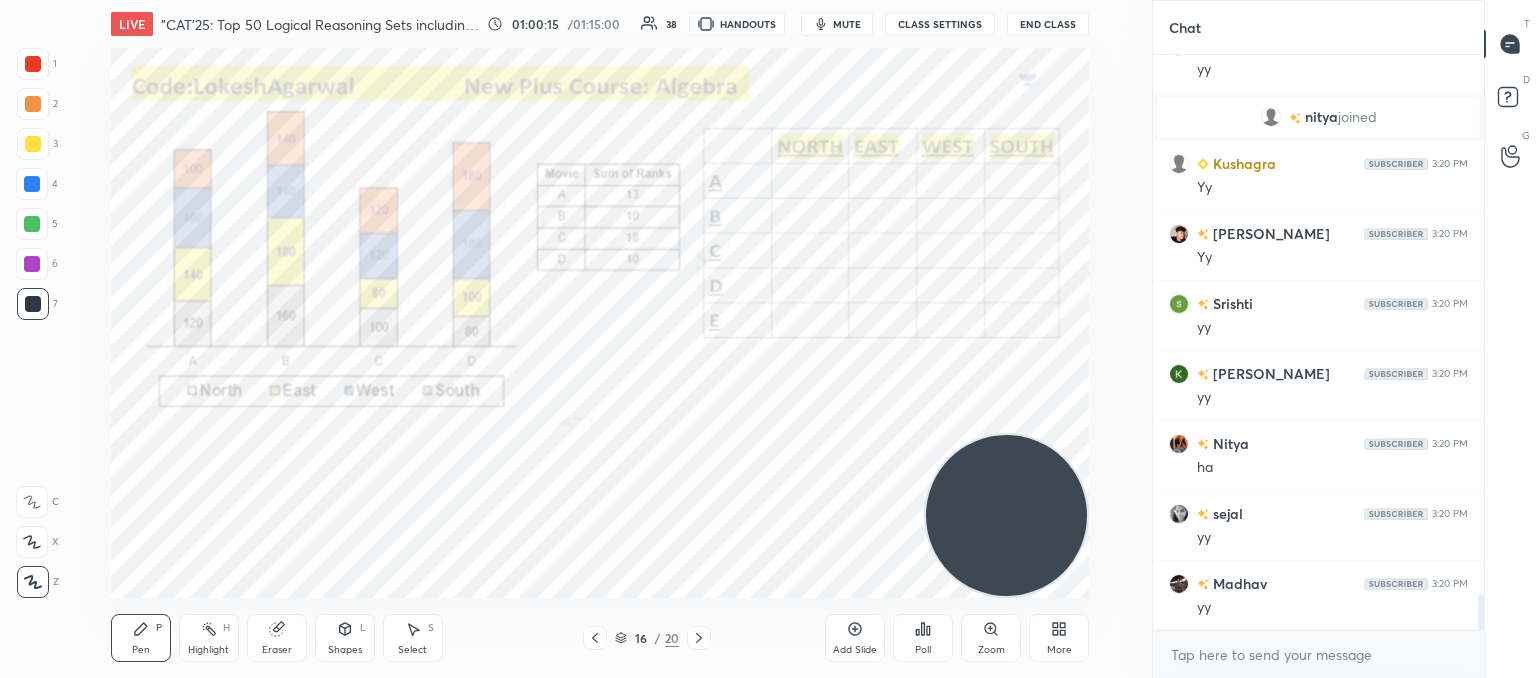 click on "Eraser" at bounding box center [277, 638] 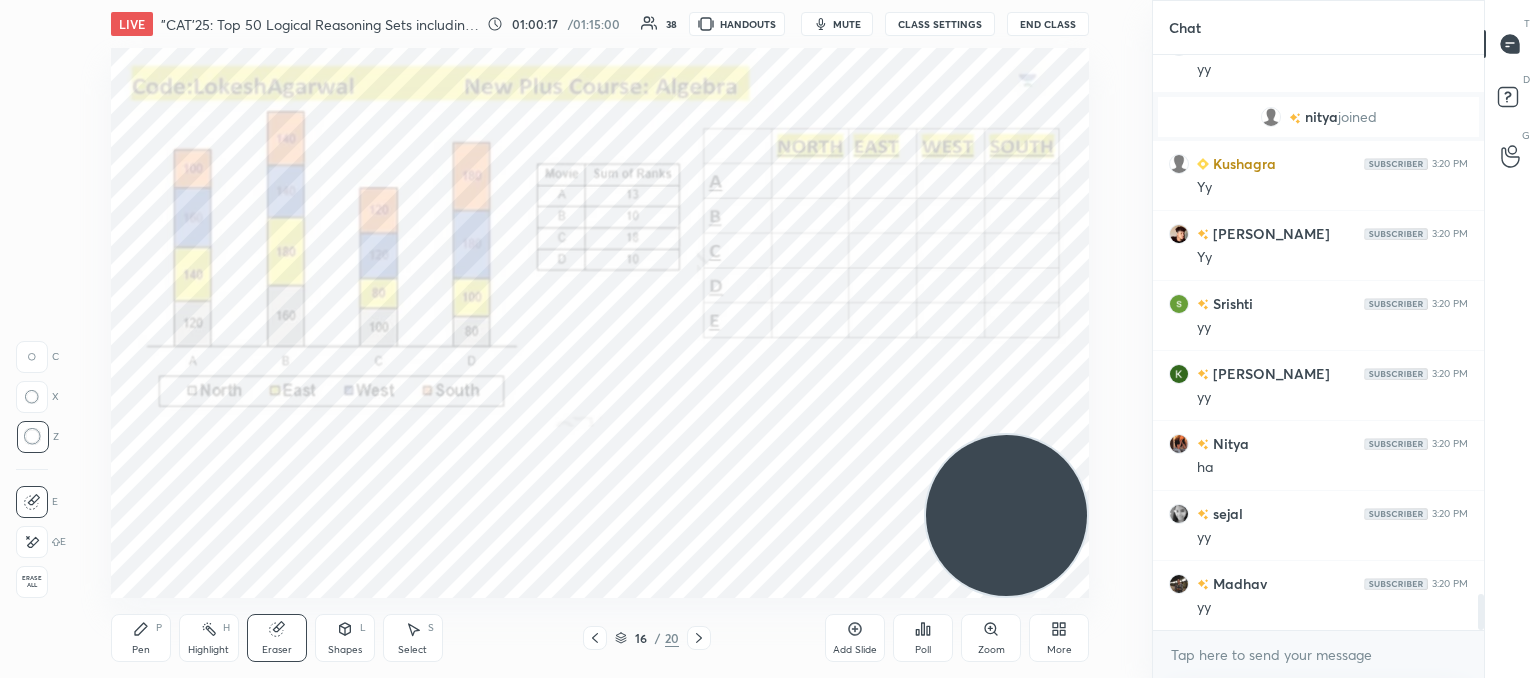 click 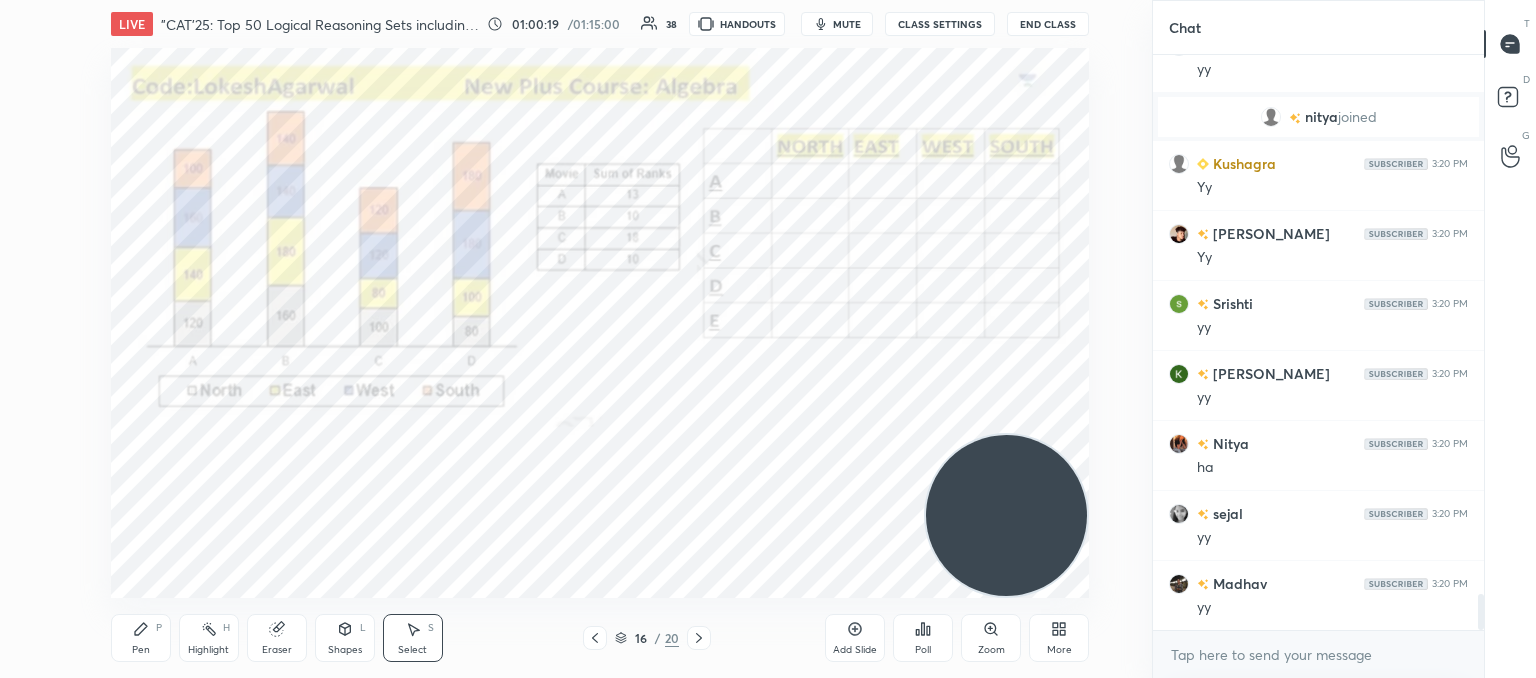 click 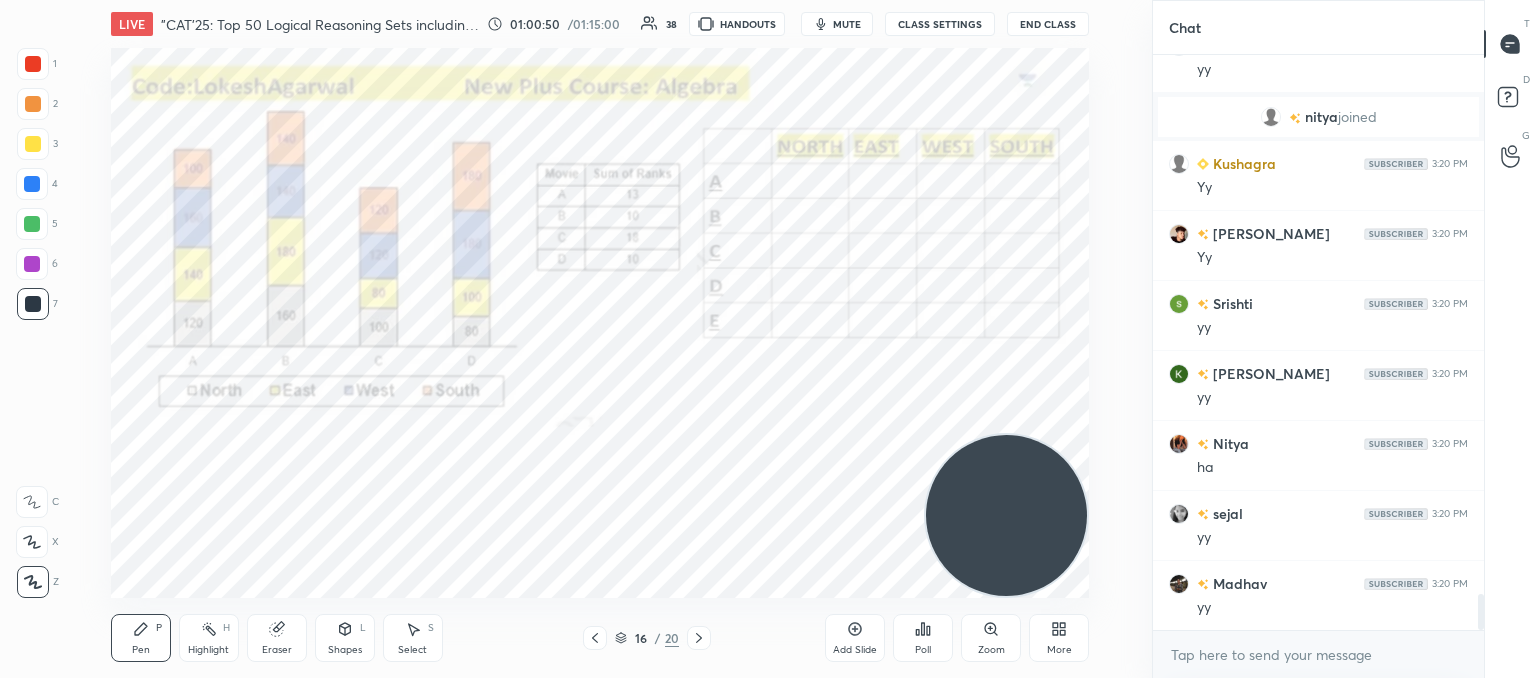 drag, startPoint x: 280, startPoint y: 626, endPoint x: 282, endPoint y: 603, distance: 23.086792 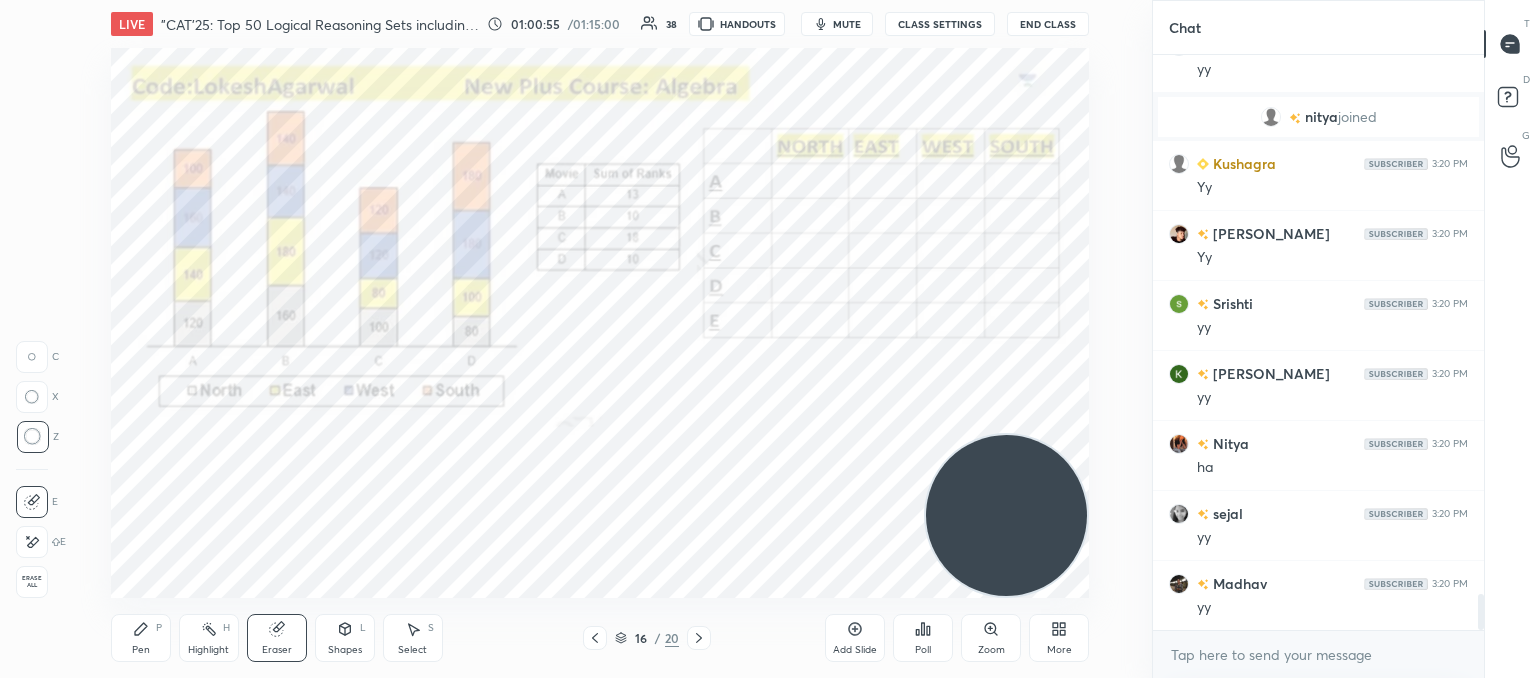 click on "Pen" at bounding box center (141, 650) 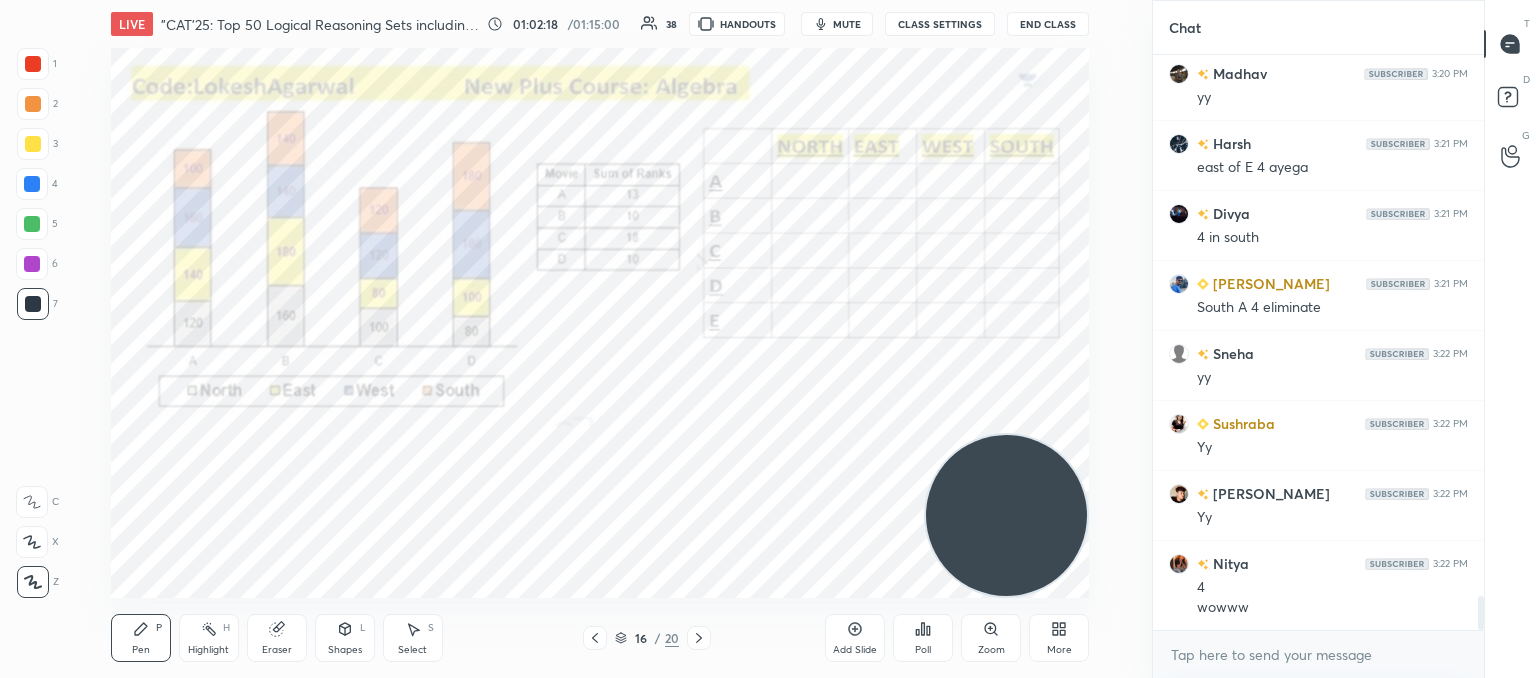 scroll, scrollTop: 9190, scrollLeft: 0, axis: vertical 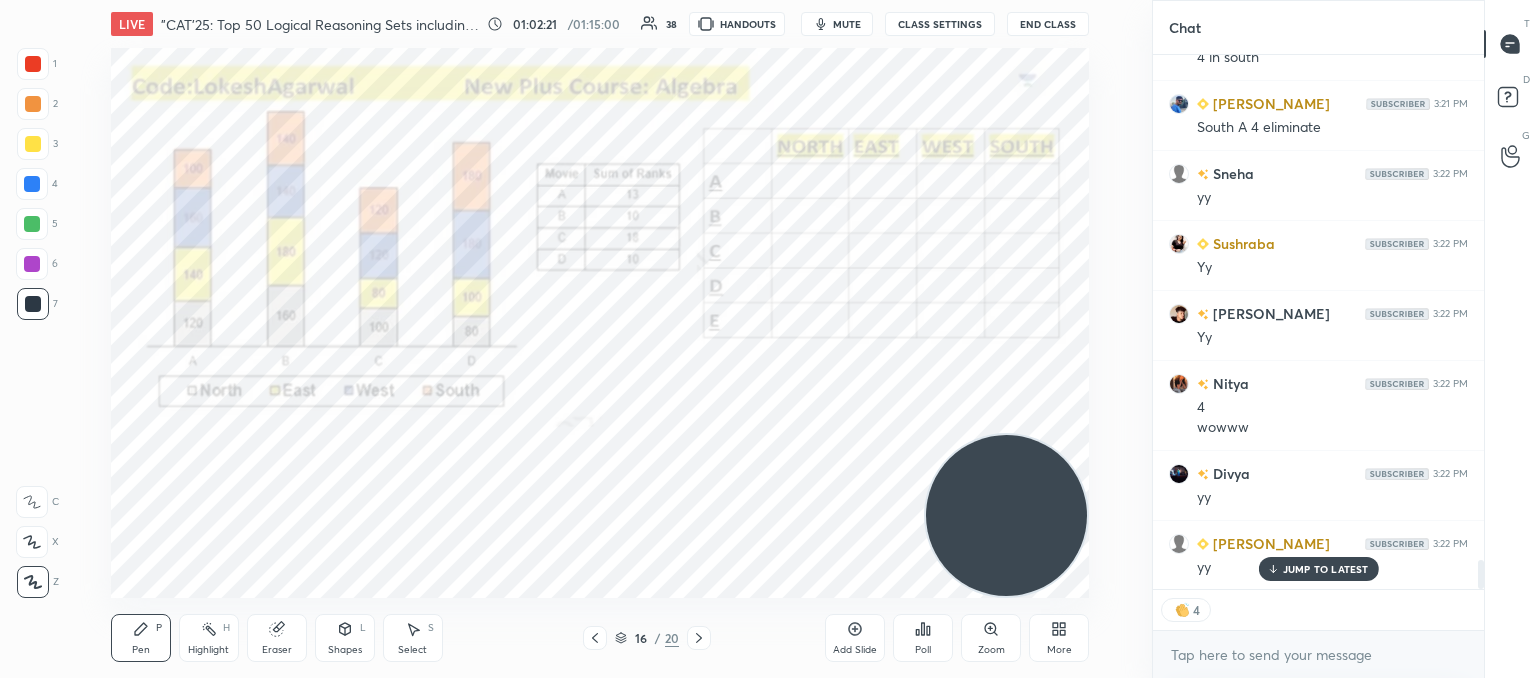 click on "JUMP TO LATEST" at bounding box center (1326, 569) 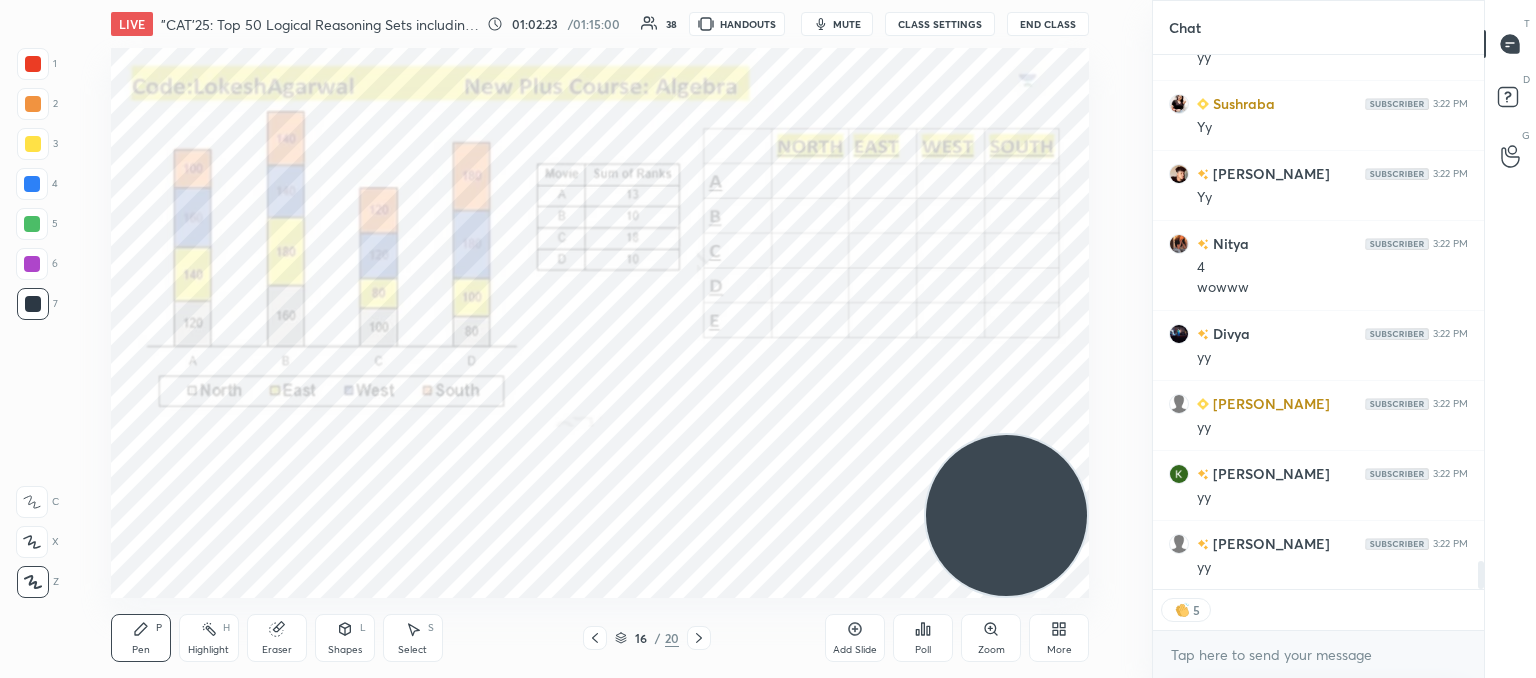 scroll, scrollTop: 9511, scrollLeft: 0, axis: vertical 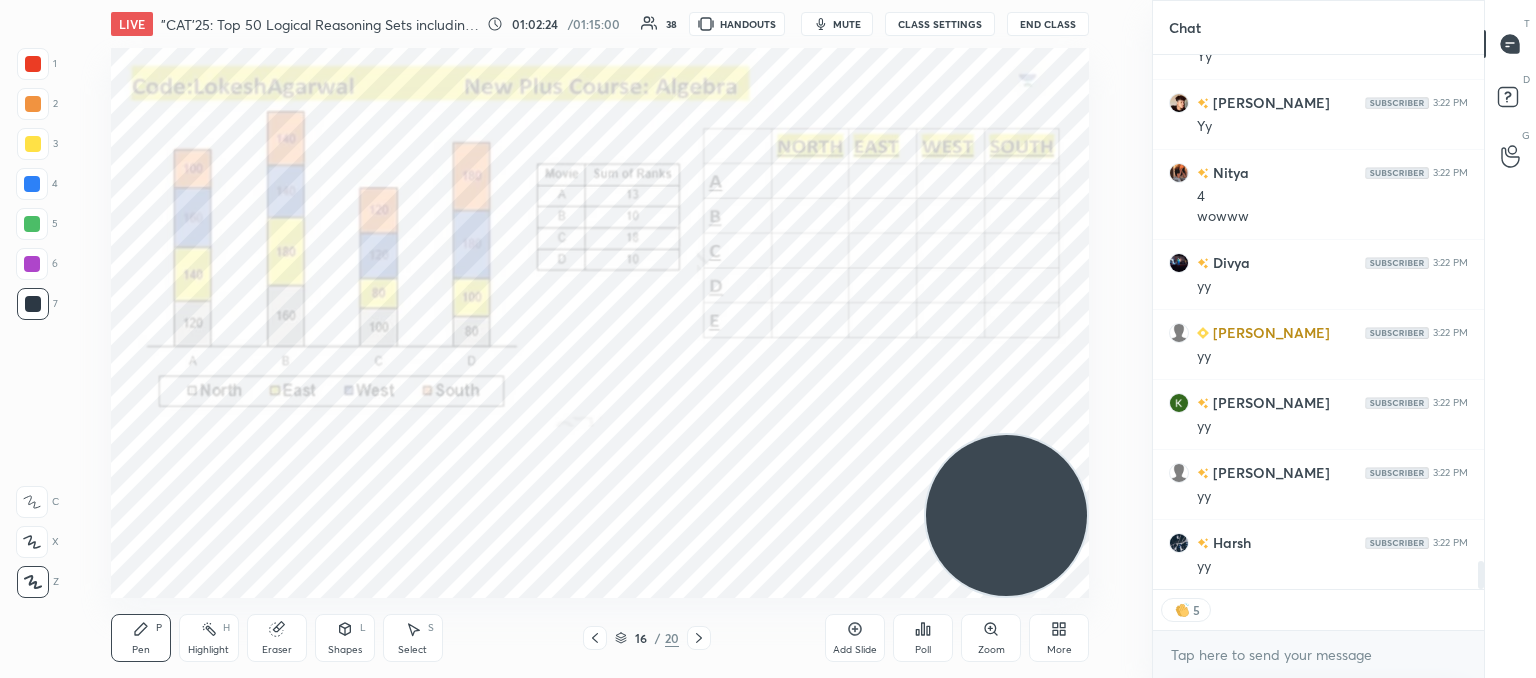 click 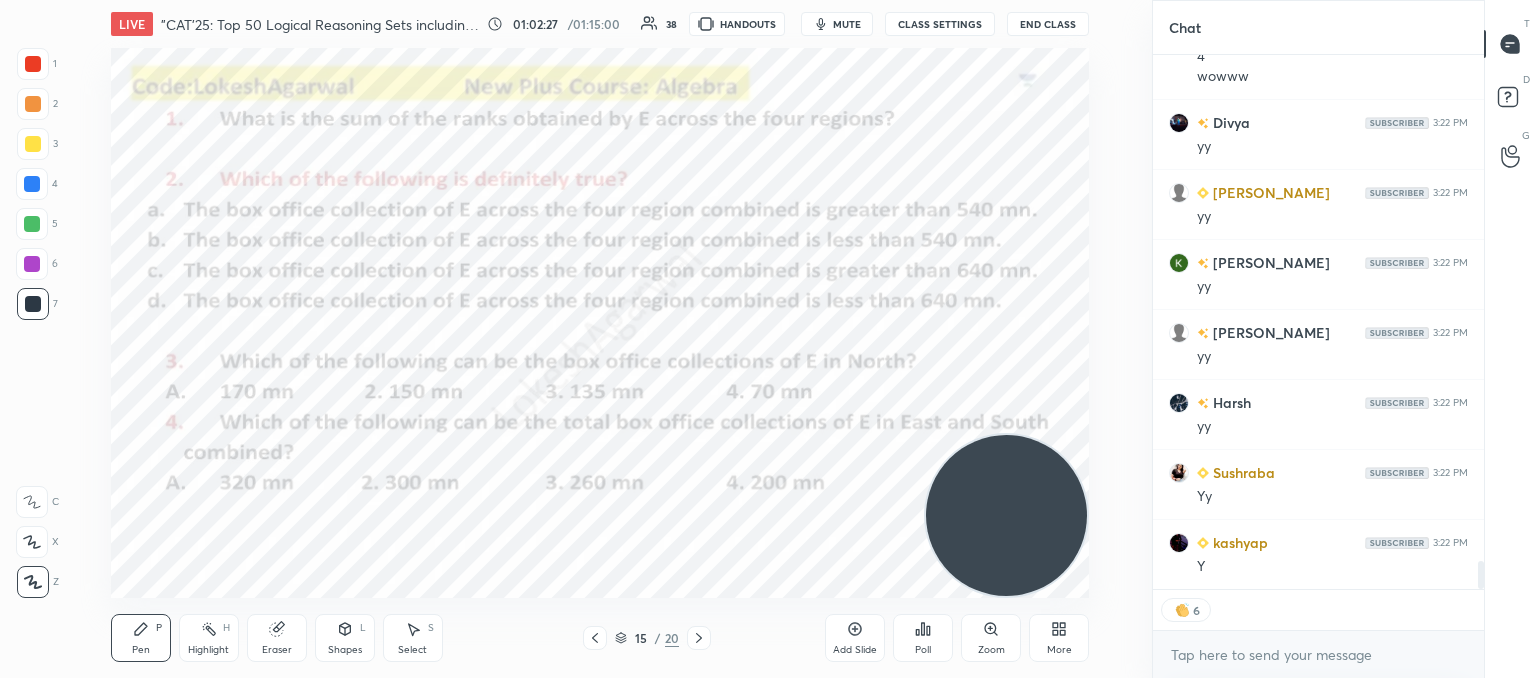 scroll, scrollTop: 9720, scrollLeft: 0, axis: vertical 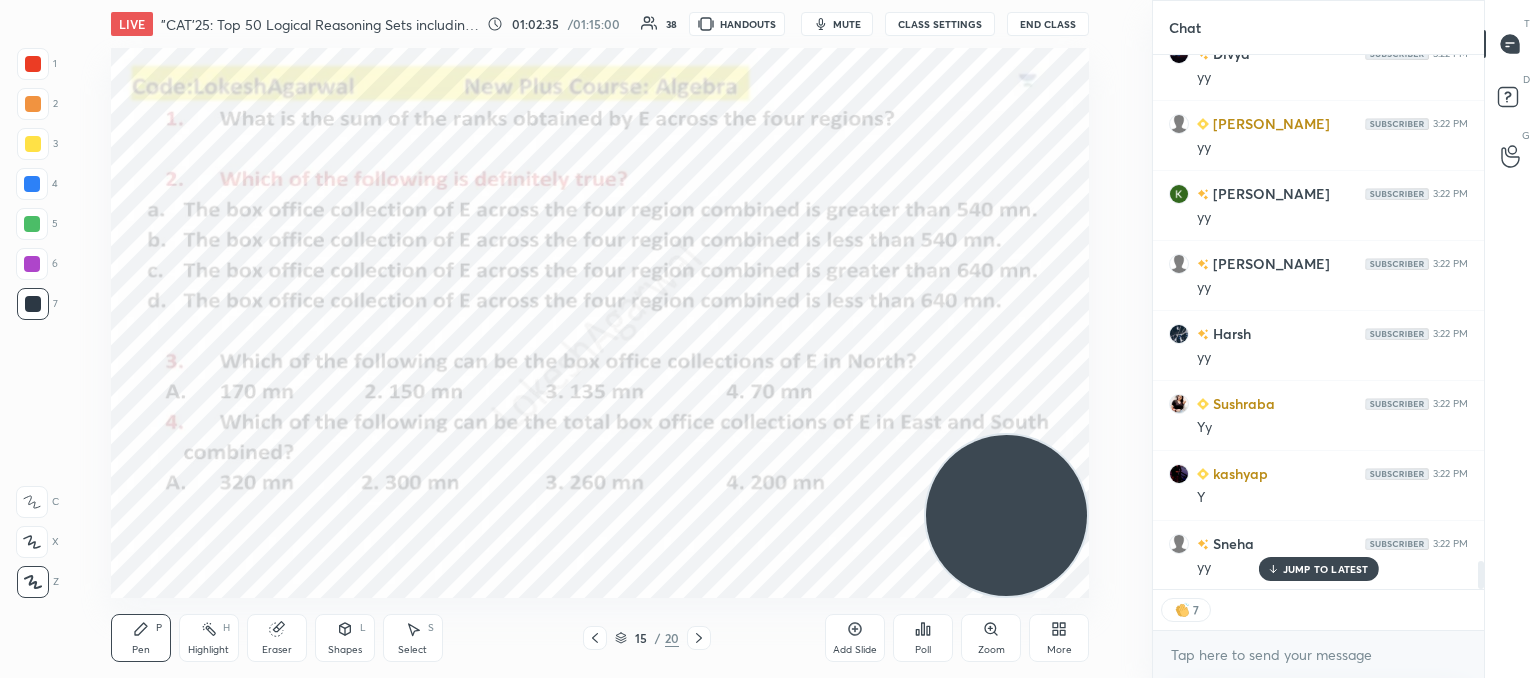 drag, startPoint x: 696, startPoint y: 632, endPoint x: 698, endPoint y: 617, distance: 15.132746 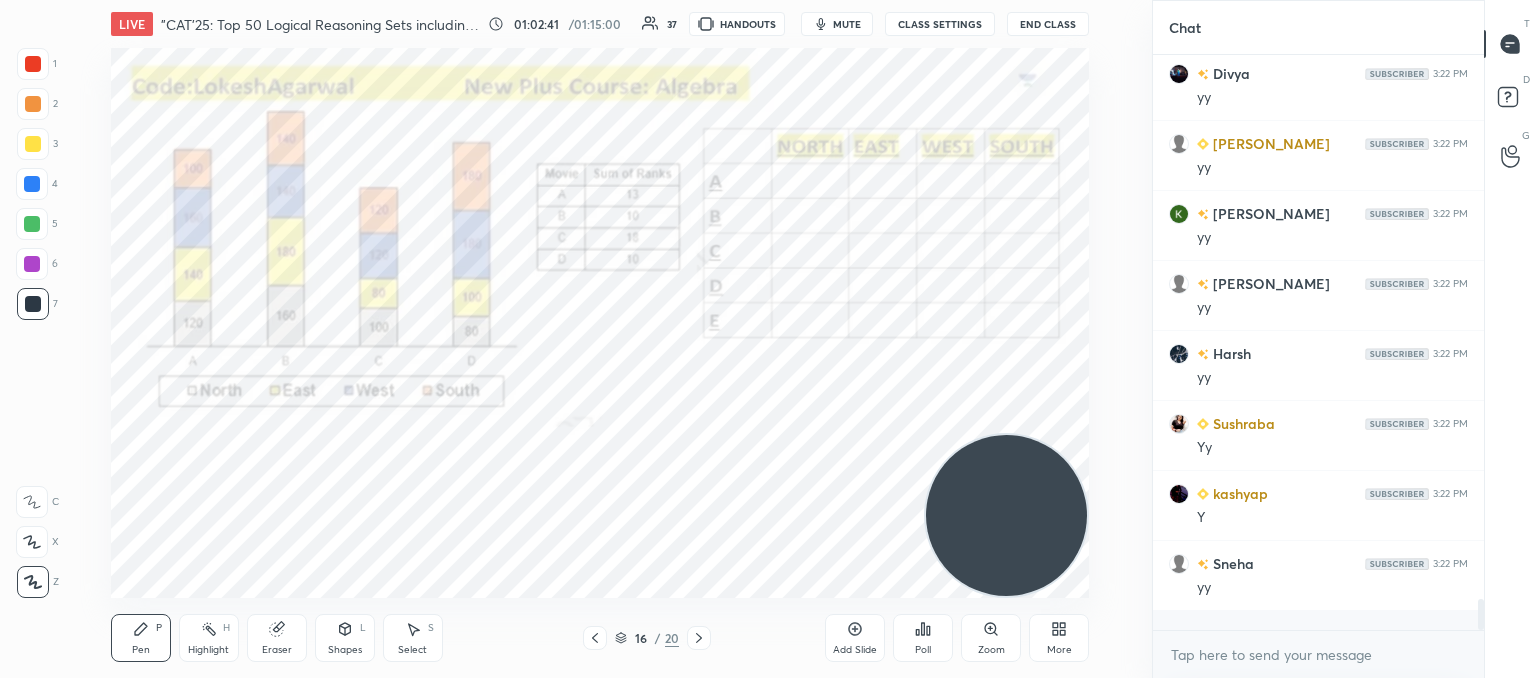 scroll, scrollTop: 6, scrollLeft: 6, axis: both 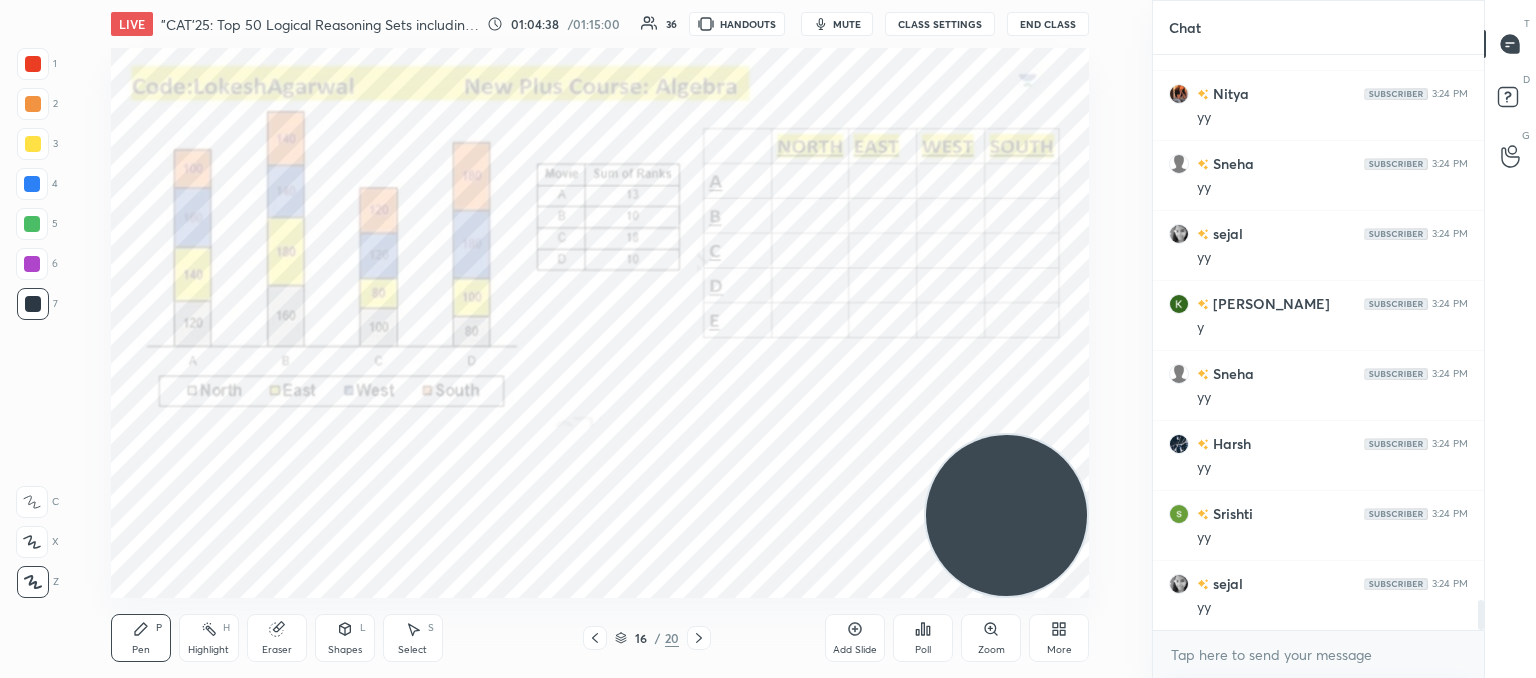 click 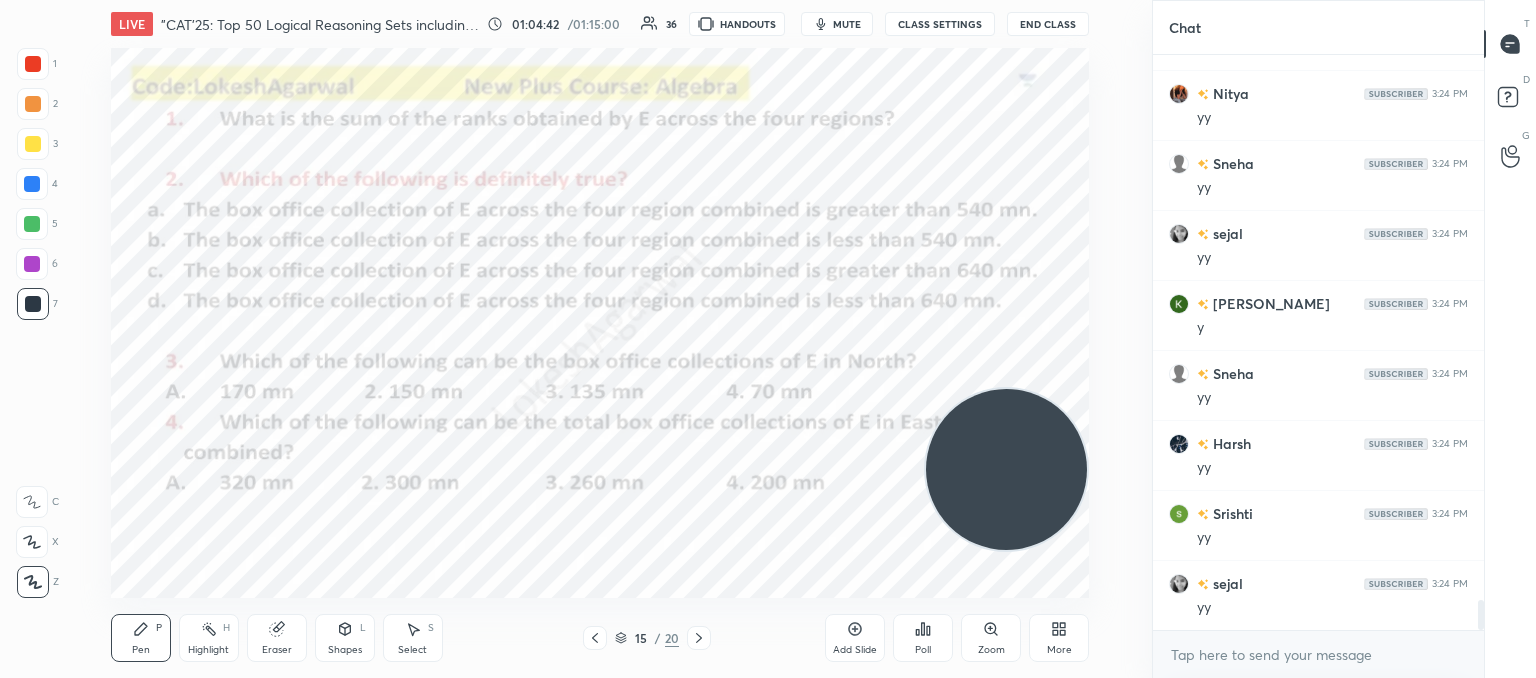 drag, startPoint x: 1017, startPoint y: 535, endPoint x: 1003, endPoint y: 721, distance: 186.52614 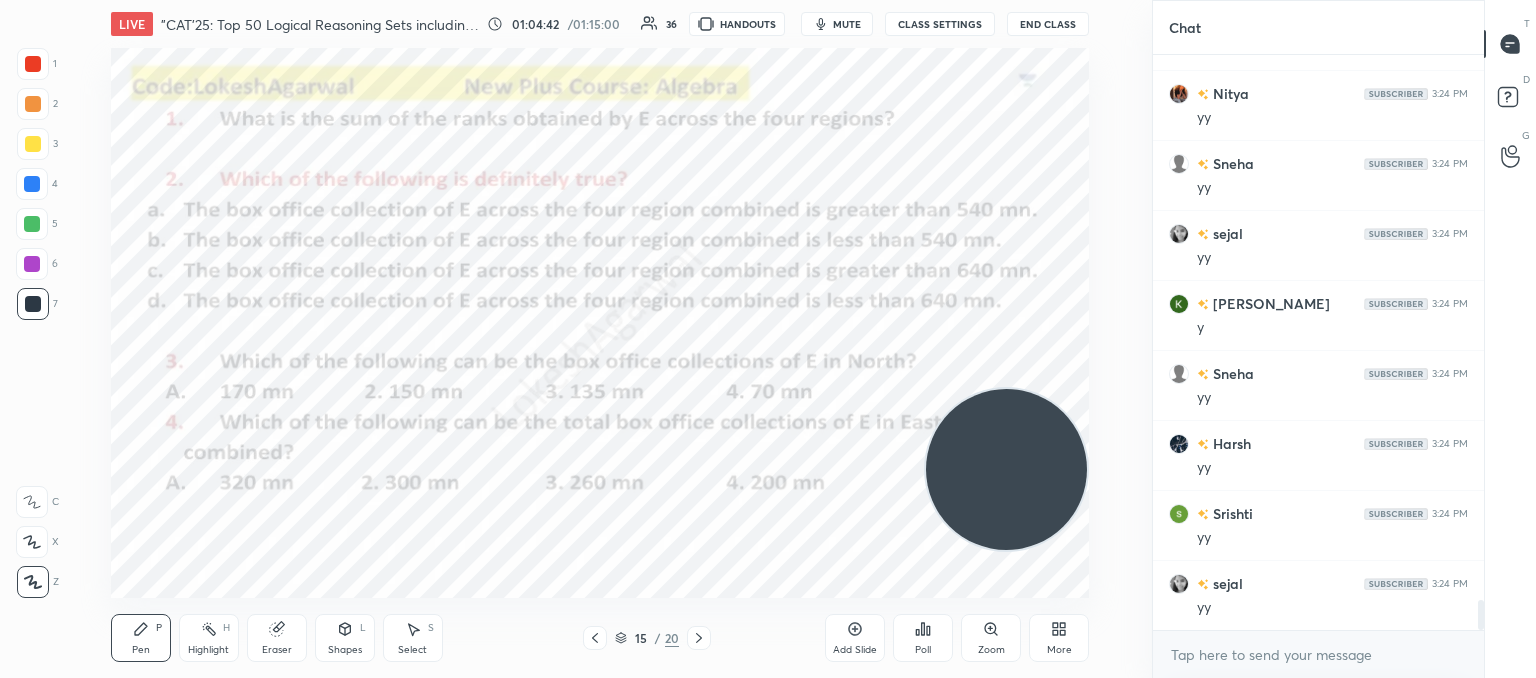 click on "1 2 3 4 5 6 7 C X Z C X Z E E Erase all   H H LIVE "CAT'25: Top 50 Logical Reasoning Sets including PYQs" 01:04:42 /  01:15:00 36 HANDOUTS mute CLASS SETTINGS End Class Setting up your live class Poll for   secs No correct answer Start poll Back "CAT'25: Top 50 Logical Reasoning Sets including PYQs" [PERSON_NAME] Pen P Highlight H Eraser Shapes L Select S 15 / 20 Add Slide Poll Zoom More Chat Sneha 3:22 PM yy Sushraba 3:24 PM Yy Nitya 3:24 PM yy Sneha 3:24 PM yy [PERSON_NAME] 3:24 PM yy [PERSON_NAME] 3:24 PM y Sneha 3:24 PM yy Harsh 3:24 PM yy [PERSON_NAME] 3:24 PM yy [PERSON_NAME] 3:24 PM yy JUMP TO LATEST Enable hand raising Enable raise hand to speak to learners. Once enabled, chat will be turned off temporarily. Enable x   introducing Raise a hand with a doubt Now learners can raise their hand along with a doubt  How it works? Doubts asked by learners will show up here NEW DOUBTS ASKED No one has raised a hand yet Can't raise hand Looks like educator just invited you to speak. Please wait before you can raise your hand again. T D G" at bounding box center (768, 0) 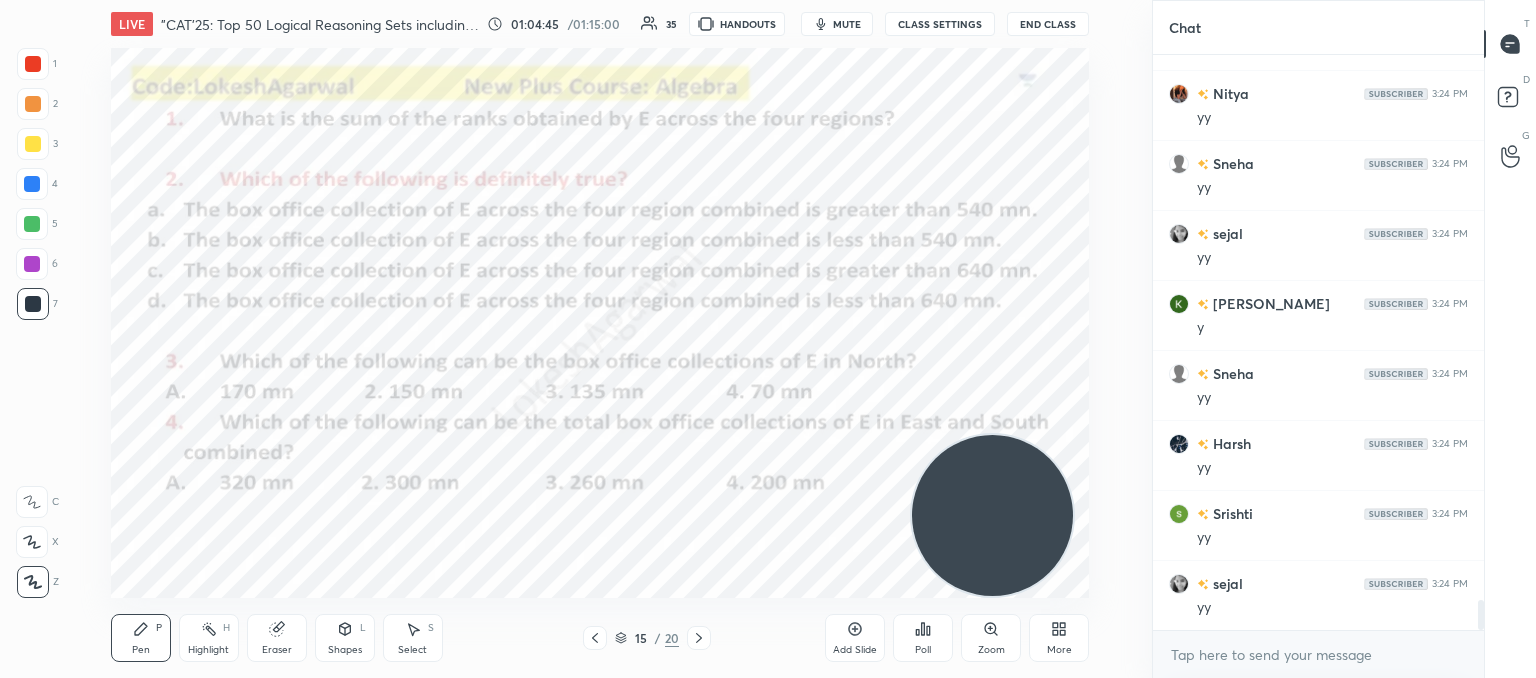 click 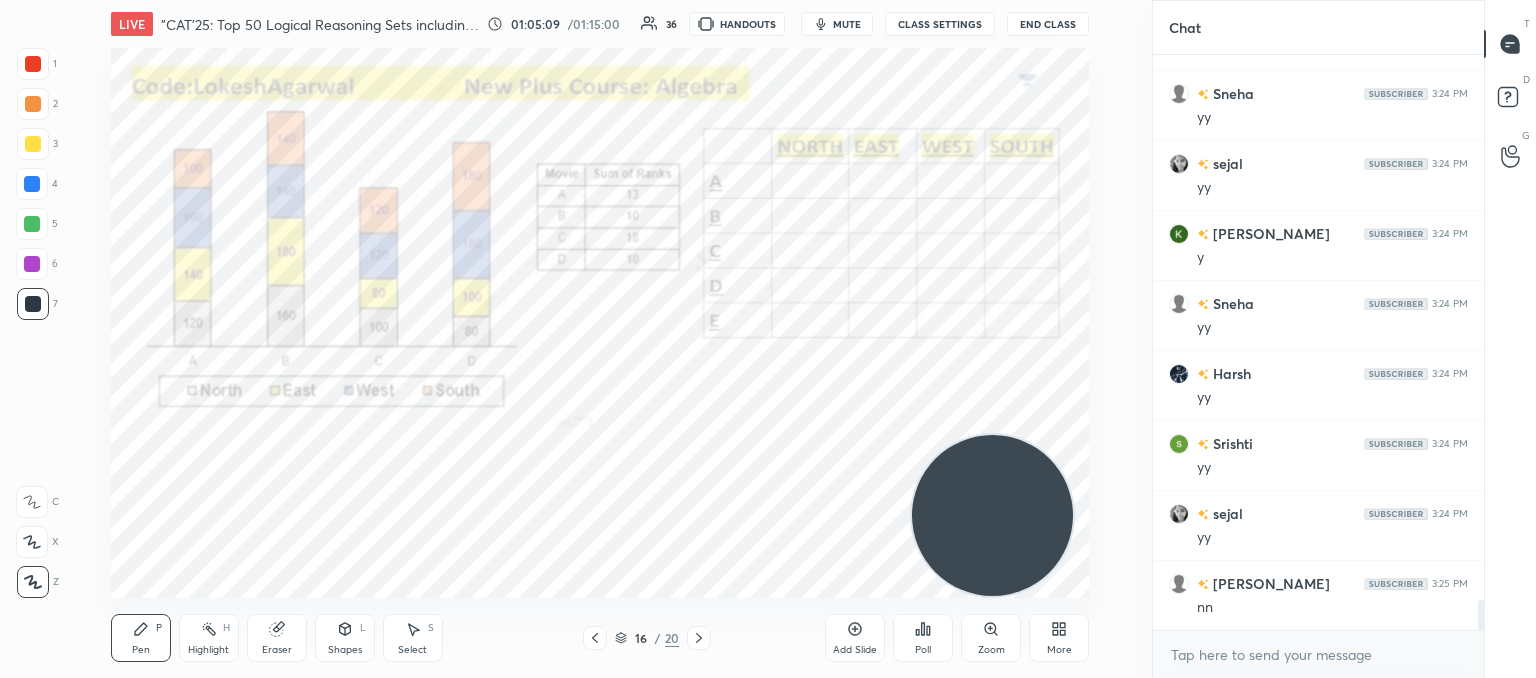 scroll, scrollTop: 10450, scrollLeft: 0, axis: vertical 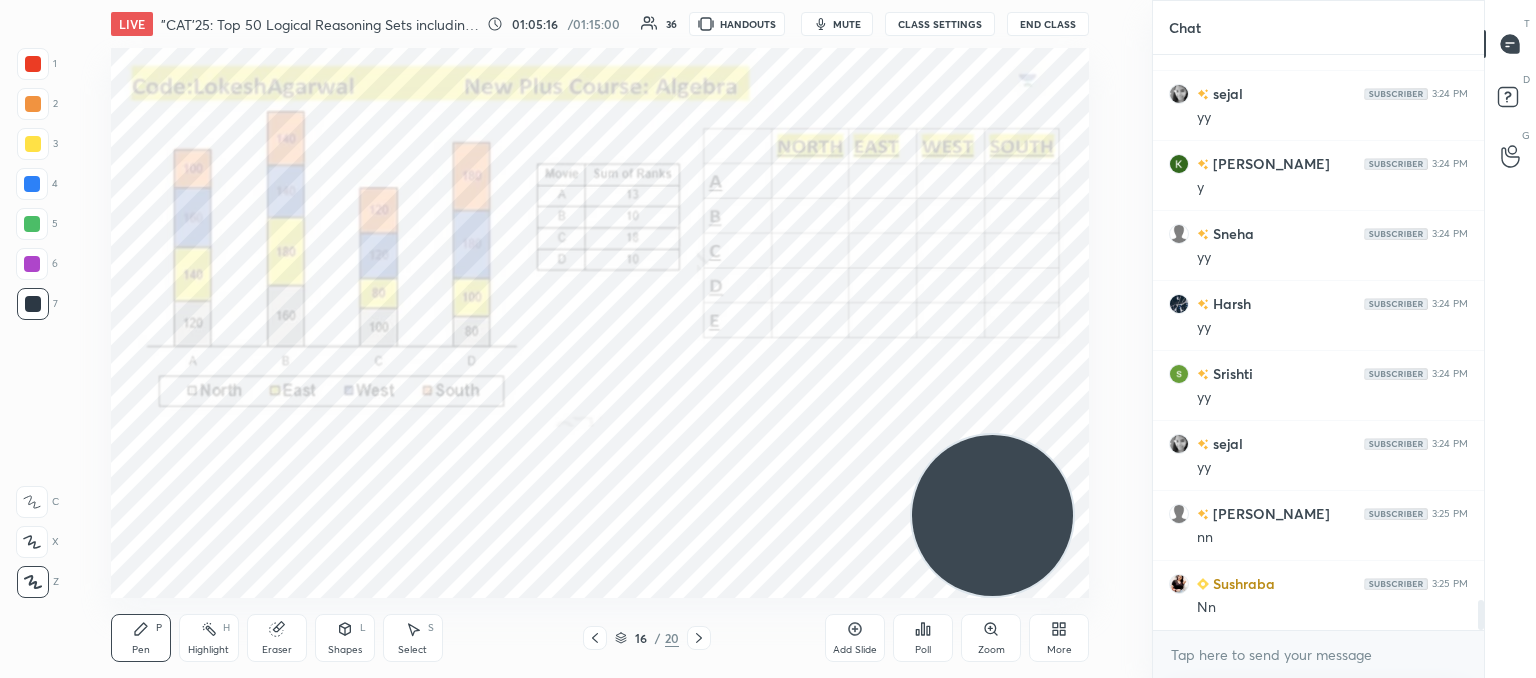 click 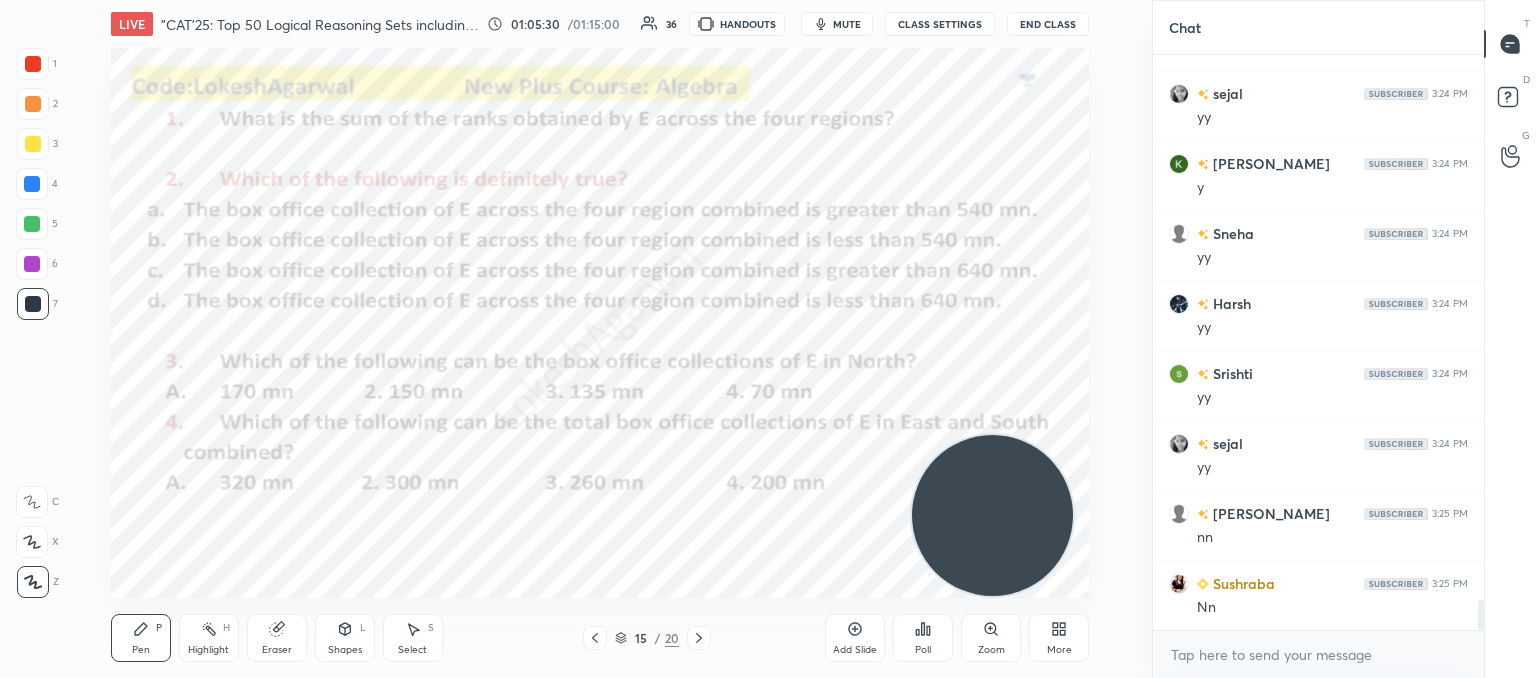 drag, startPoint x: 696, startPoint y: 636, endPoint x: 684, endPoint y: 633, distance: 12.369317 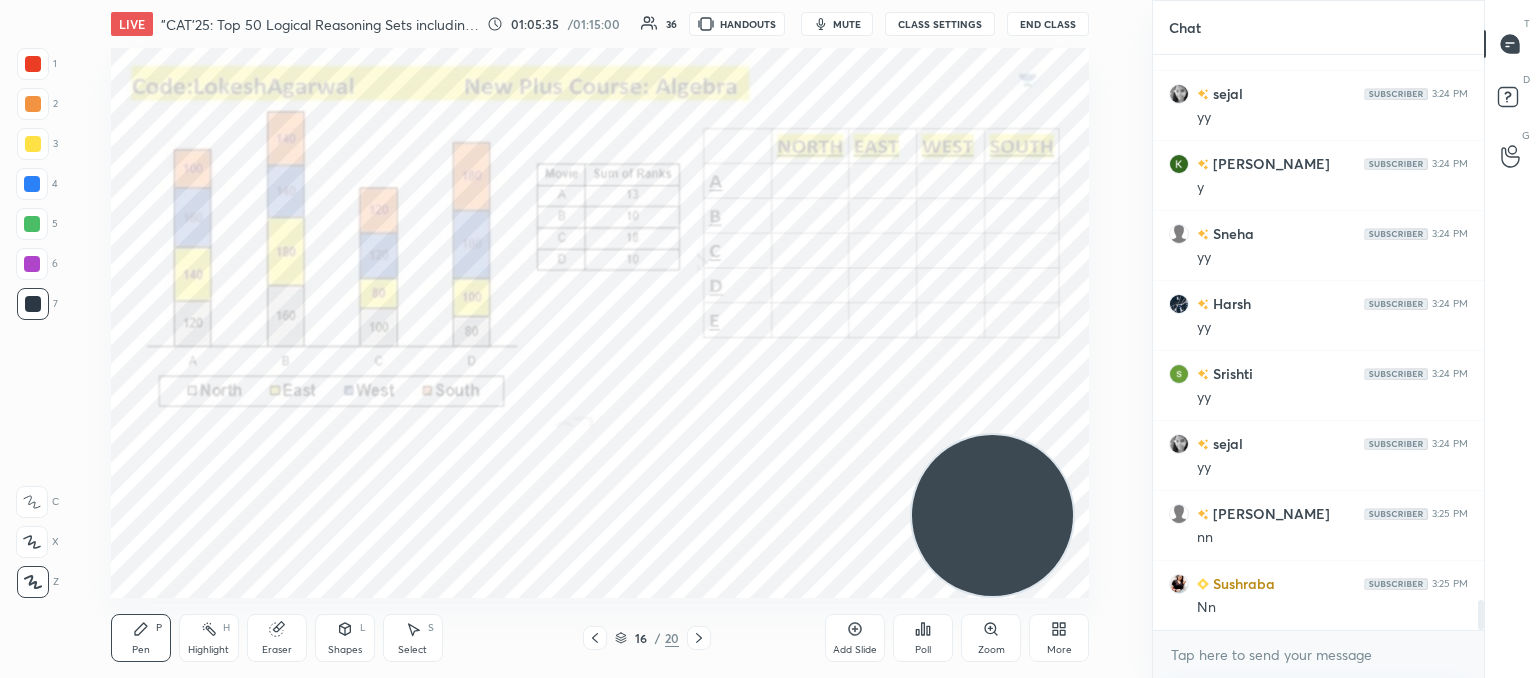click 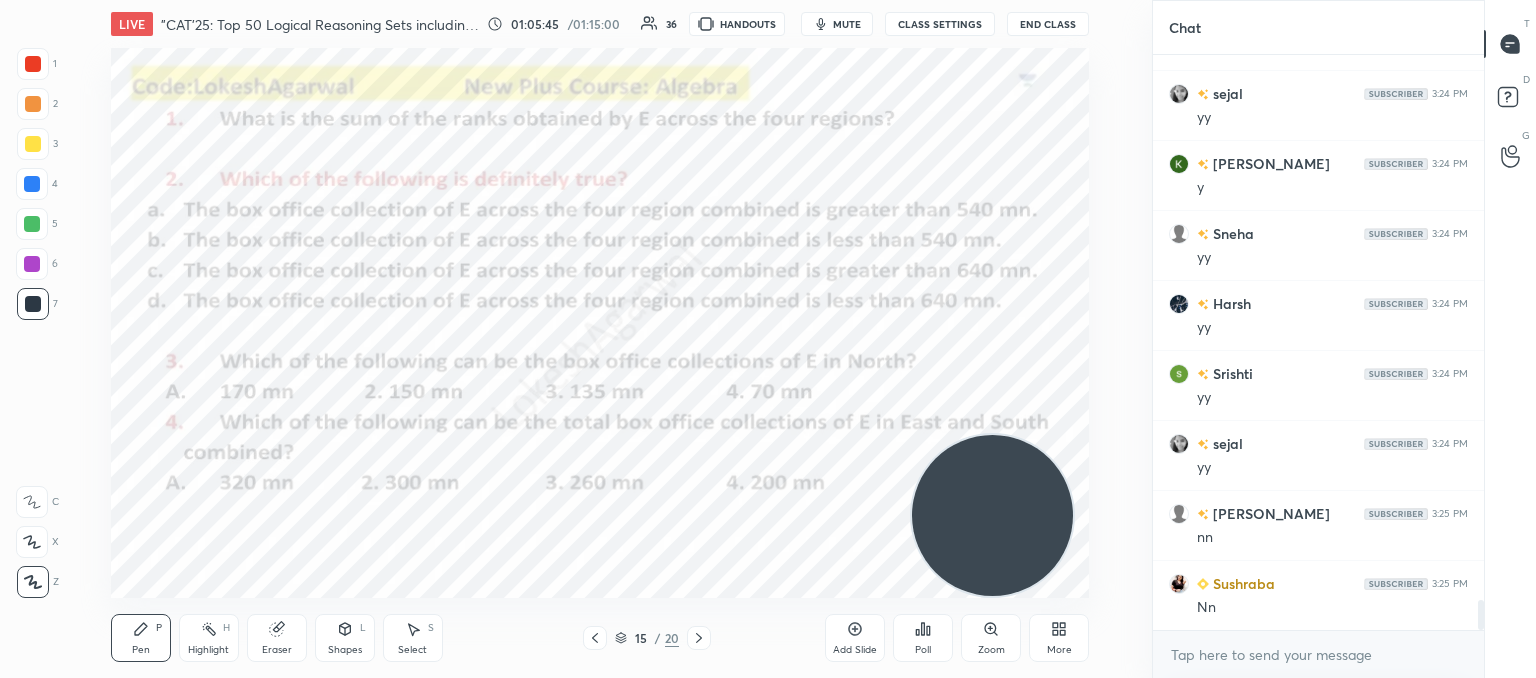 drag, startPoint x: 703, startPoint y: 629, endPoint x: 653, endPoint y: 604, distance: 55.9017 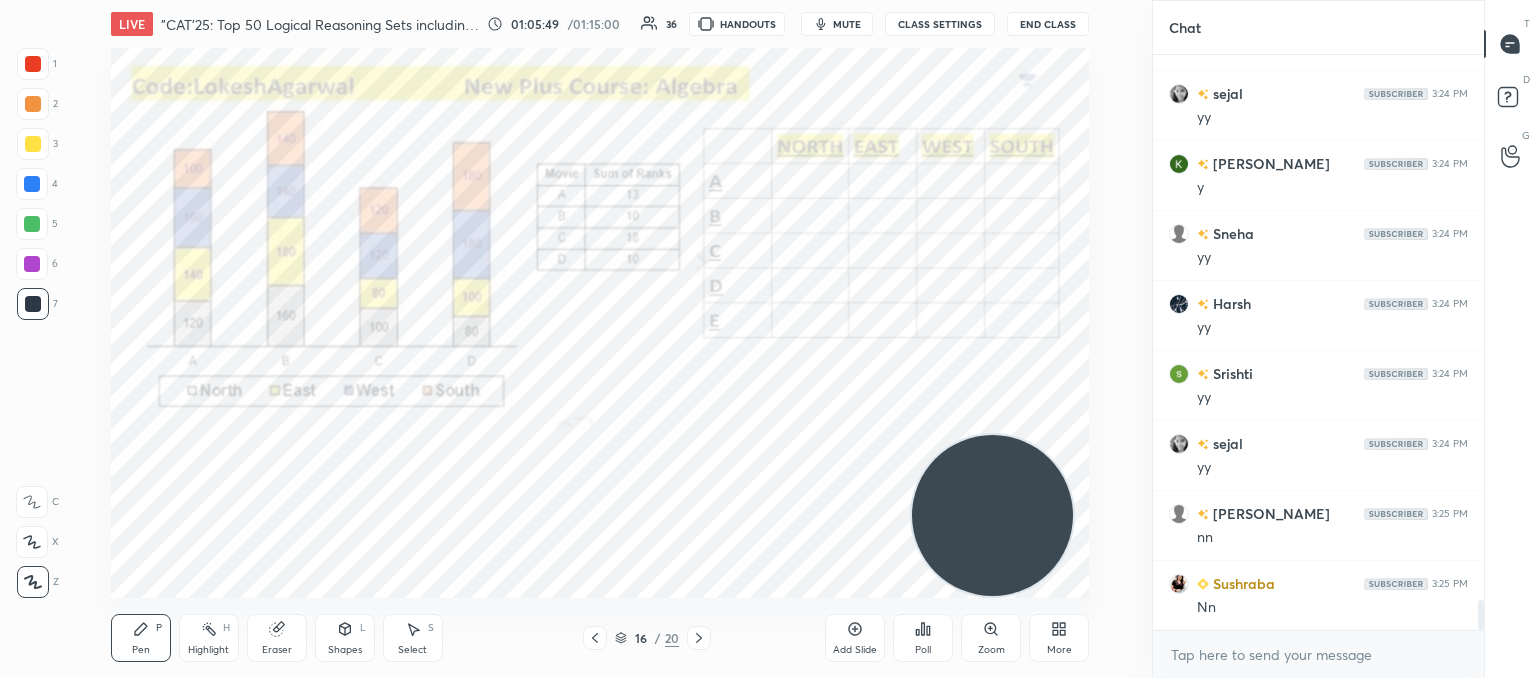 click 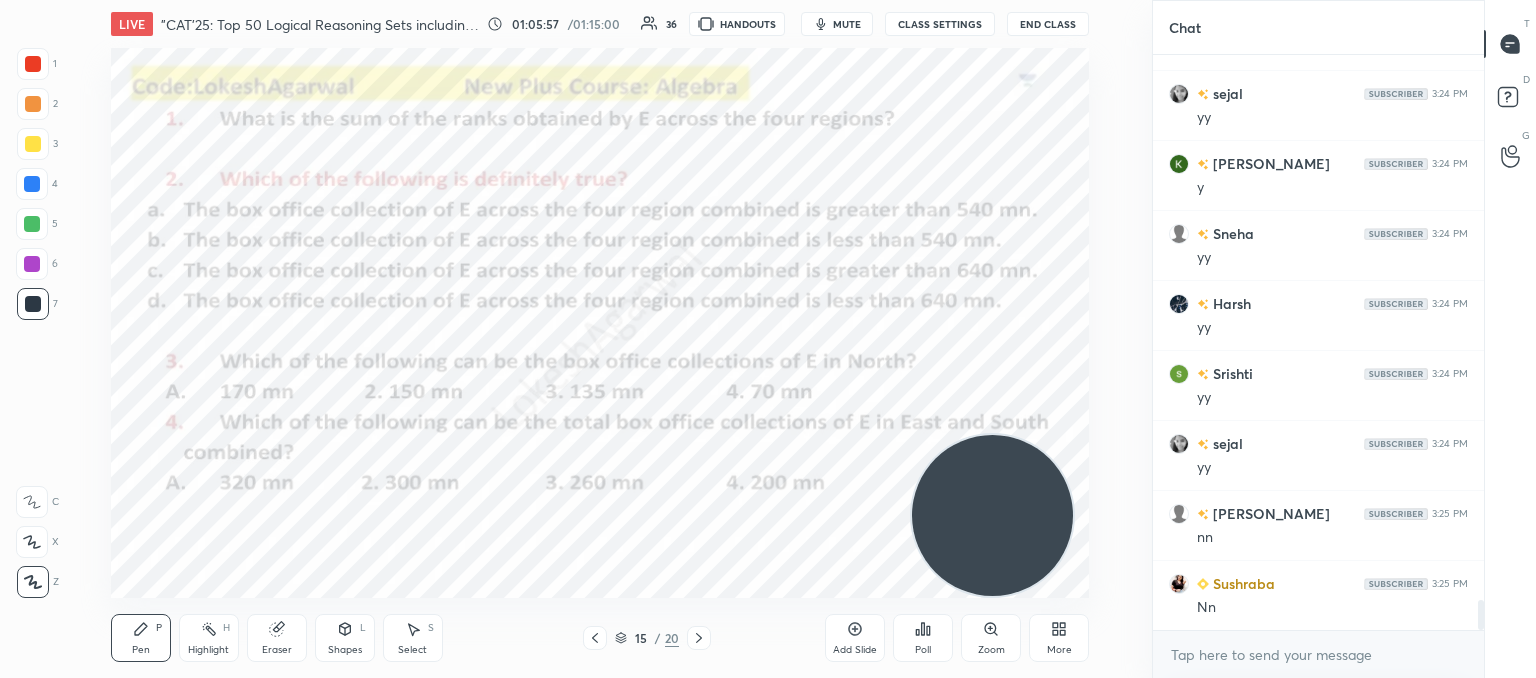 click 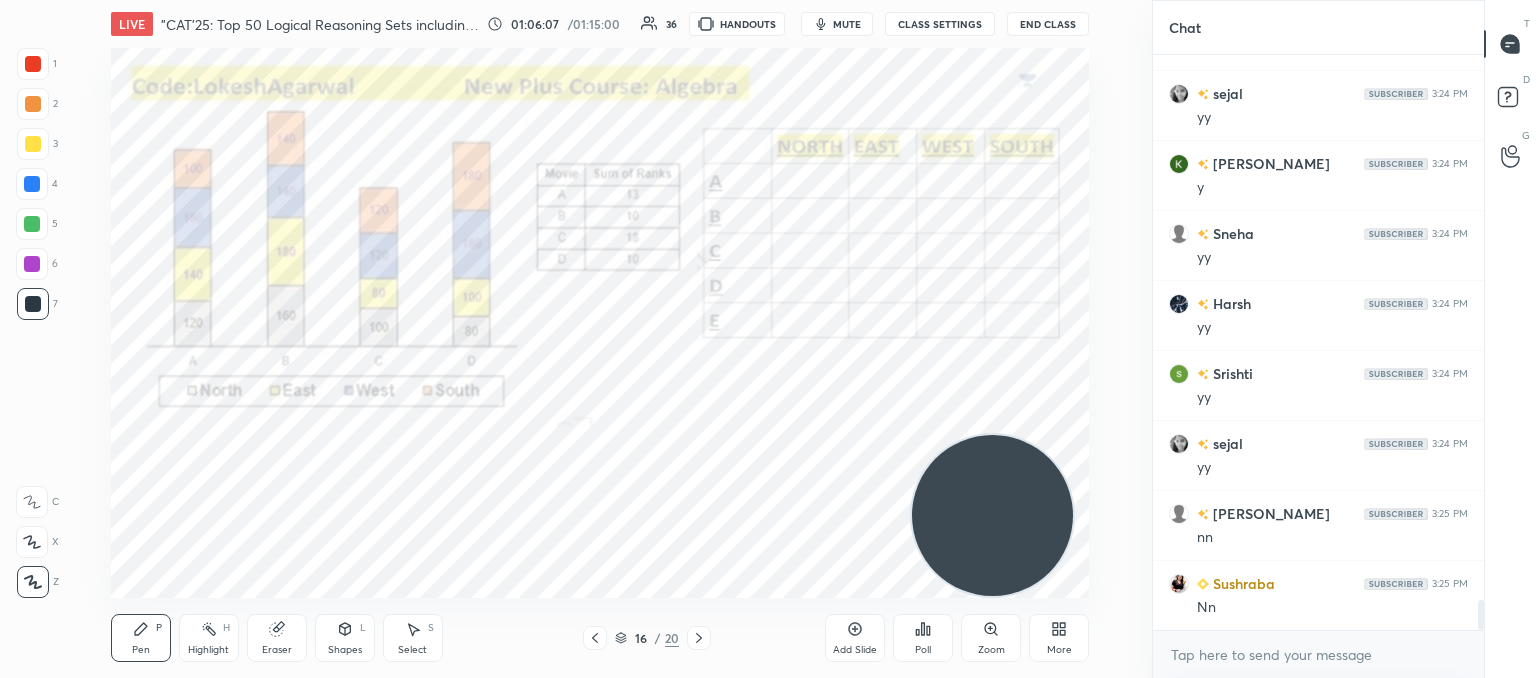 click 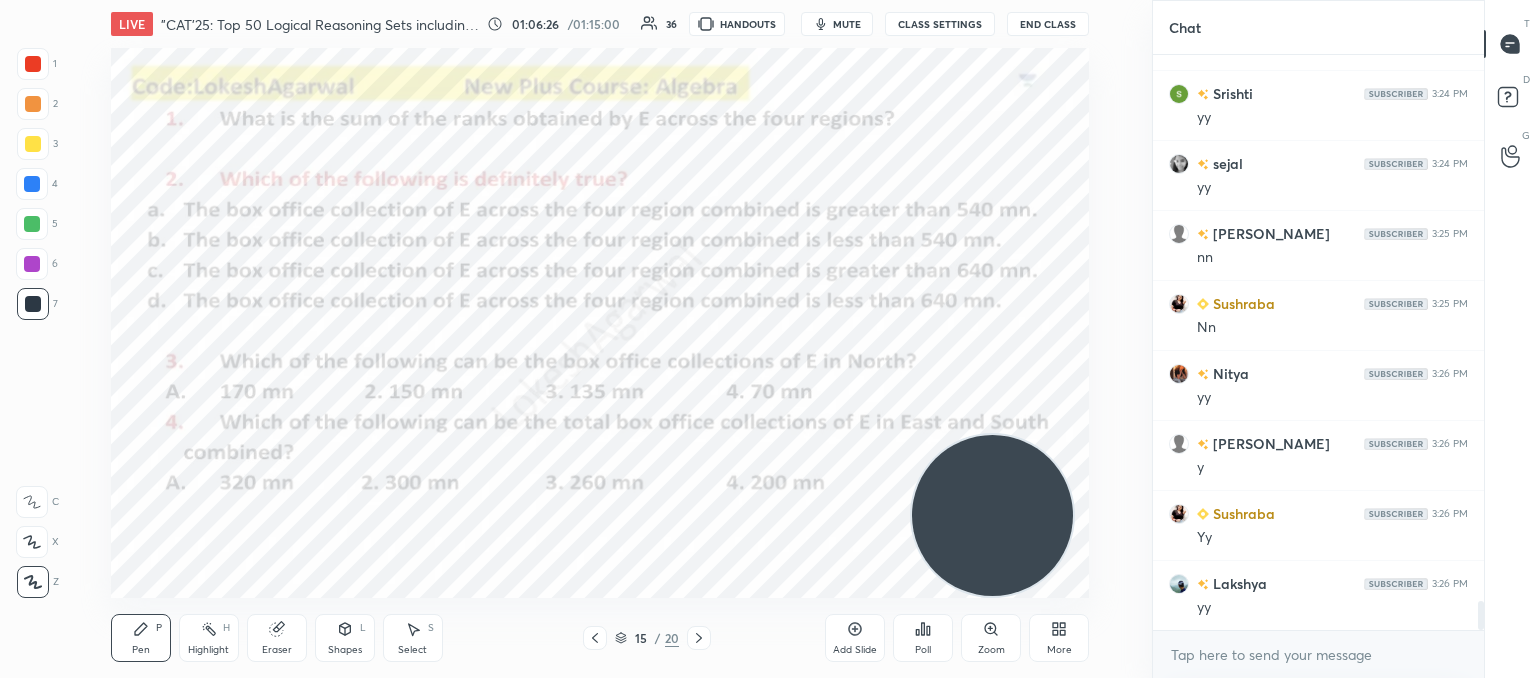 scroll, scrollTop: 10800, scrollLeft: 0, axis: vertical 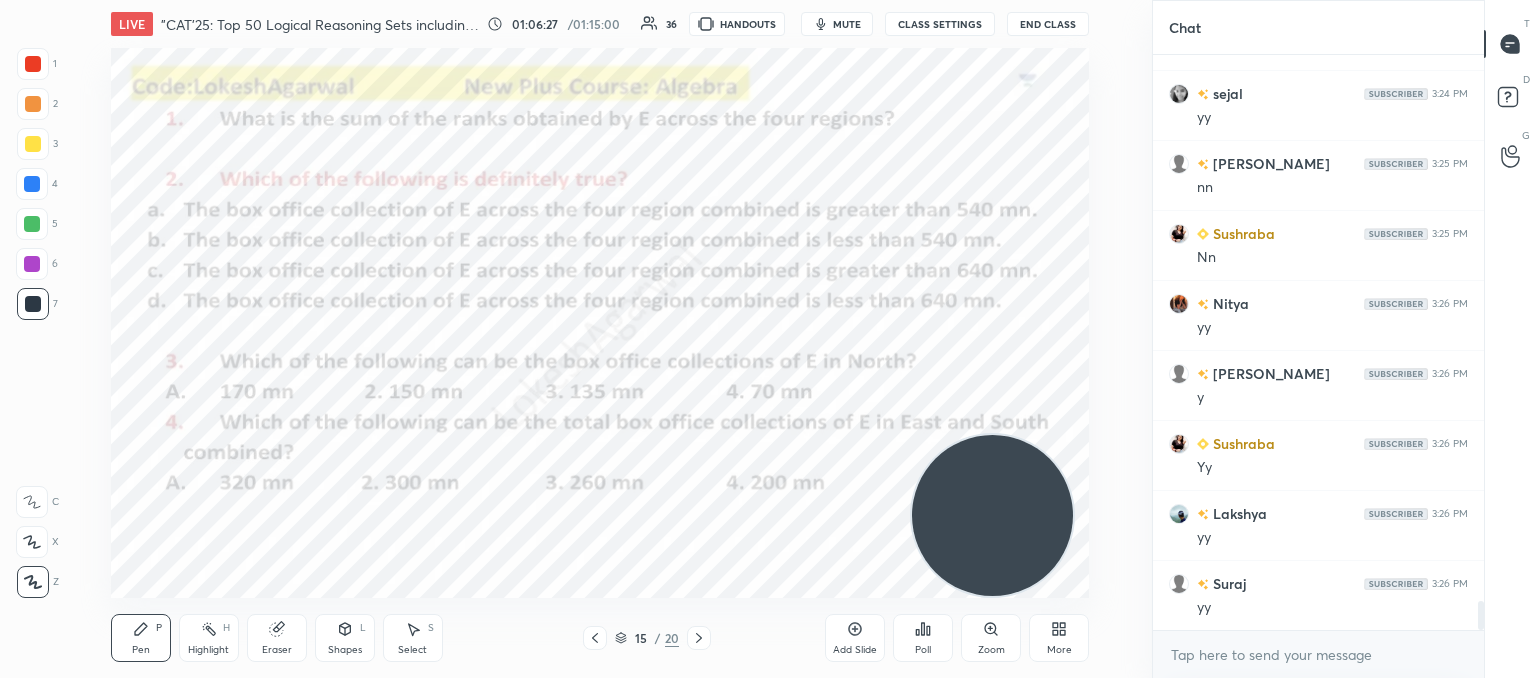 click 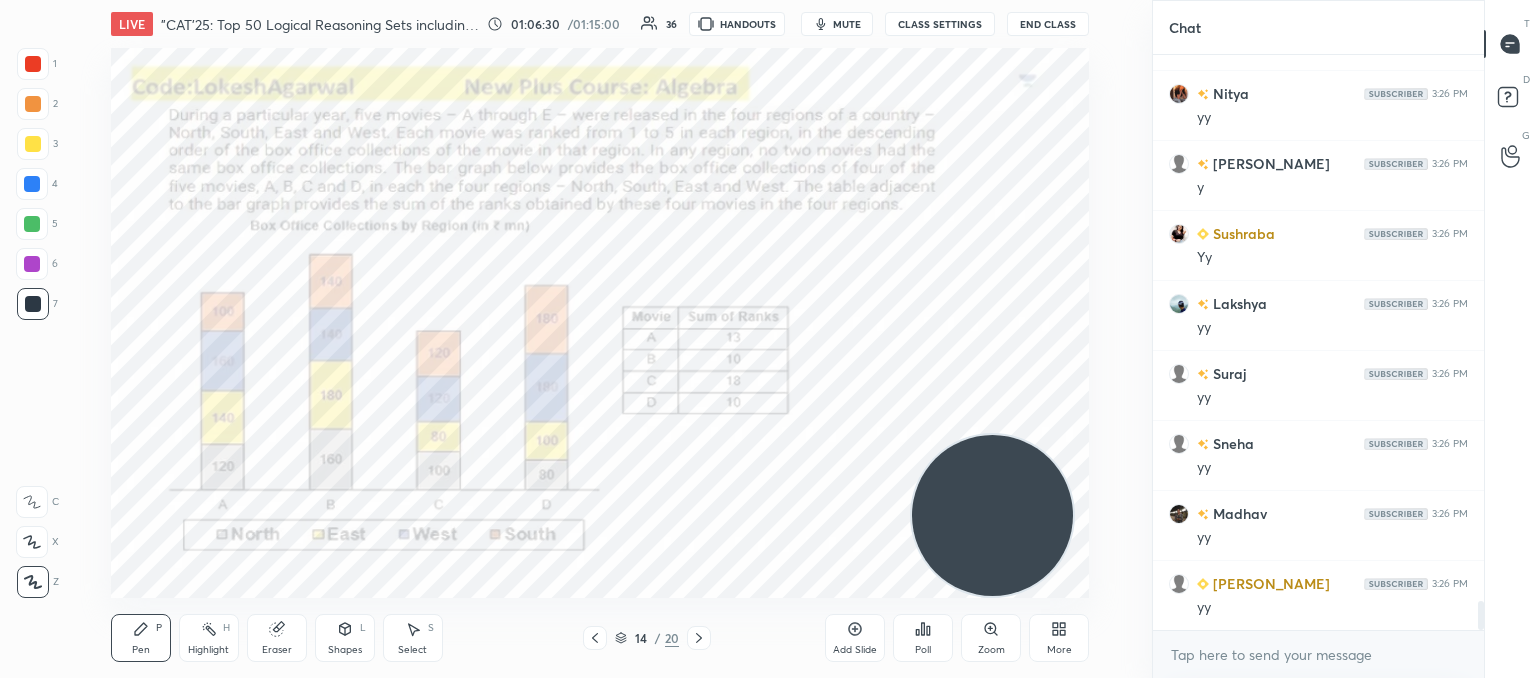 scroll, scrollTop: 11030, scrollLeft: 0, axis: vertical 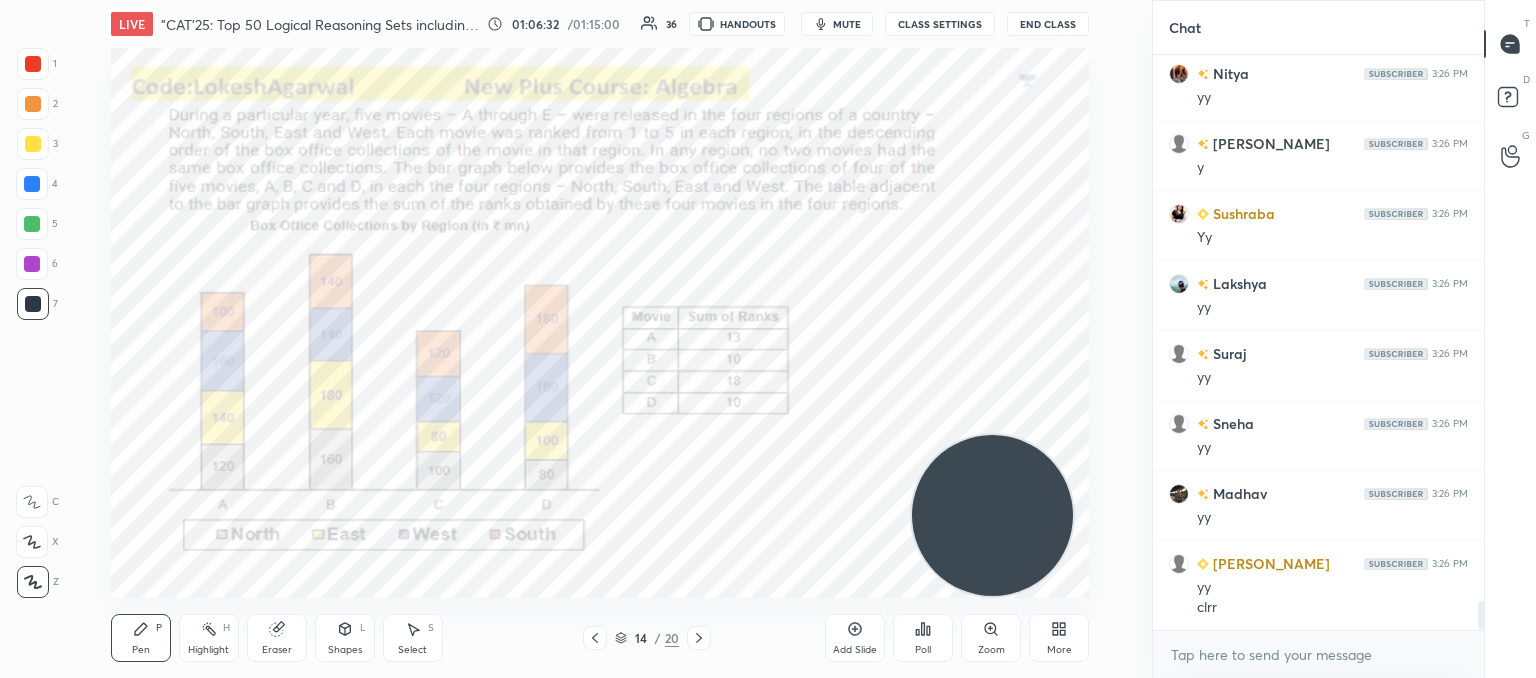 click 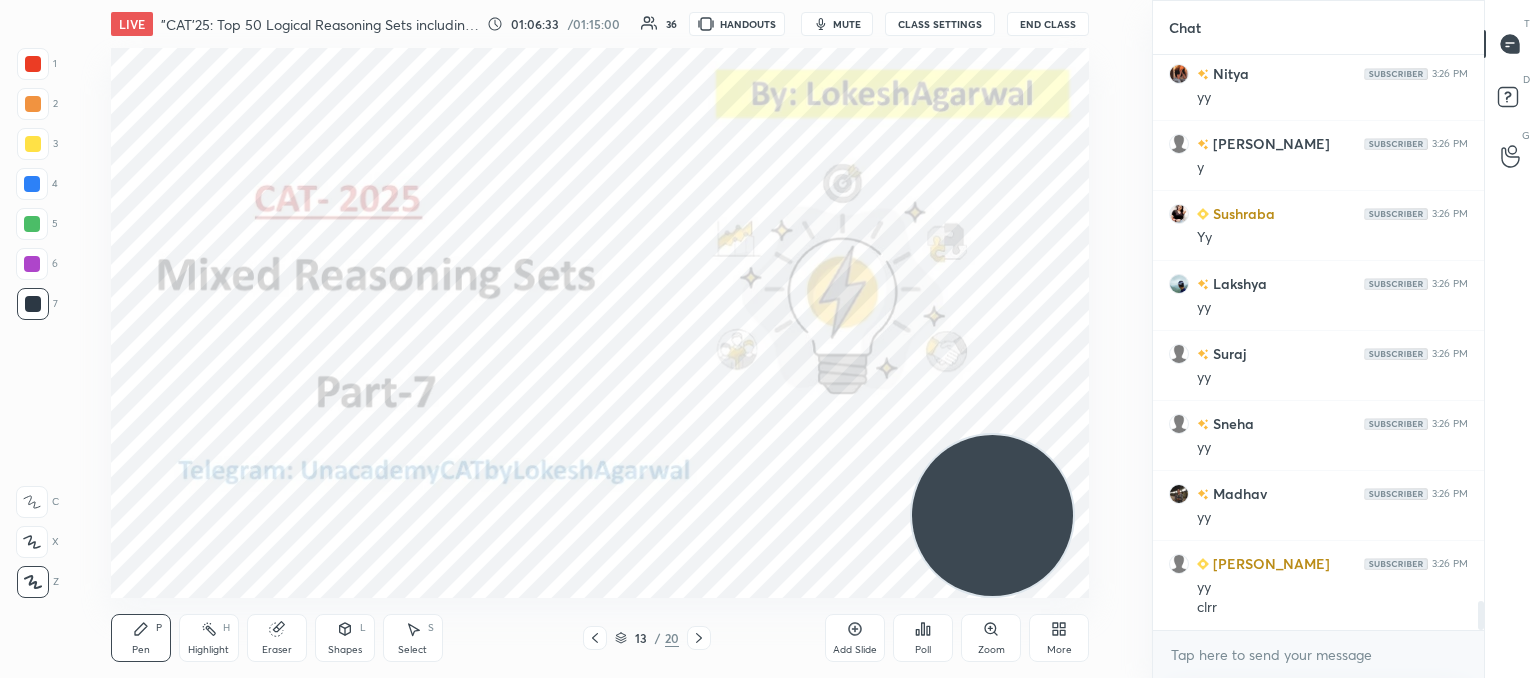 click 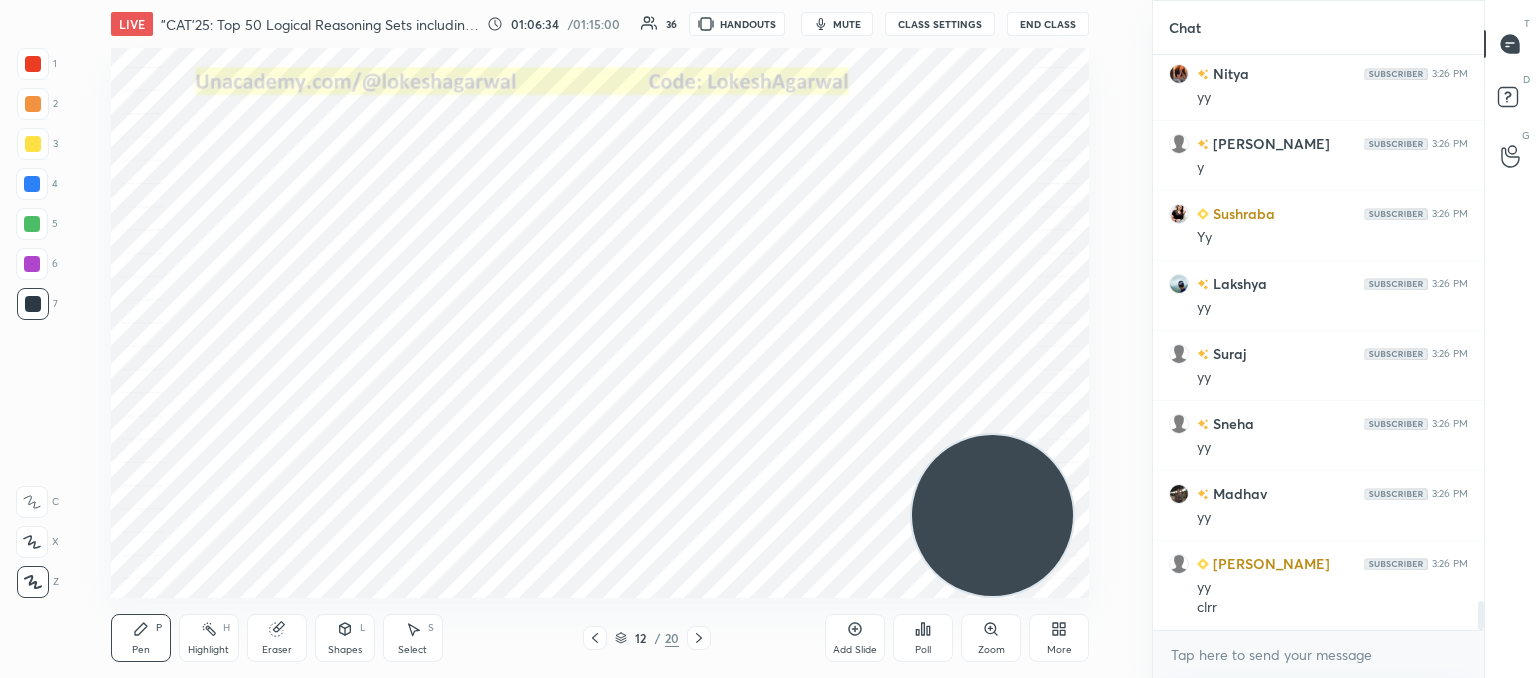 click 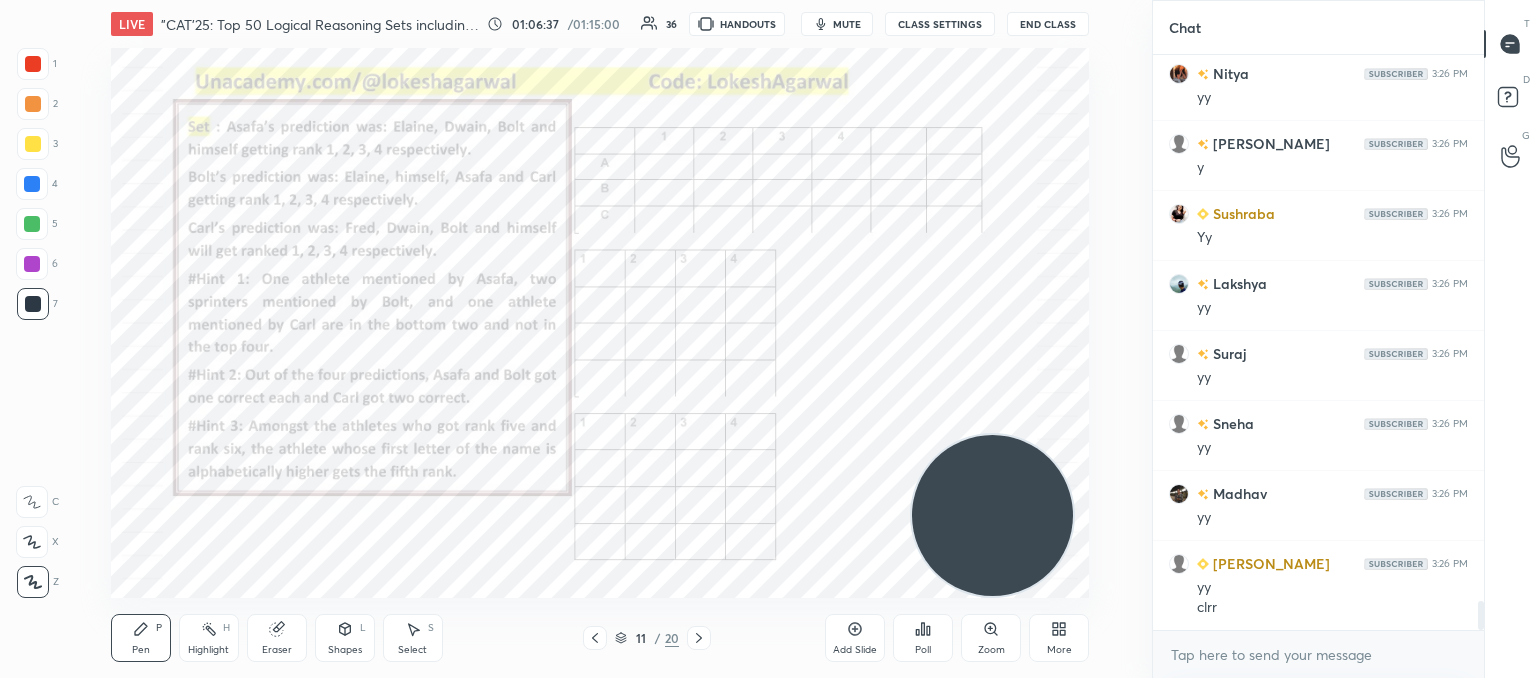 click 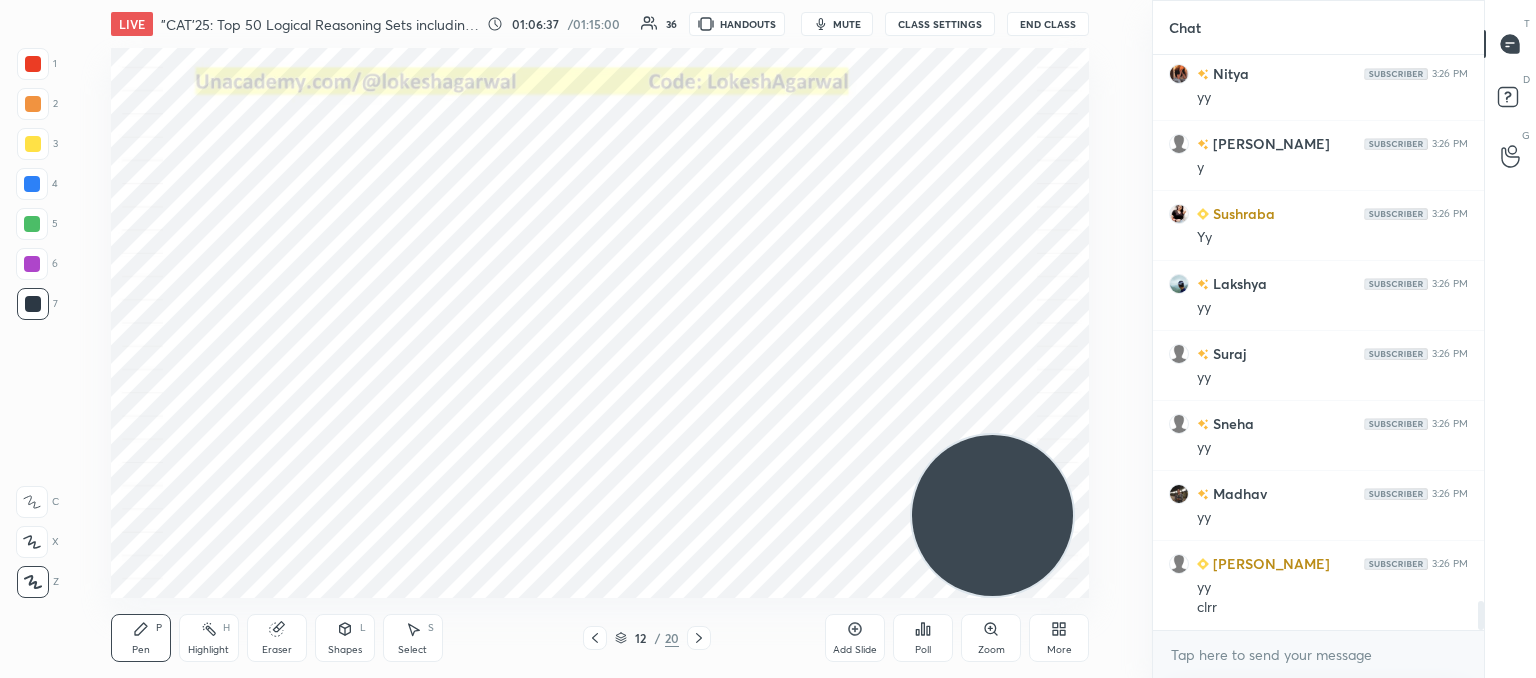 click 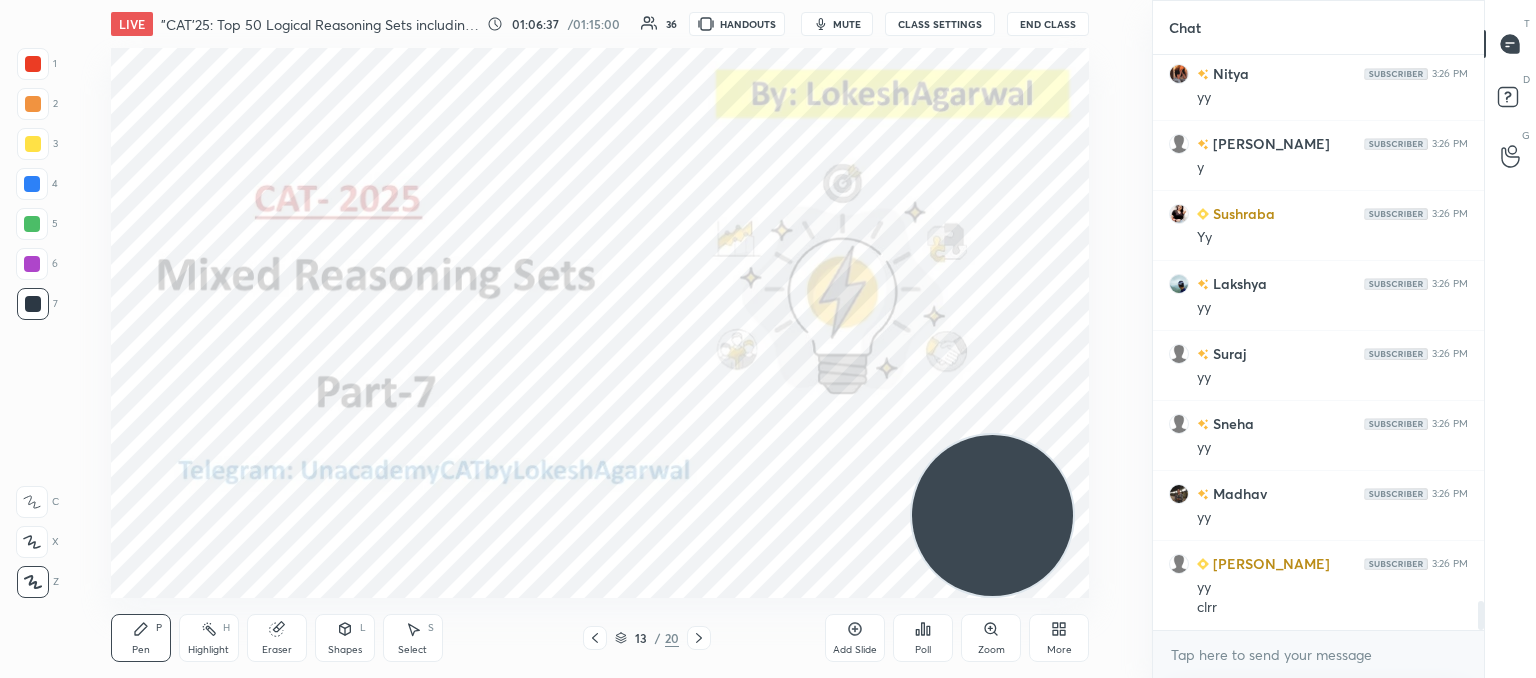 click 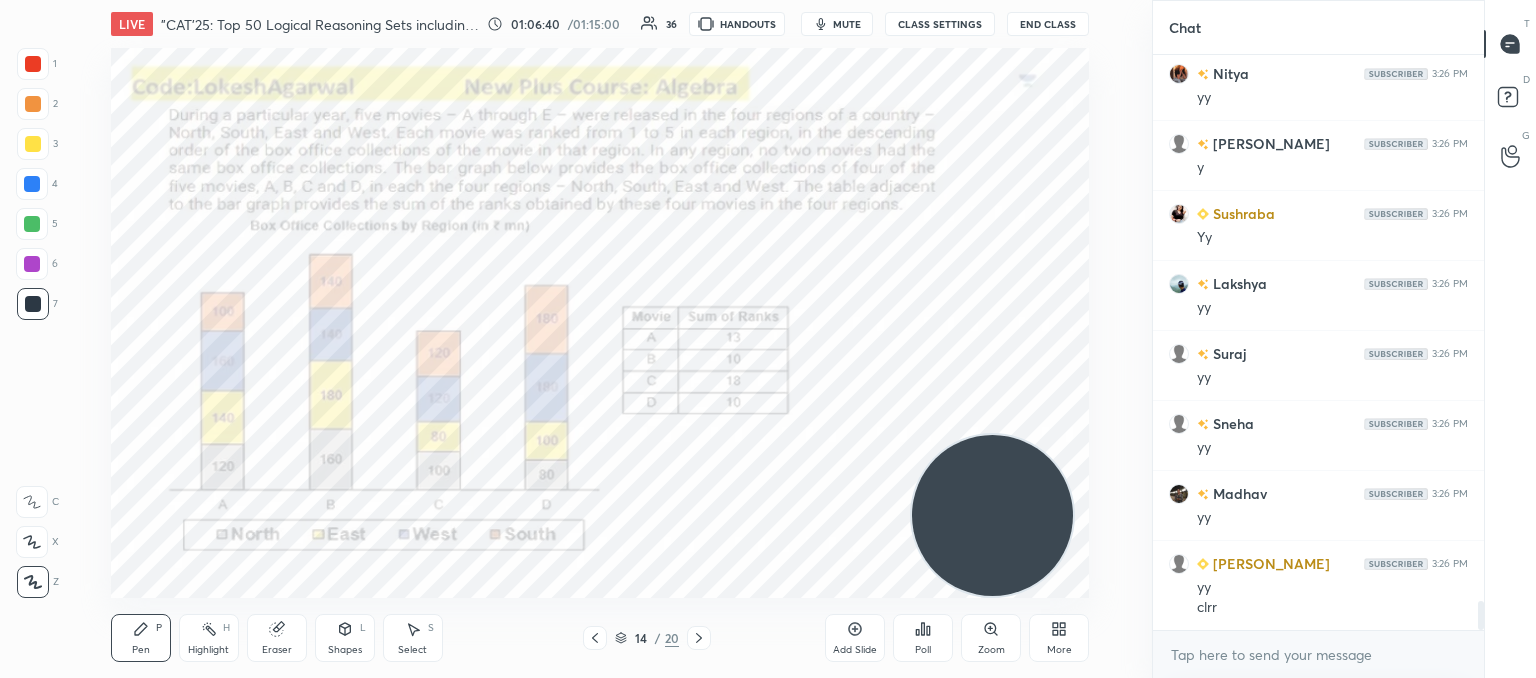 click 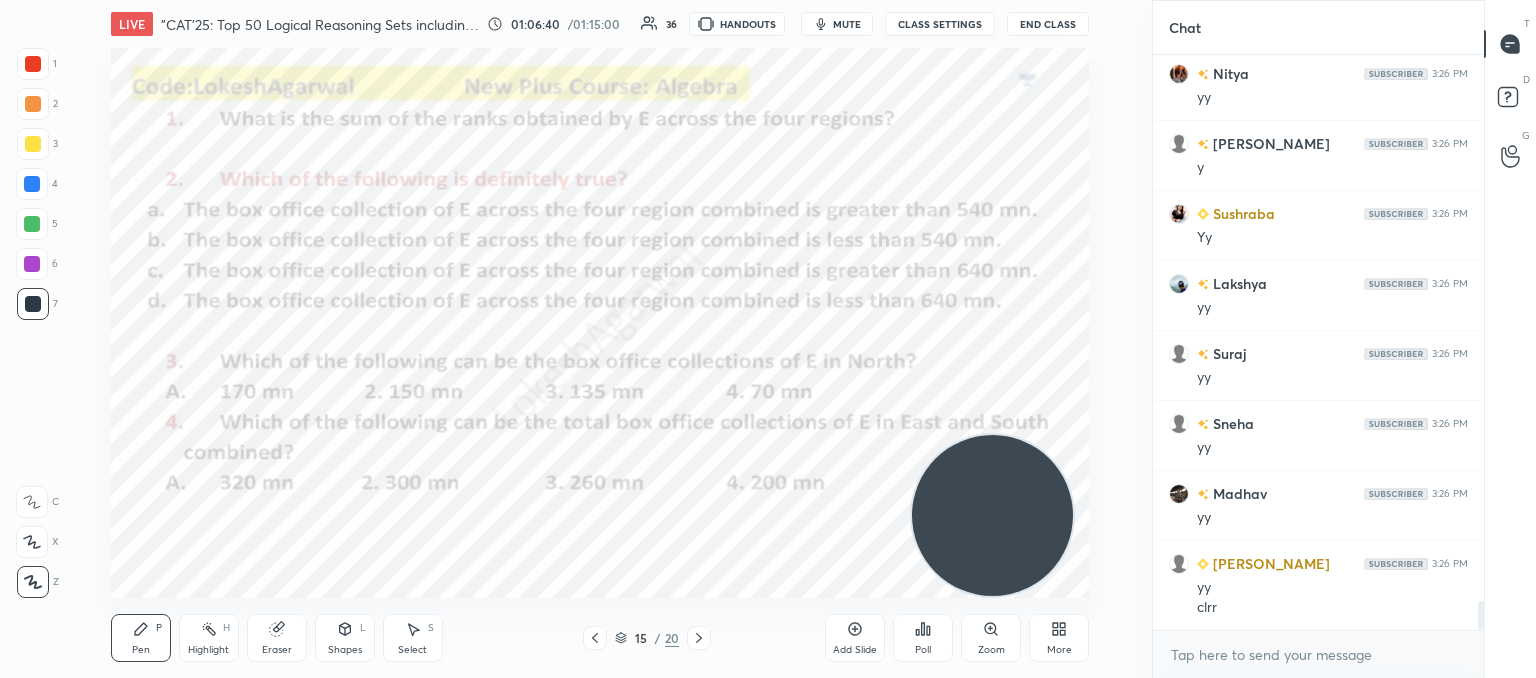 click 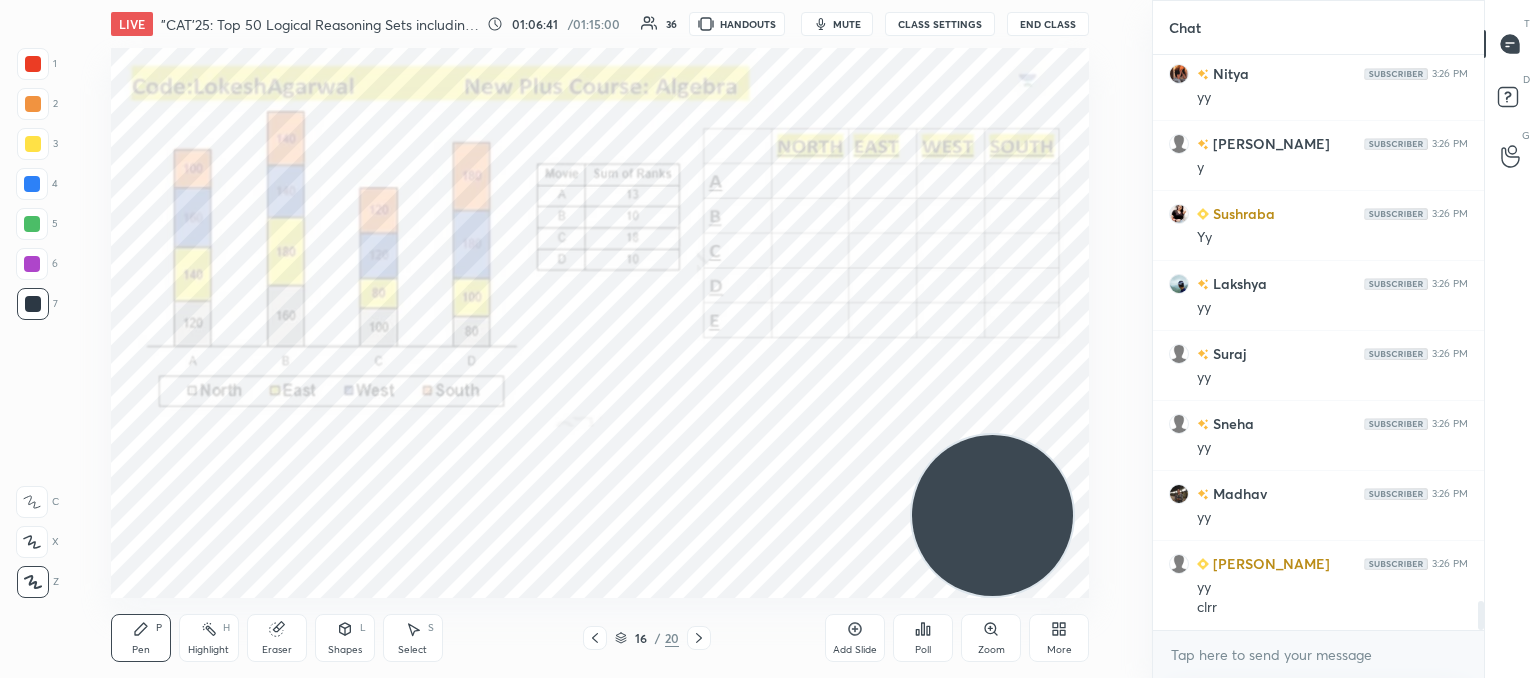 click 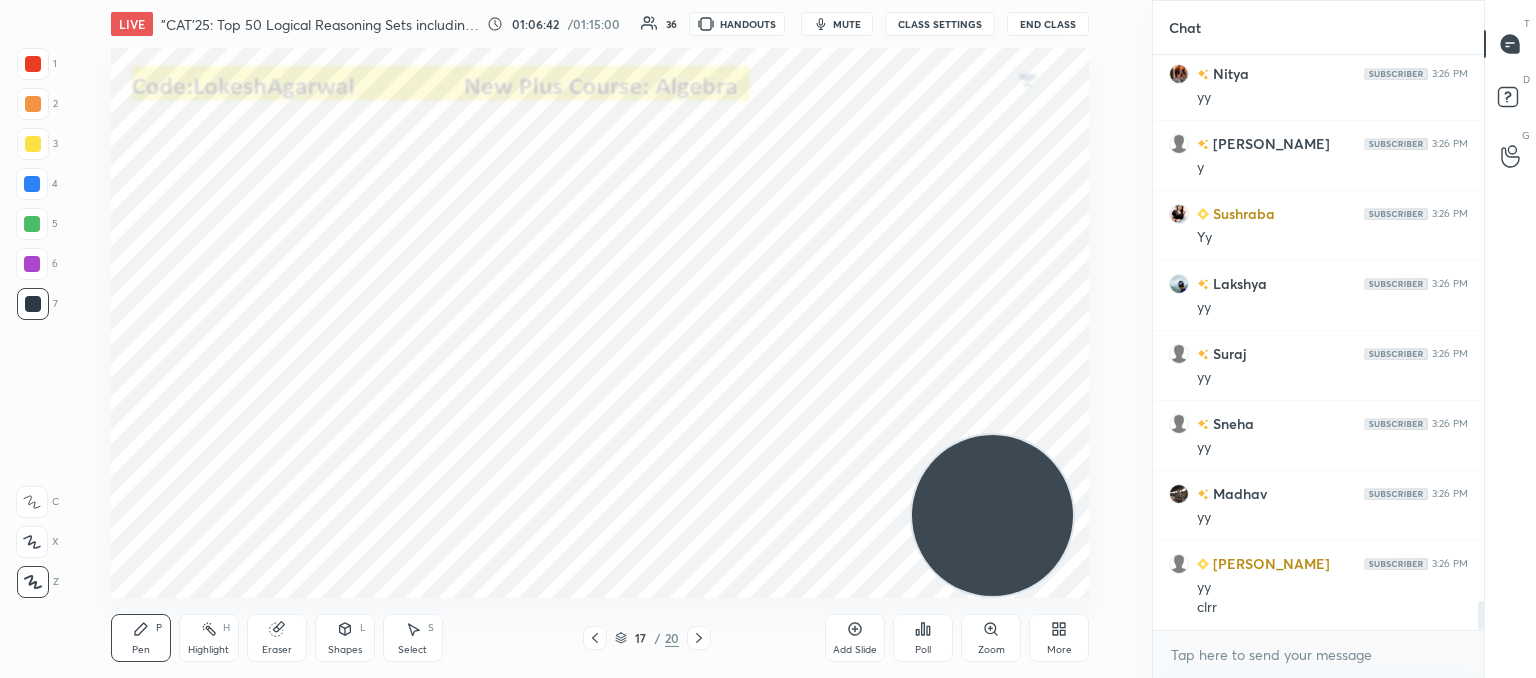 click 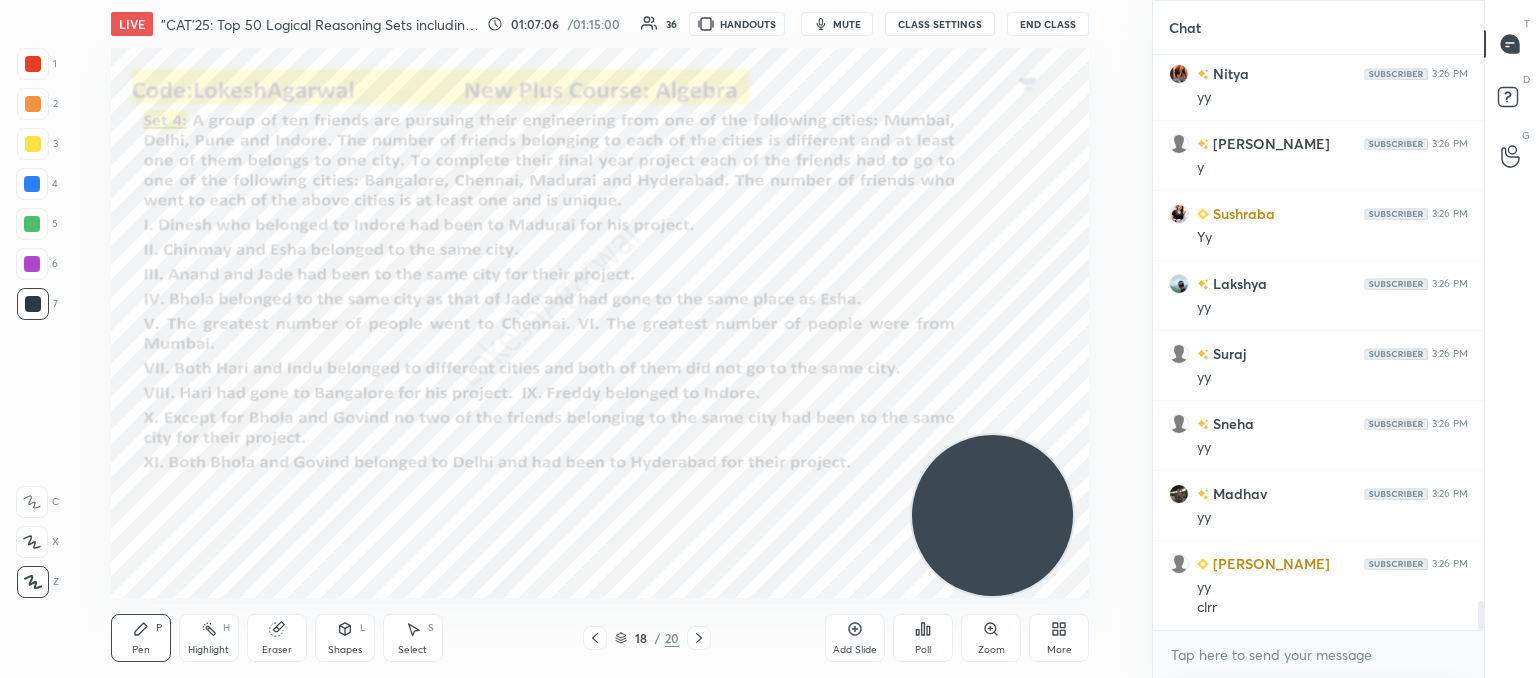 click on "mute" at bounding box center [847, 24] 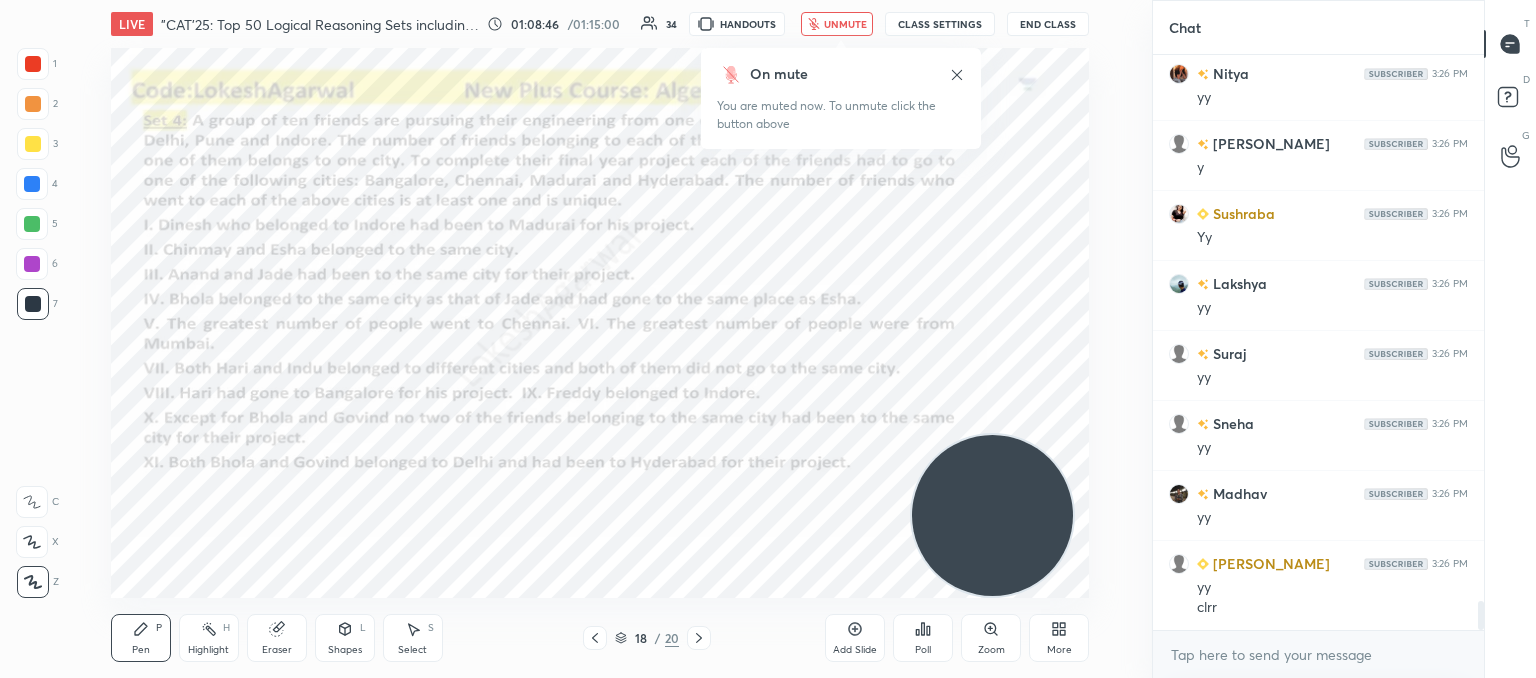 click on "unmute" at bounding box center (845, 24) 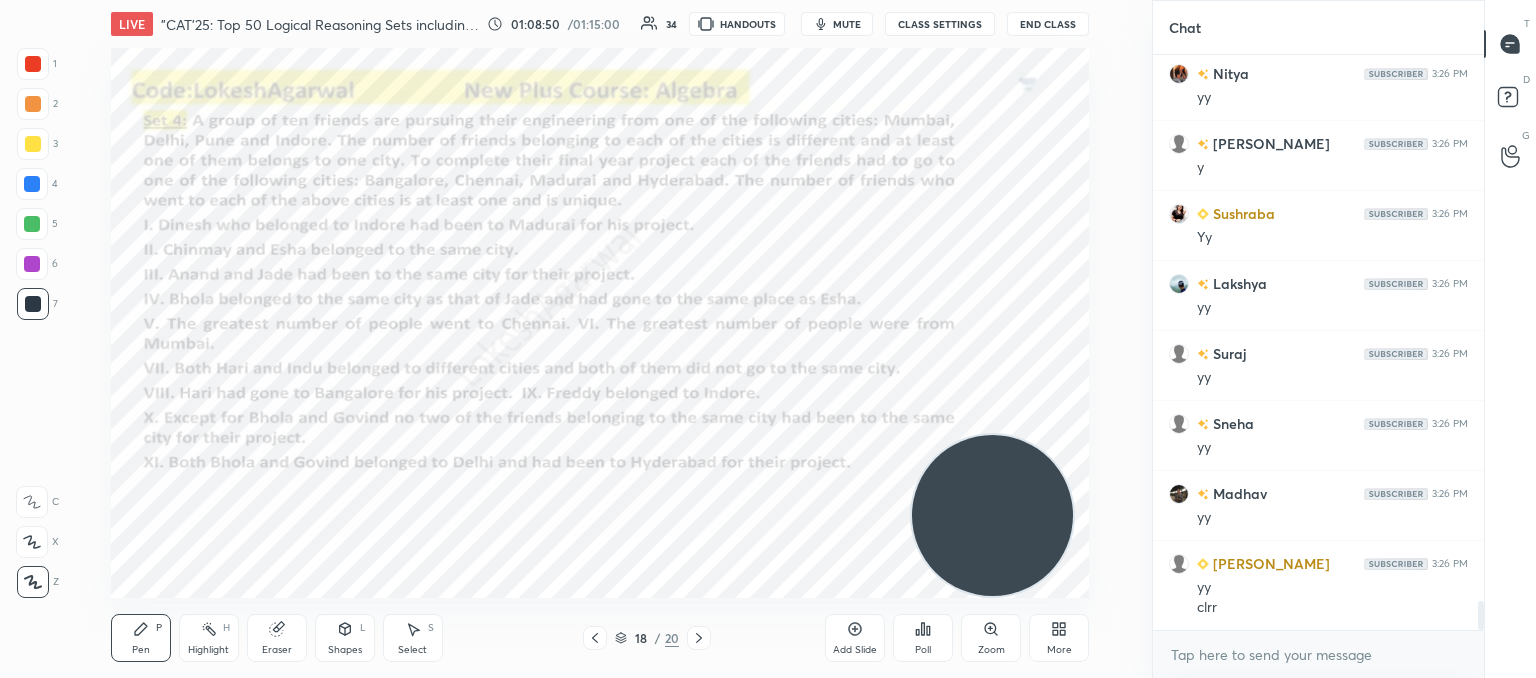 click 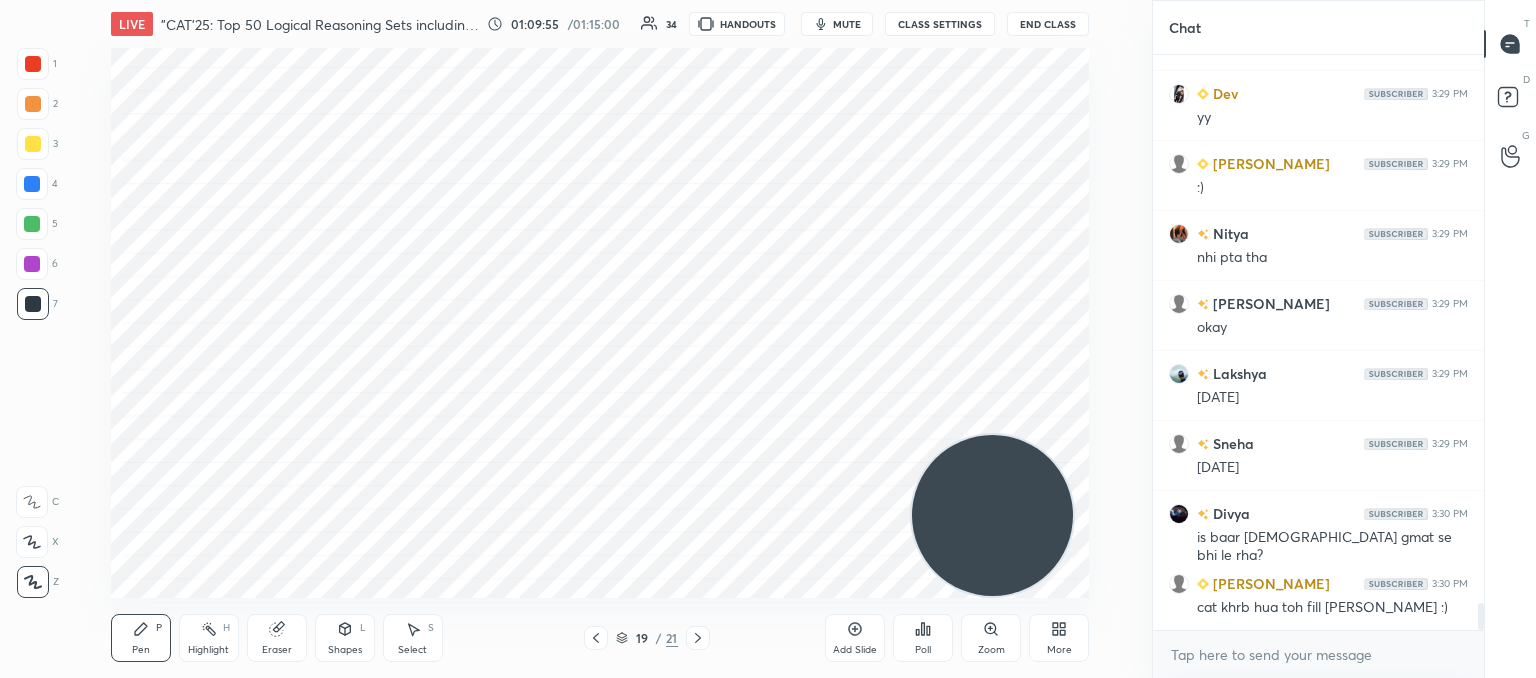 scroll, scrollTop: 11870, scrollLeft: 0, axis: vertical 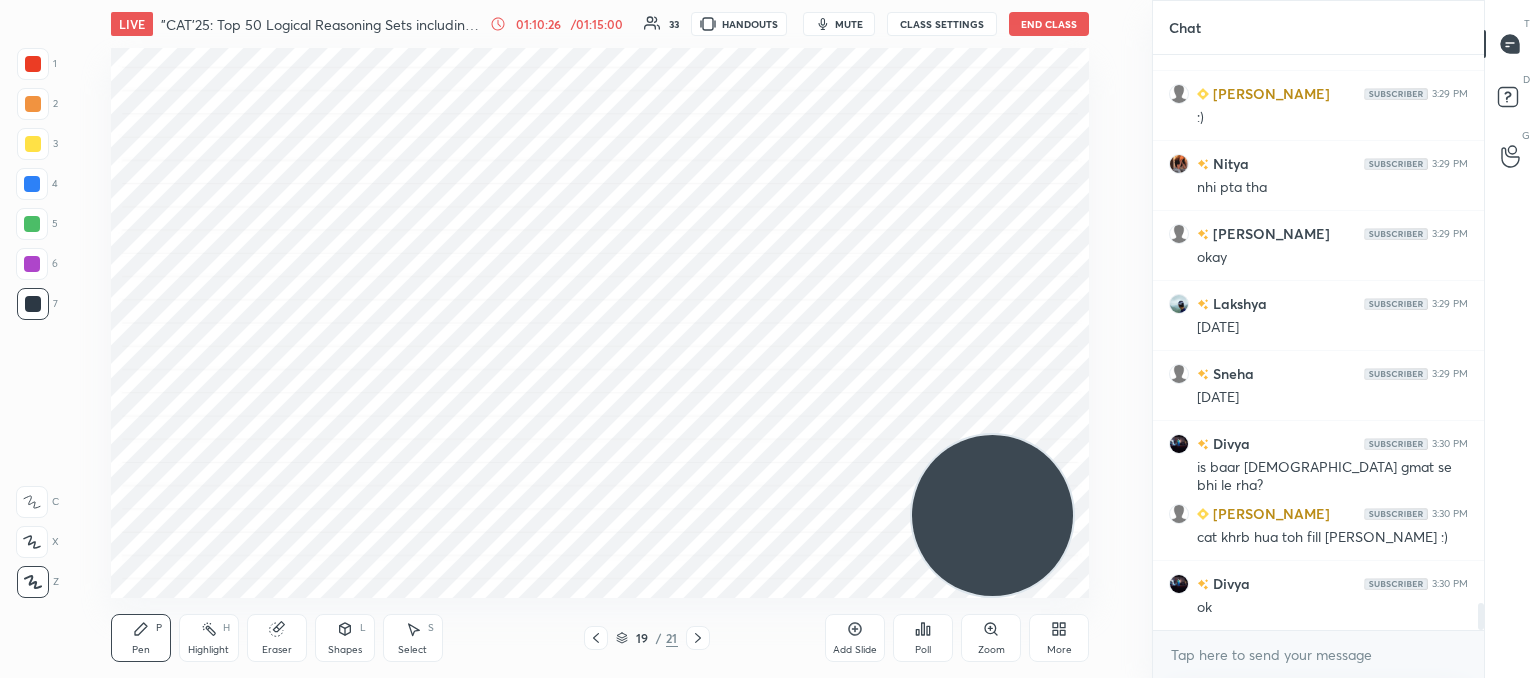 click 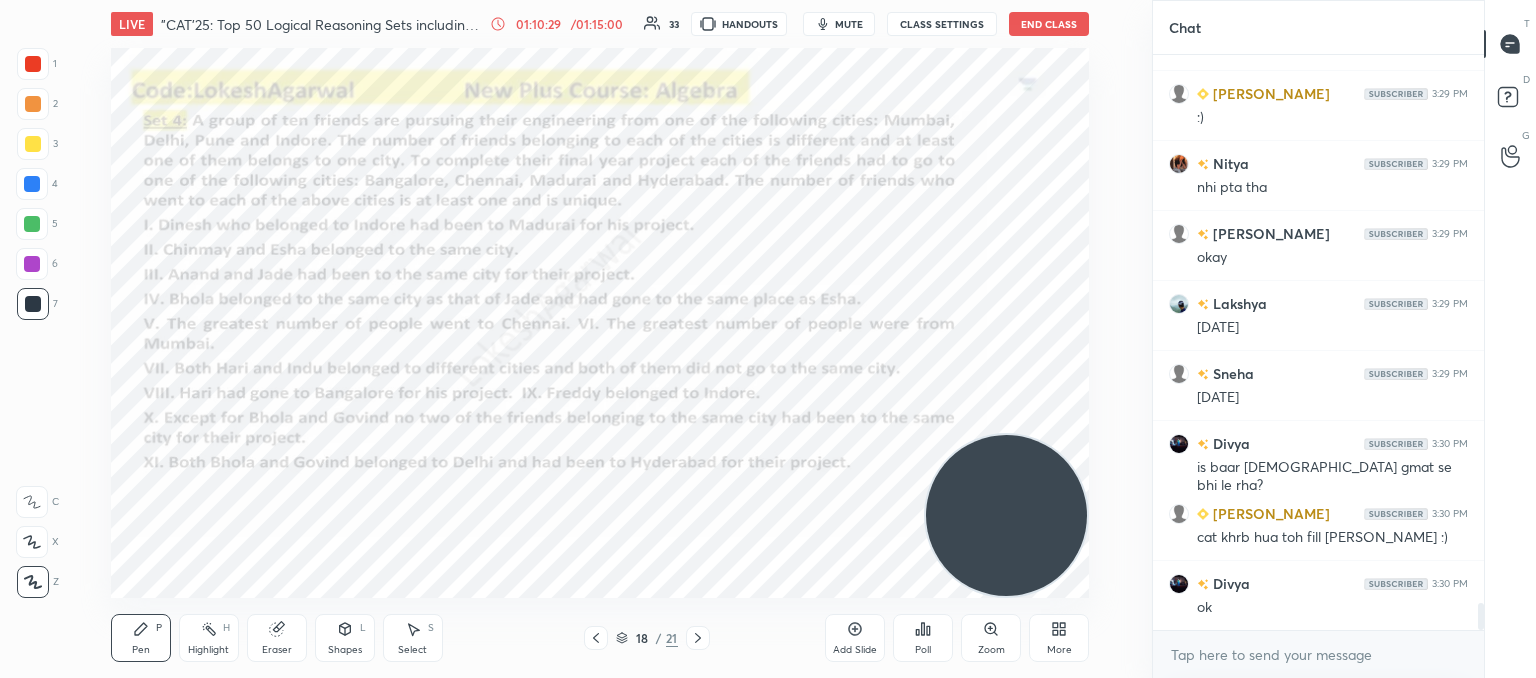 drag, startPoint x: 976, startPoint y: 471, endPoint x: 1079, endPoint y: 538, distance: 122.87392 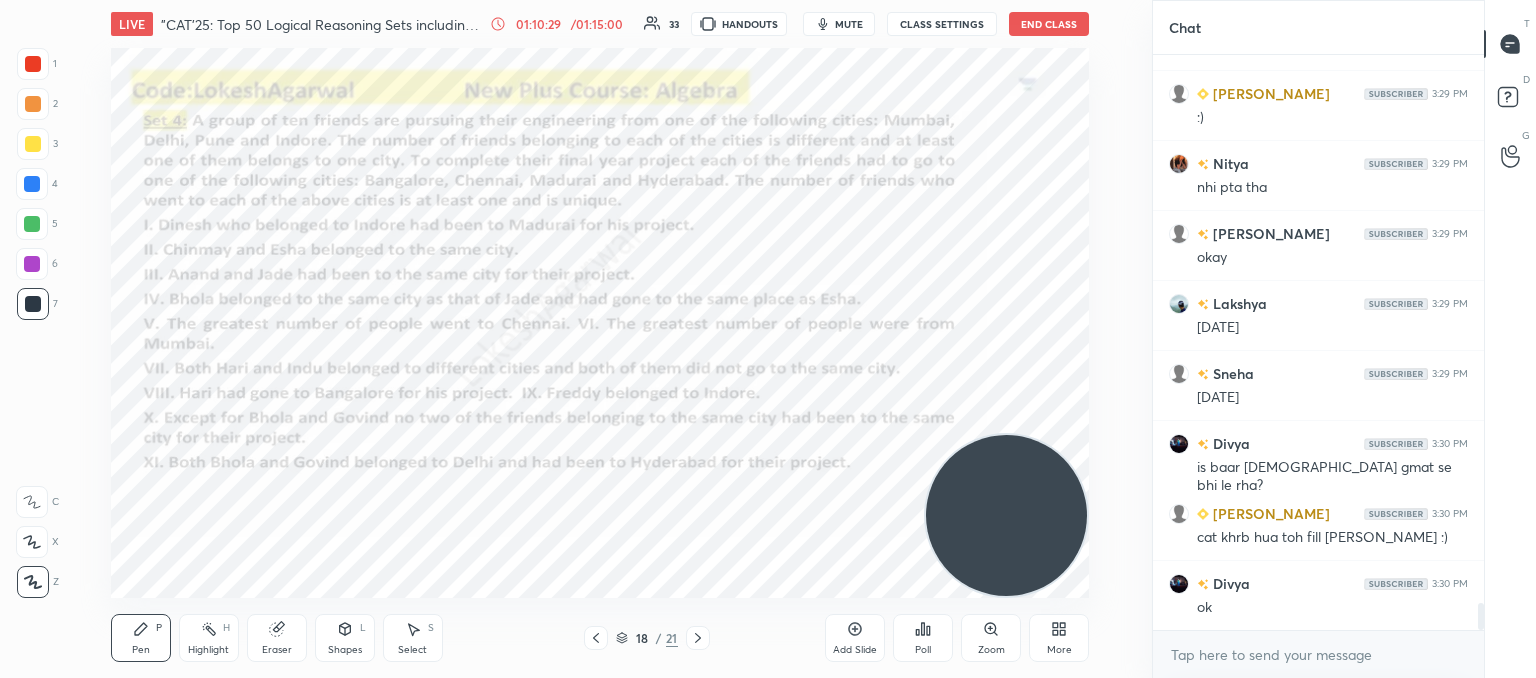 click at bounding box center (1006, 515) 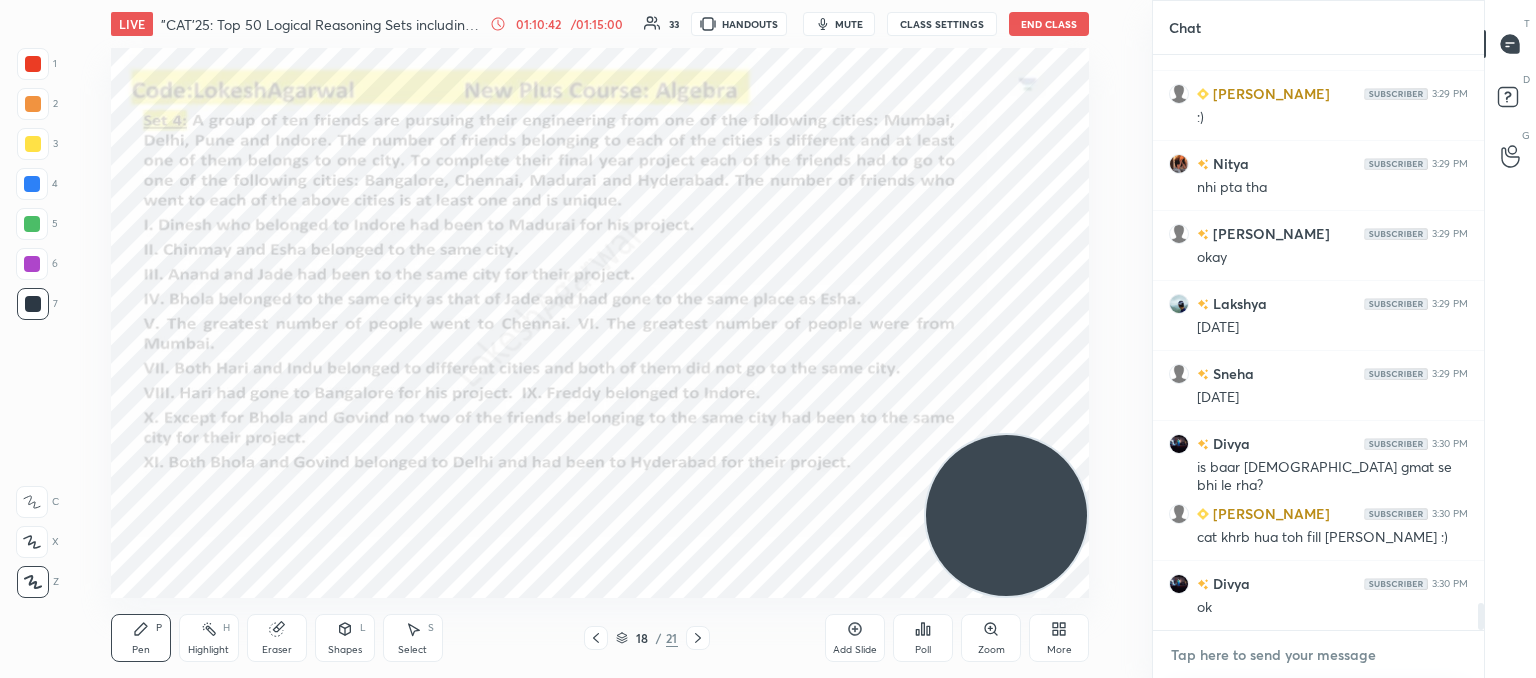 click at bounding box center (1318, 655) 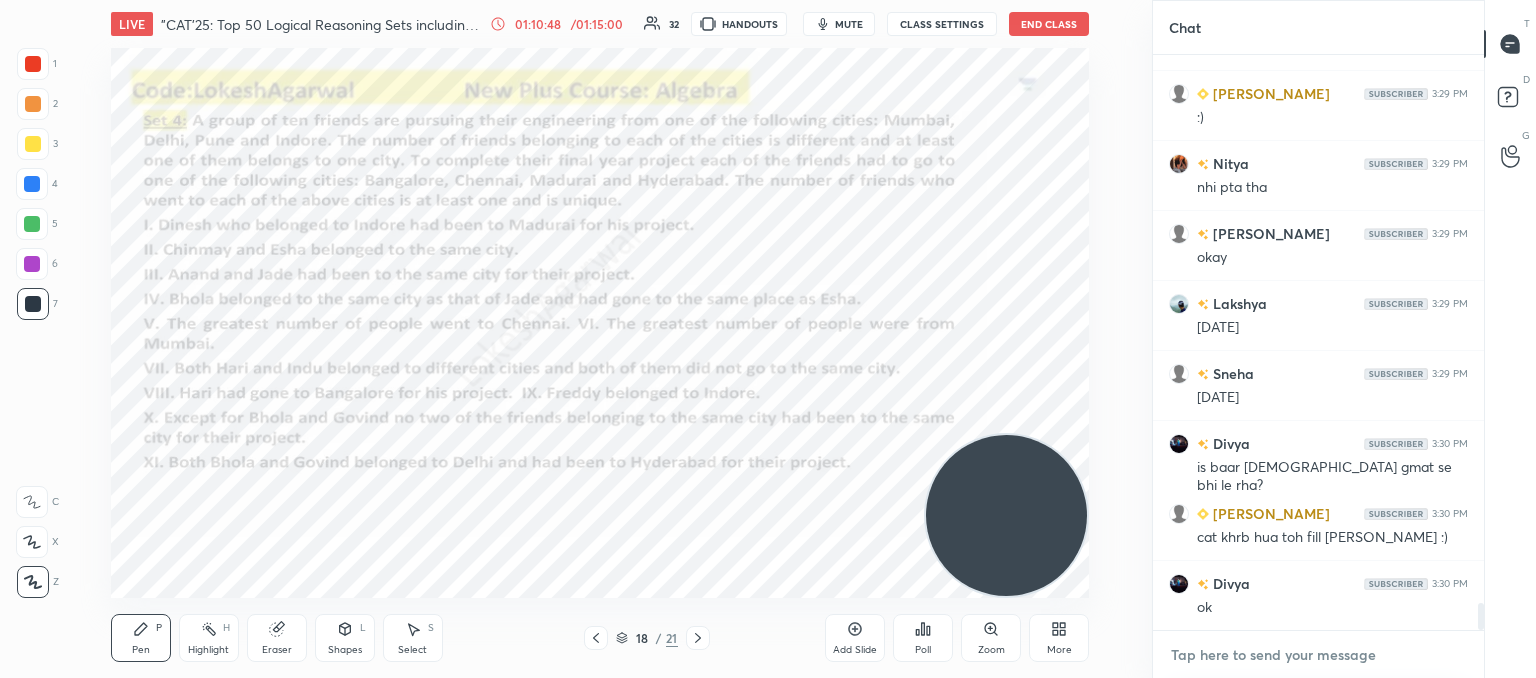 click at bounding box center (1318, 655) 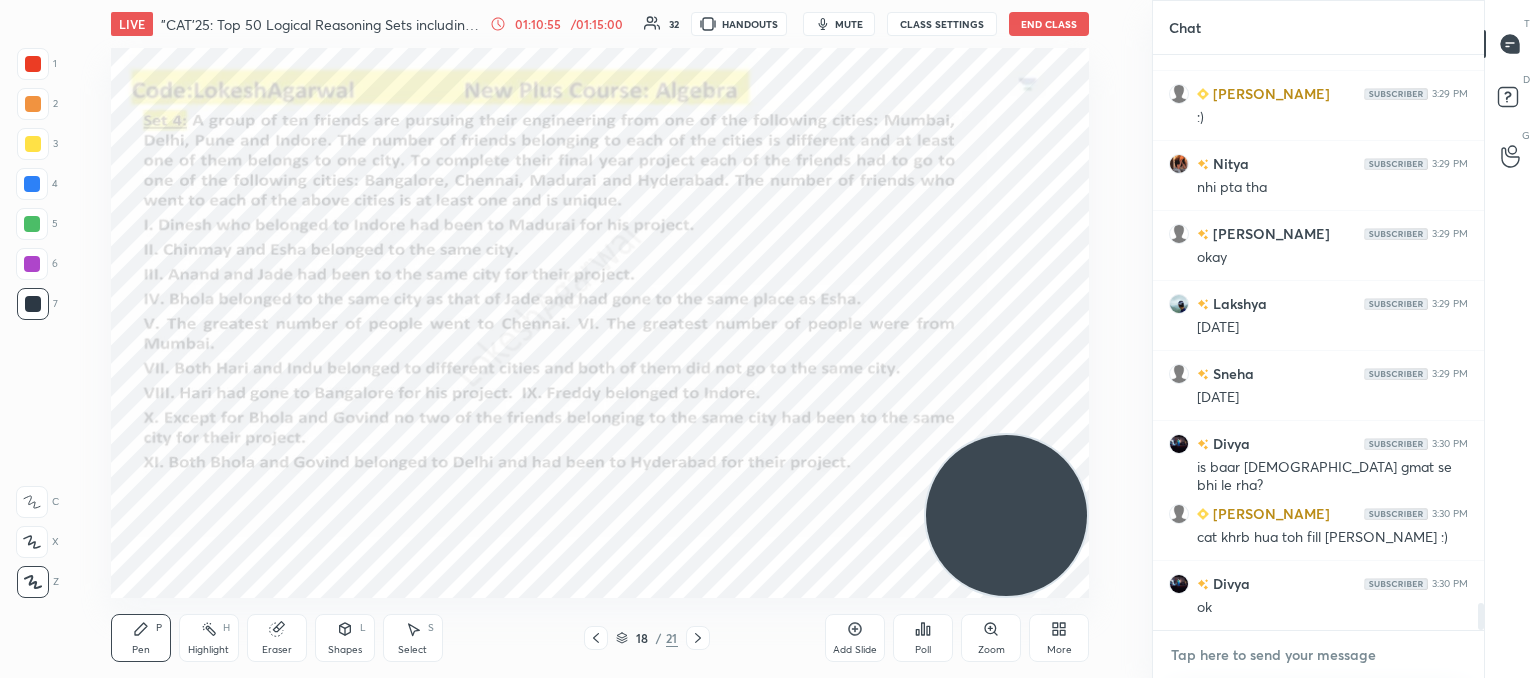 click at bounding box center [1318, 655] 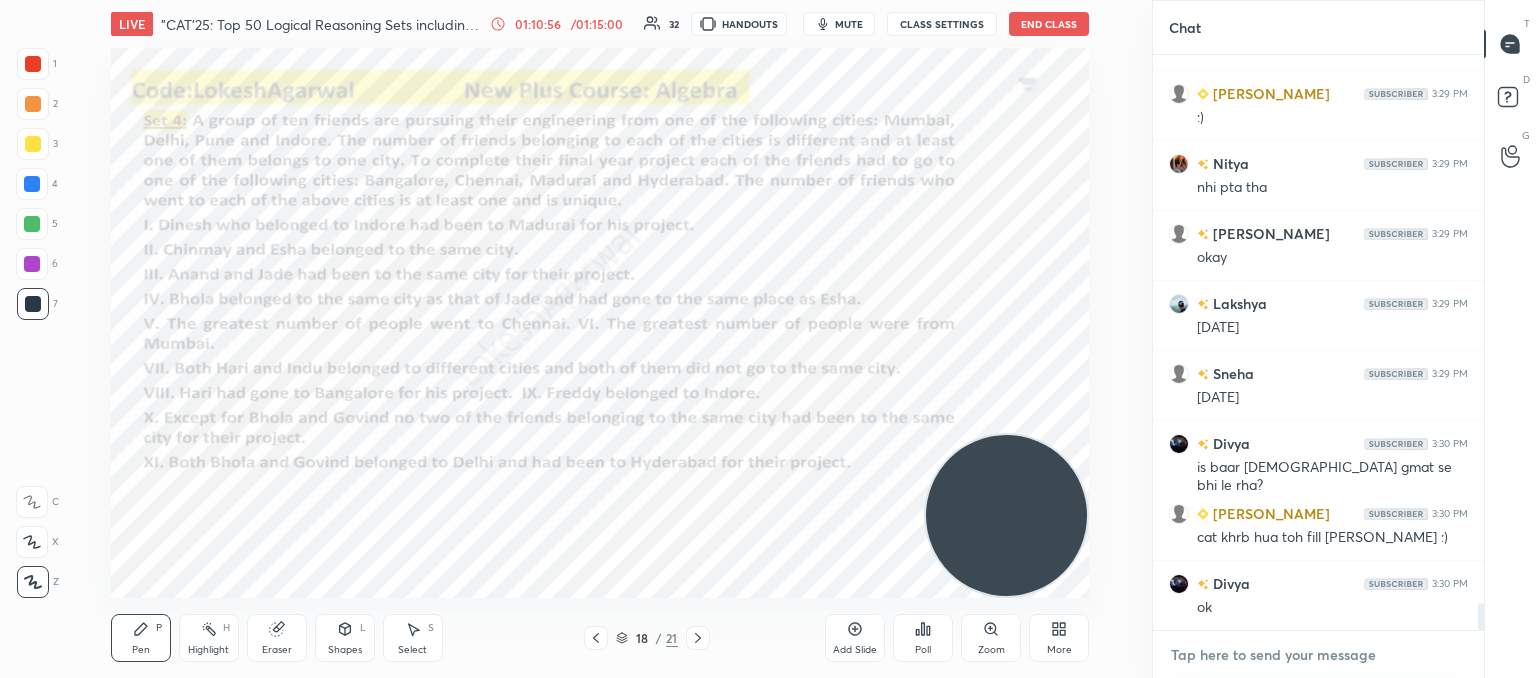 paste on "[URL][DOMAIN_NAME]" 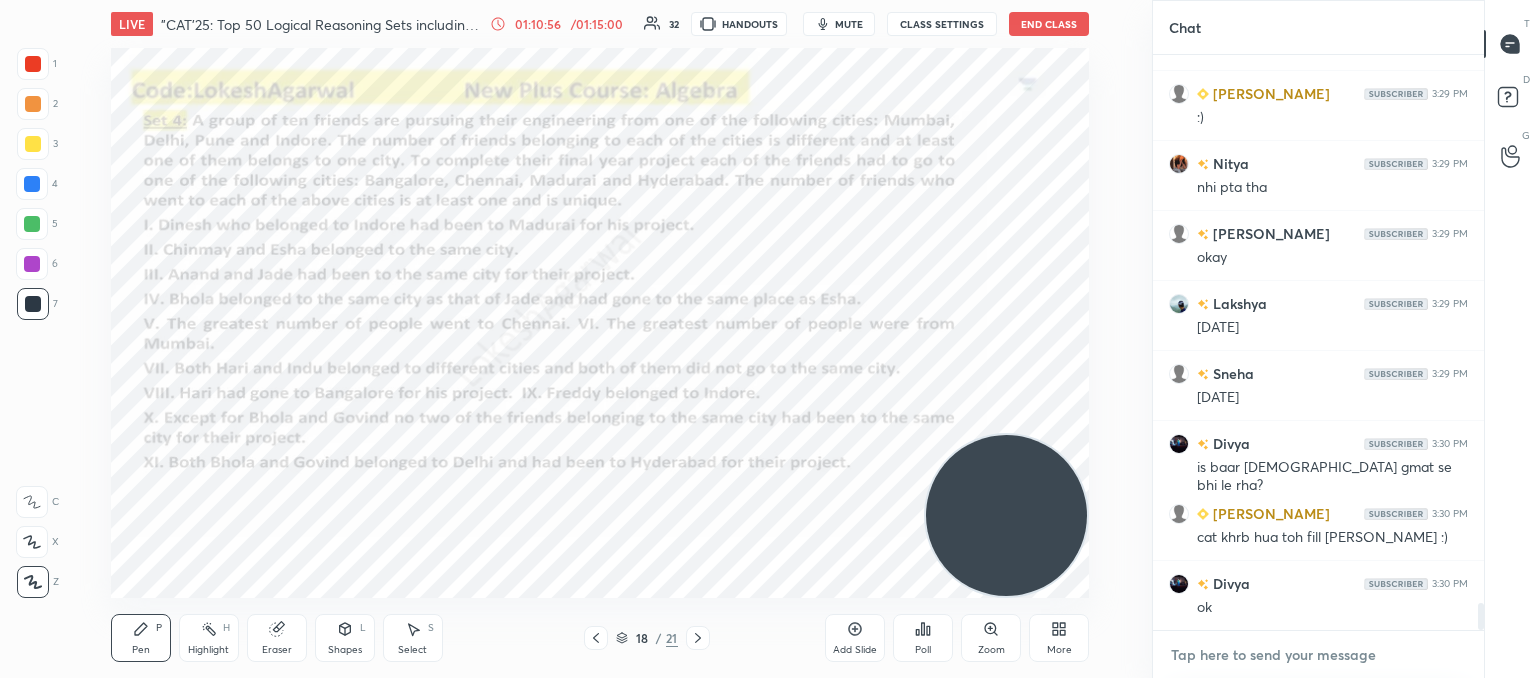 type on "[URL][DOMAIN_NAME]" 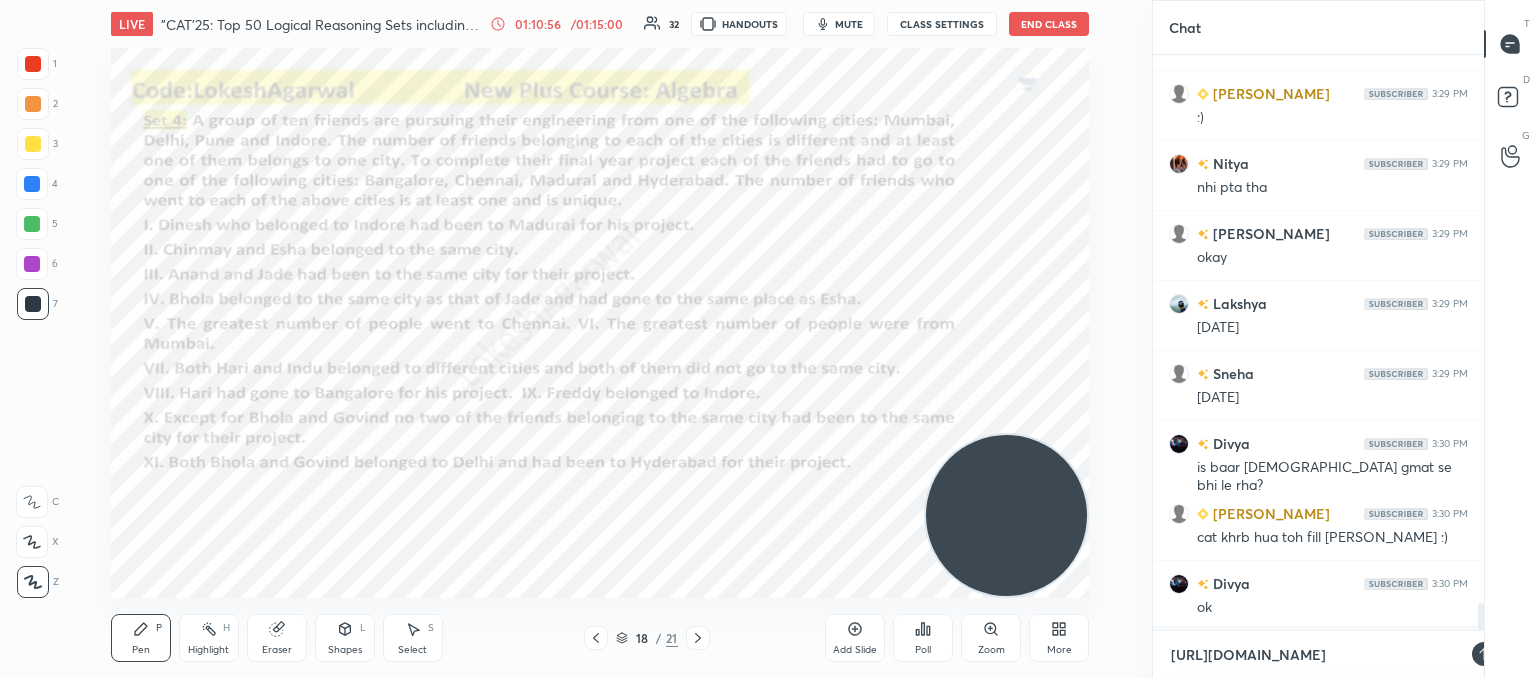 scroll, scrollTop: 564, scrollLeft: 325, axis: both 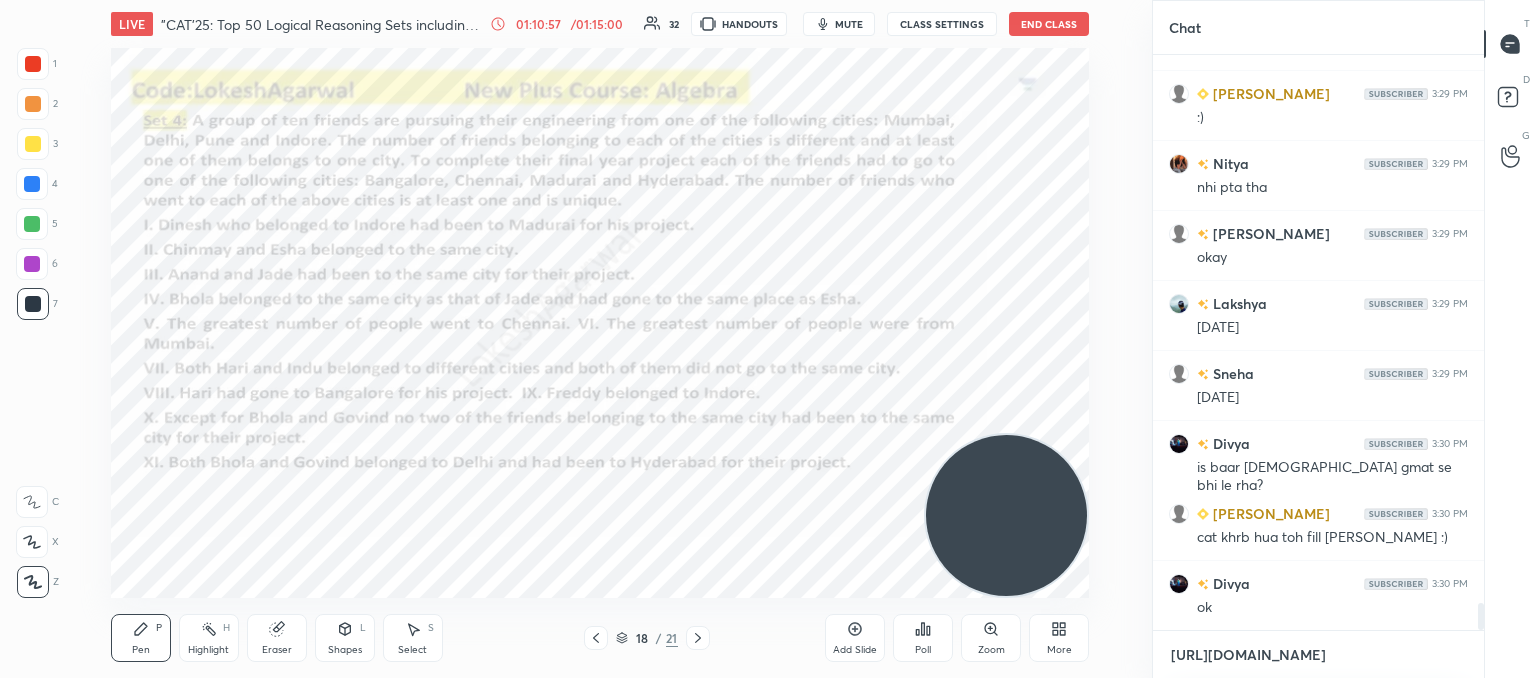 type 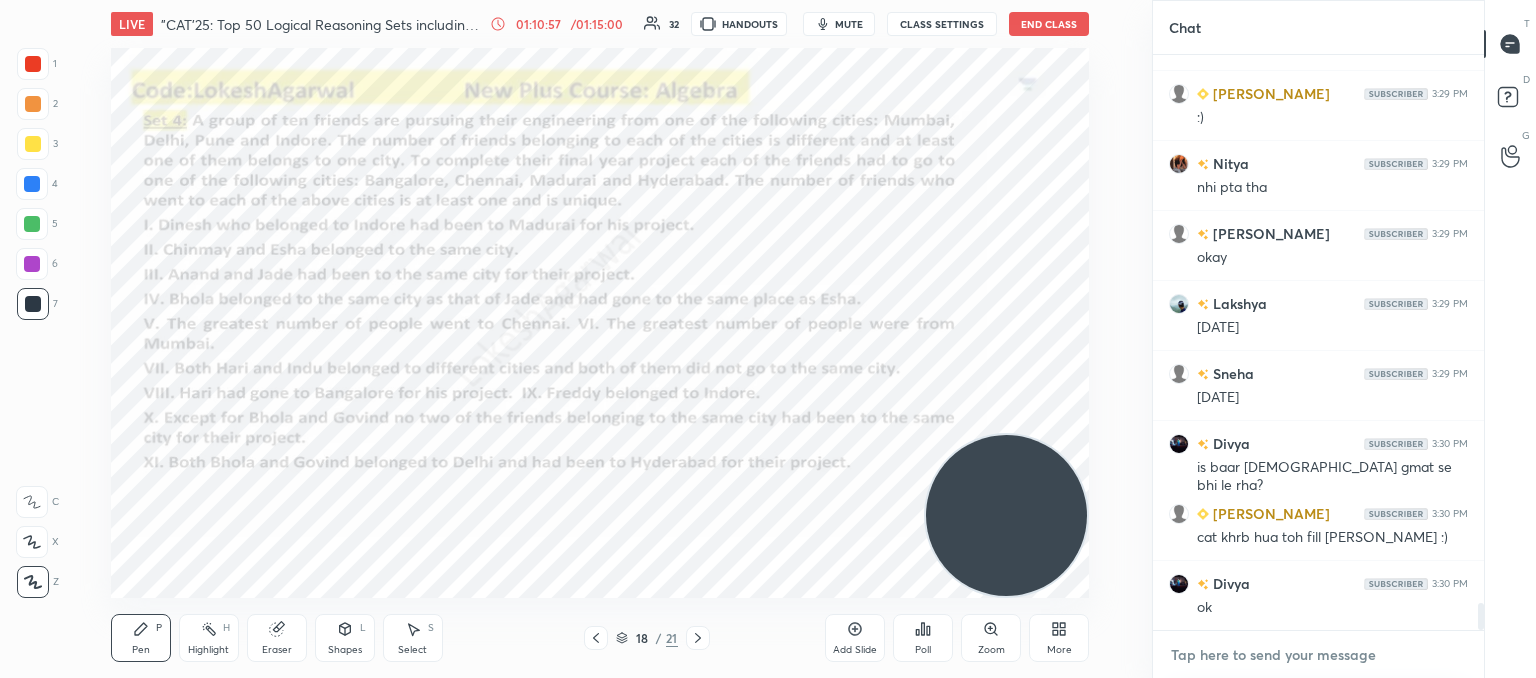 scroll, scrollTop: 11982, scrollLeft: 0, axis: vertical 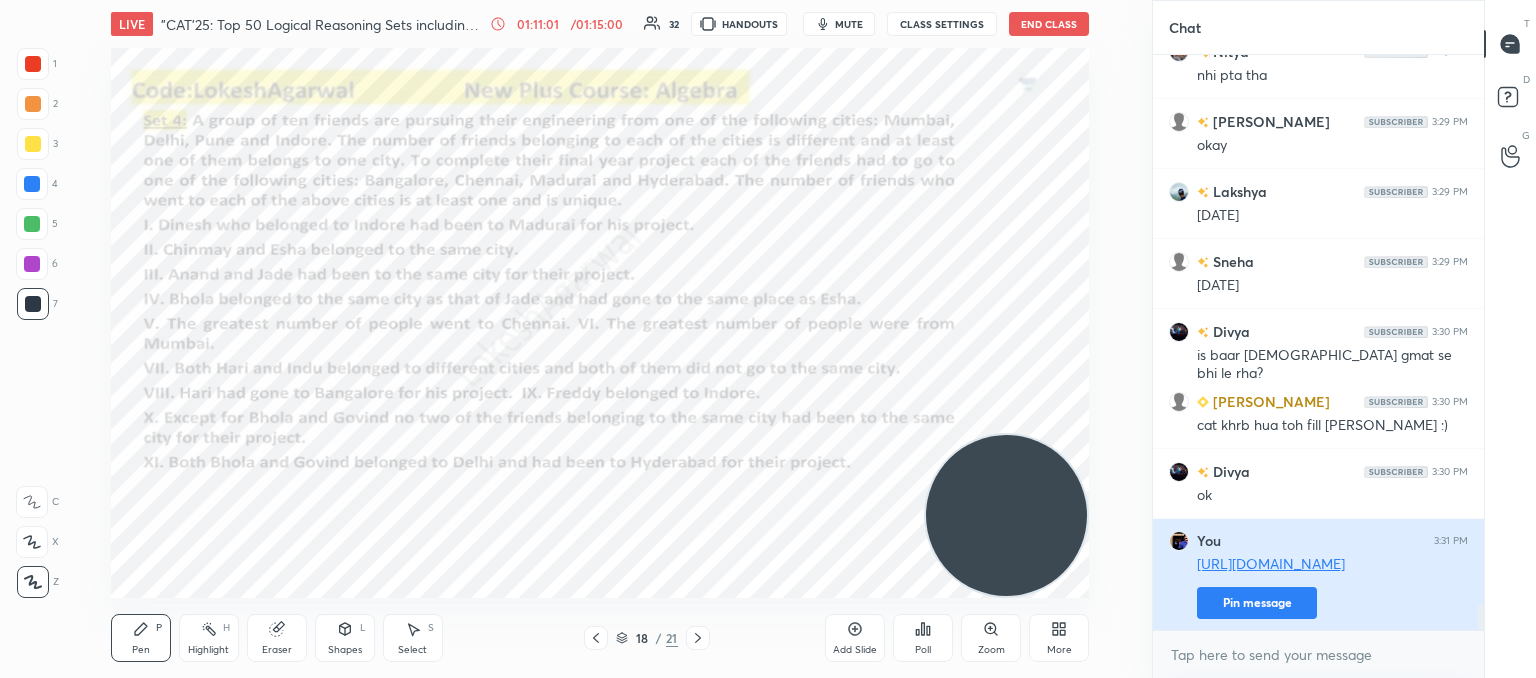 click on "Pin message" at bounding box center (1257, 603) 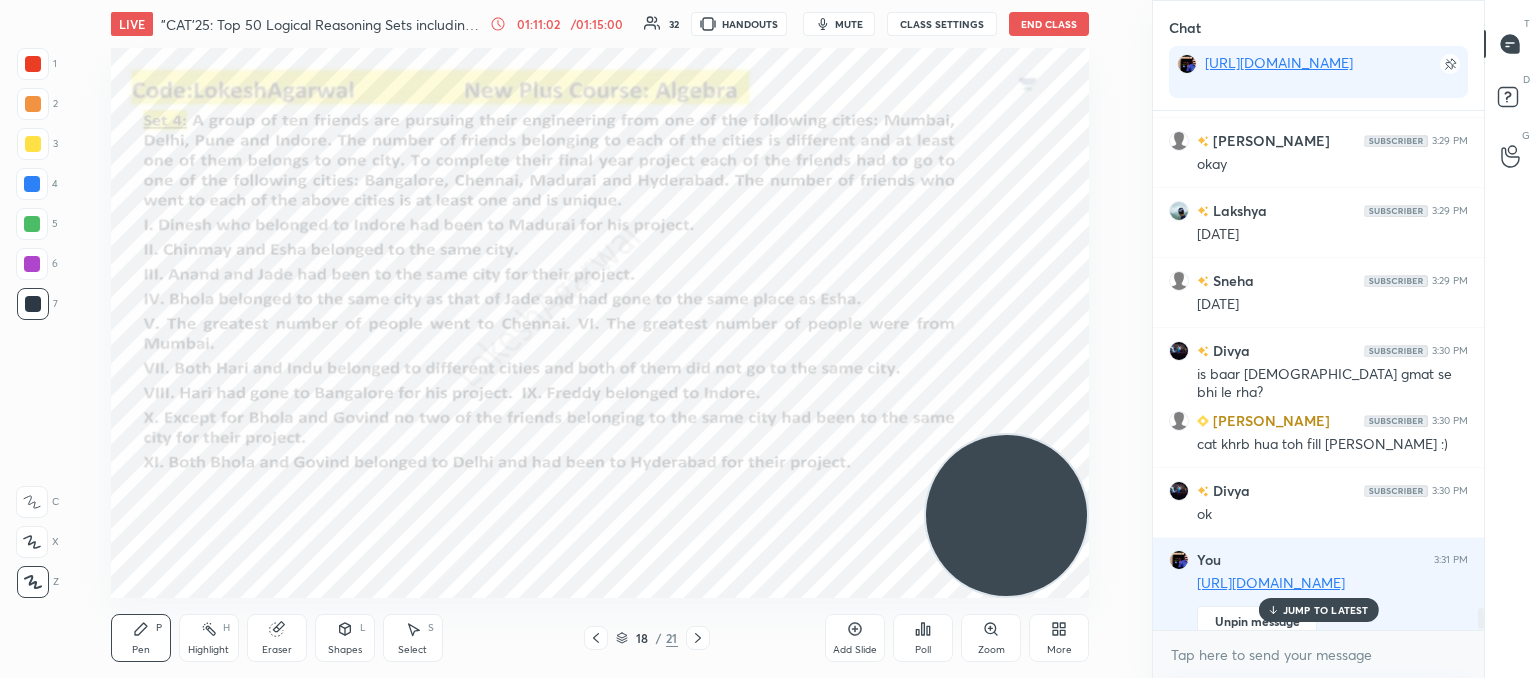 scroll, scrollTop: 12038, scrollLeft: 0, axis: vertical 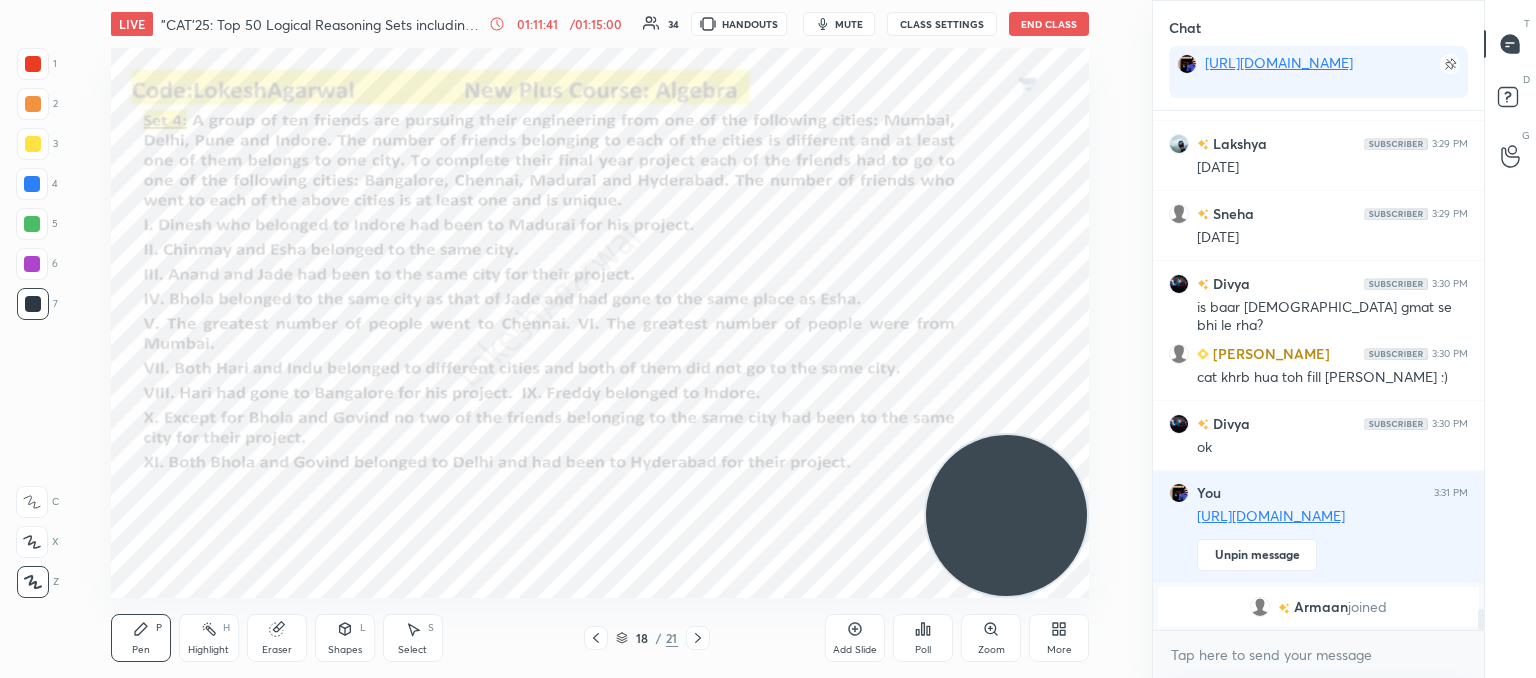 click on "mute" at bounding box center (839, 24) 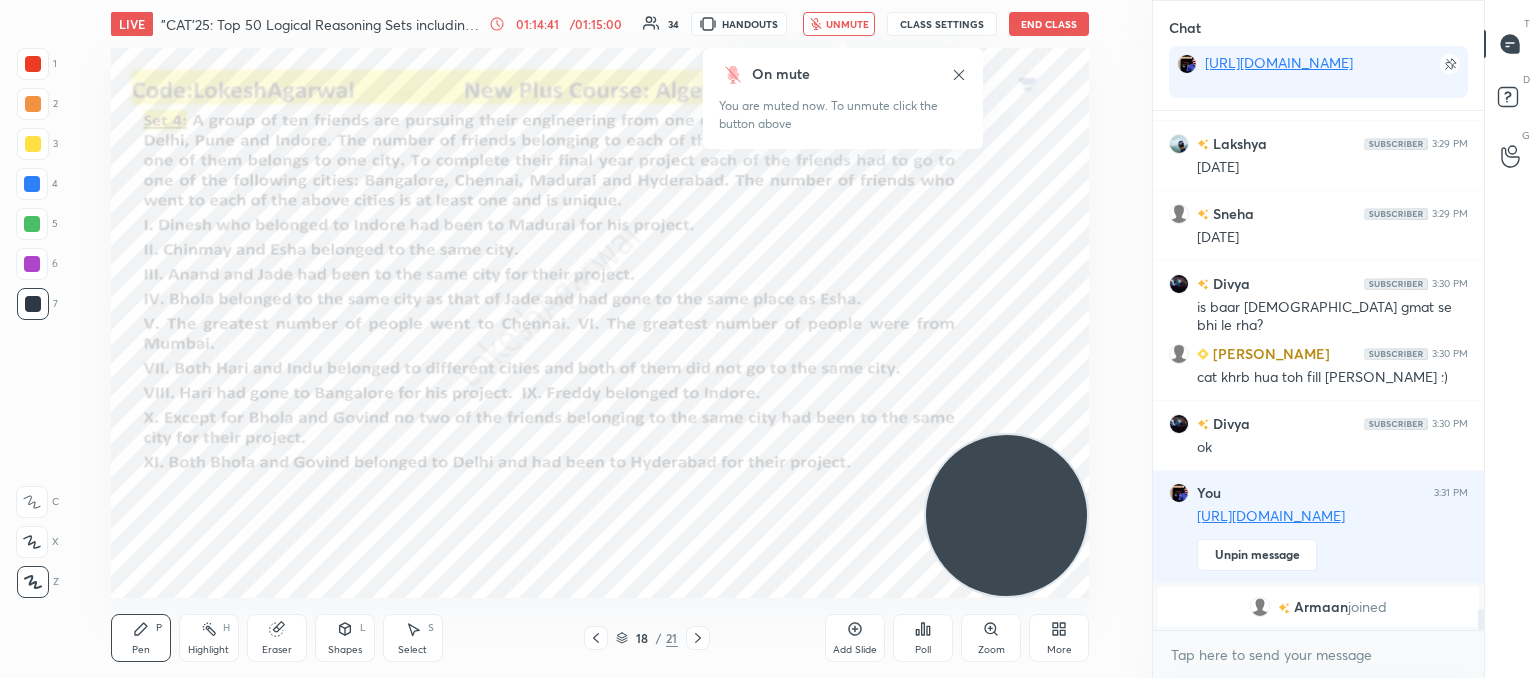 click on "unmute" at bounding box center (839, 24) 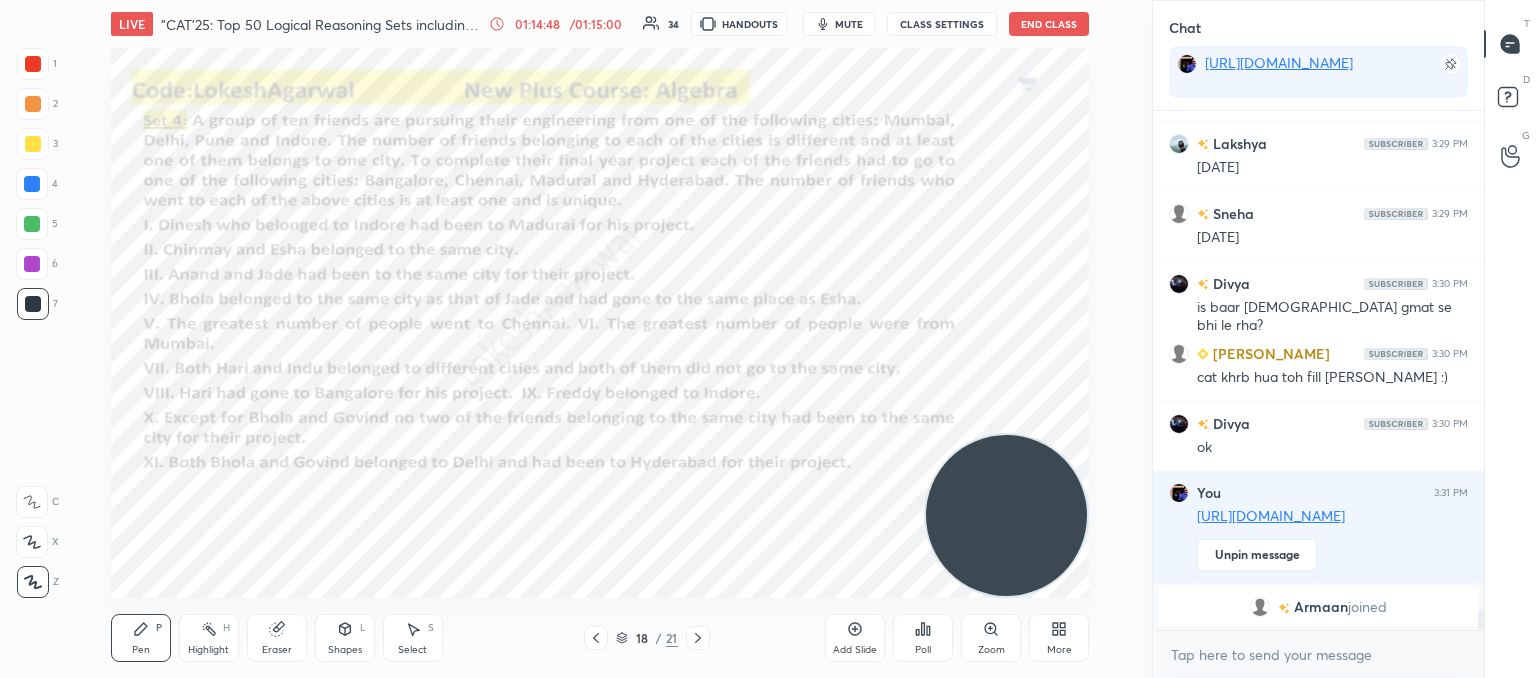 click on "Eraser" at bounding box center (277, 638) 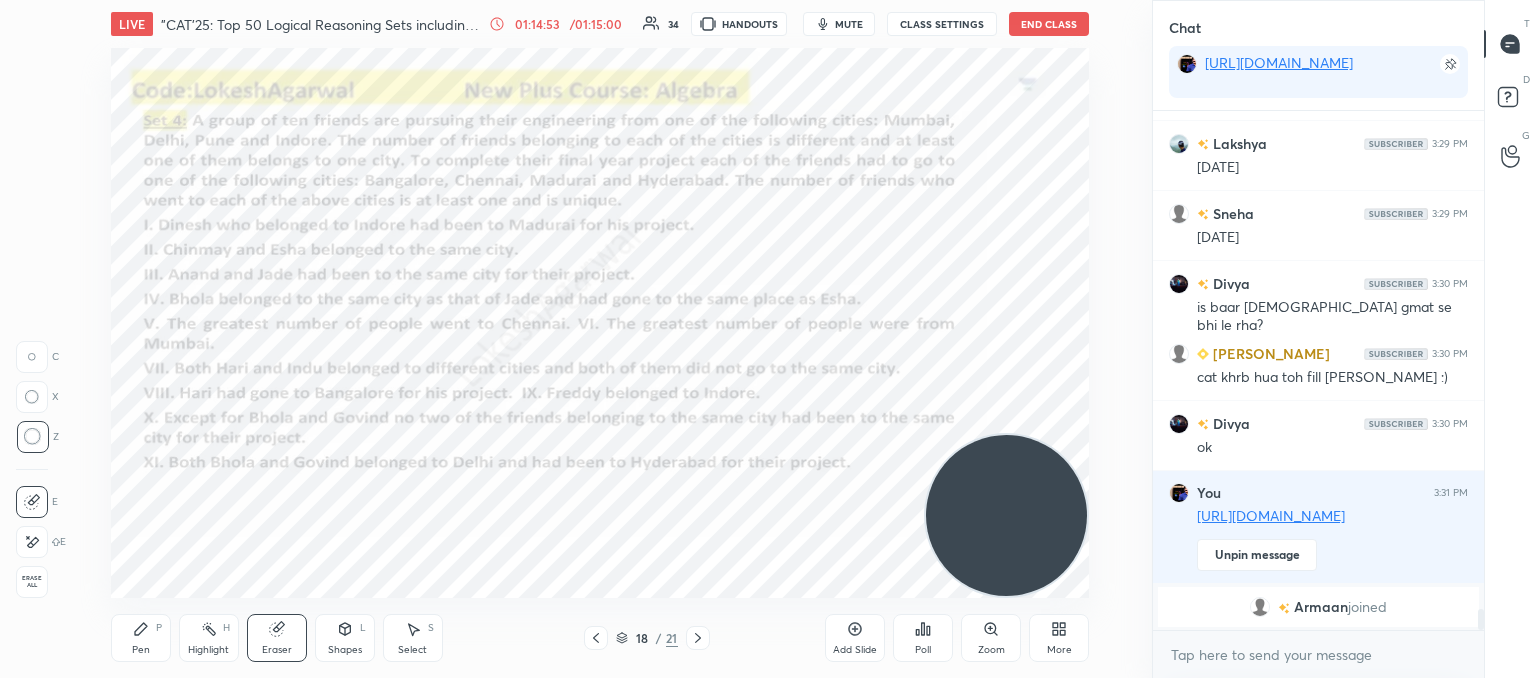 scroll, scrollTop: 11040, scrollLeft: 0, axis: vertical 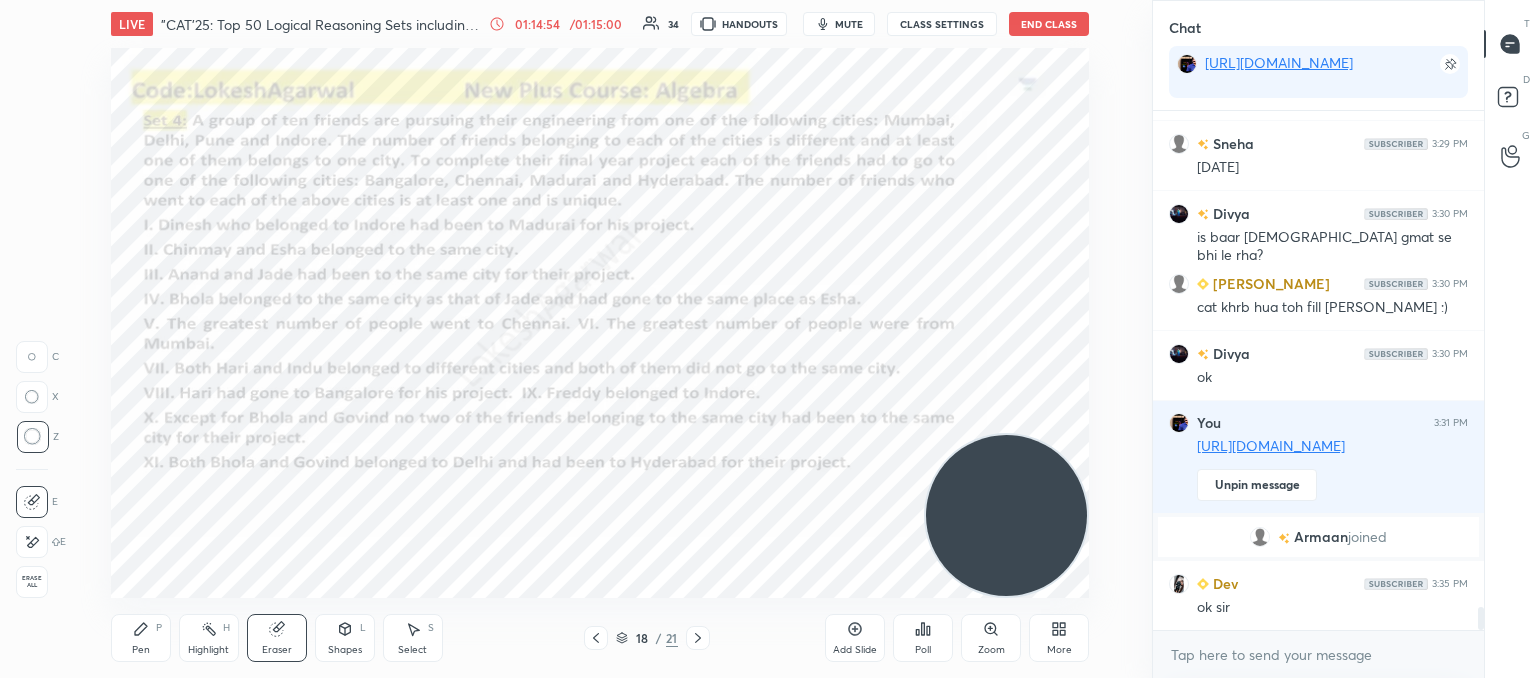 click 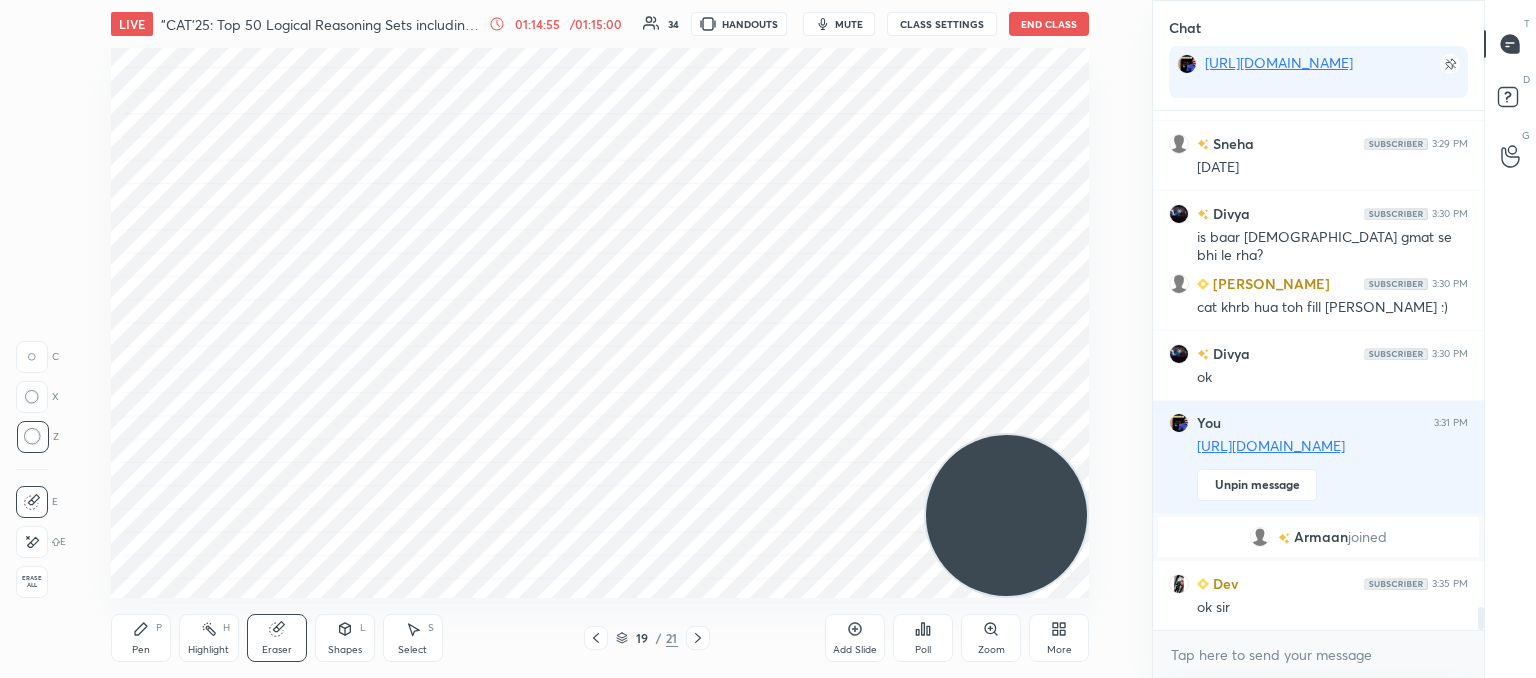 scroll, scrollTop: 11110, scrollLeft: 0, axis: vertical 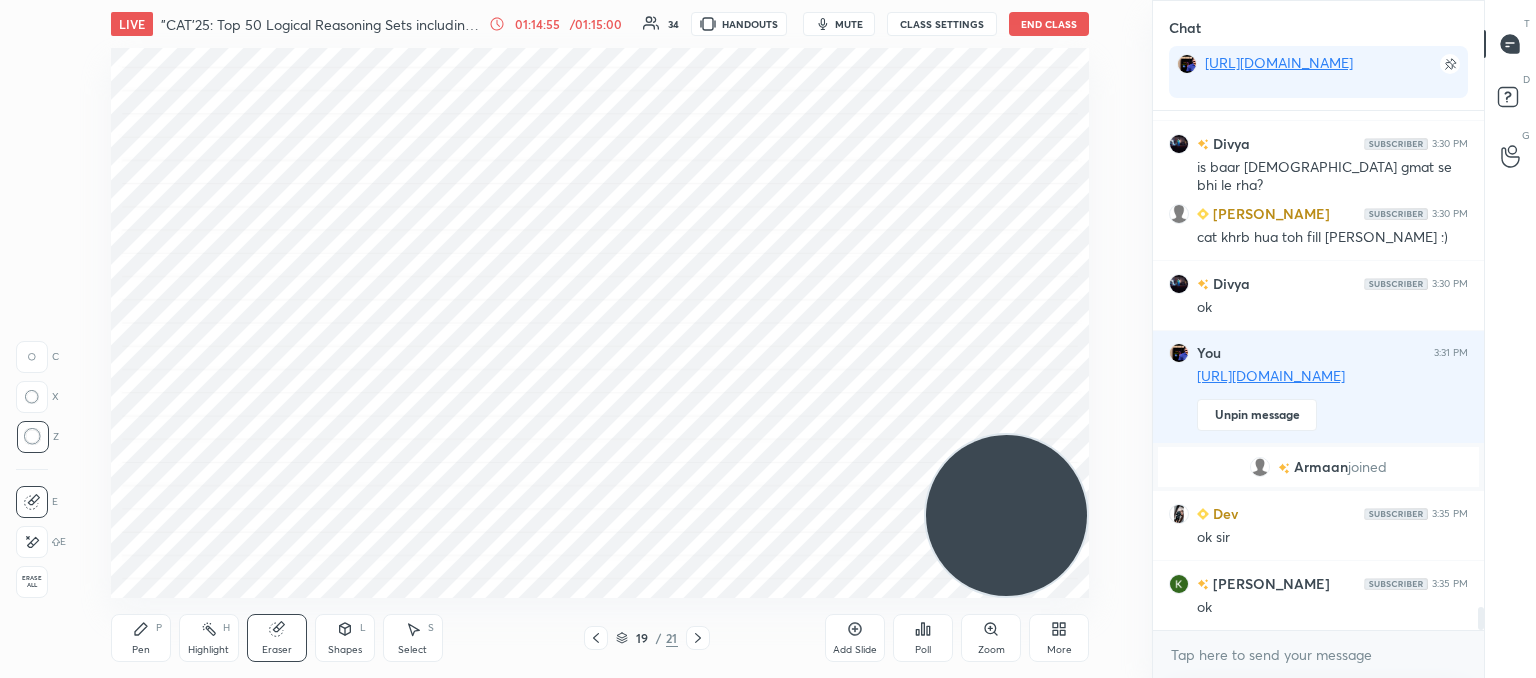 click 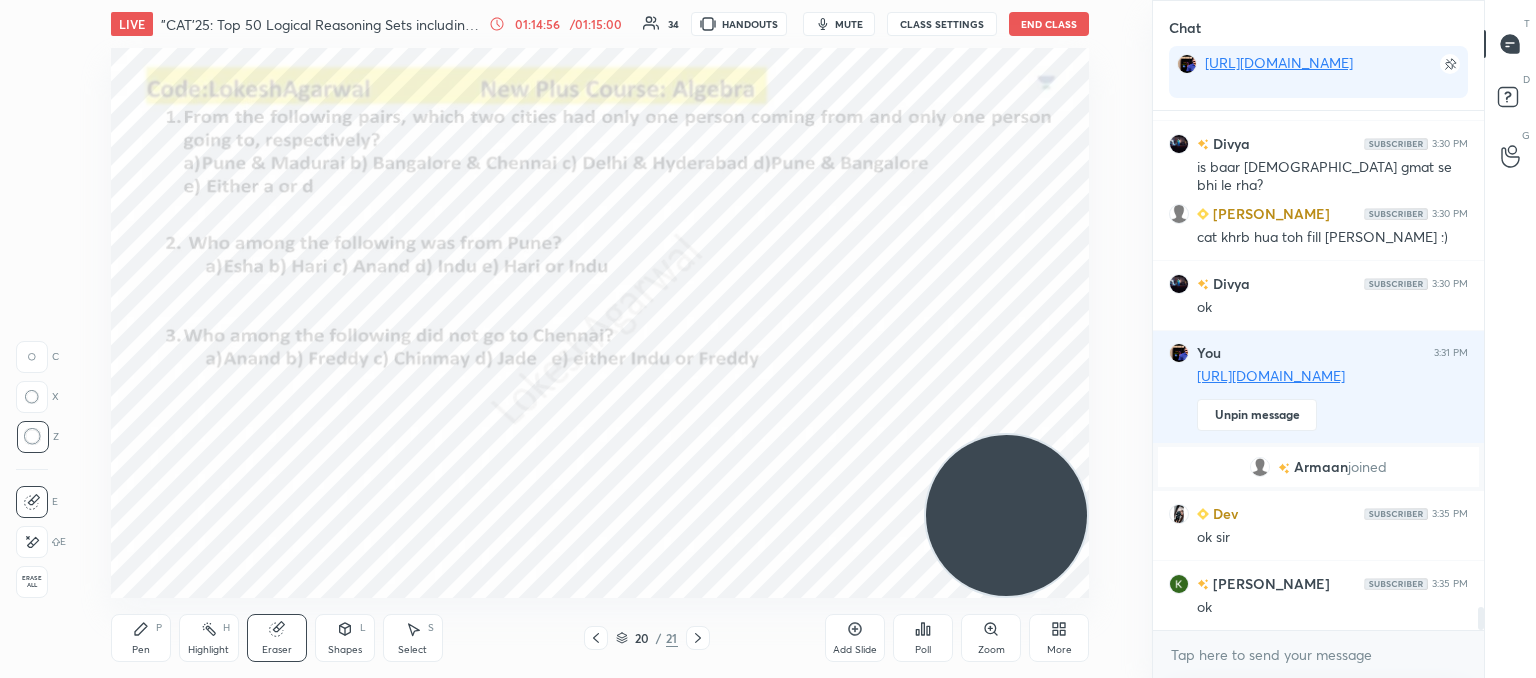 scroll, scrollTop: 11180, scrollLeft: 0, axis: vertical 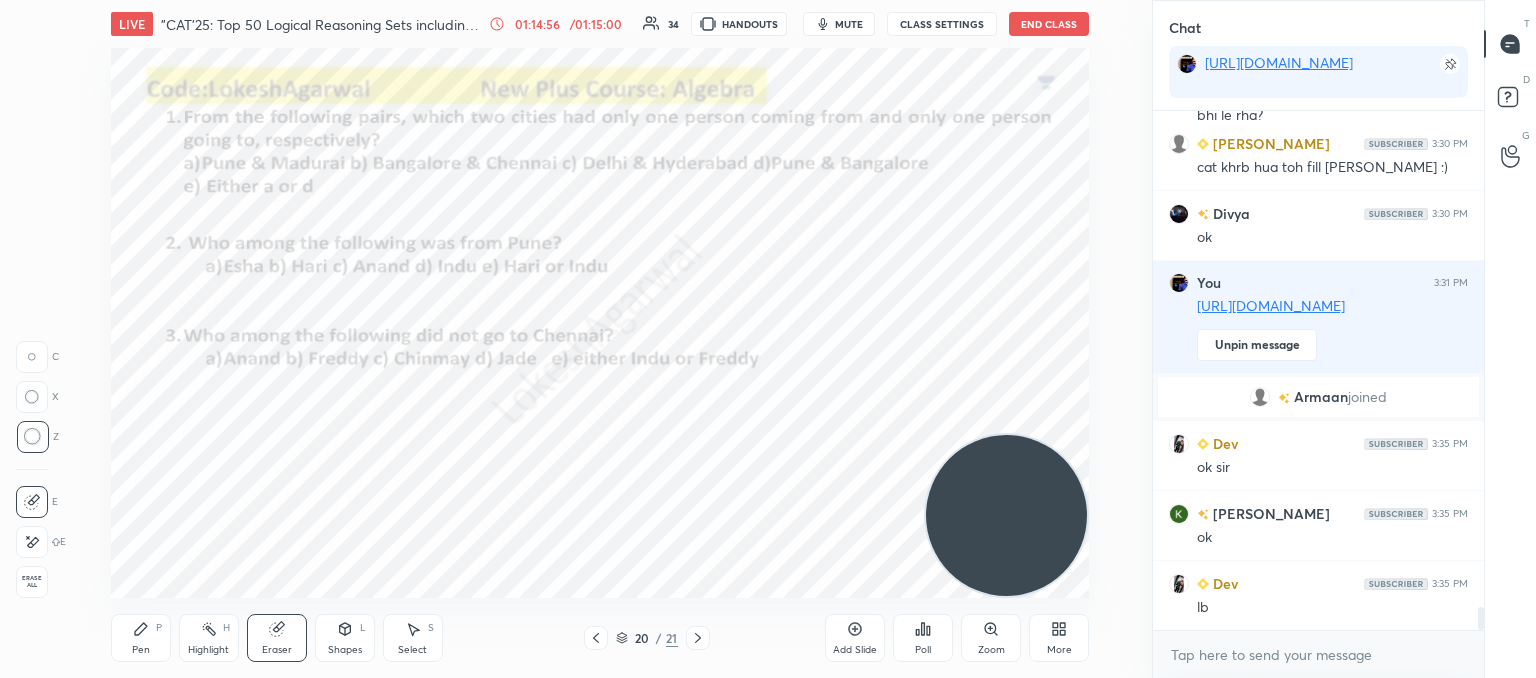 click 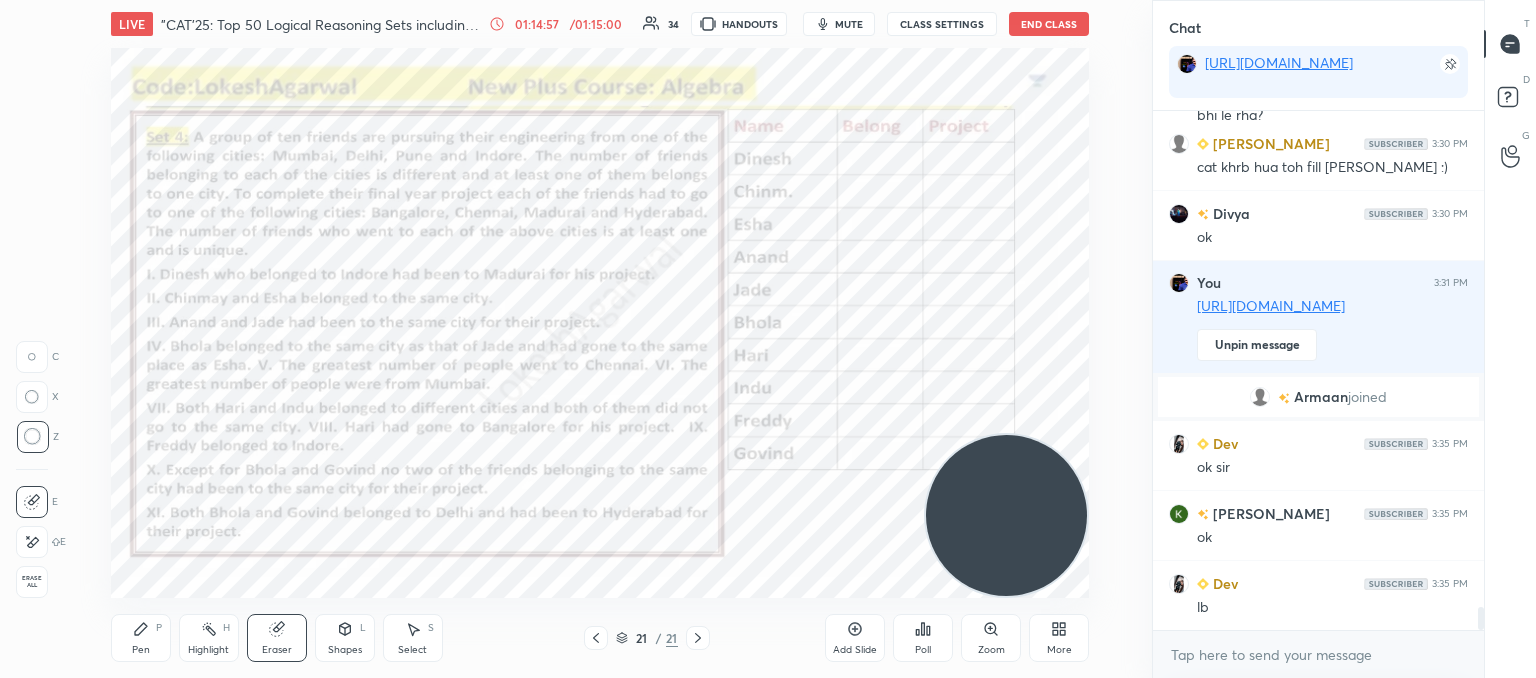 scroll, scrollTop: 11250, scrollLeft: 0, axis: vertical 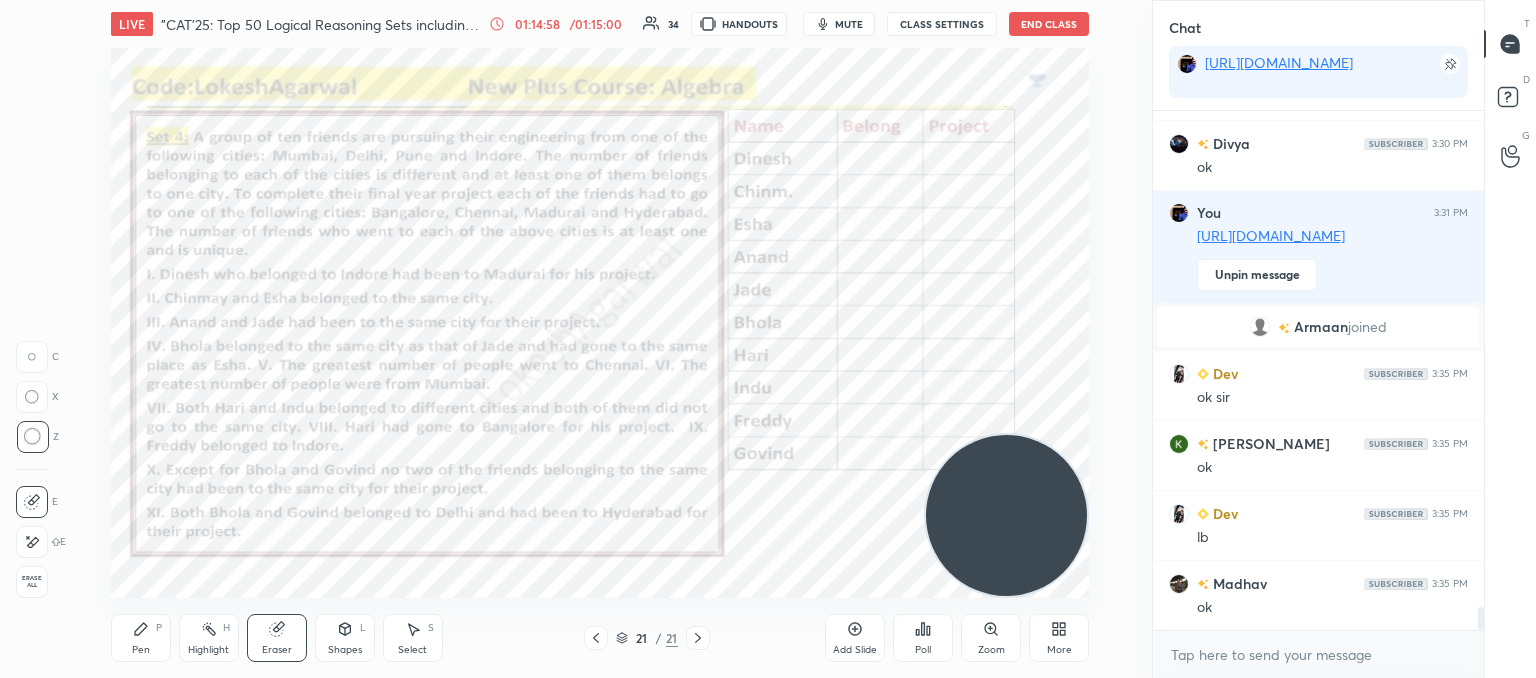 click 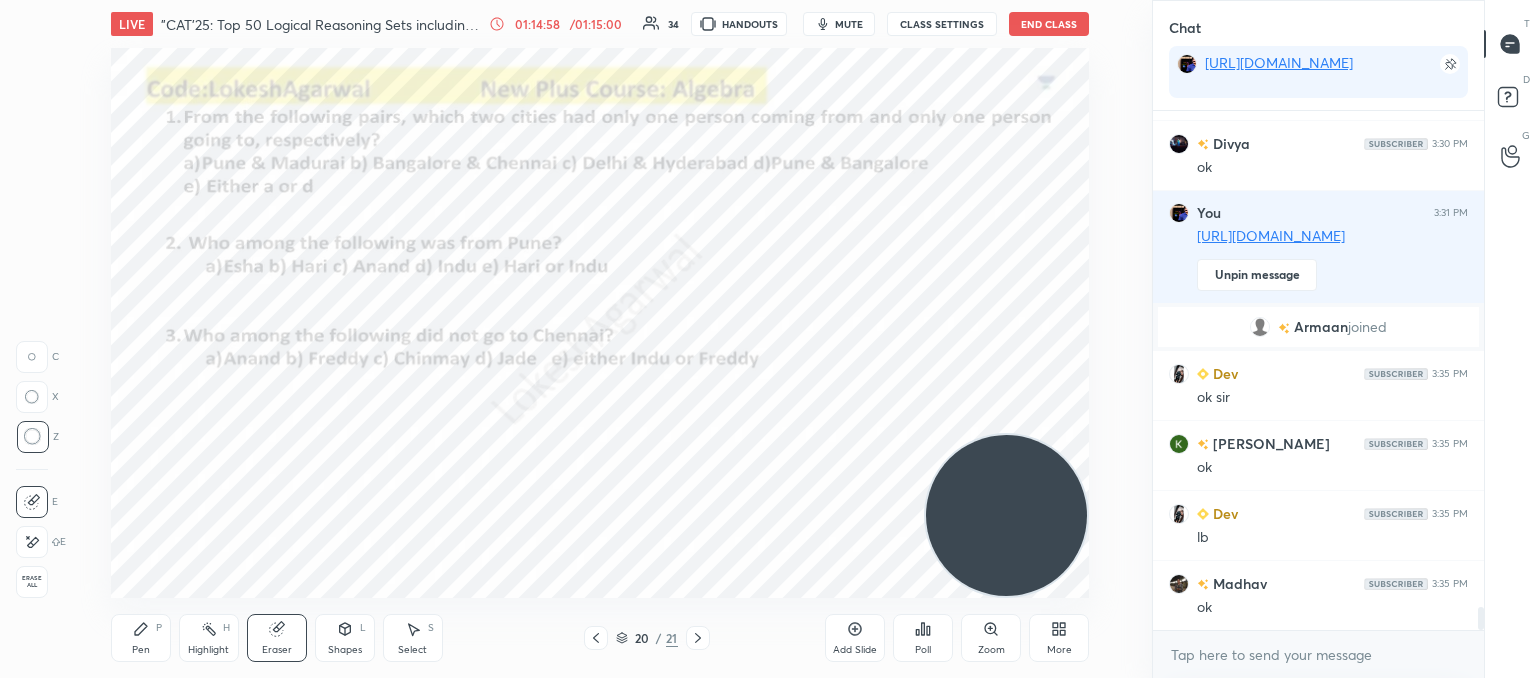 click on "Poll" at bounding box center [923, 638] 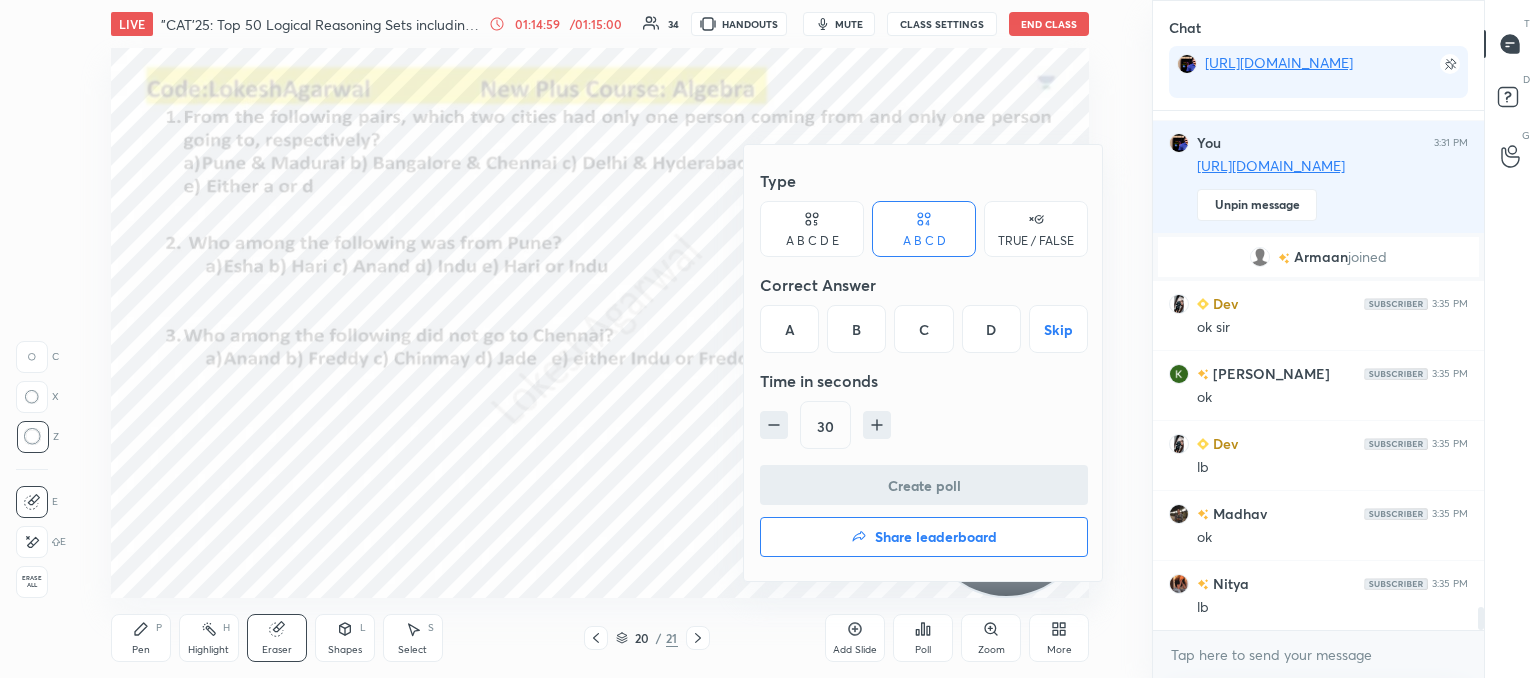 click on "Share leaderboard" at bounding box center [936, 537] 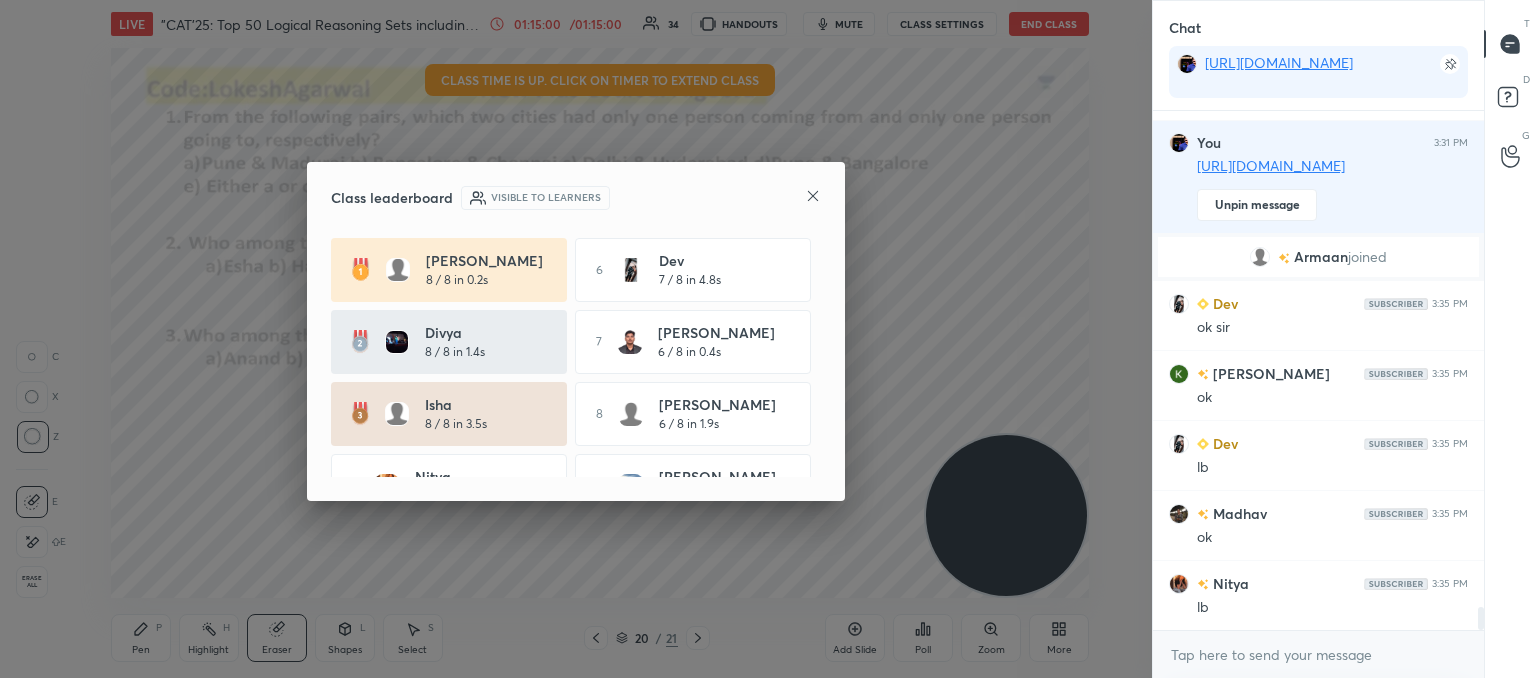 scroll, scrollTop: 11390, scrollLeft: 0, axis: vertical 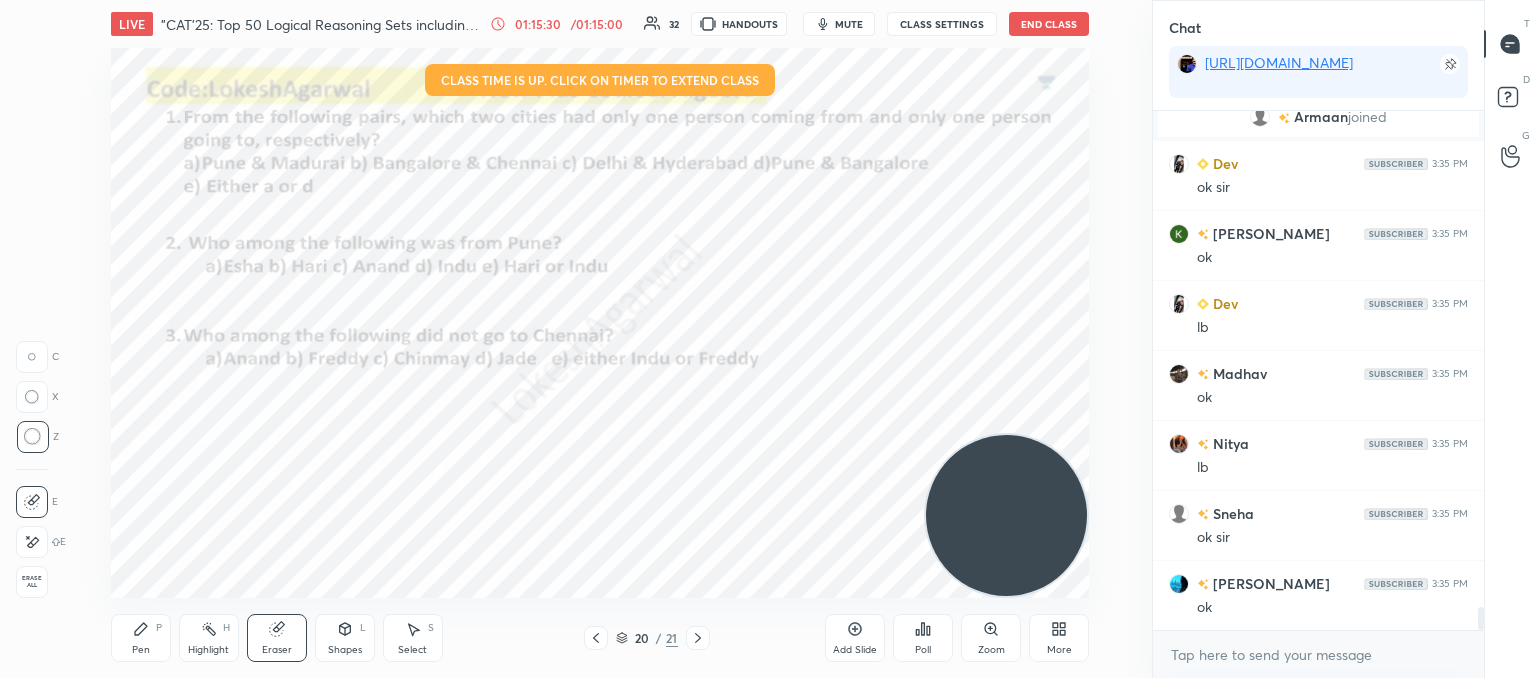 click on "End Class" at bounding box center [1049, 24] 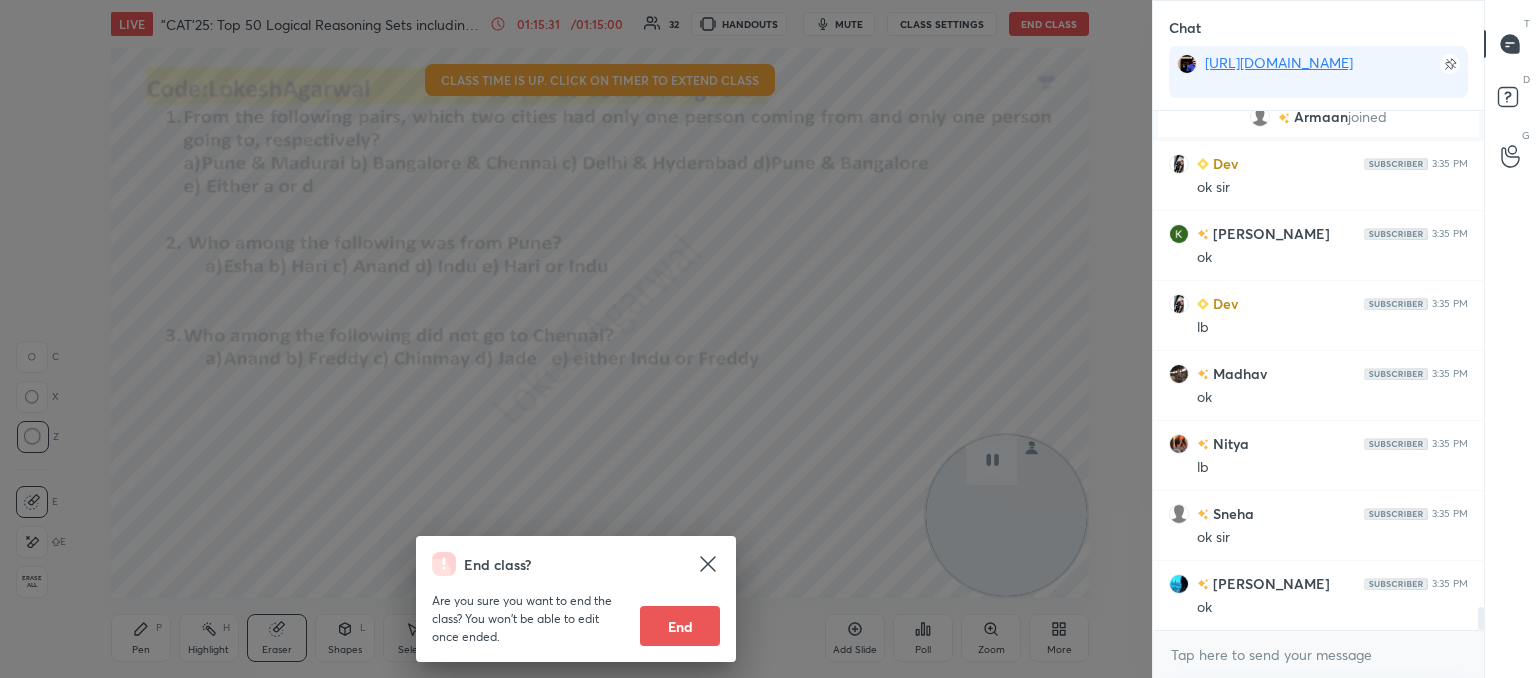 click on "End" at bounding box center [680, 626] 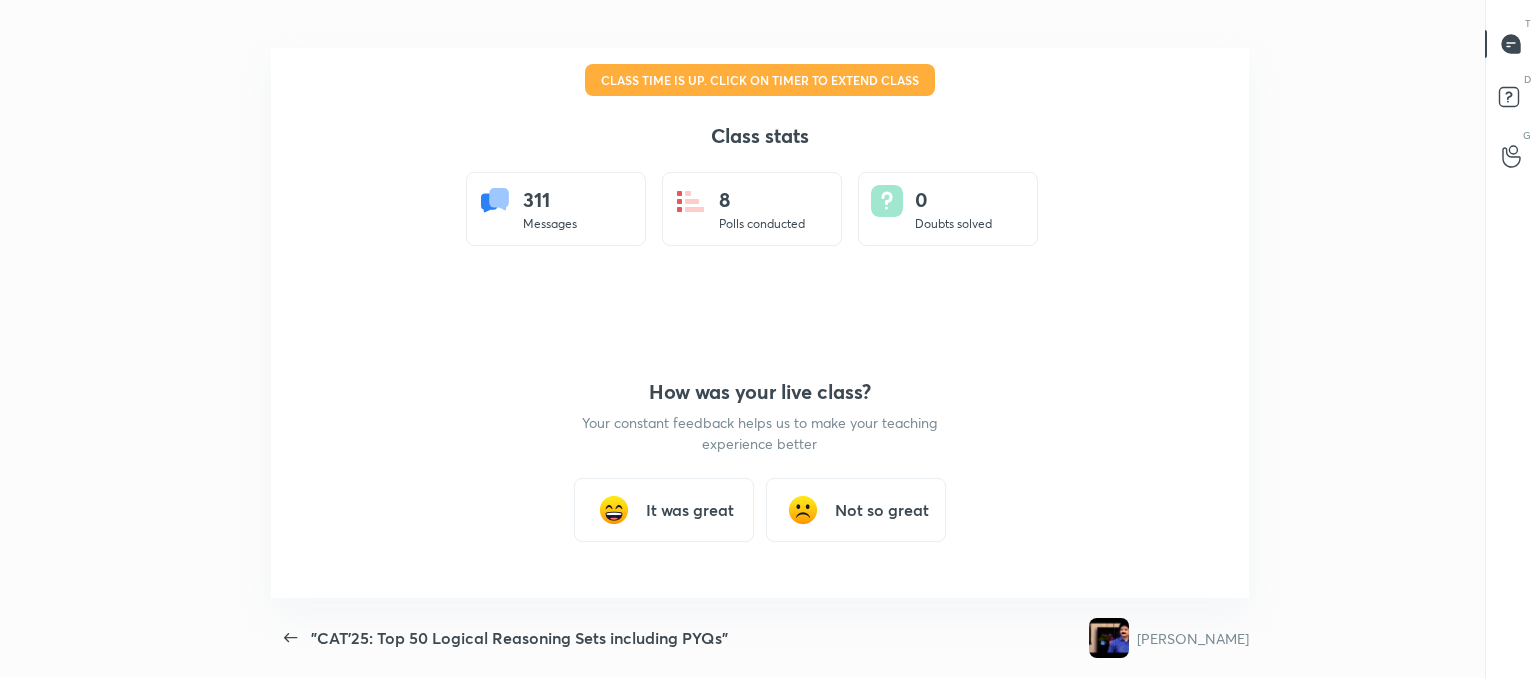 scroll, scrollTop: 0, scrollLeft: 0, axis: both 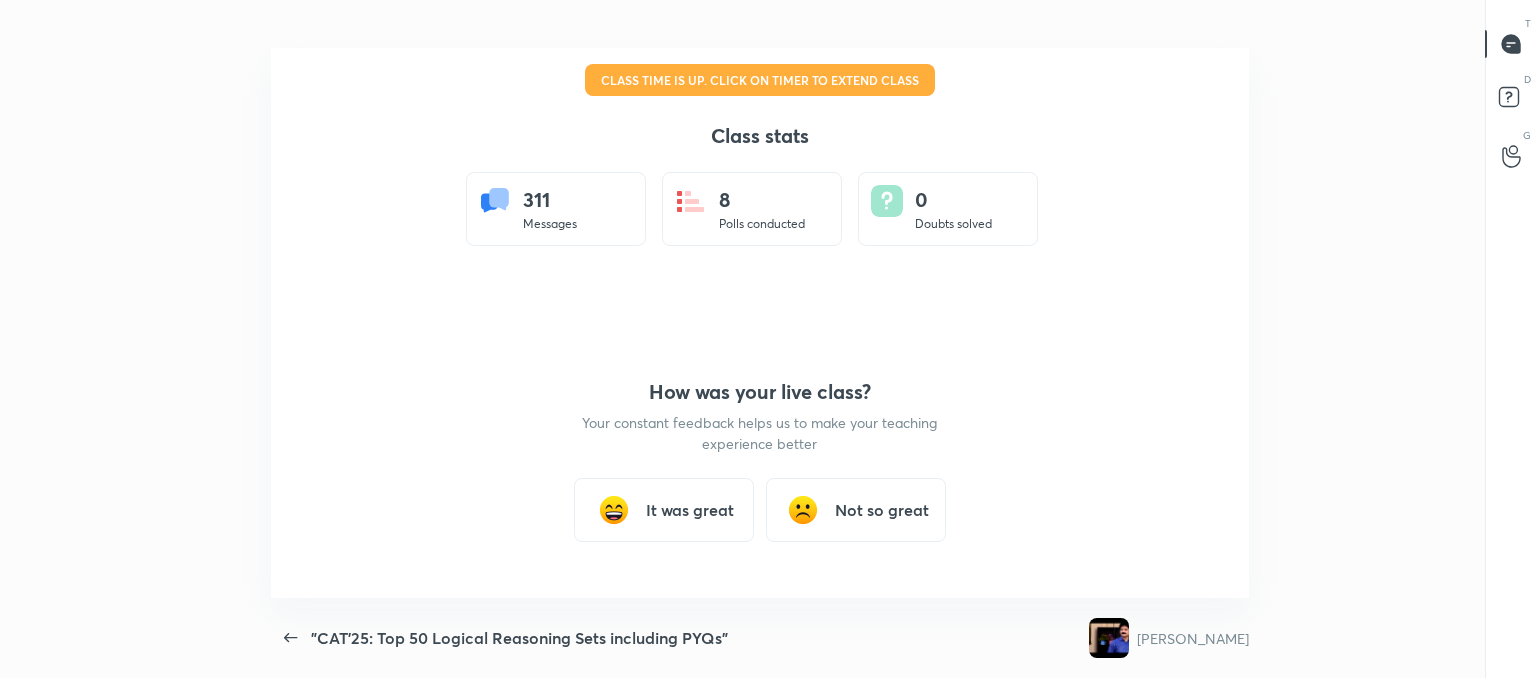 click on "It was great" at bounding box center (664, 510) 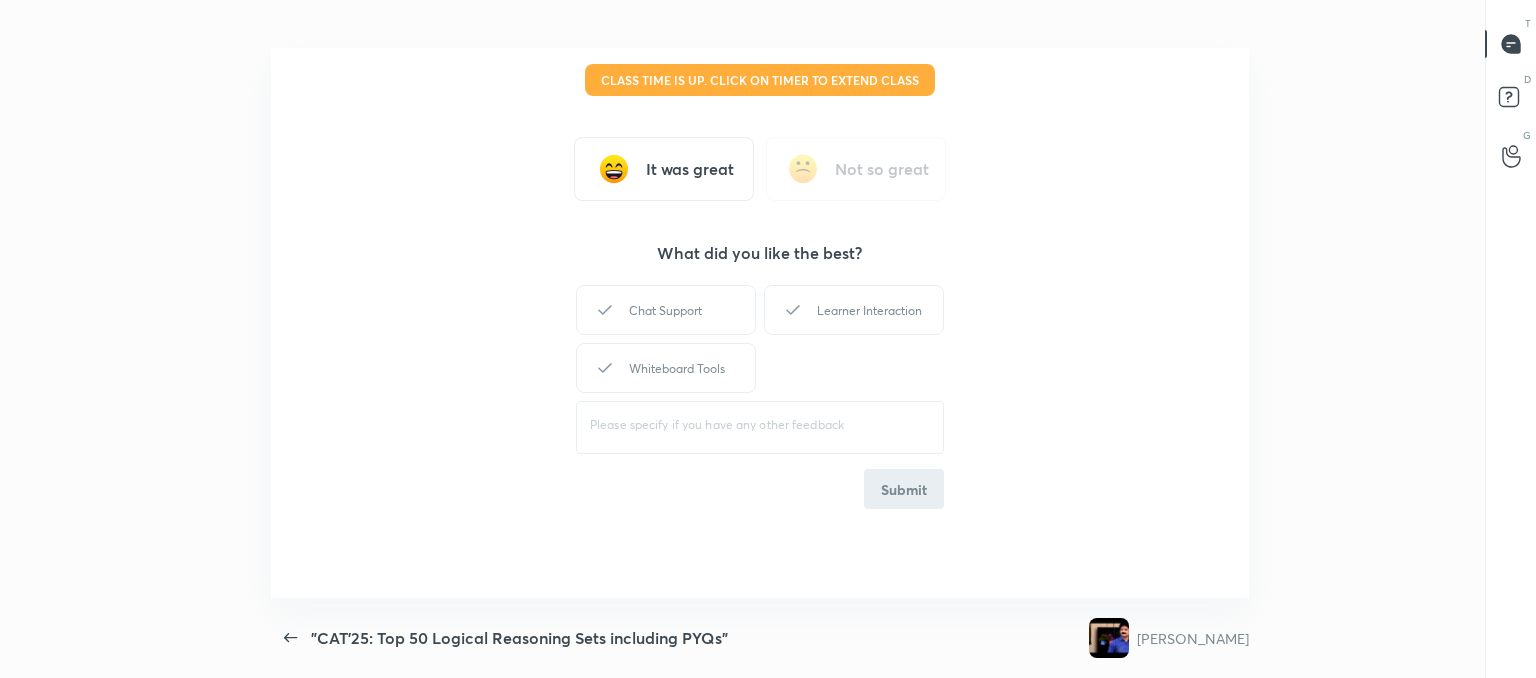 click on "Chat Support Learner Interaction Whiteboard Tools" at bounding box center [760, 339] 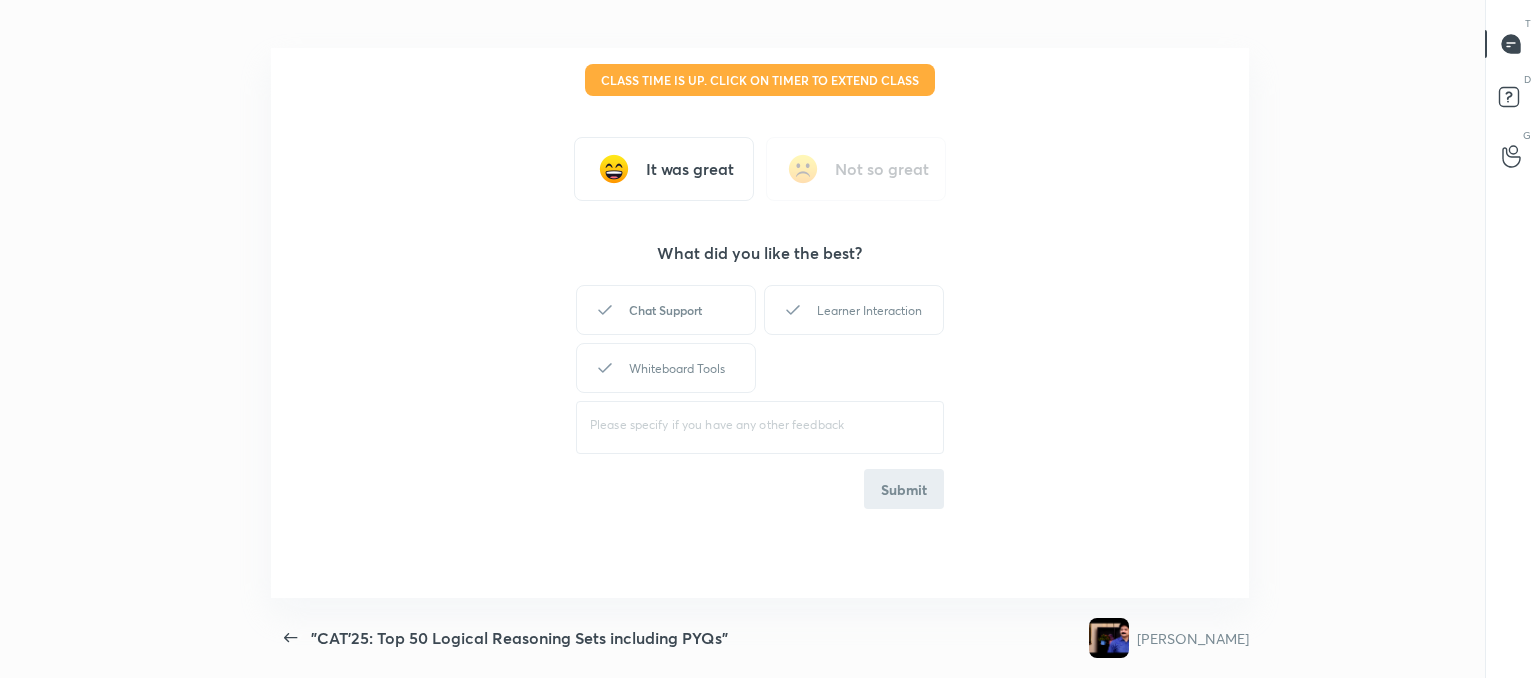 drag, startPoint x: 701, startPoint y: 301, endPoint x: 724, endPoint y: 301, distance: 23 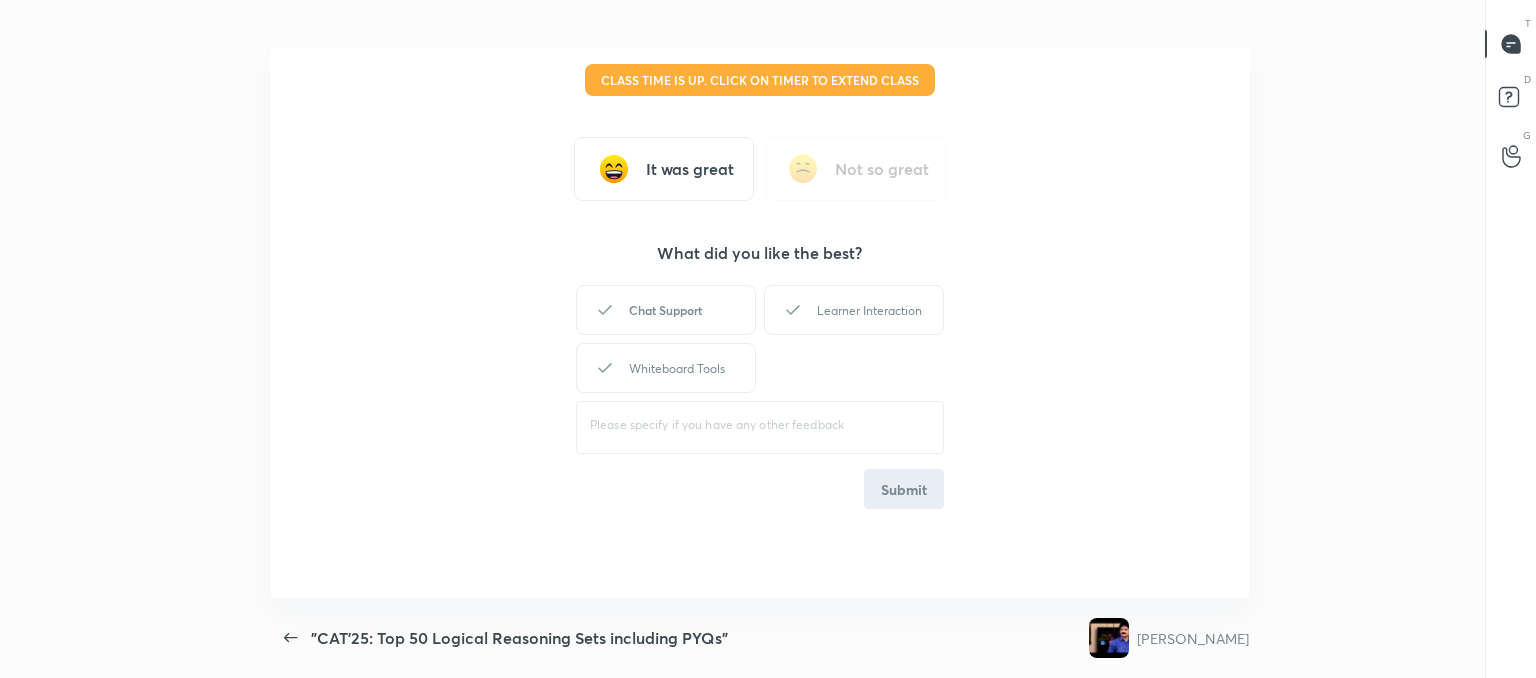 click on "Chat Support" at bounding box center [666, 310] 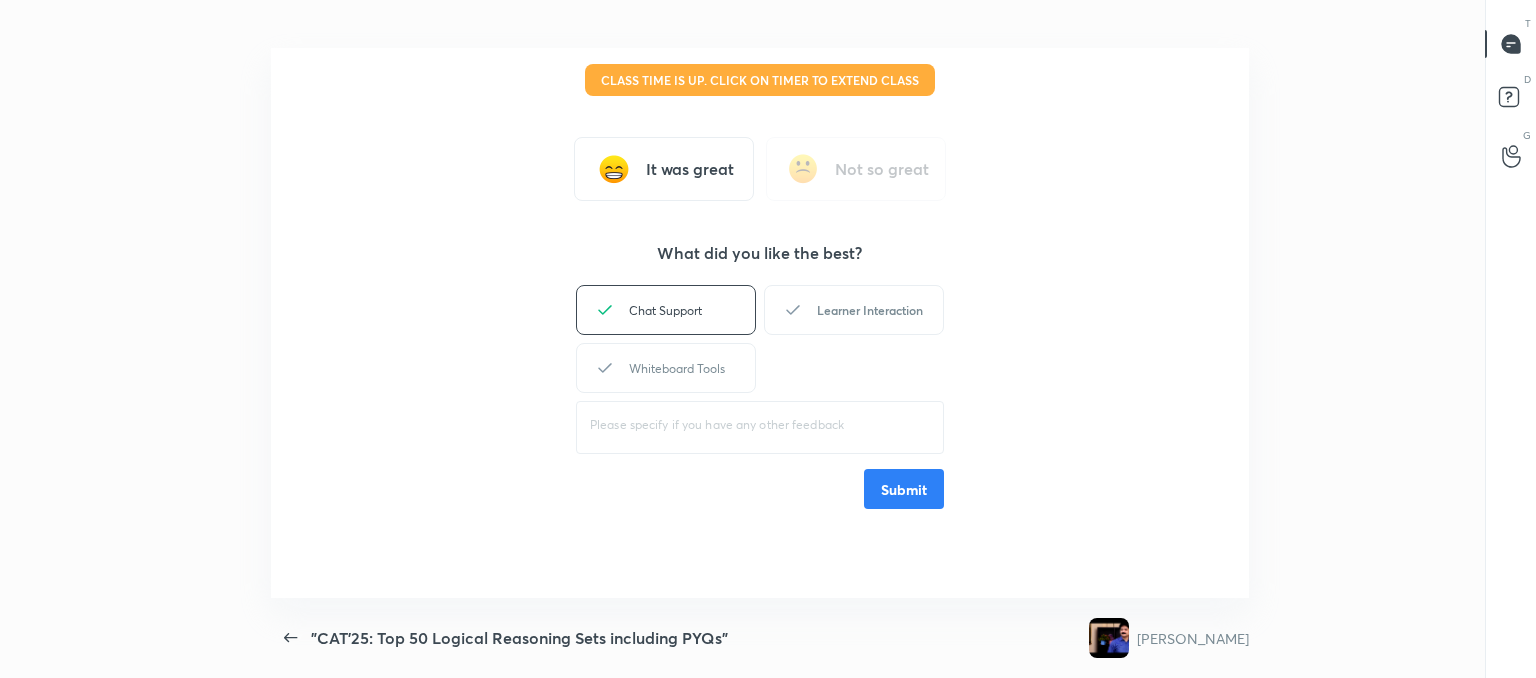 click on "Learner Interaction" at bounding box center (854, 310) 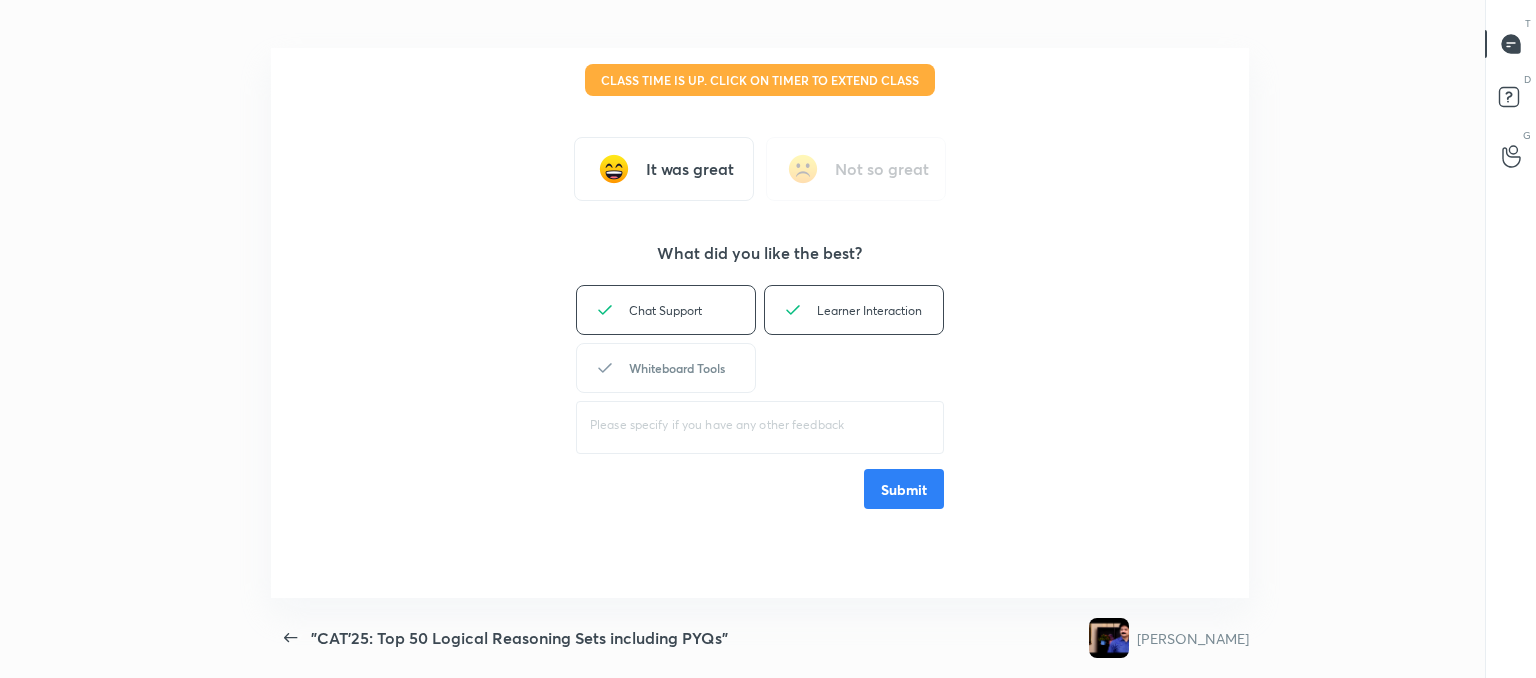 click on "Whiteboard Tools" at bounding box center [666, 368] 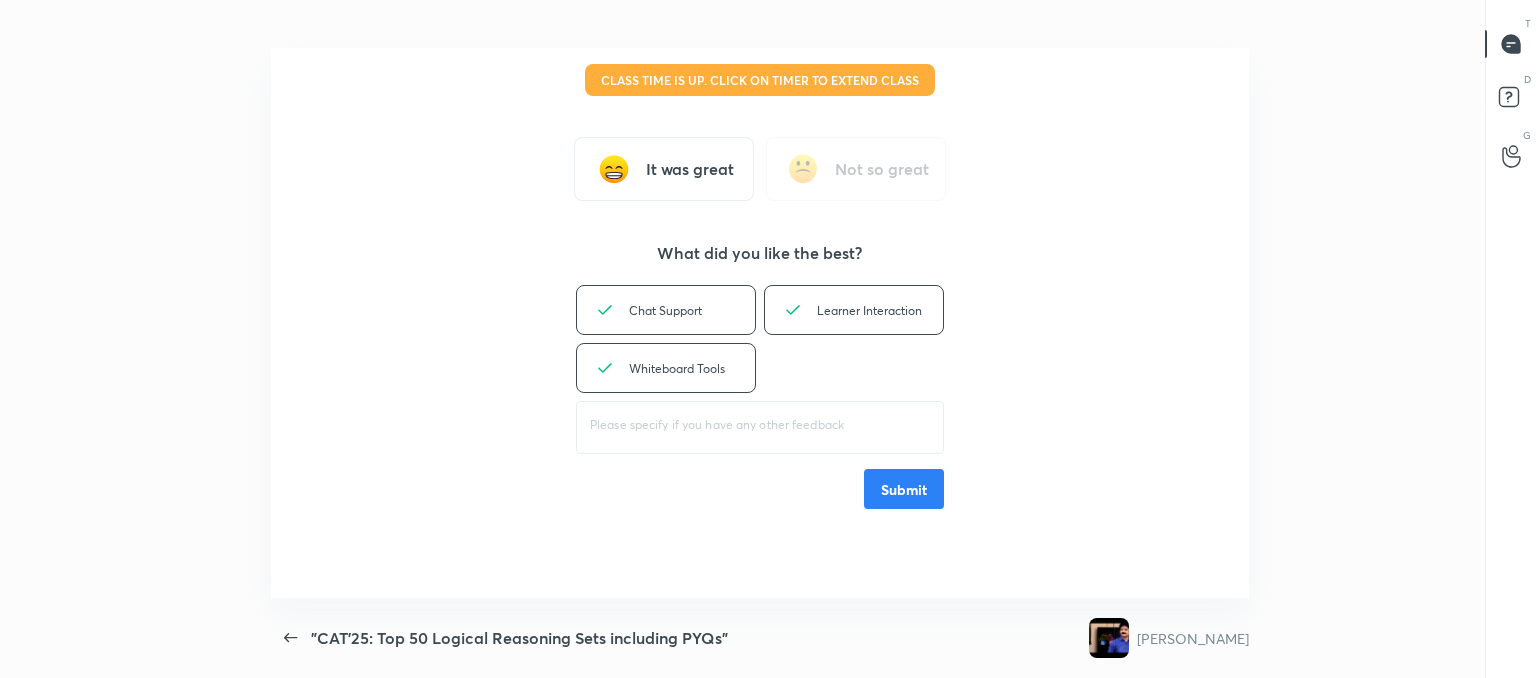 click on "Submit" at bounding box center [904, 489] 